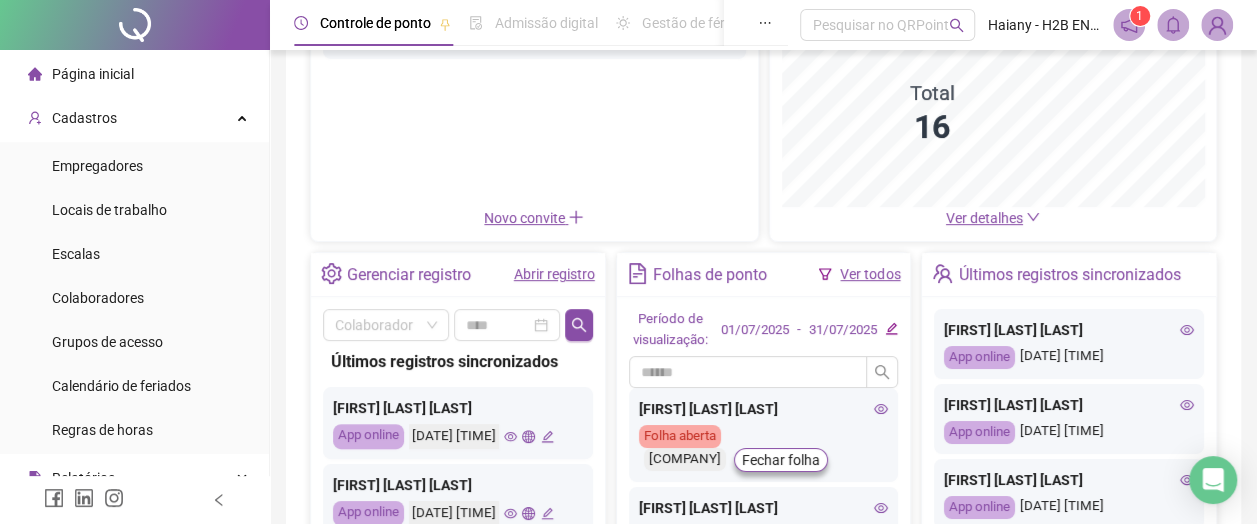 scroll, scrollTop: 300, scrollLeft: 0, axis: vertical 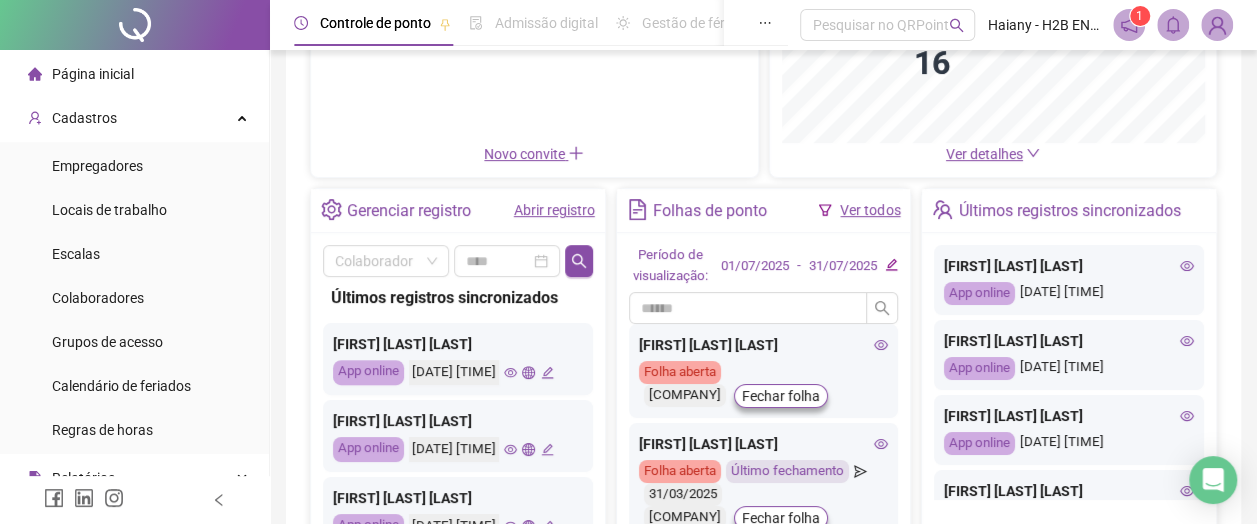 click on "Abrir registro" at bounding box center (554, 210) 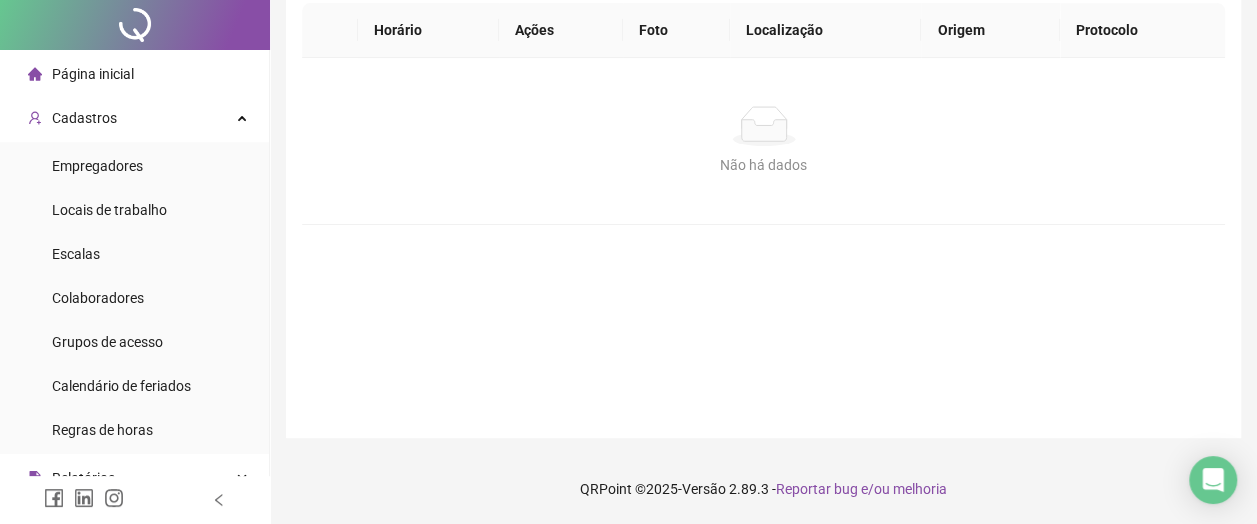 scroll, scrollTop: 0, scrollLeft: 0, axis: both 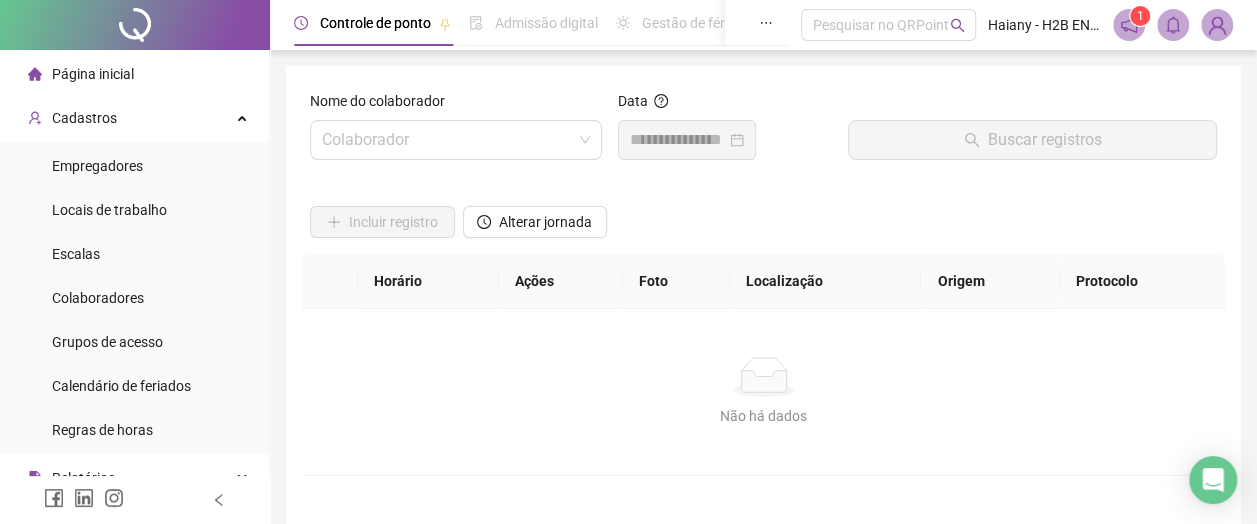 click at bounding box center [447, 140] 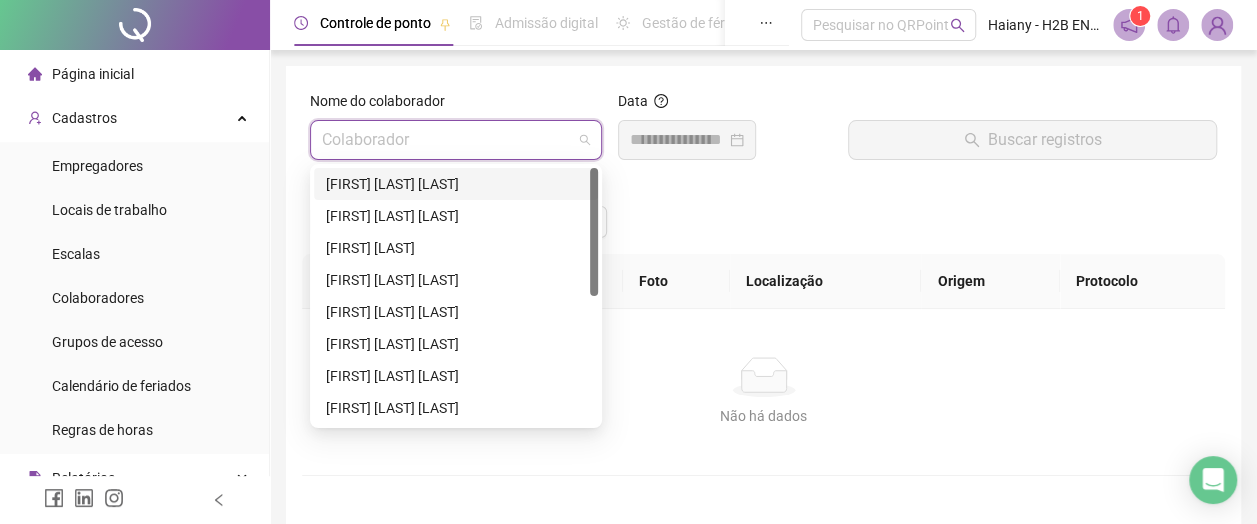click on "[FIRST] [LAST] [LAST]" at bounding box center (456, 184) 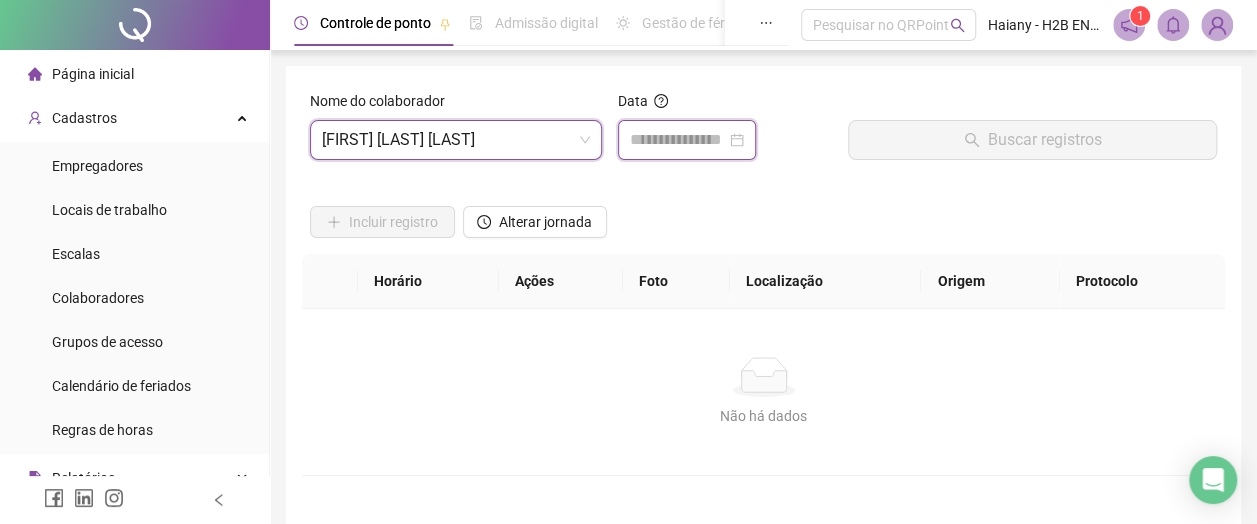 click at bounding box center (678, 140) 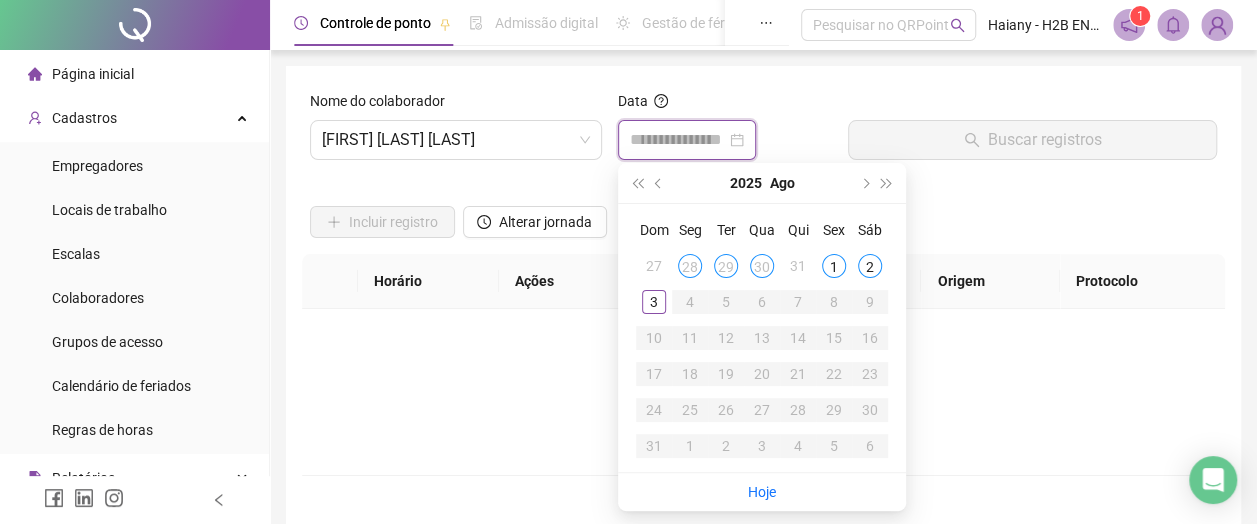 click on "[FIRST] [LAST] [LAST]" at bounding box center (456, 140) 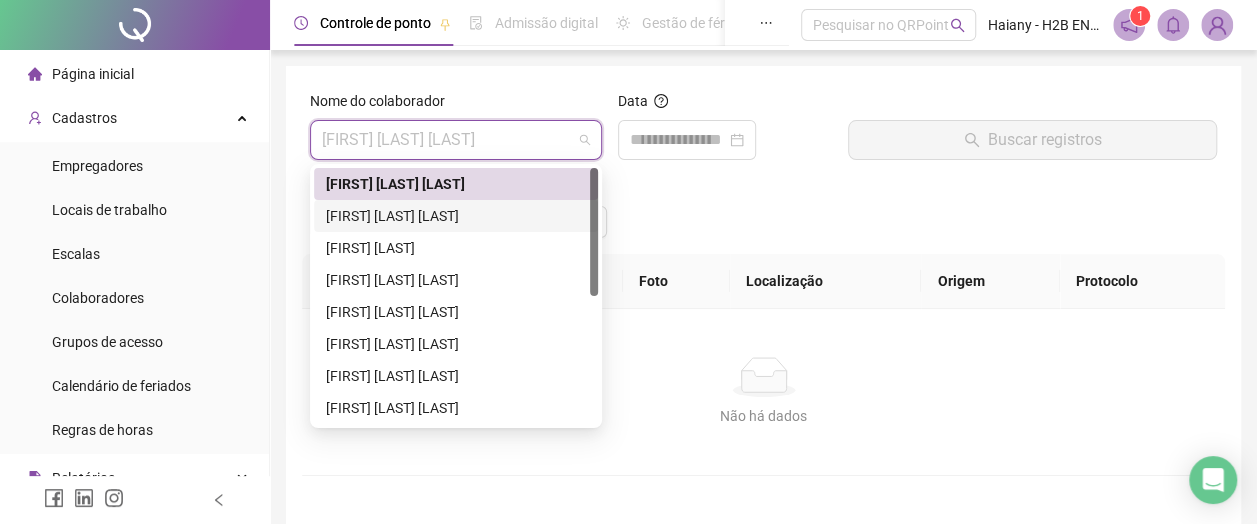 click on "[FIRST] [LAST] [LAST]" at bounding box center [456, 216] 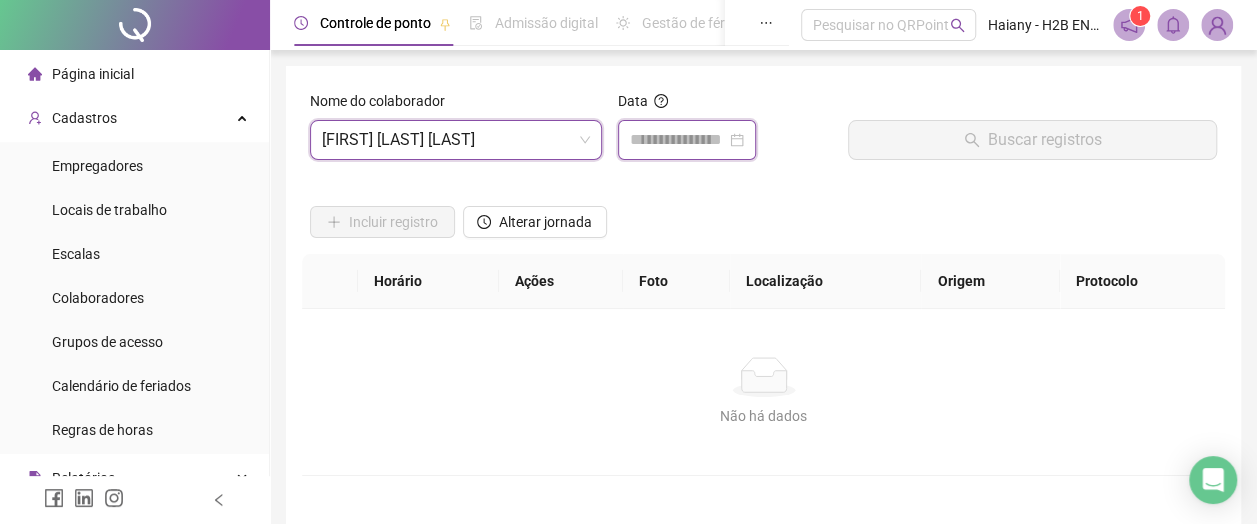 click at bounding box center [678, 140] 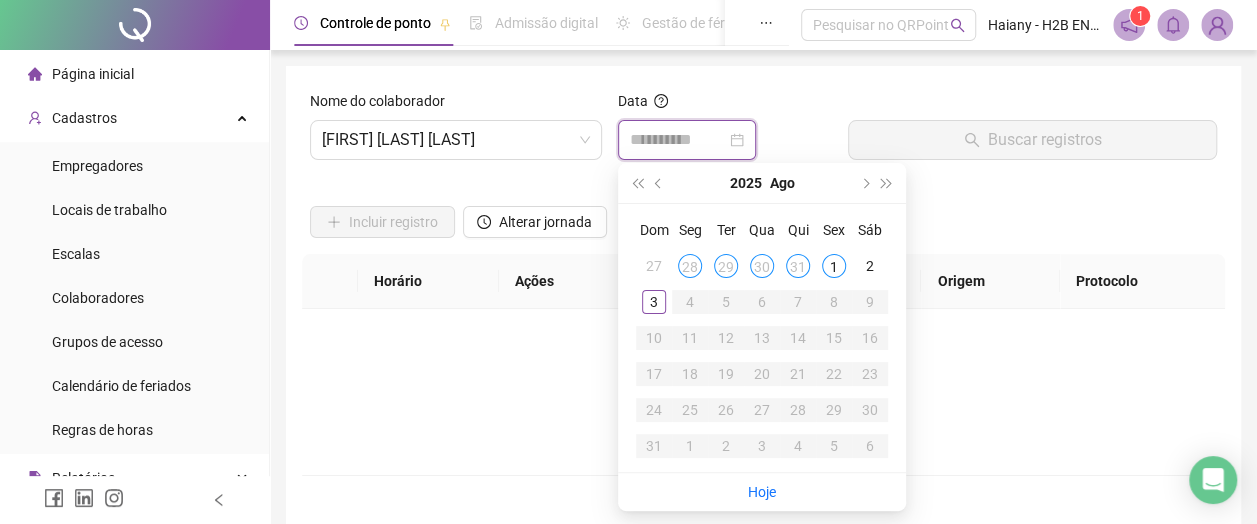 type on "**********" 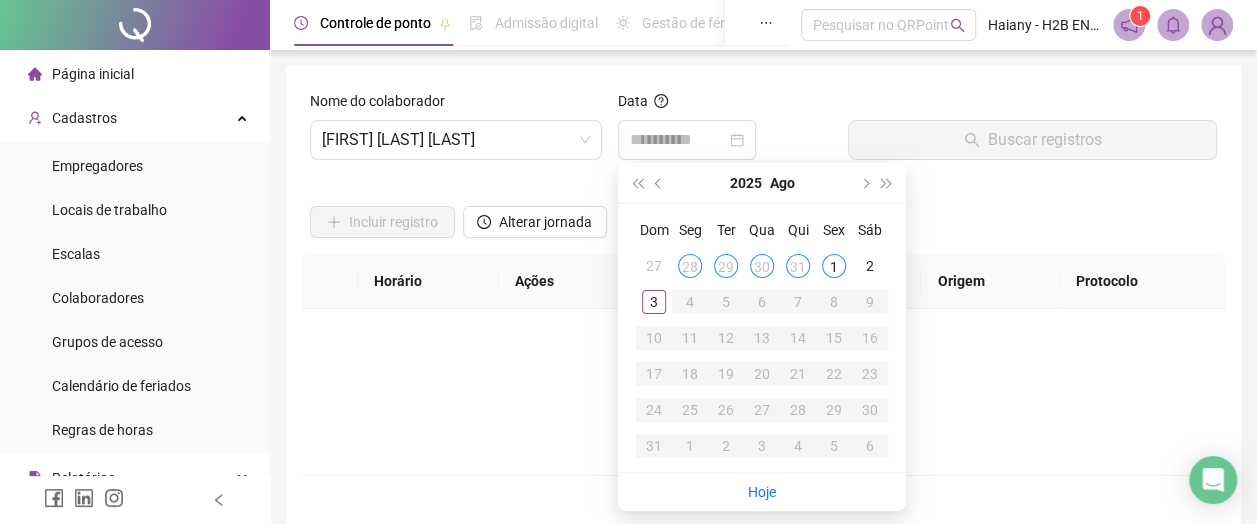 click on "31" at bounding box center [798, 266] 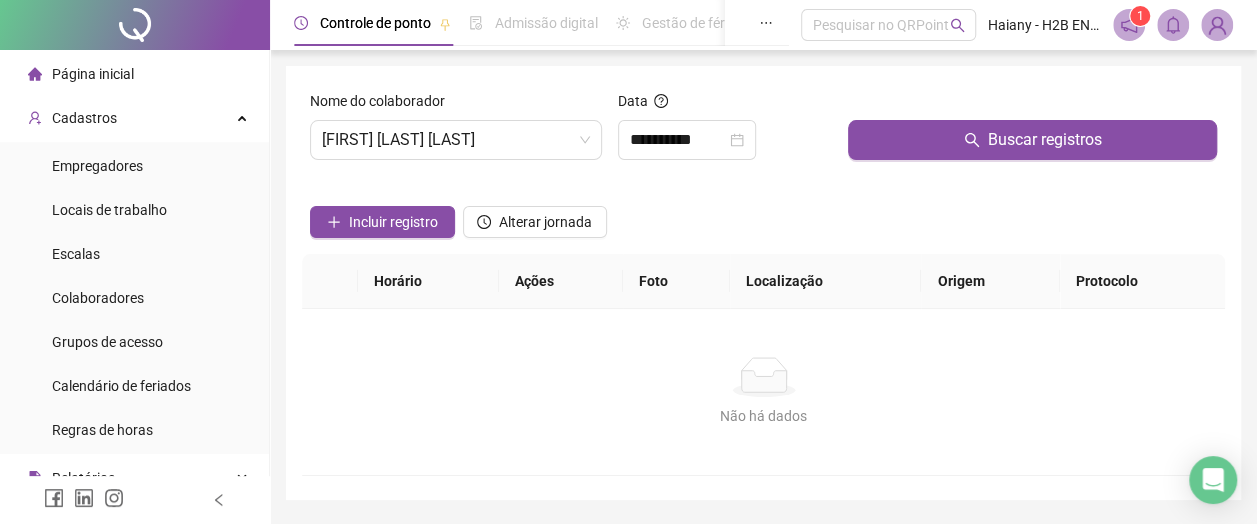 click on "Buscar registros" at bounding box center [1032, 140] 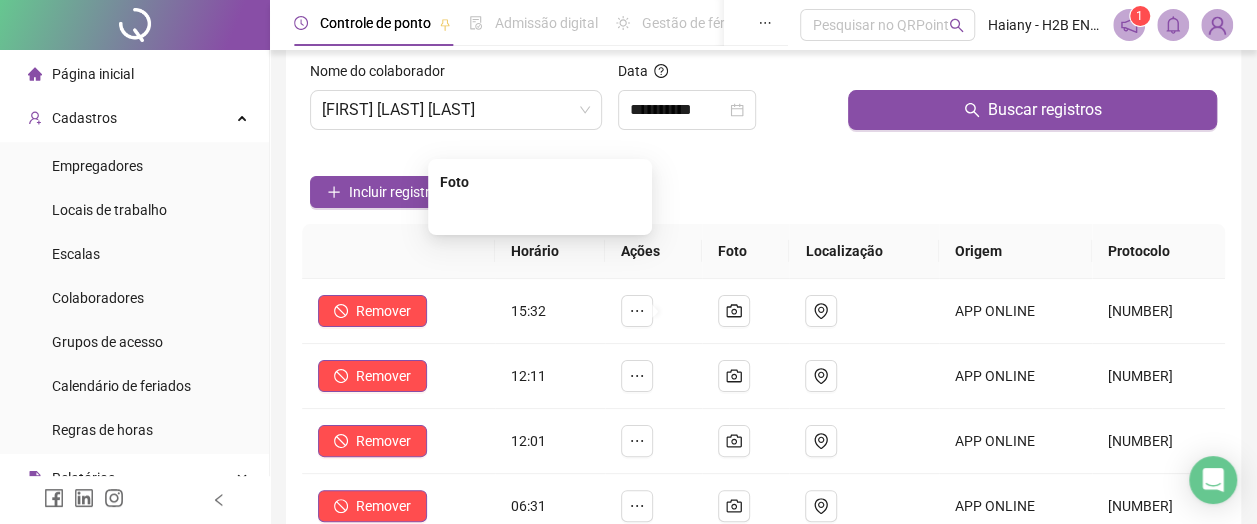 scroll, scrollTop: 0, scrollLeft: 0, axis: both 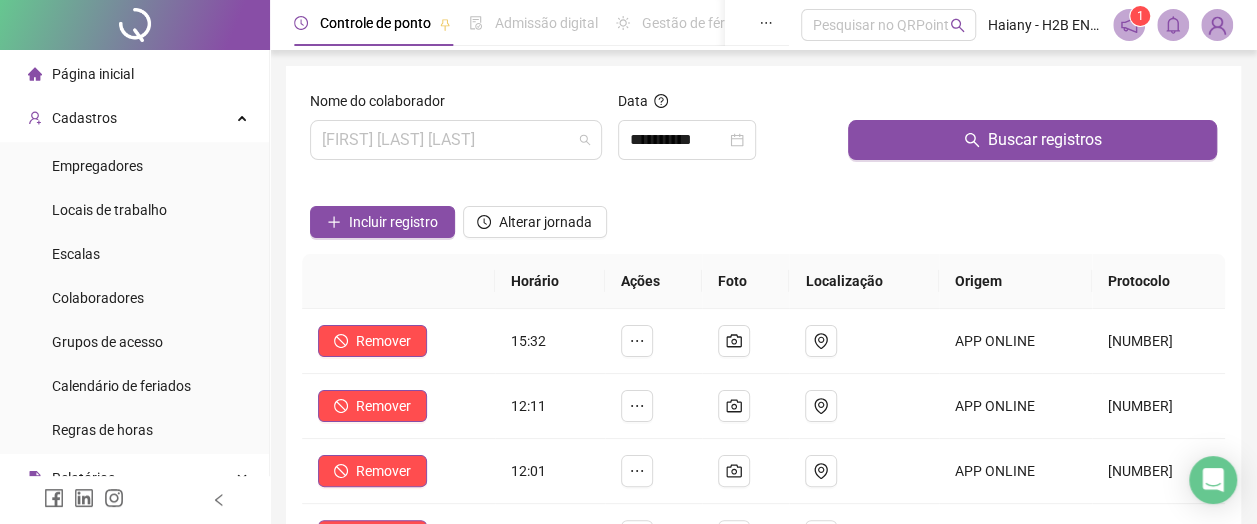 click on "[FIRST] [LAST] [LAST]" at bounding box center [456, 140] 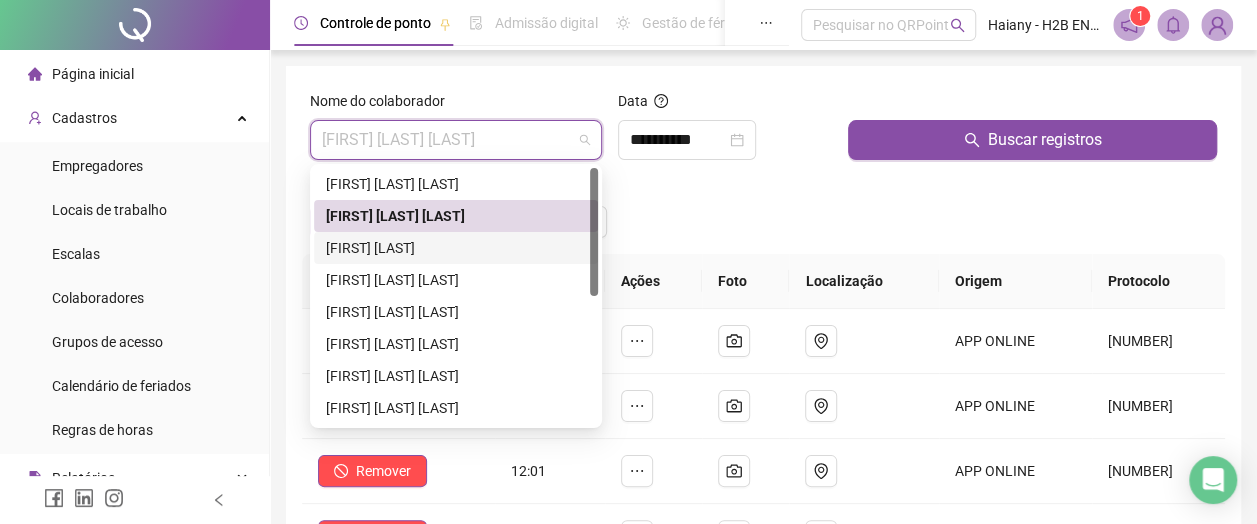 click on "[FIRST] [LAST]" at bounding box center [456, 248] 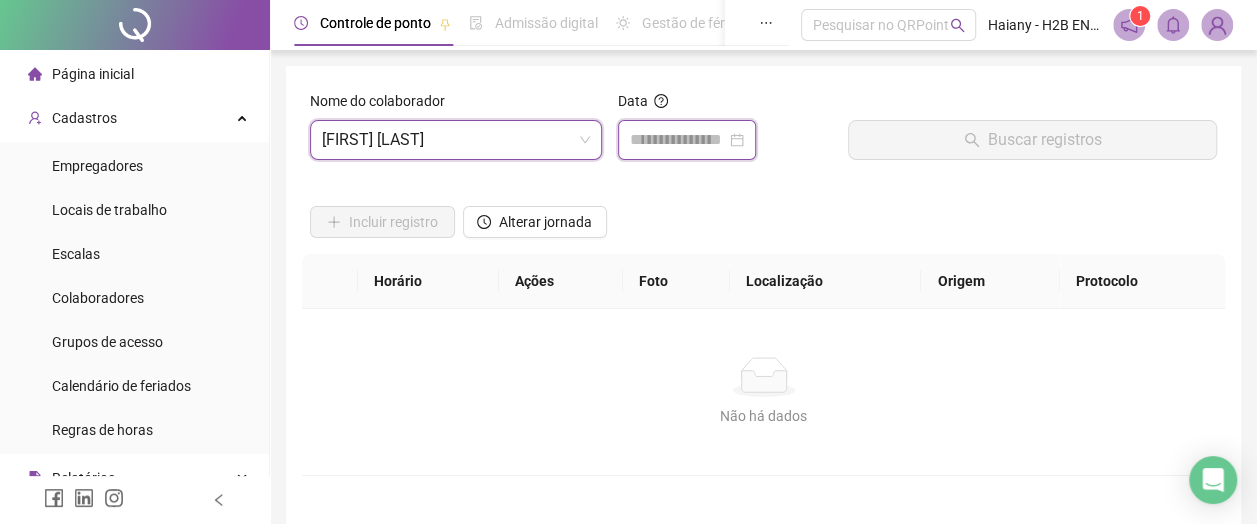 click at bounding box center (678, 140) 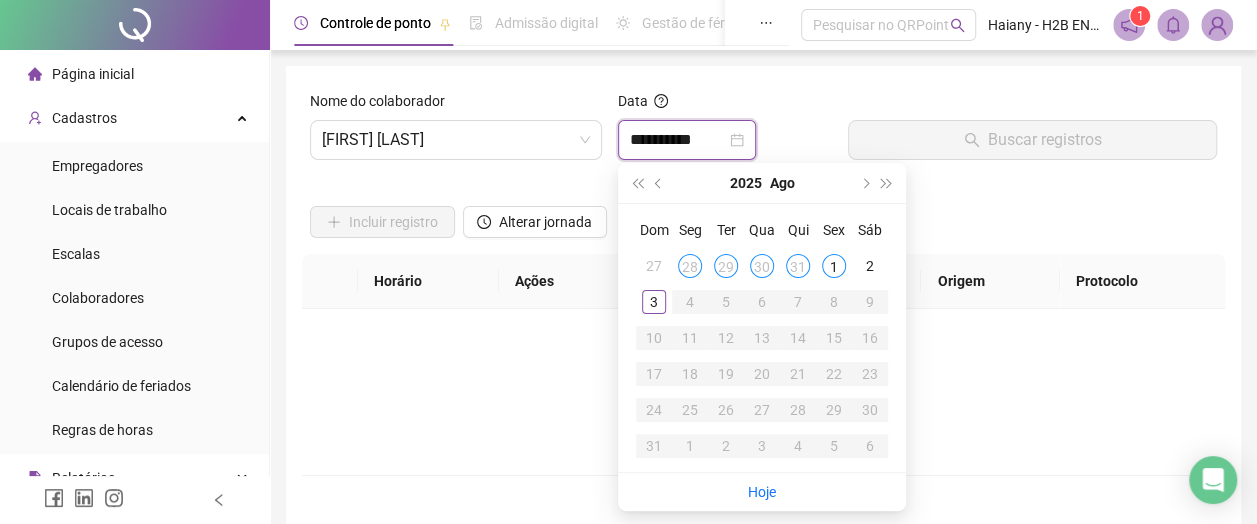 type on "**********" 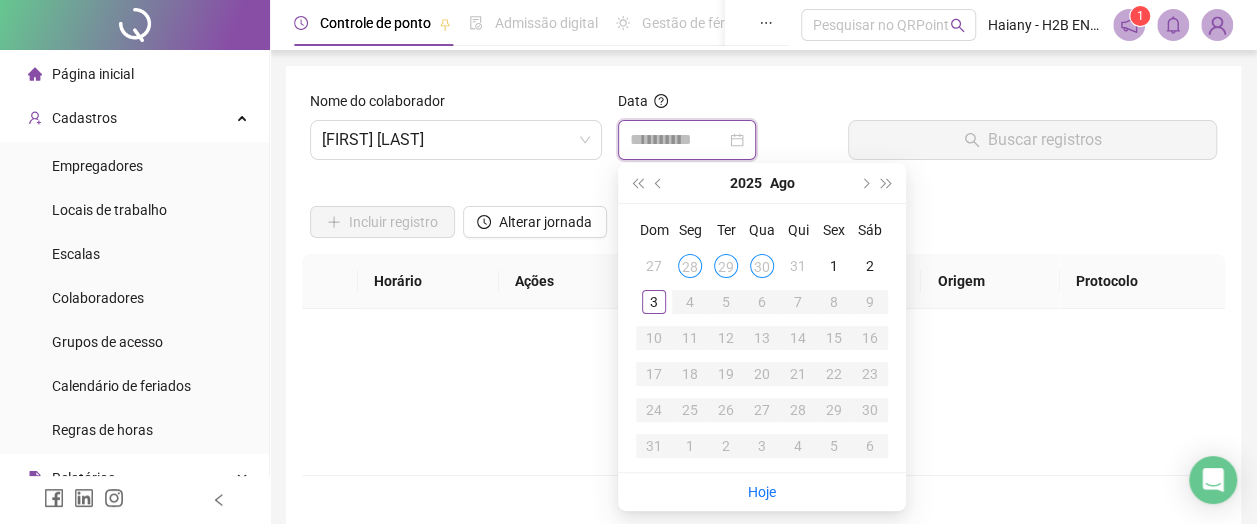 type on "**********" 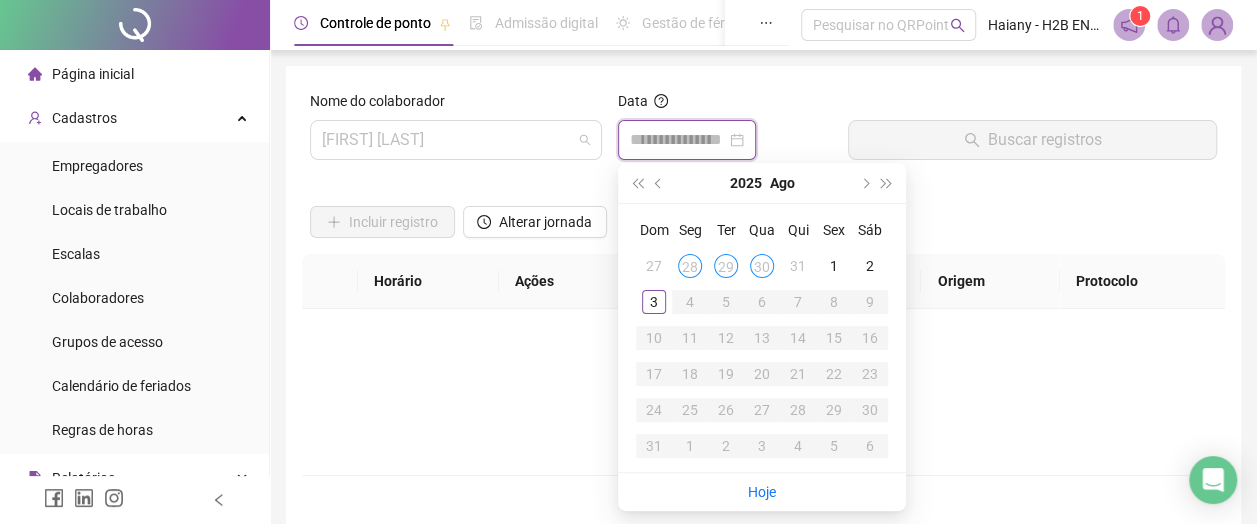 click on "[FIRST] [LAST]" at bounding box center (456, 140) 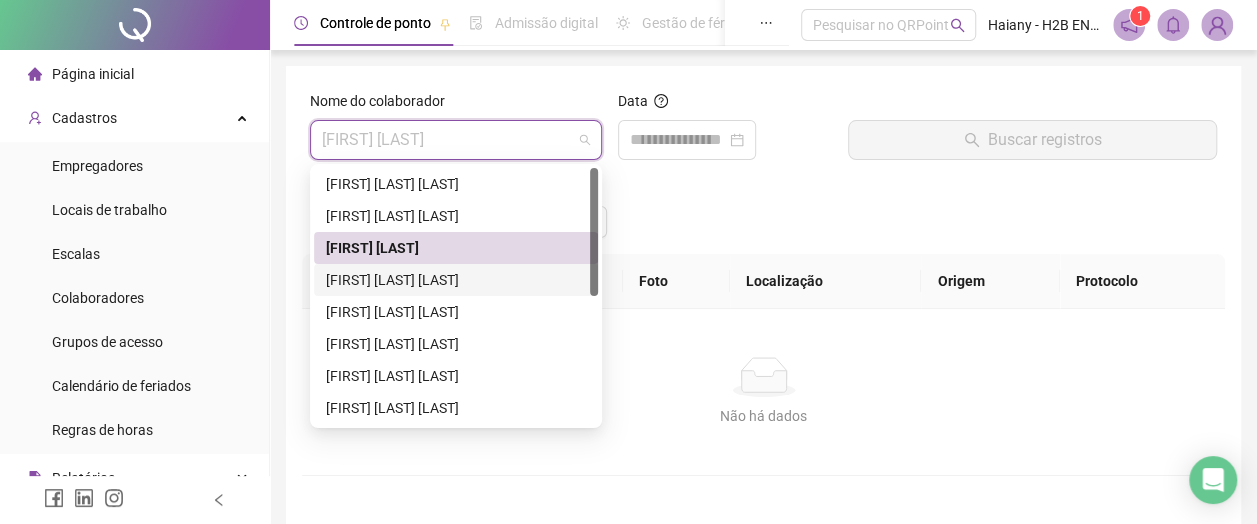 click on "[FIRST] [LAST] [LAST]" at bounding box center [456, 280] 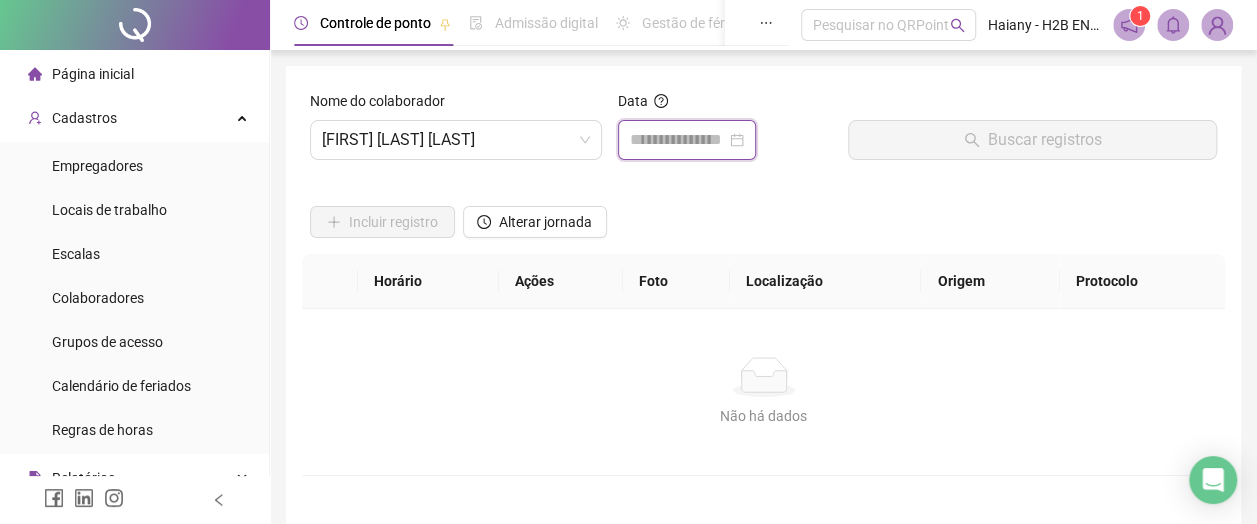click at bounding box center (678, 140) 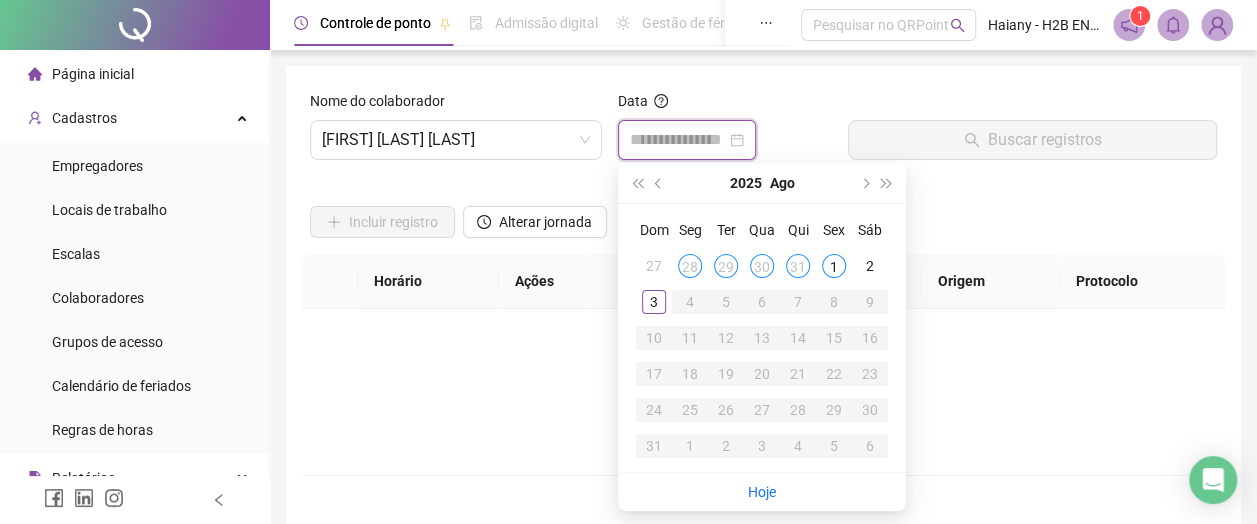 type on "**********" 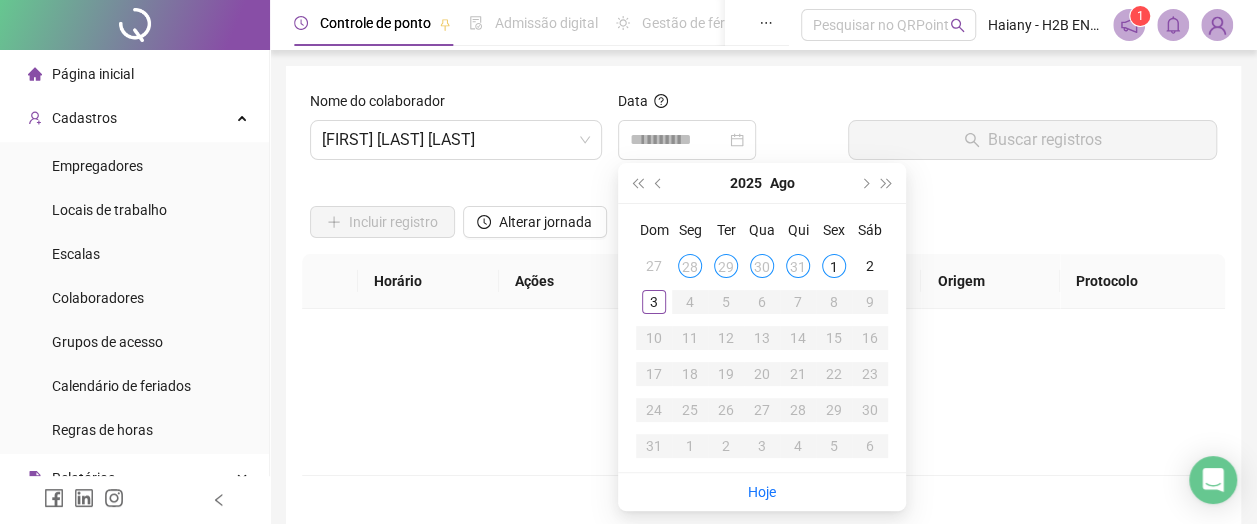 click on "31" at bounding box center [798, 266] 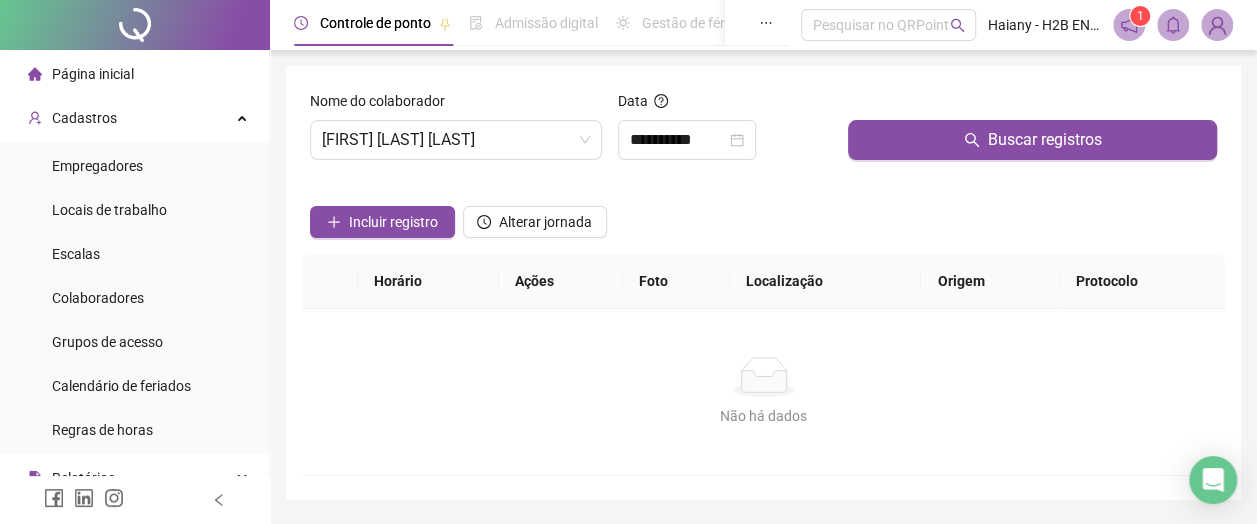 click on "Buscar registros" at bounding box center (1032, 140) 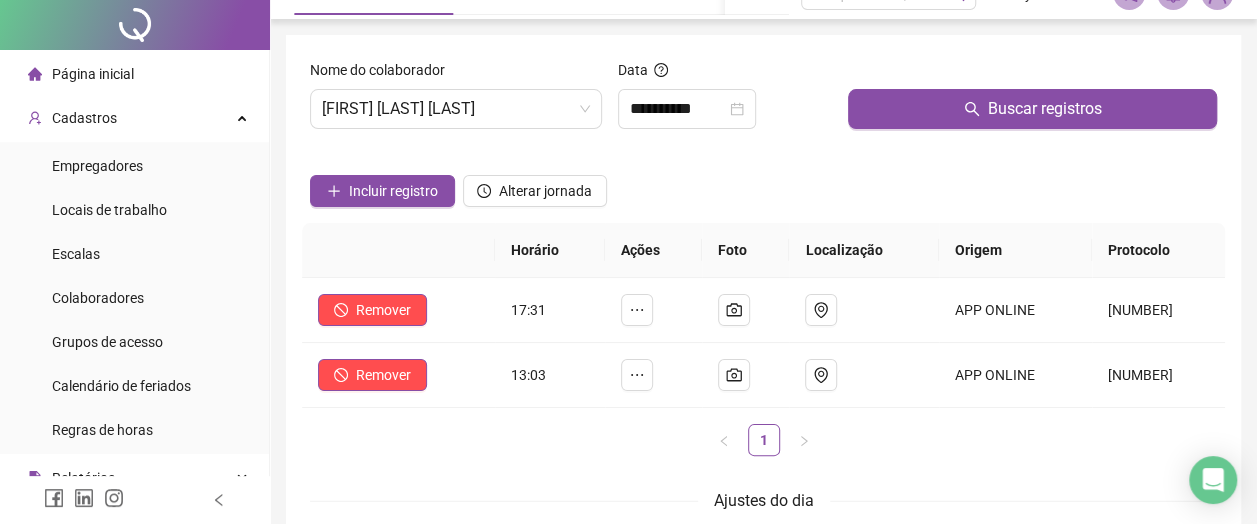scroll, scrollTop: 0, scrollLeft: 0, axis: both 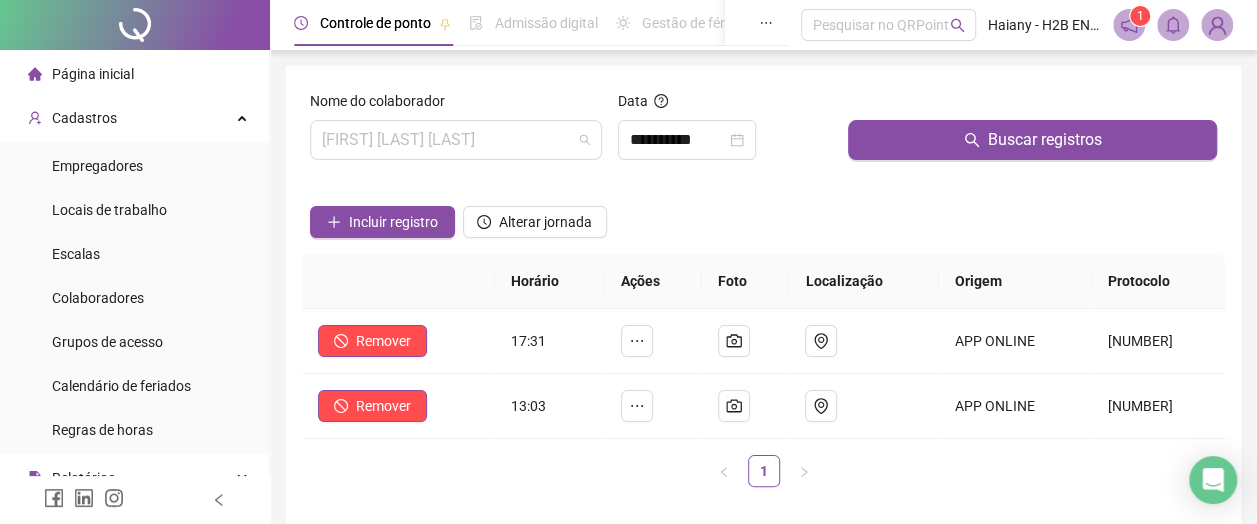 click on "[FIRST] [LAST] [LAST]" at bounding box center (456, 140) 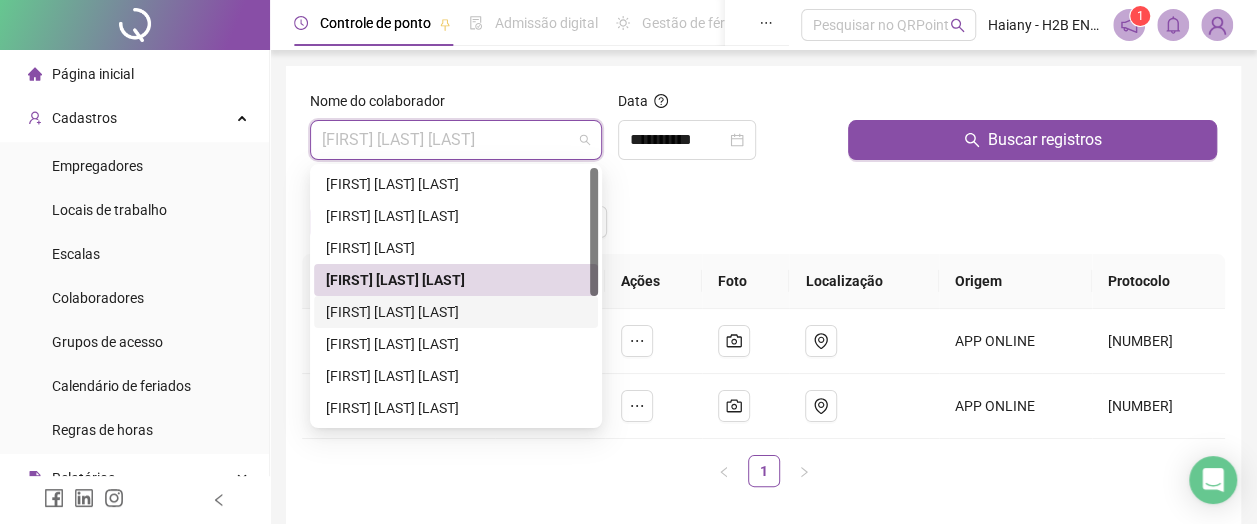 click on "[FIRST] [LAST] [LAST]" at bounding box center [456, 312] 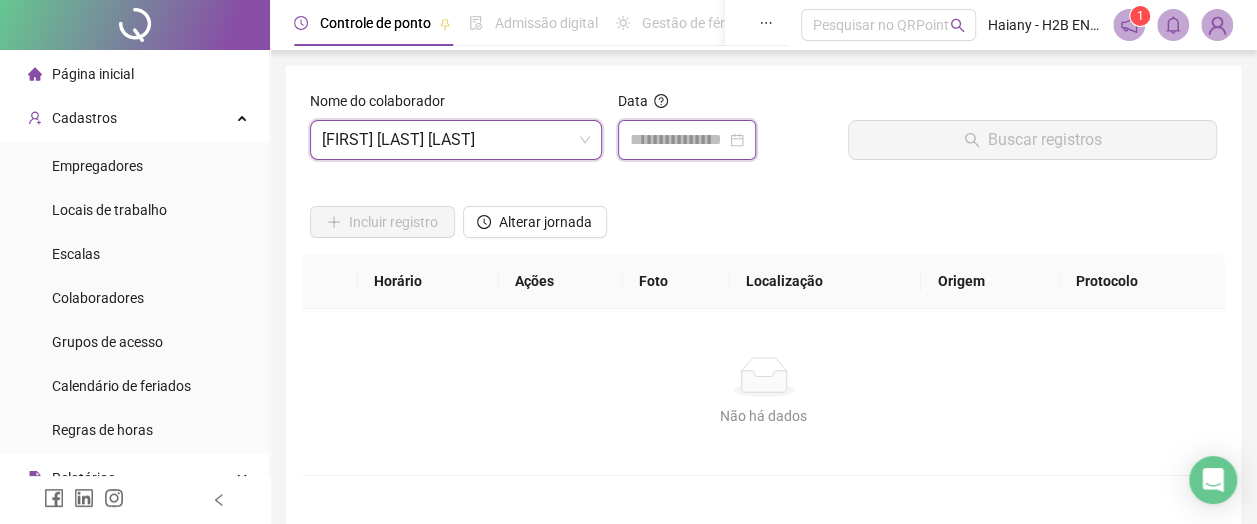 click at bounding box center [678, 140] 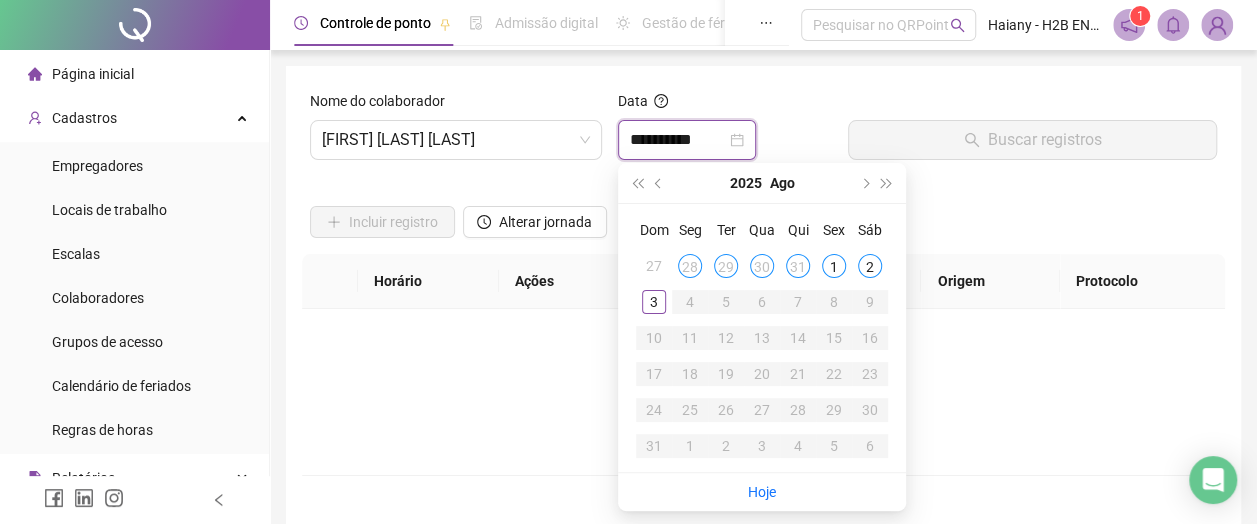 type on "**********" 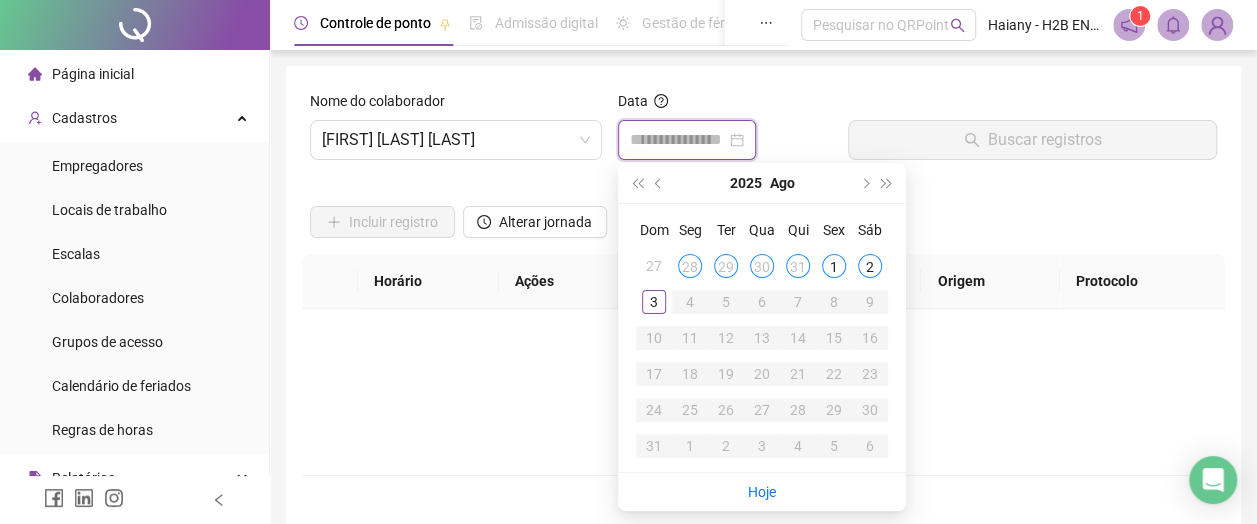 type on "**********" 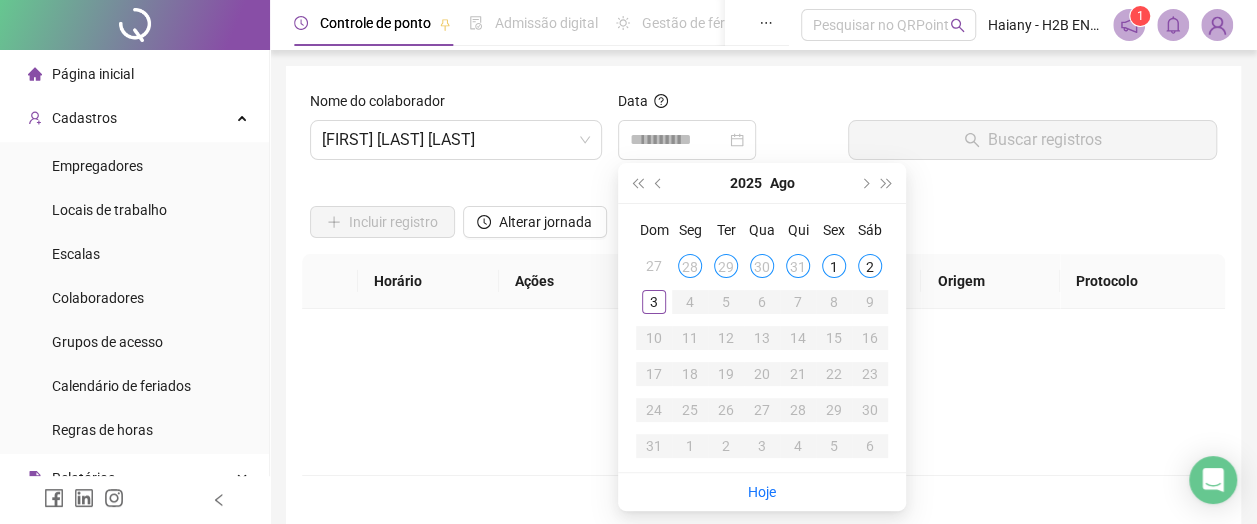 click on "31" at bounding box center (798, 266) 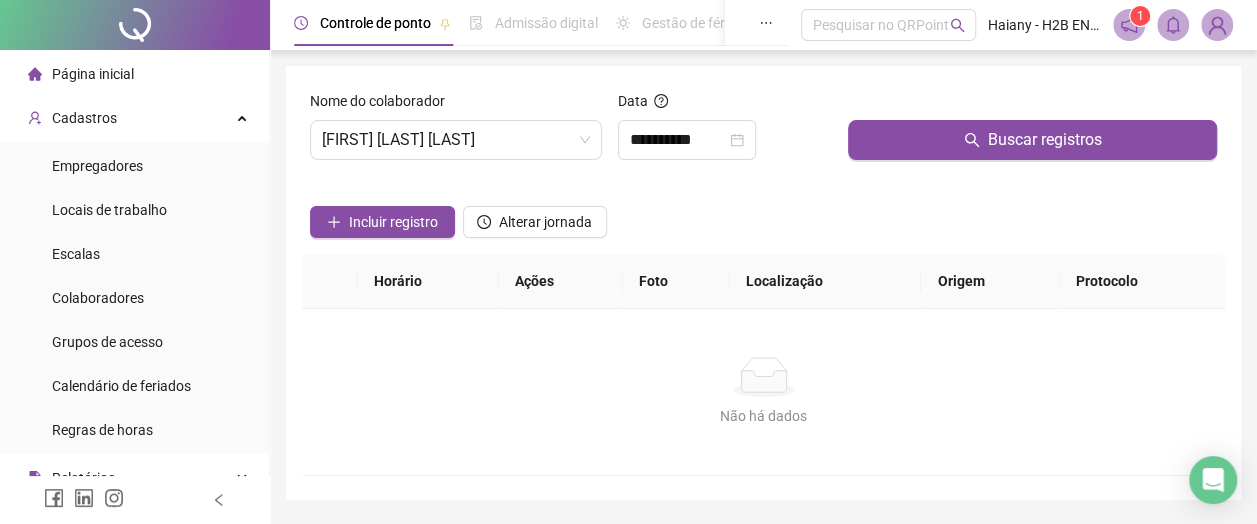 click on "Buscar registros" at bounding box center [1032, 140] 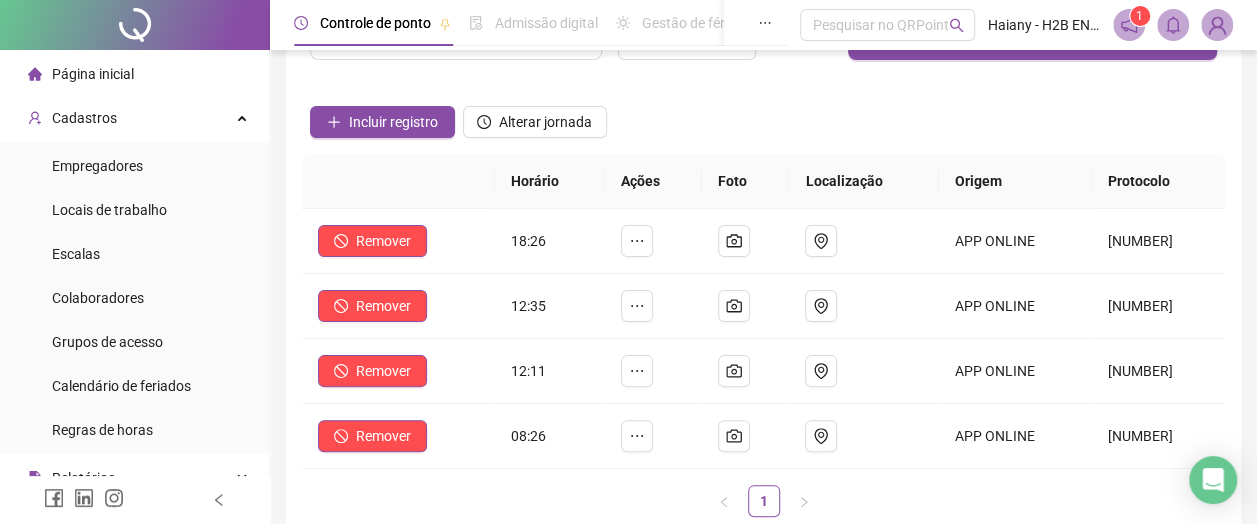 scroll, scrollTop: 0, scrollLeft: 0, axis: both 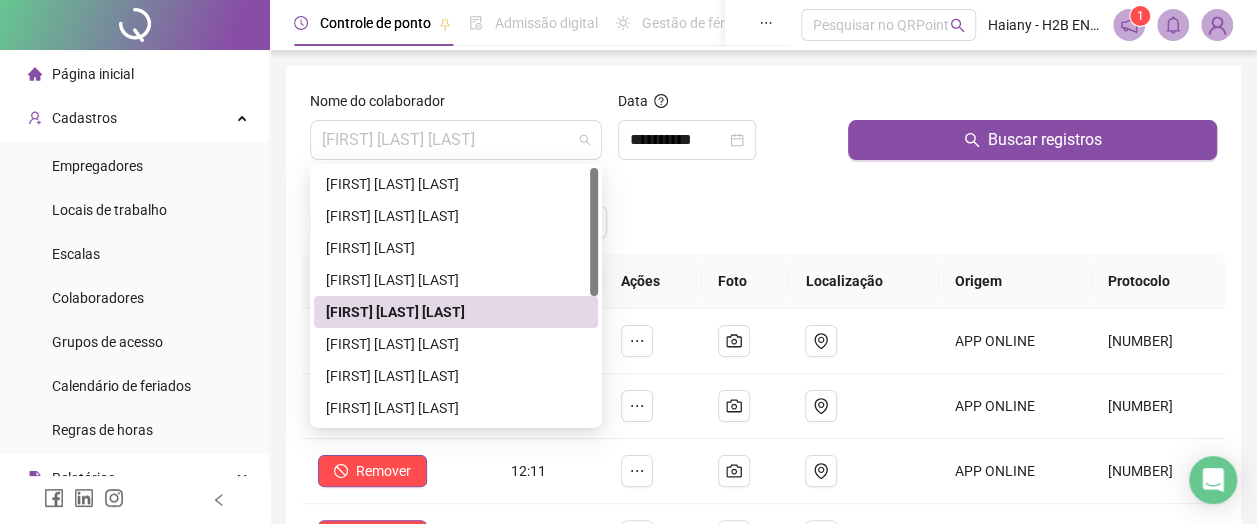 click on "[FIRST] [LAST] [LAST]" at bounding box center (456, 140) 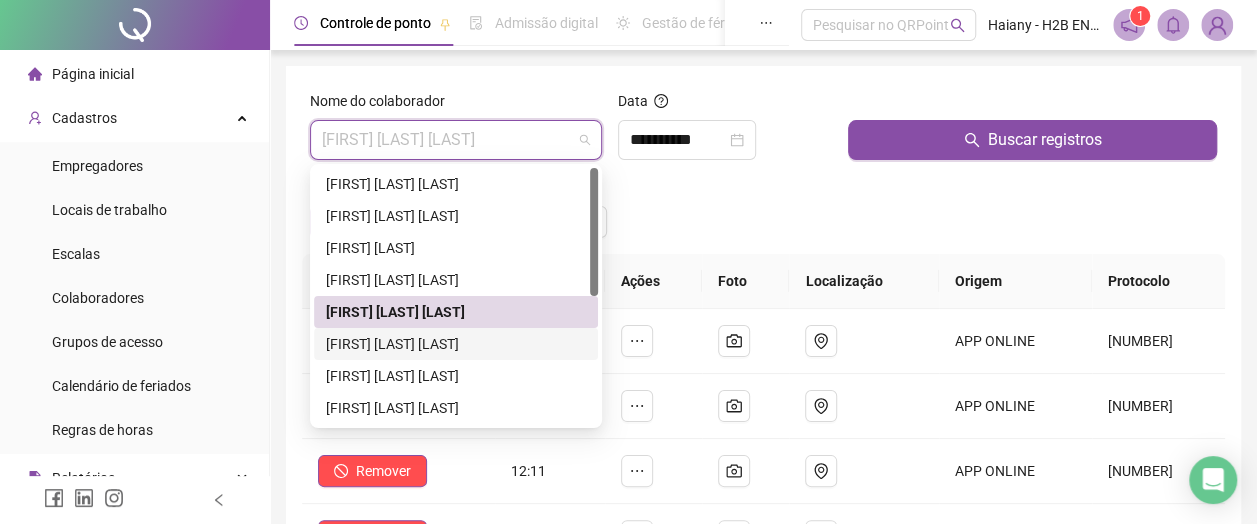 click on "[FIRST] [LAST] [LAST]" at bounding box center [456, 344] 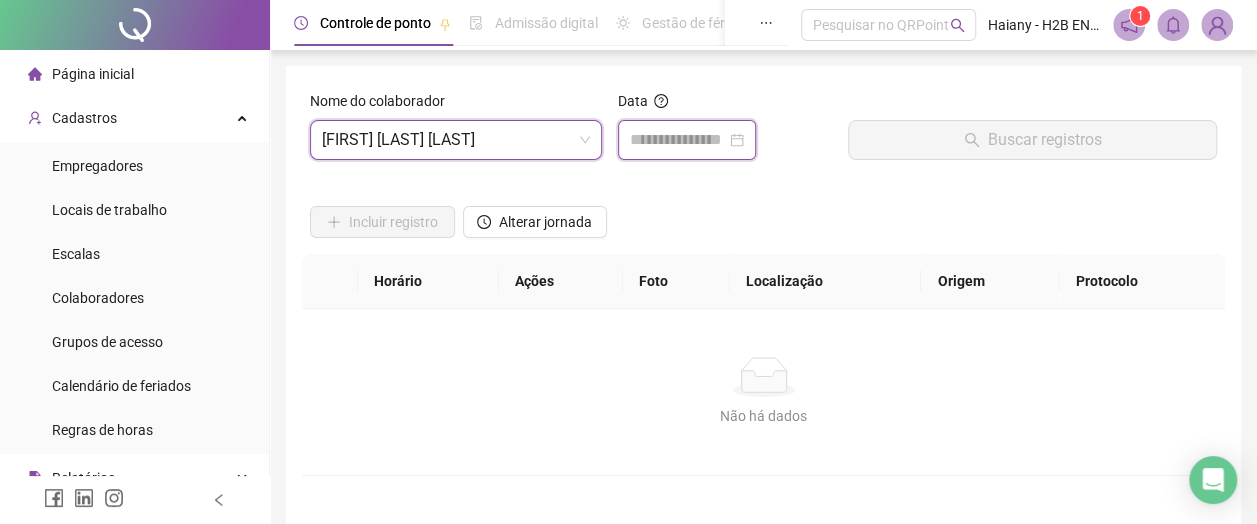 click at bounding box center [678, 140] 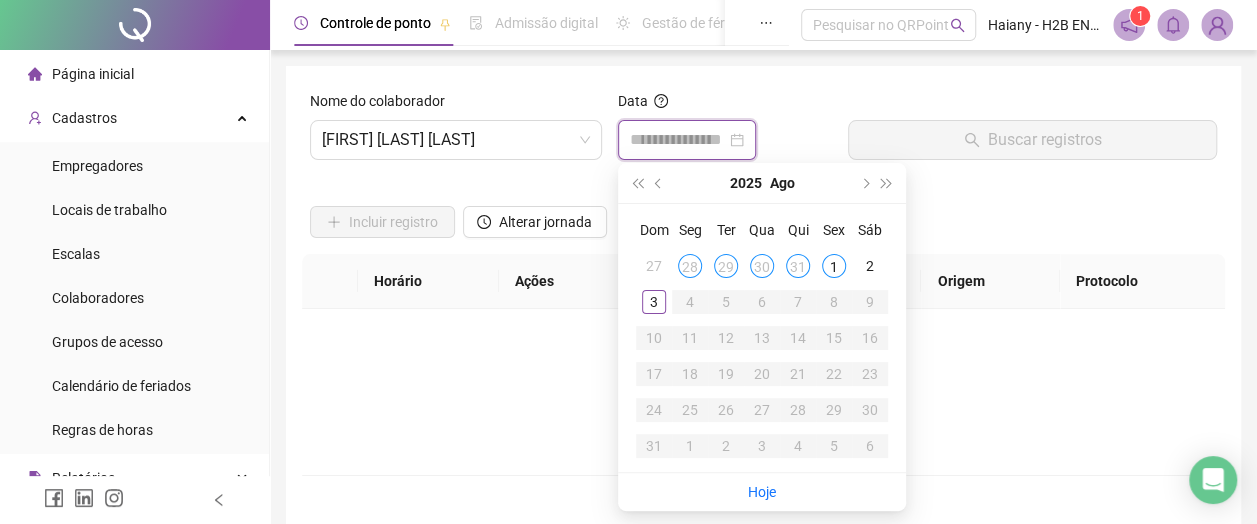 type on "**********" 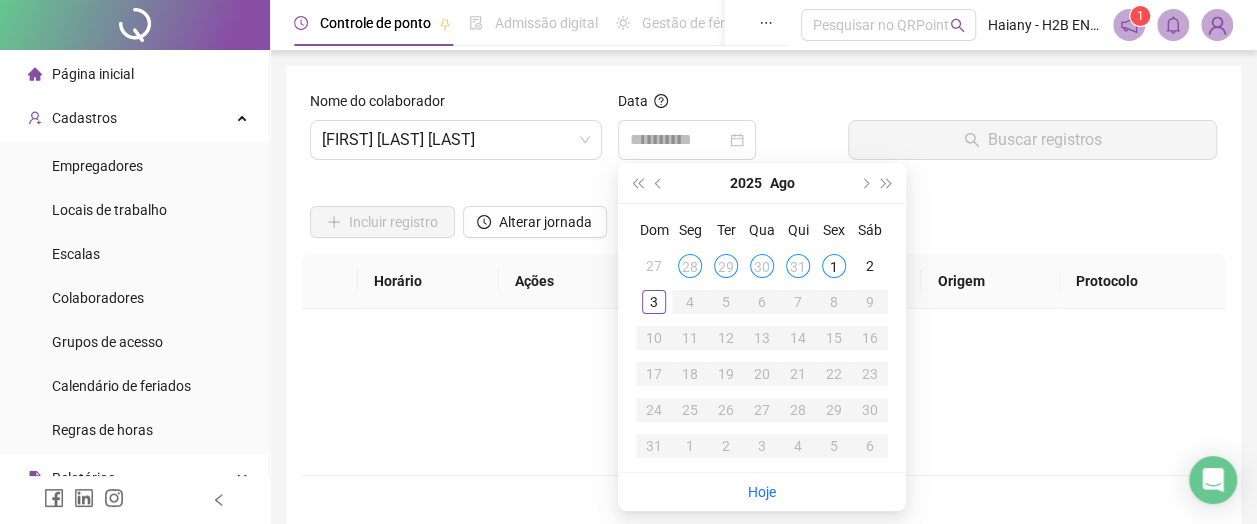 click on "31" at bounding box center (798, 266) 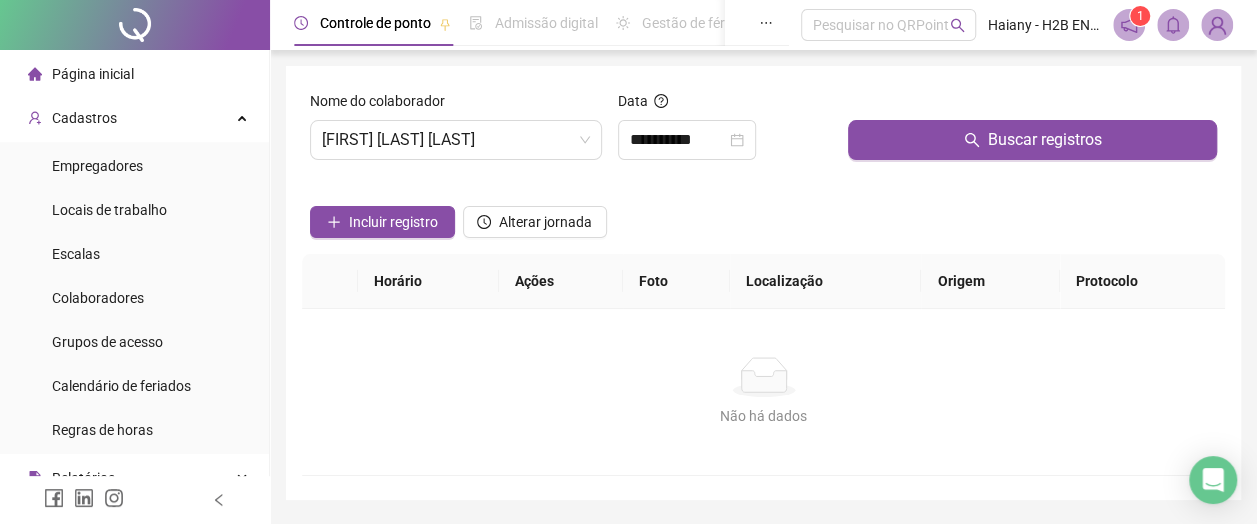 click on "Buscar registros" at bounding box center (1032, 140) 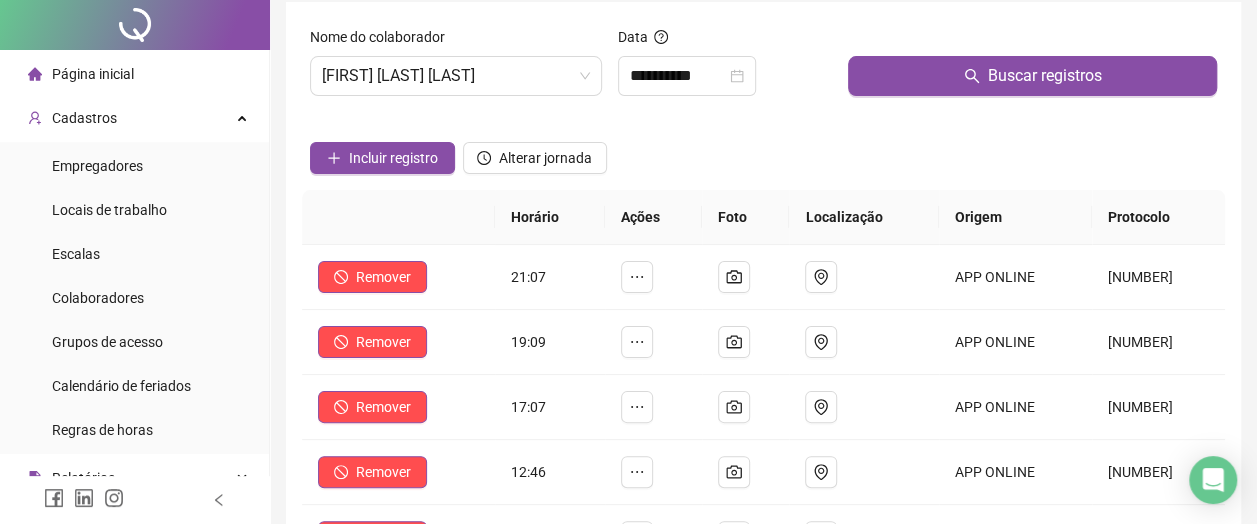 scroll, scrollTop: 0, scrollLeft: 0, axis: both 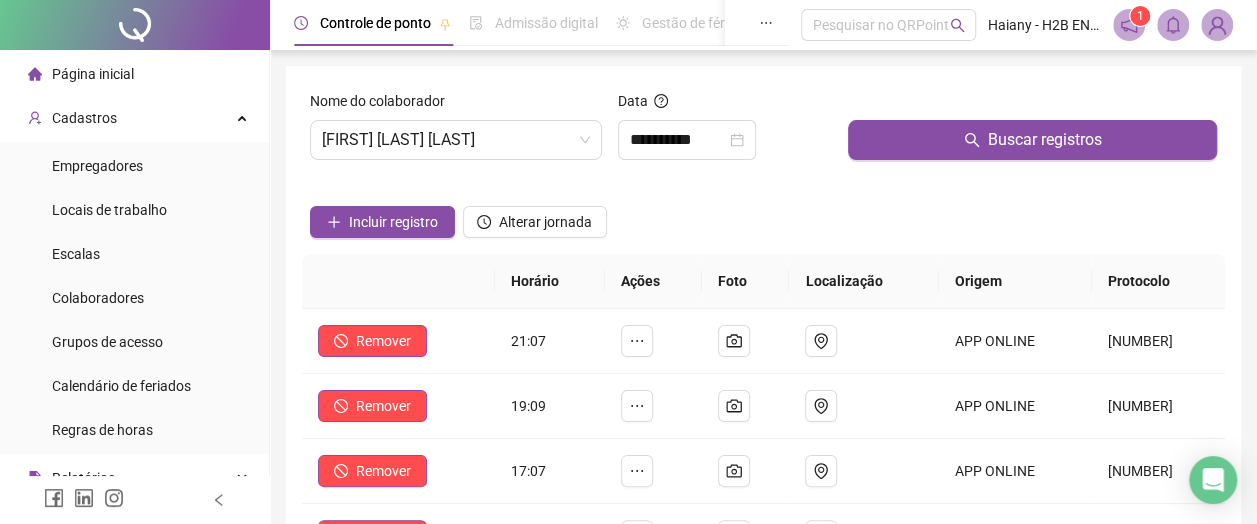 click on "[FIRST] [LAST] [LAST]" at bounding box center (456, 140) 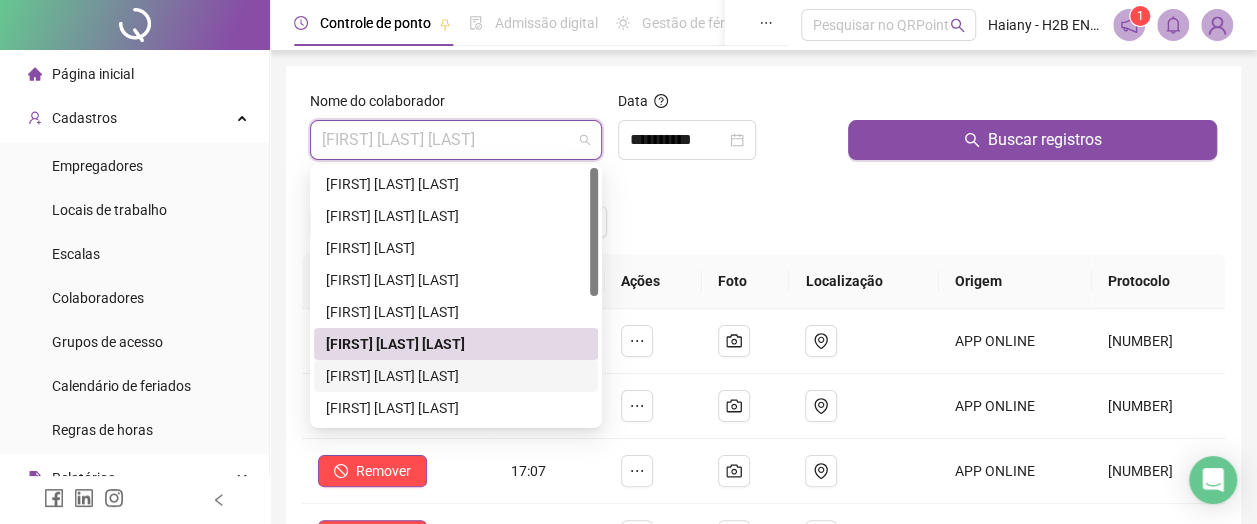 click on "[FIRST] [LAST] [LAST]" at bounding box center [456, 376] 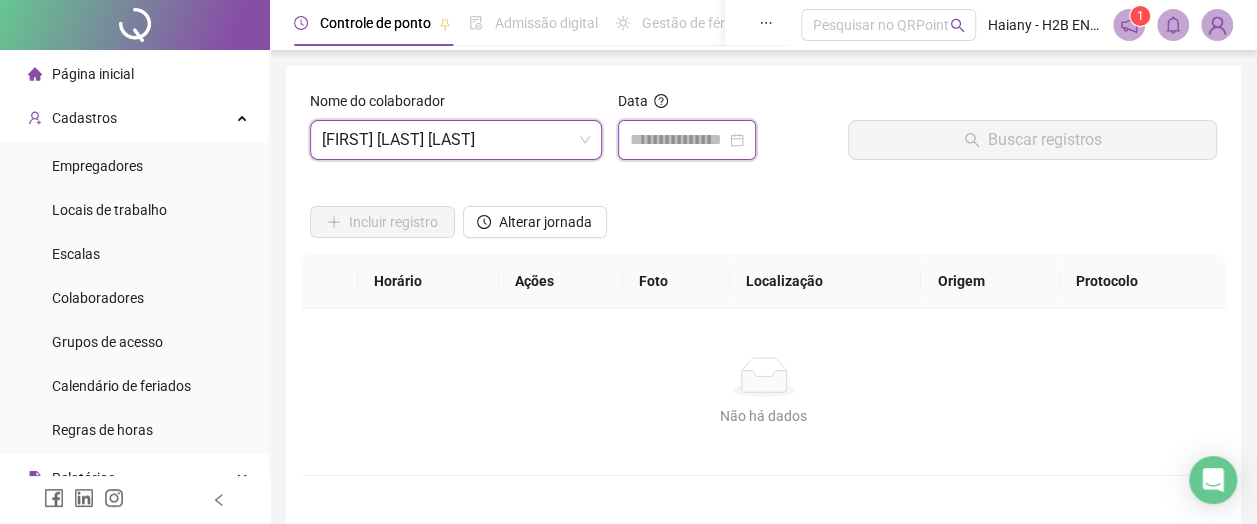click at bounding box center [678, 140] 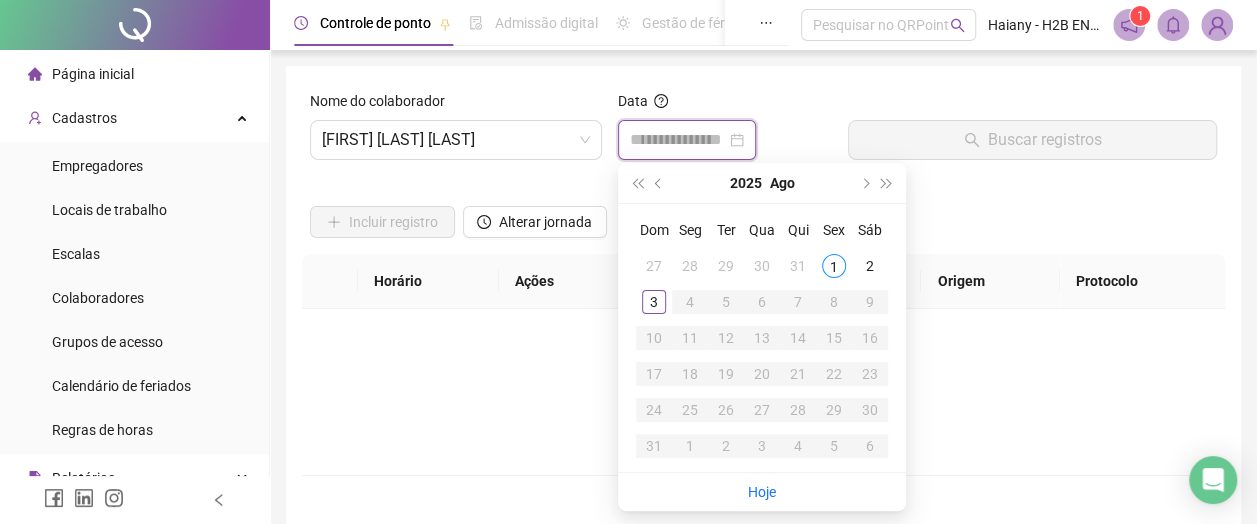 click on "[FIRST] [LAST] [LAST]" at bounding box center (456, 140) 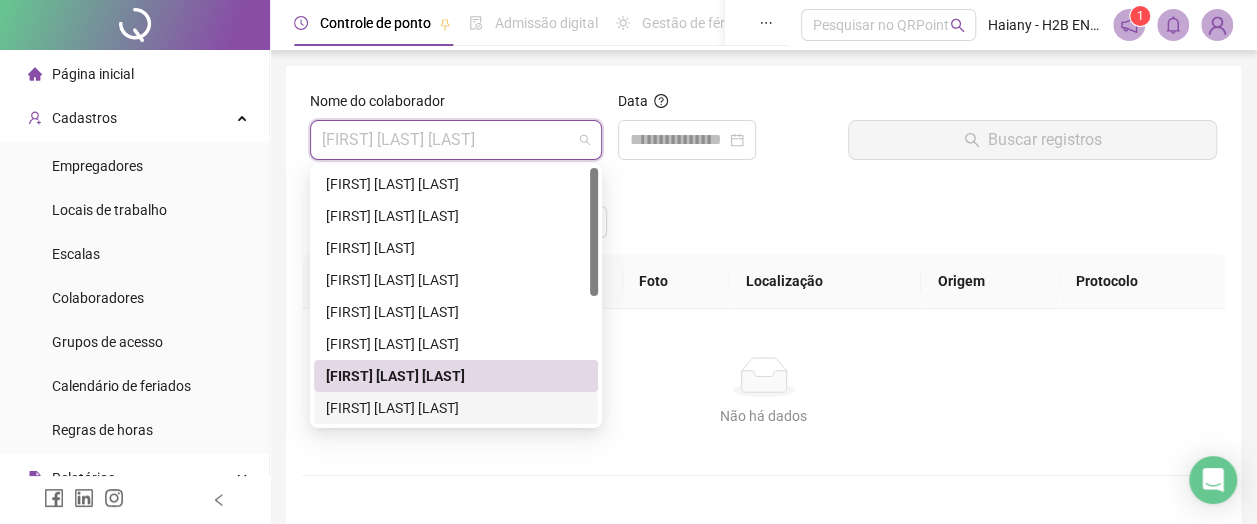 click on "[FIRST] [LAST] [LAST]" at bounding box center [456, 408] 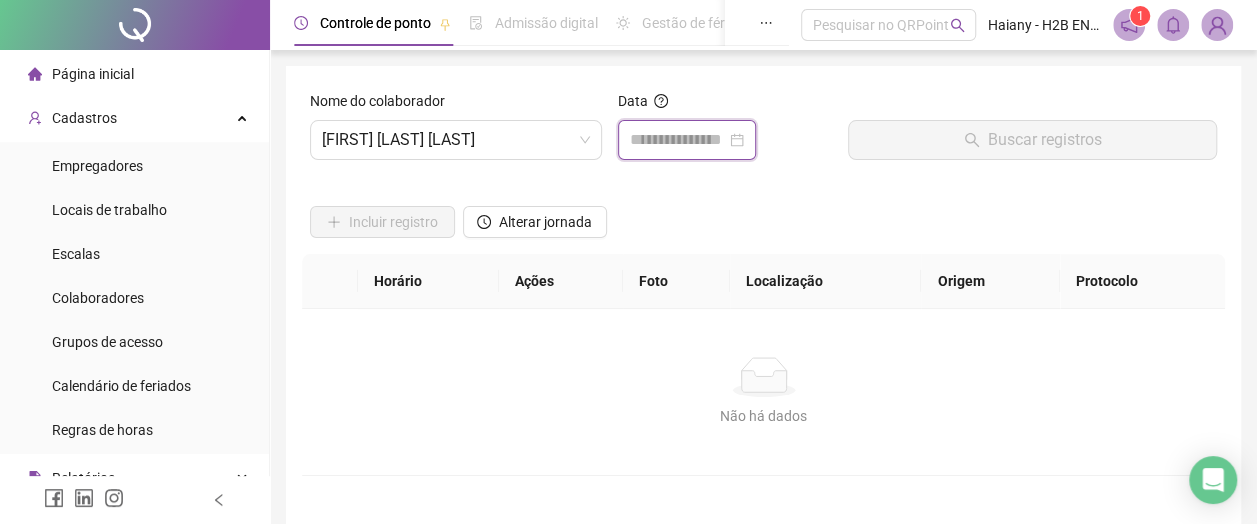 click at bounding box center (678, 140) 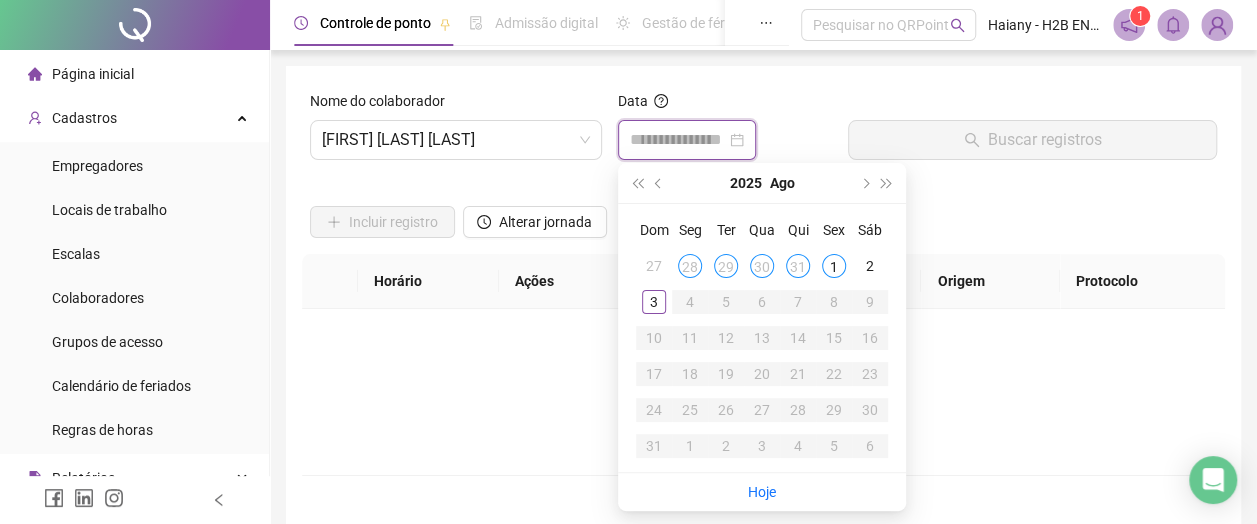 type on "**********" 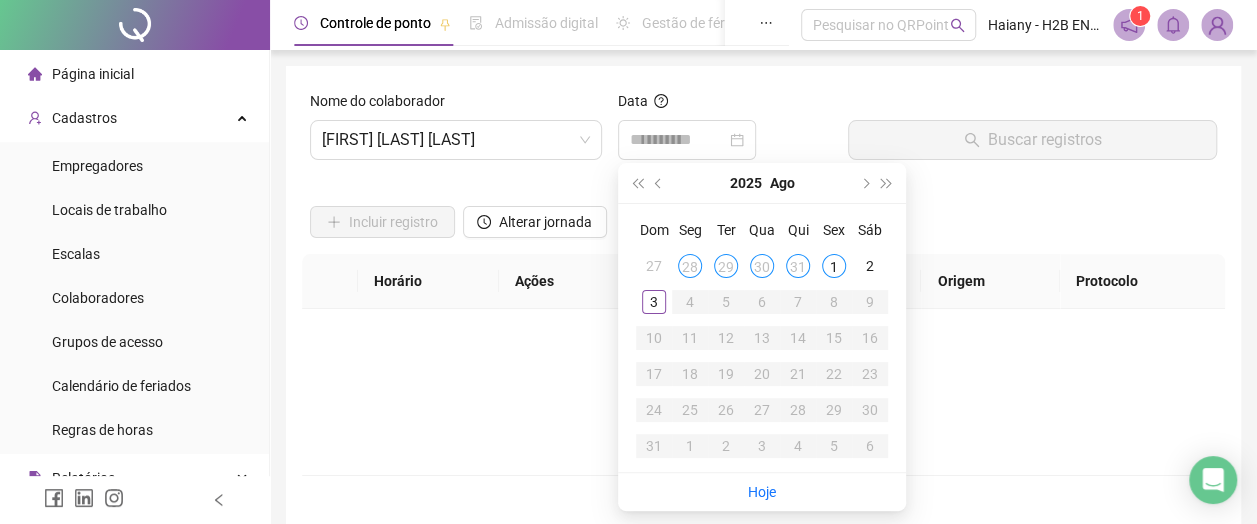 click on "31" at bounding box center [798, 266] 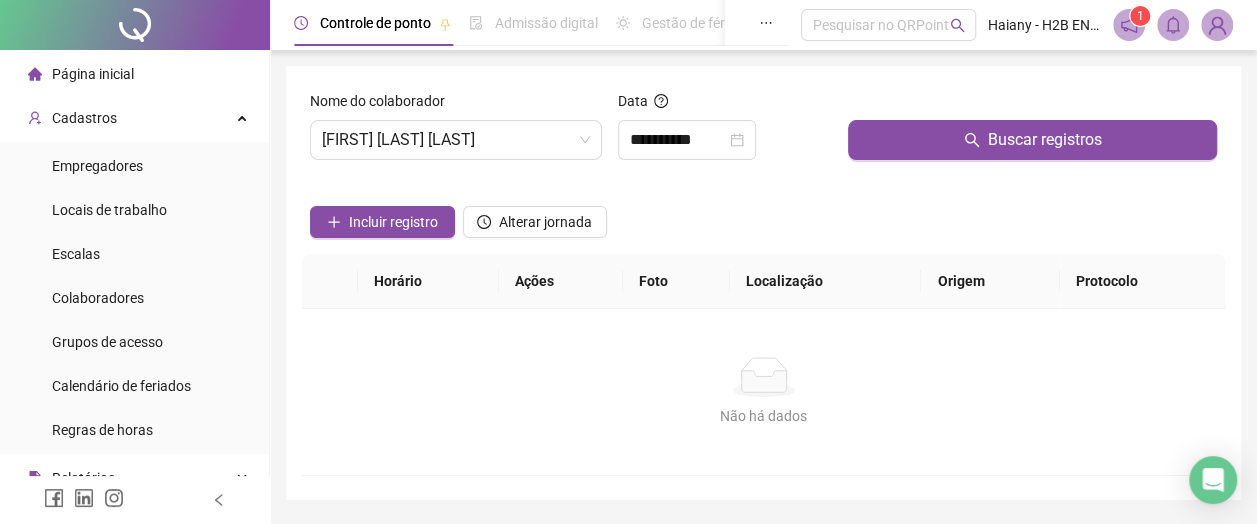 click on "Buscar registros" at bounding box center (1032, 140) 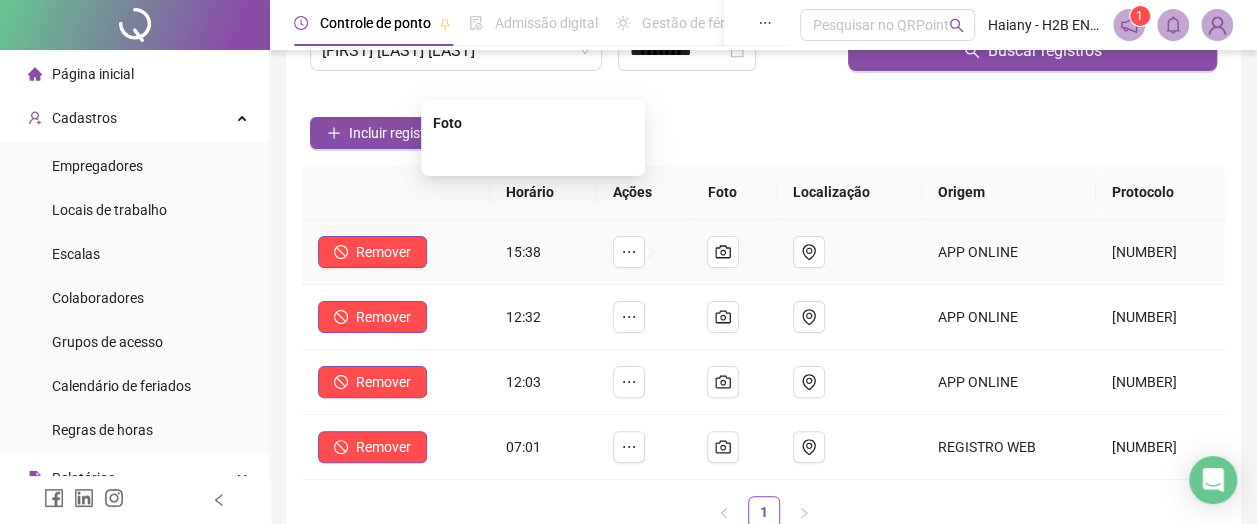 scroll, scrollTop: 0, scrollLeft: 0, axis: both 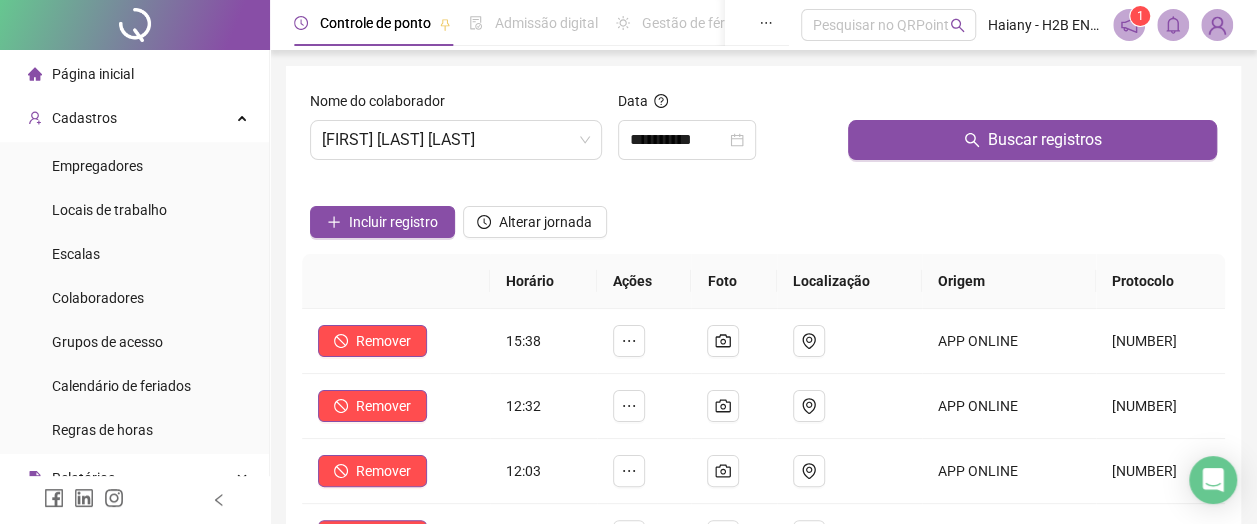 click on "[FIRST] [LAST] [LAST]" at bounding box center [456, 140] 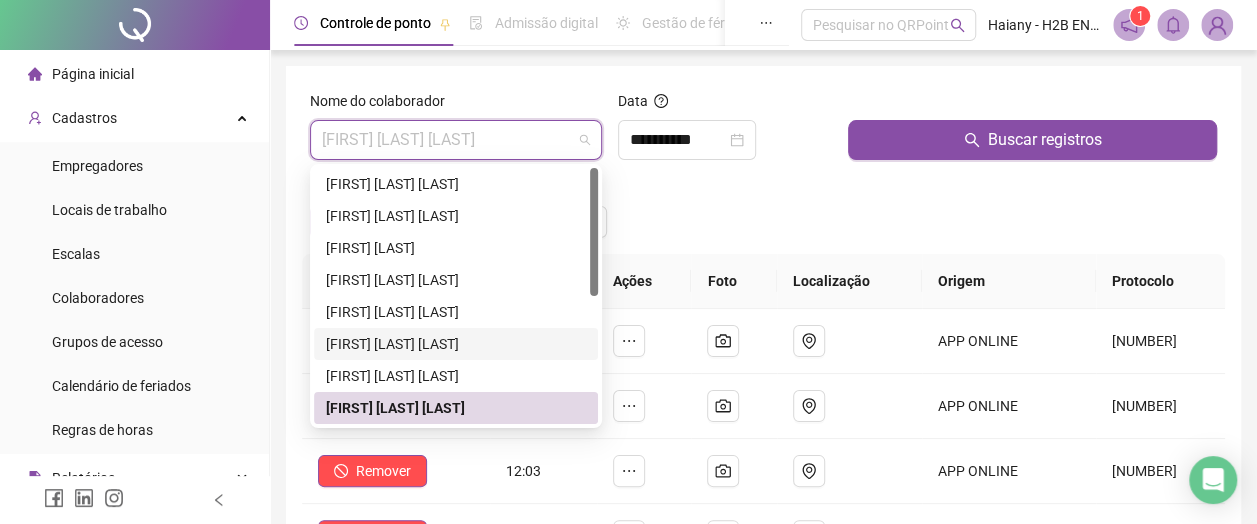 scroll, scrollTop: 200, scrollLeft: 0, axis: vertical 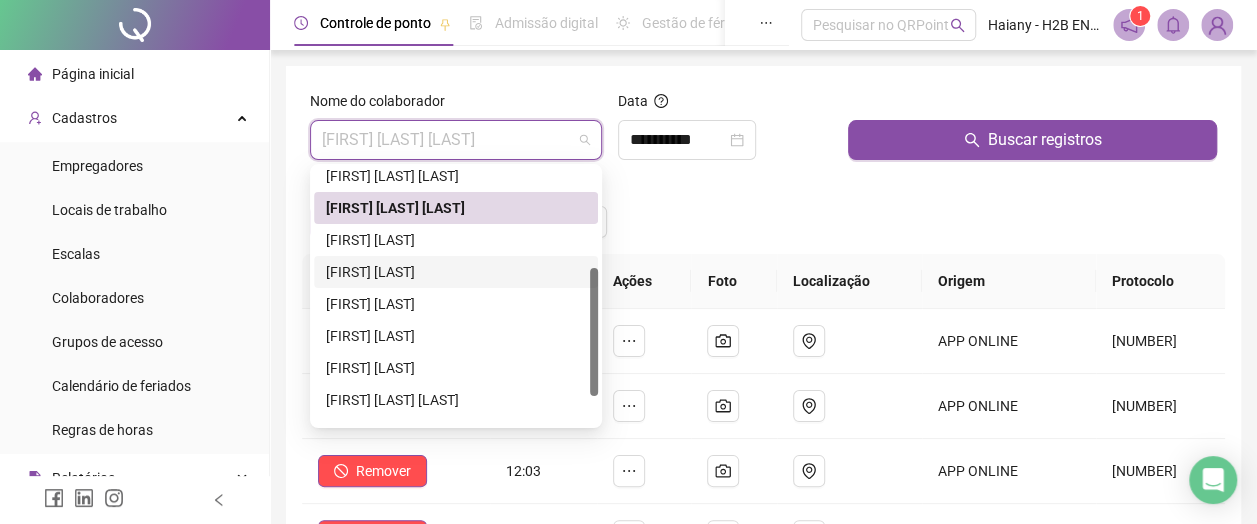 click on "[FIRST] [LAST]" at bounding box center [456, 272] 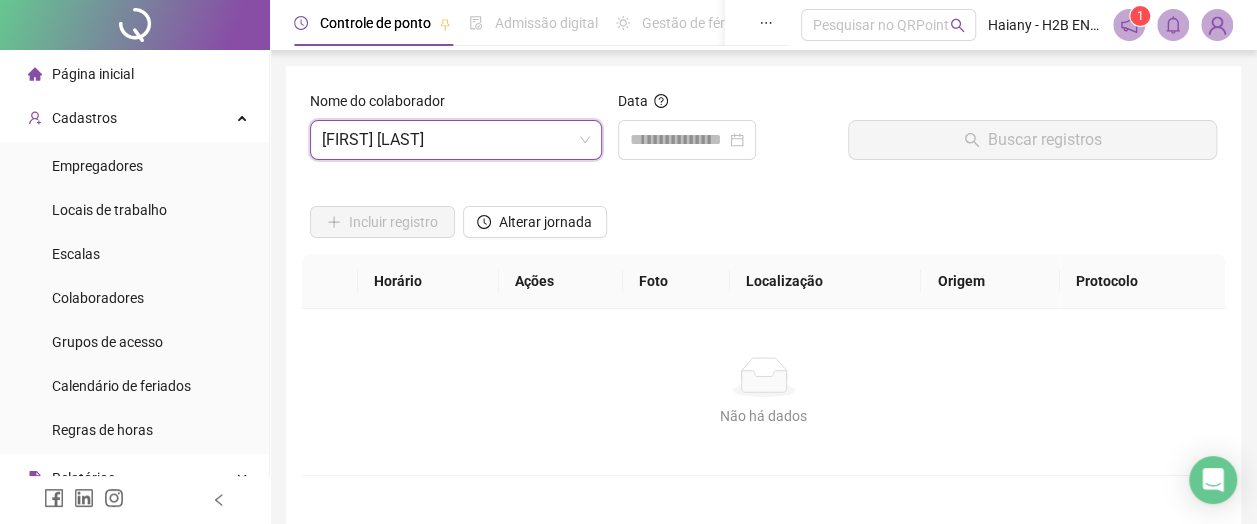 click on "[FIRST] [LAST]" at bounding box center [456, 140] 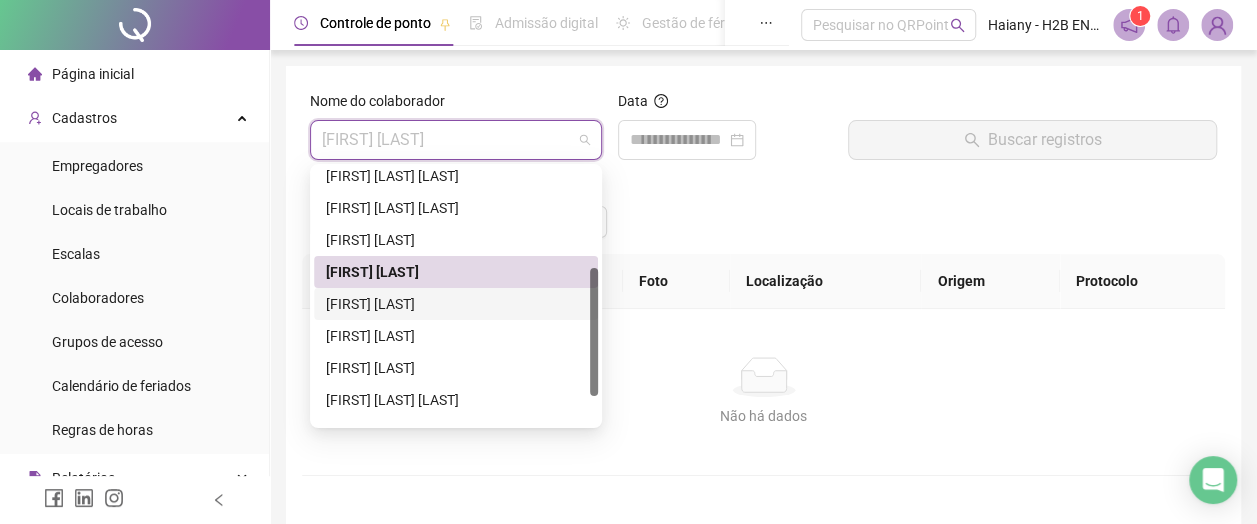 click on "[FIRST] [LAST]" at bounding box center [456, 304] 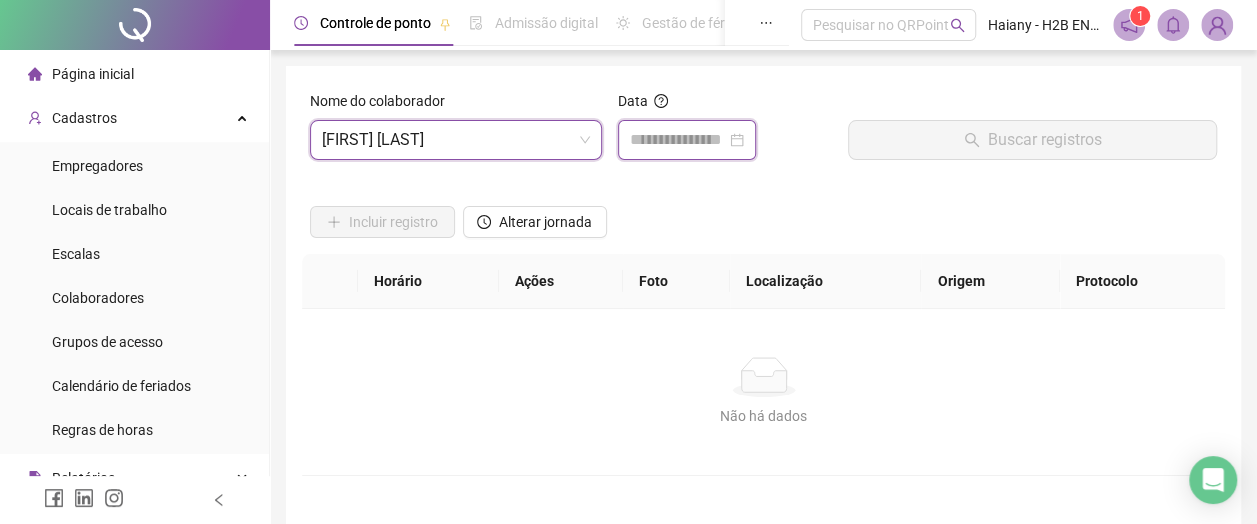click at bounding box center [678, 140] 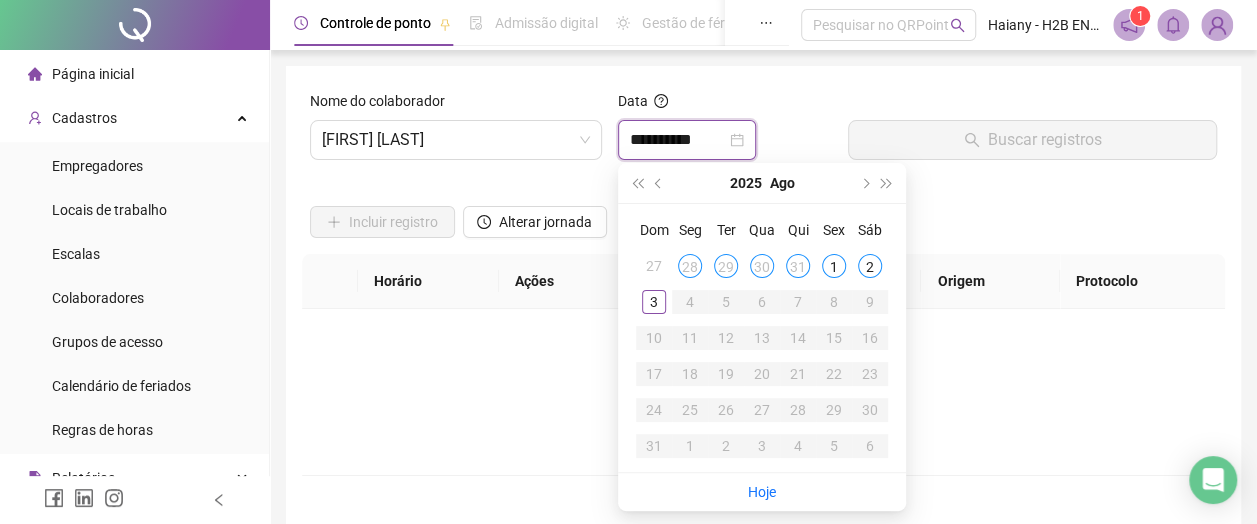 type on "**********" 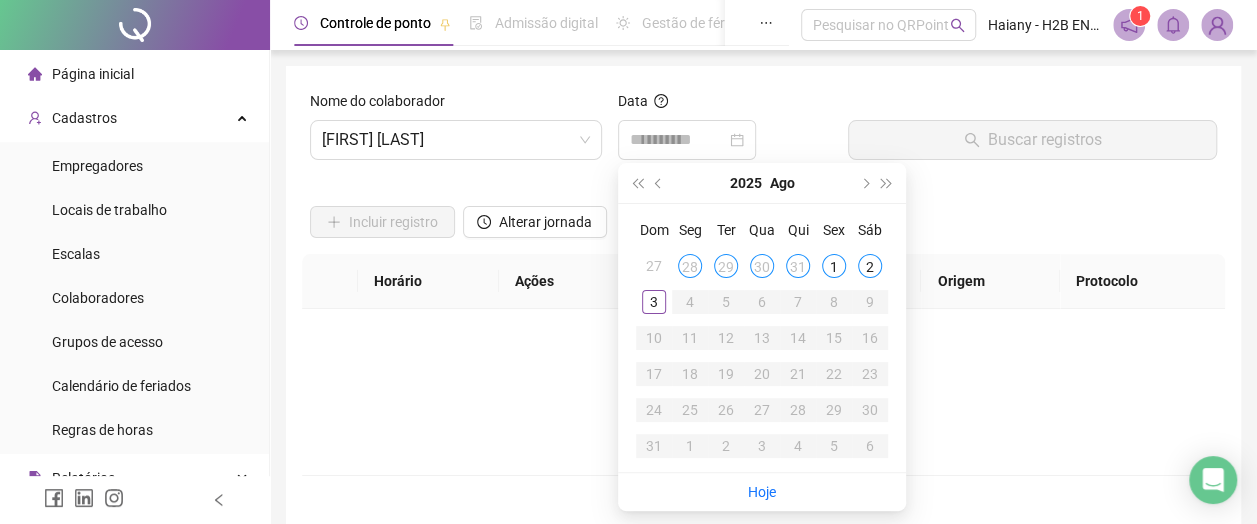 click on "31" at bounding box center (798, 266) 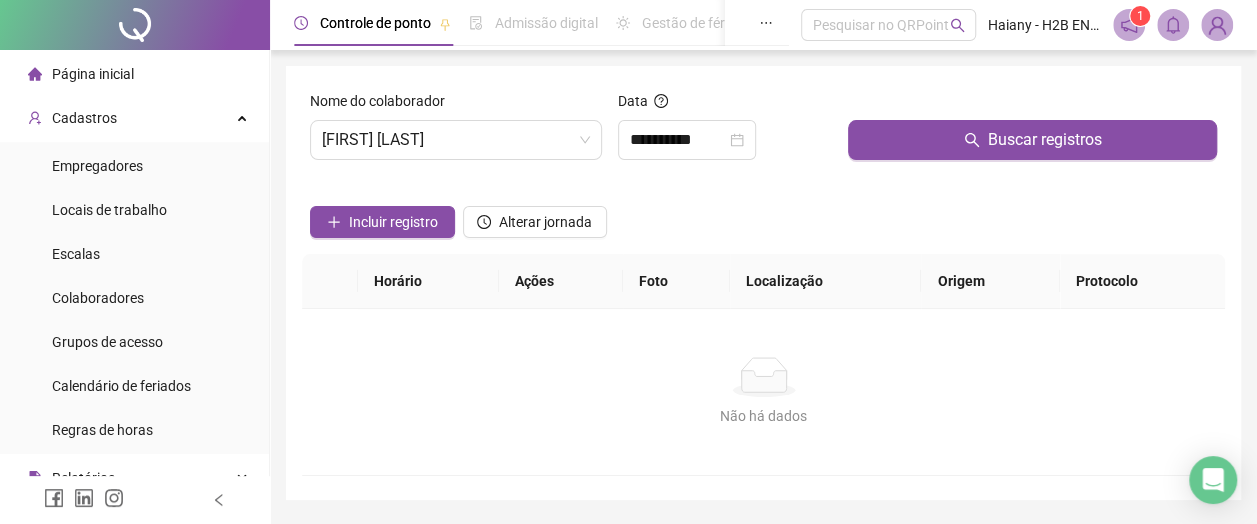 click on "Buscar registros" at bounding box center (1032, 140) 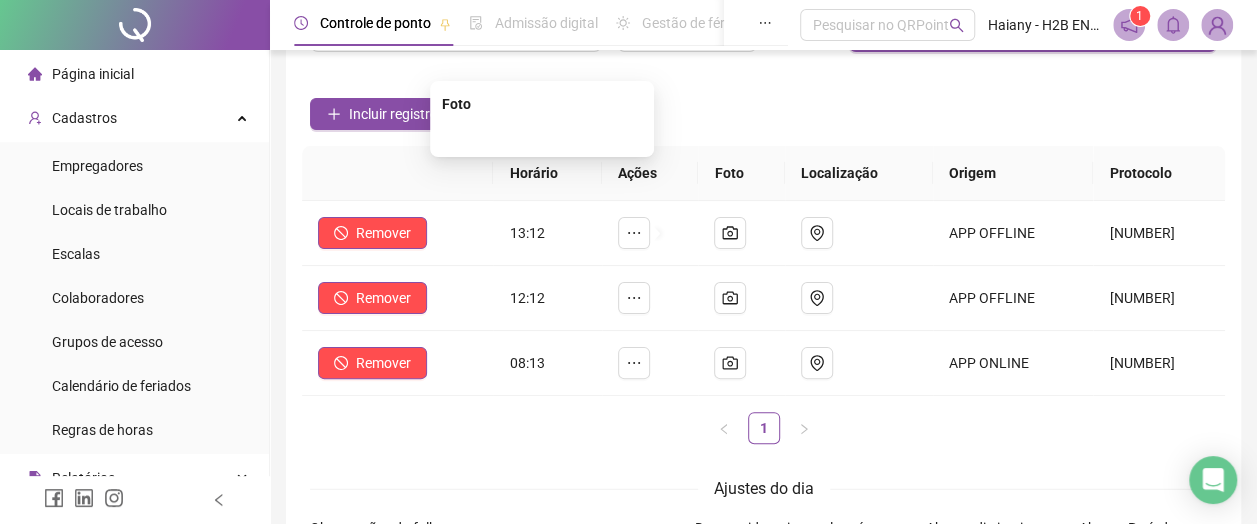 scroll, scrollTop: 0, scrollLeft: 0, axis: both 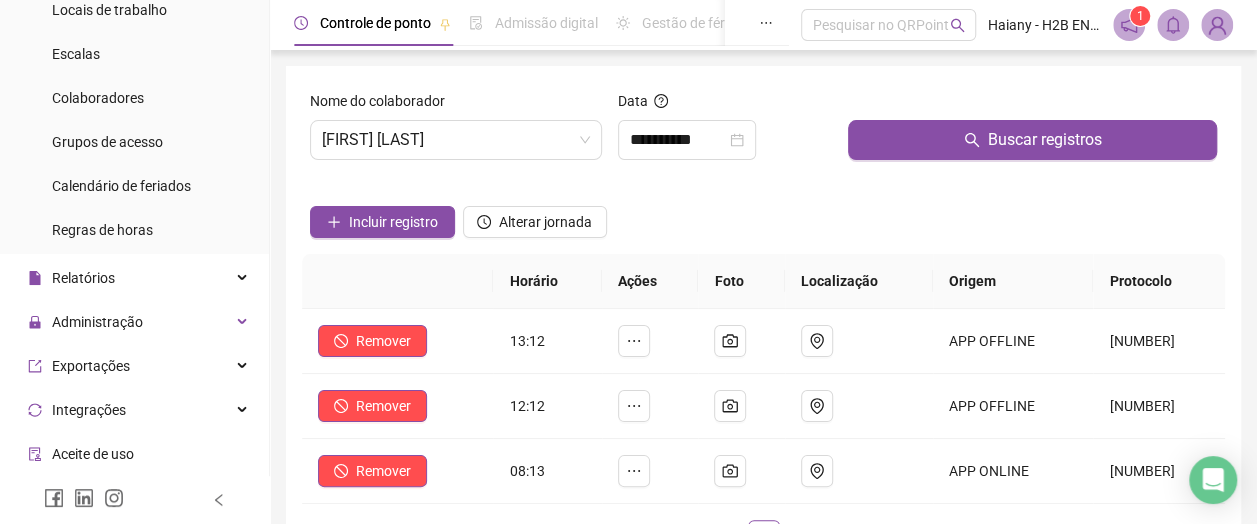 click on "Administração" at bounding box center (85, 322) 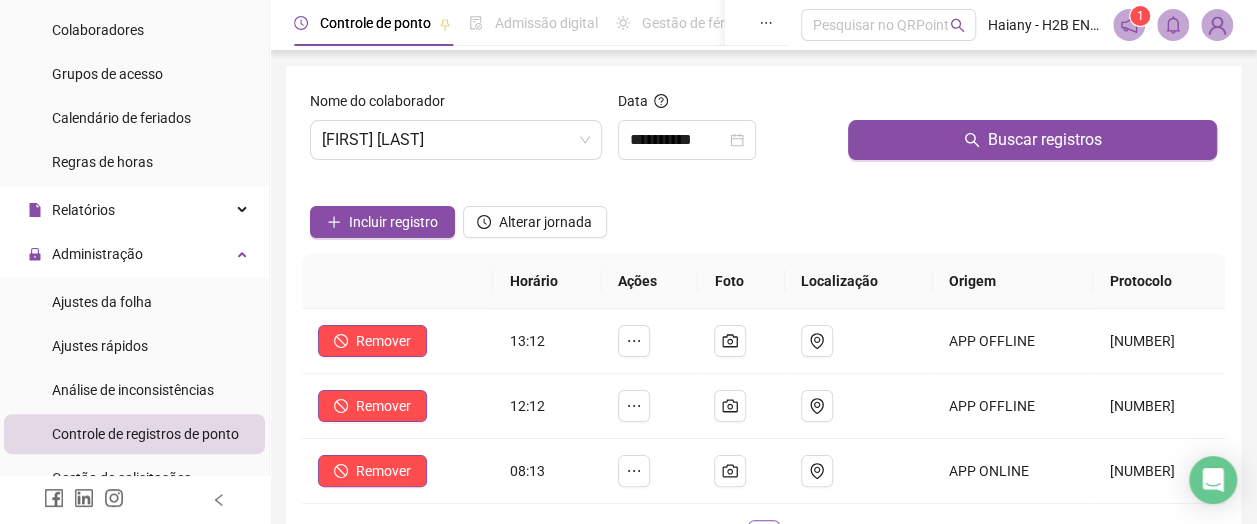 scroll, scrollTop: 300, scrollLeft: 0, axis: vertical 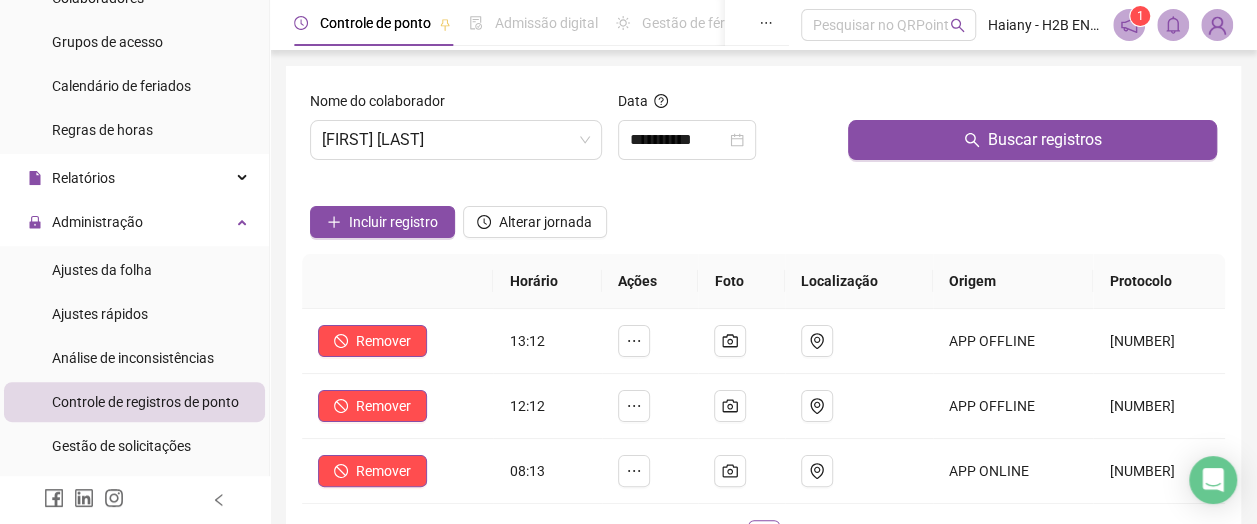 click on "Gestão de solicitações" at bounding box center (121, 446) 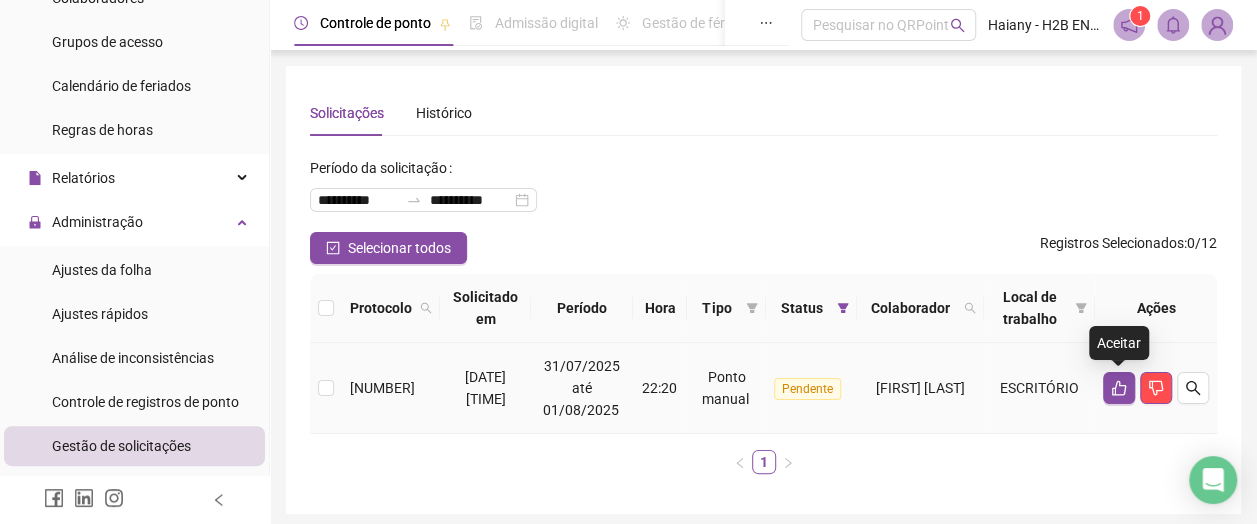 click 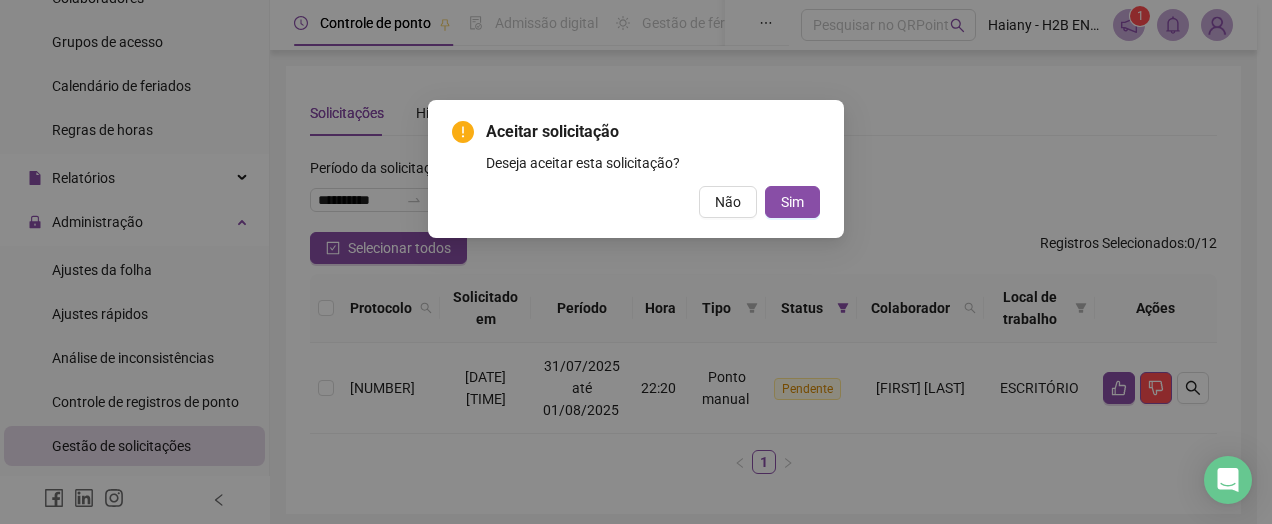 click on "Sim" at bounding box center [792, 202] 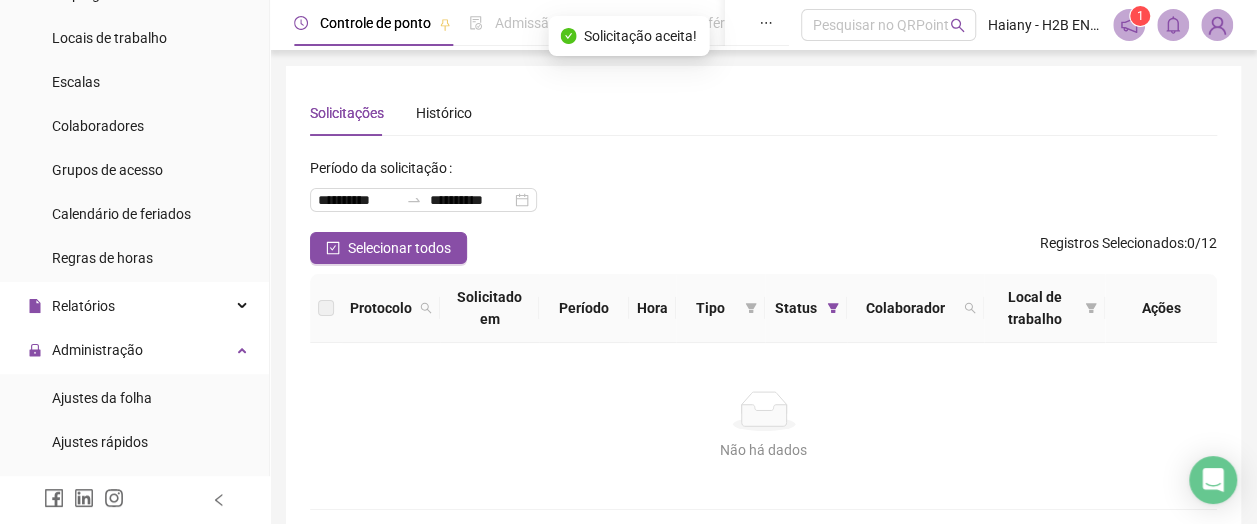 scroll, scrollTop: 0, scrollLeft: 0, axis: both 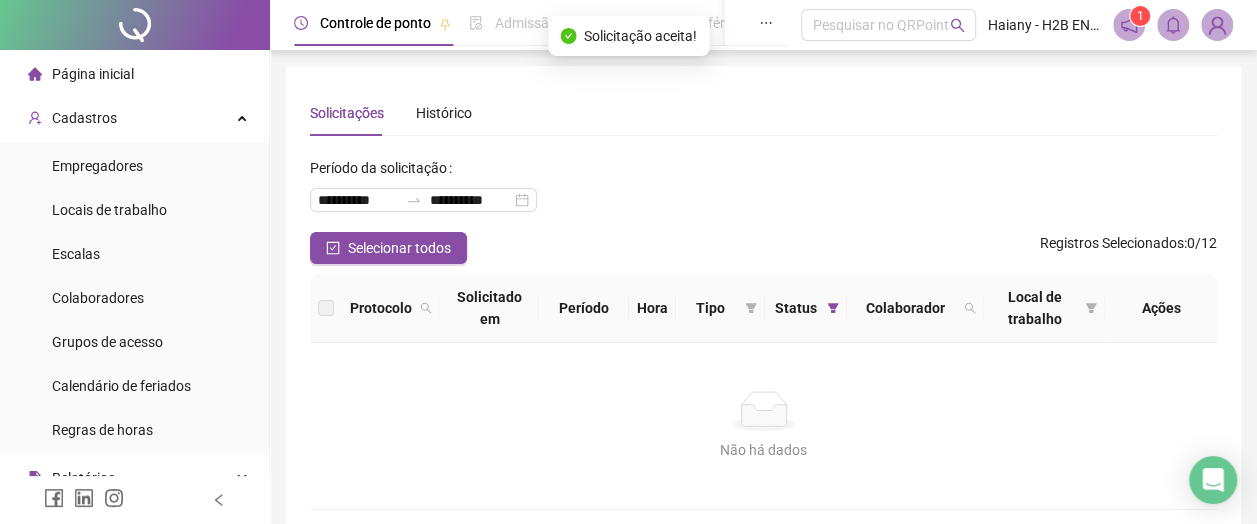 click on "Página inicial" at bounding box center (134, 74) 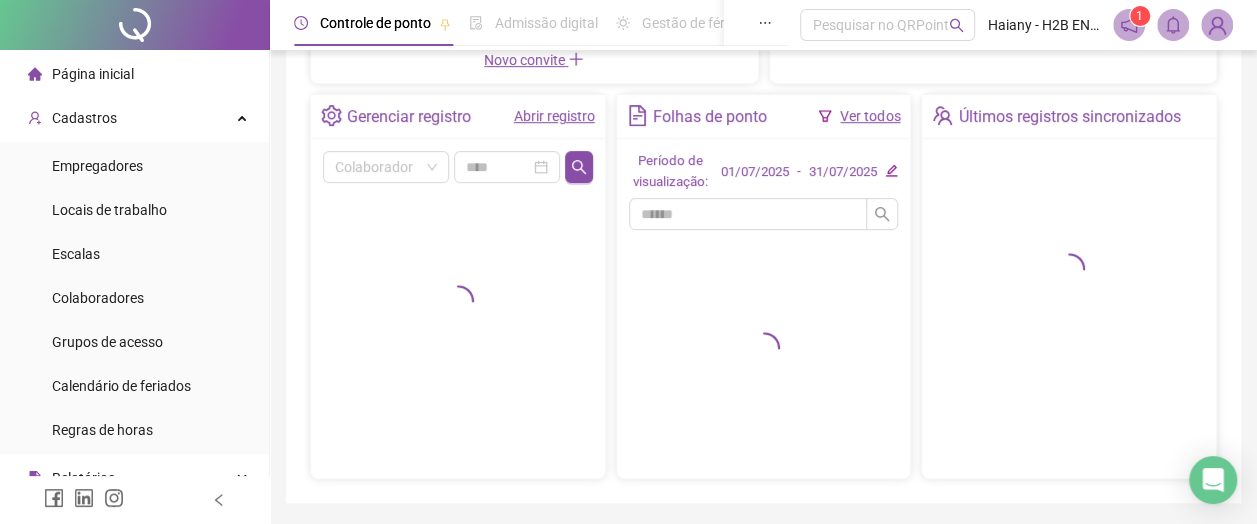 scroll, scrollTop: 400, scrollLeft: 0, axis: vertical 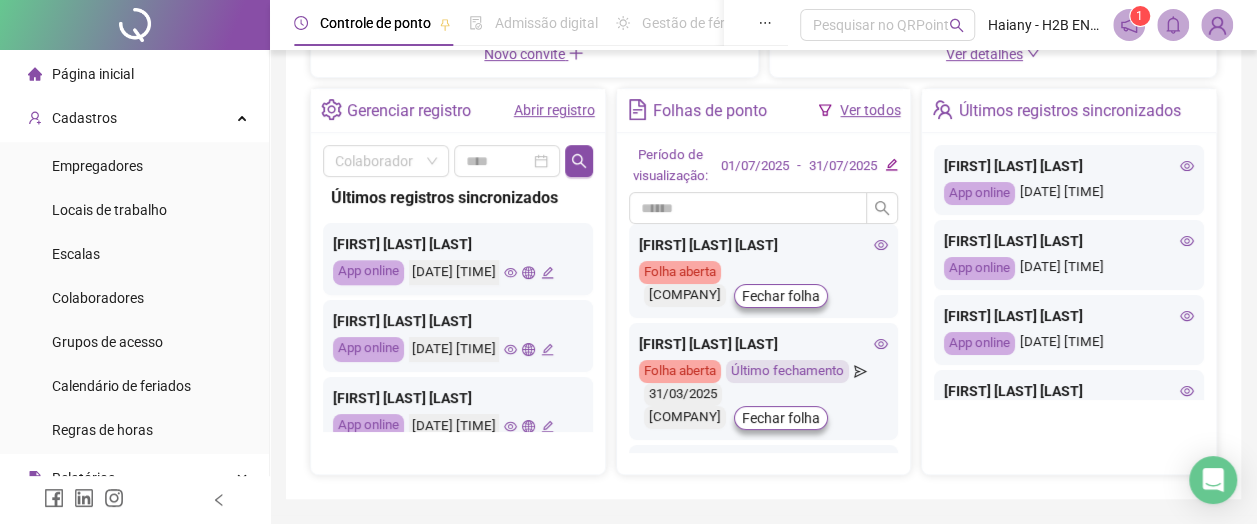 click on "Convites enviados [FIRST] [LAST] [COMPANY] Data de início [DATE] Novo convite" at bounding box center (534, -88) 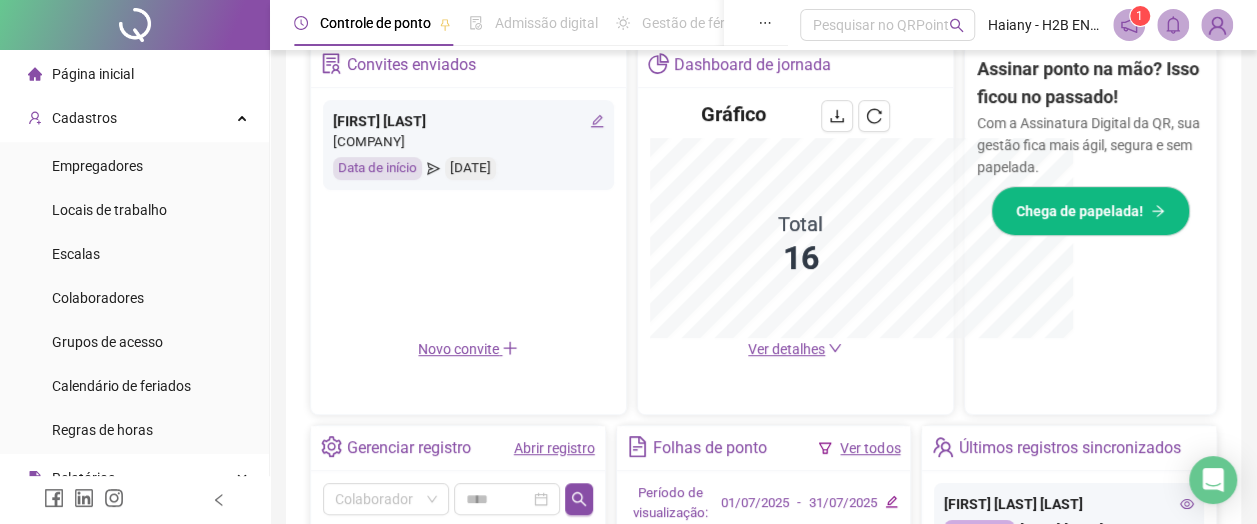 scroll, scrollTop: 694, scrollLeft: 0, axis: vertical 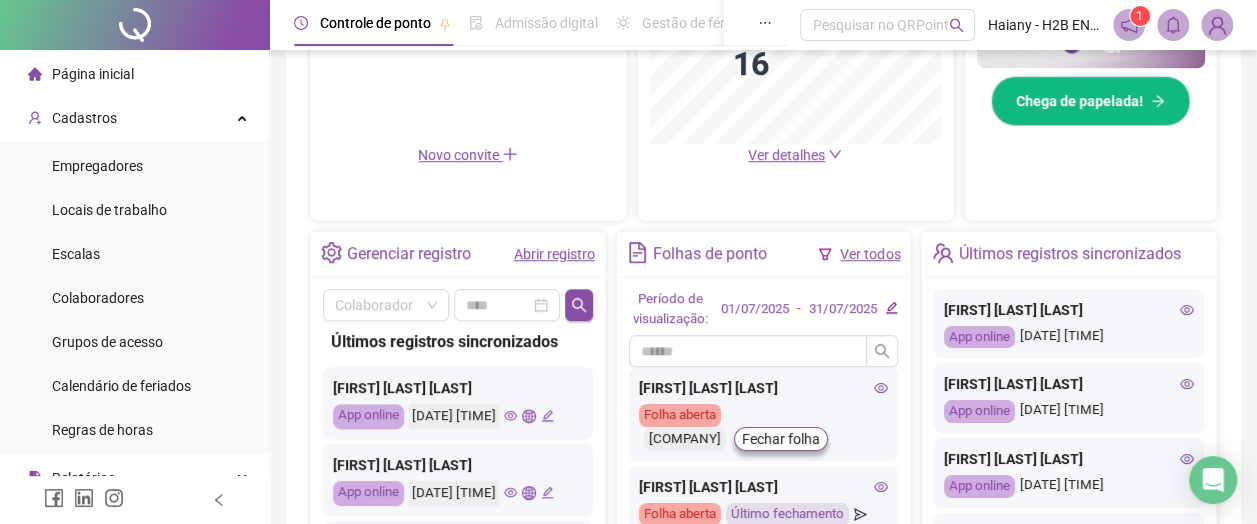 click on "Abrir registro" at bounding box center (554, 254) 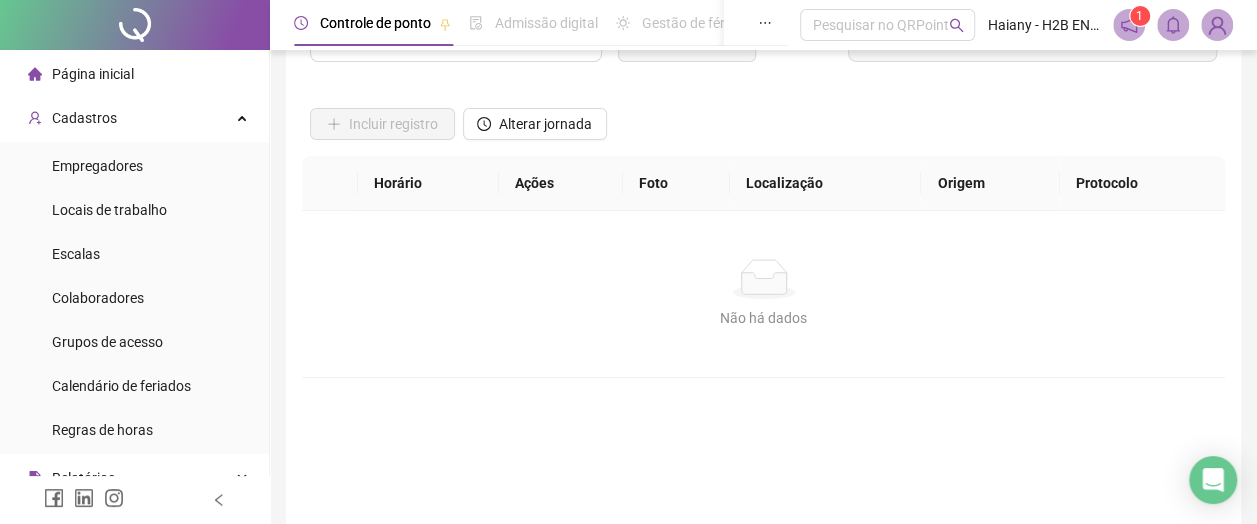 scroll, scrollTop: 0, scrollLeft: 0, axis: both 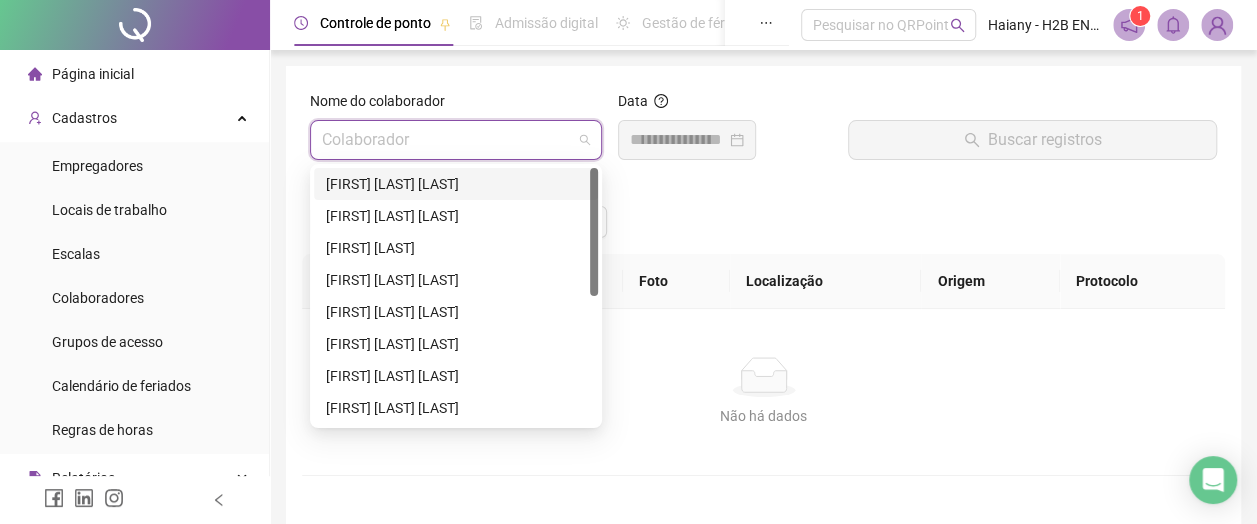 click at bounding box center (447, 140) 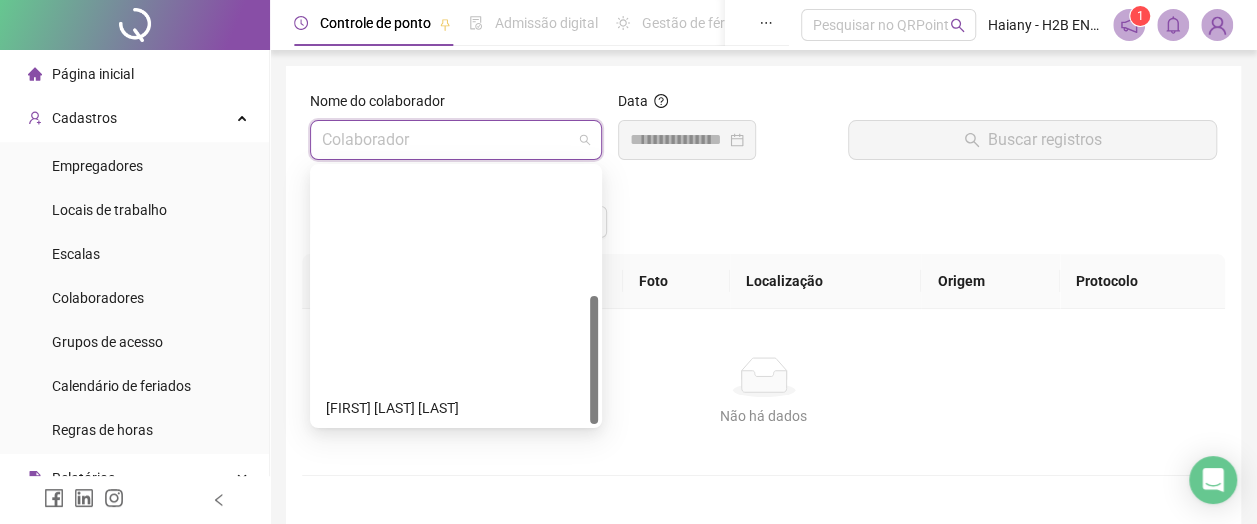 scroll, scrollTop: 256, scrollLeft: 0, axis: vertical 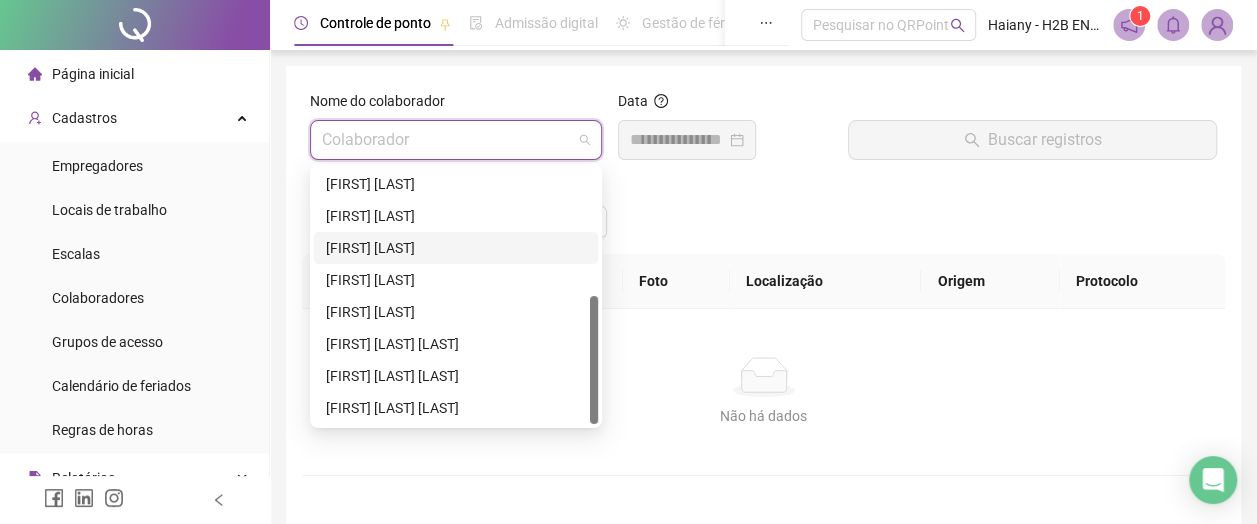 click on "[FIRST] [LAST]" at bounding box center (456, 248) 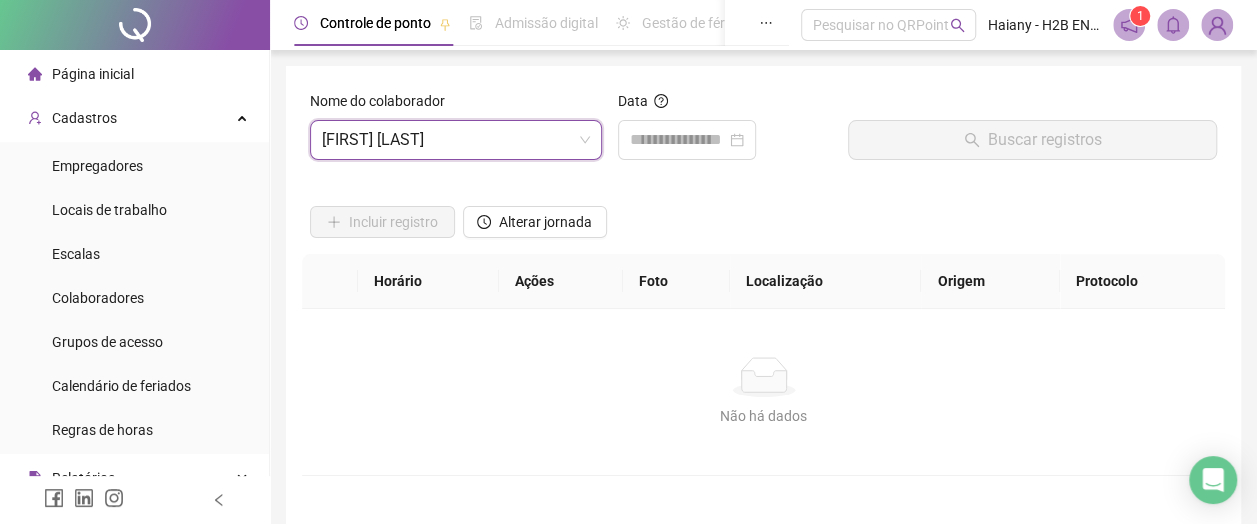 click at bounding box center [687, 140] 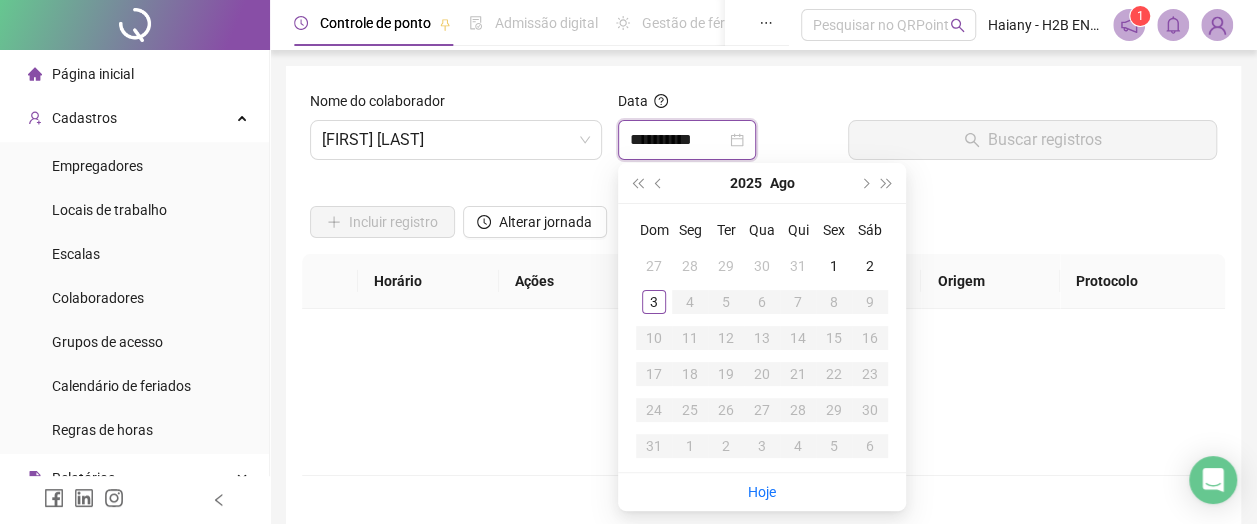 type on "**********" 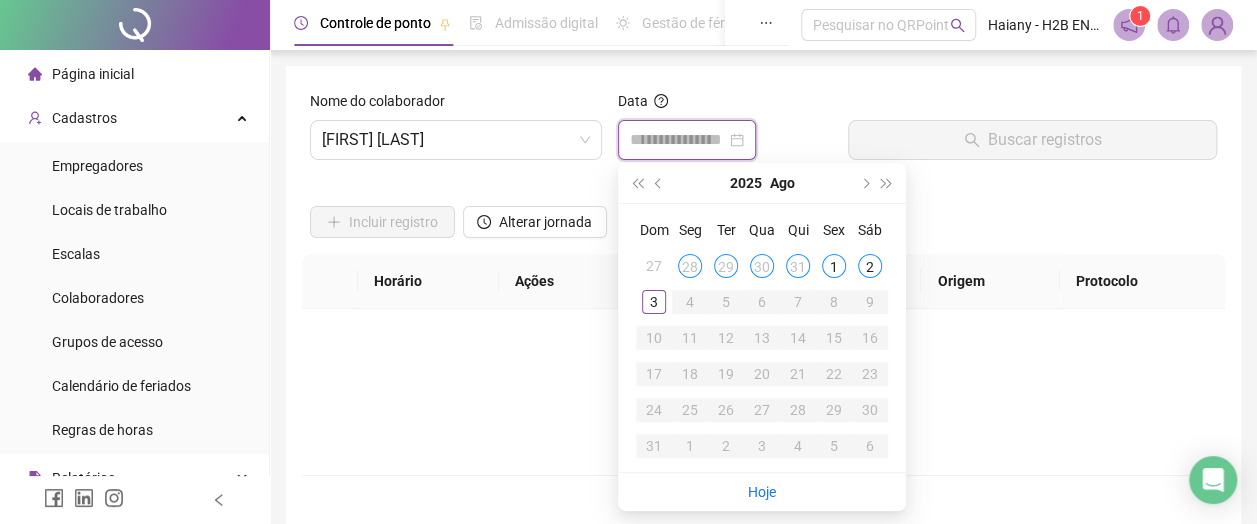 type on "**********" 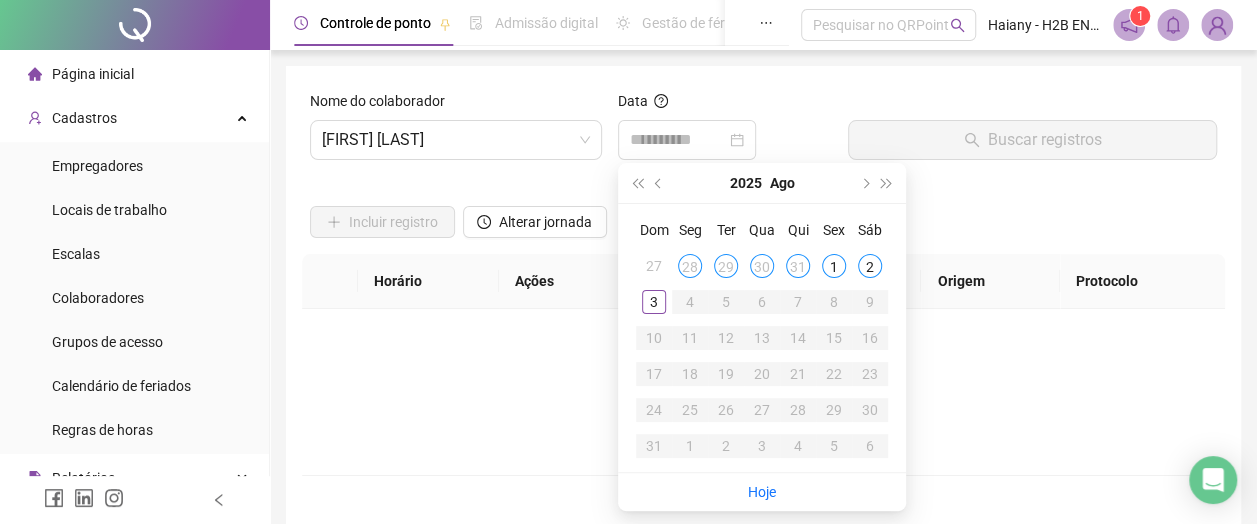 click on "31" at bounding box center (798, 266) 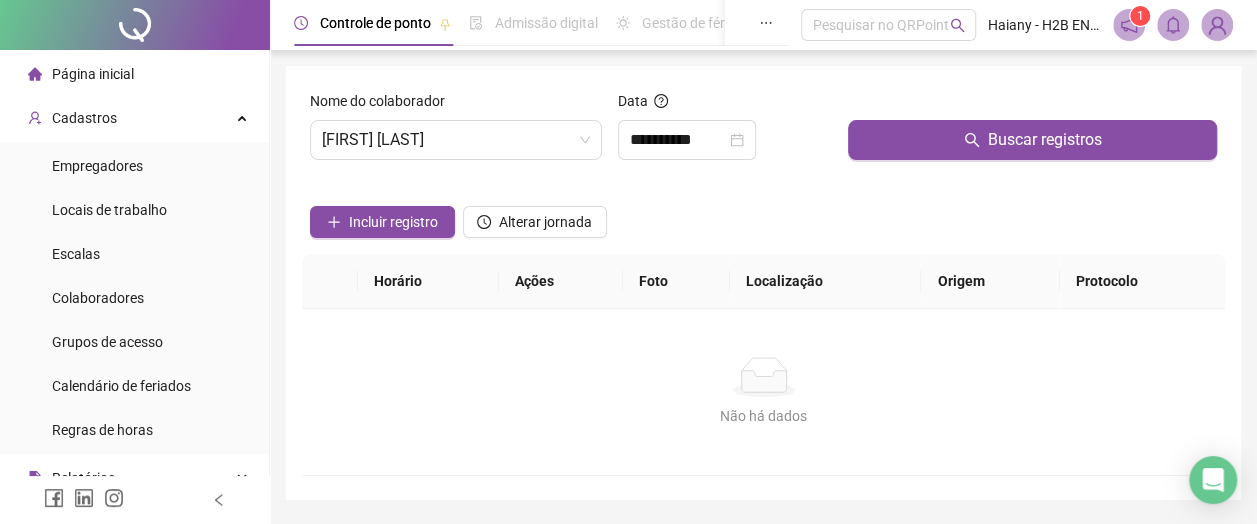 click on "Buscar registros" at bounding box center [1032, 140] 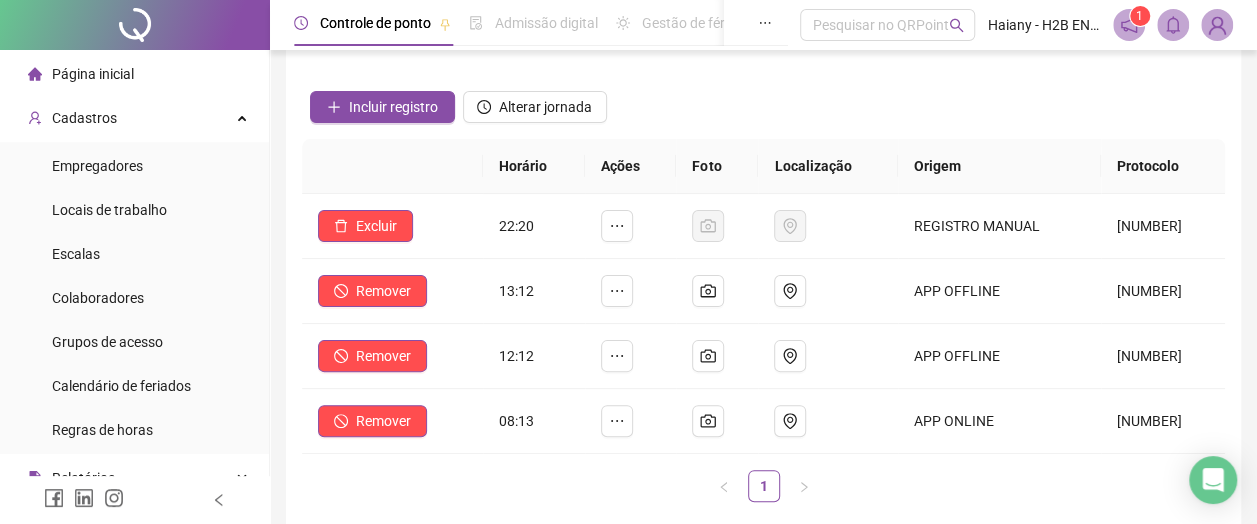 scroll, scrollTop: 0, scrollLeft: 0, axis: both 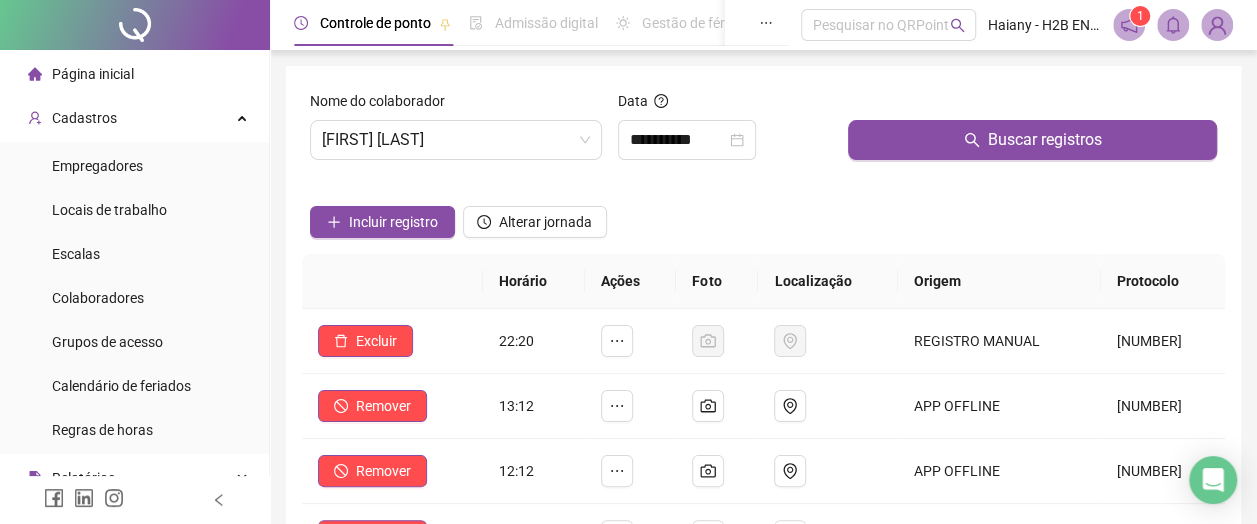 click on "[FIRST] [LAST]" at bounding box center (456, 140) 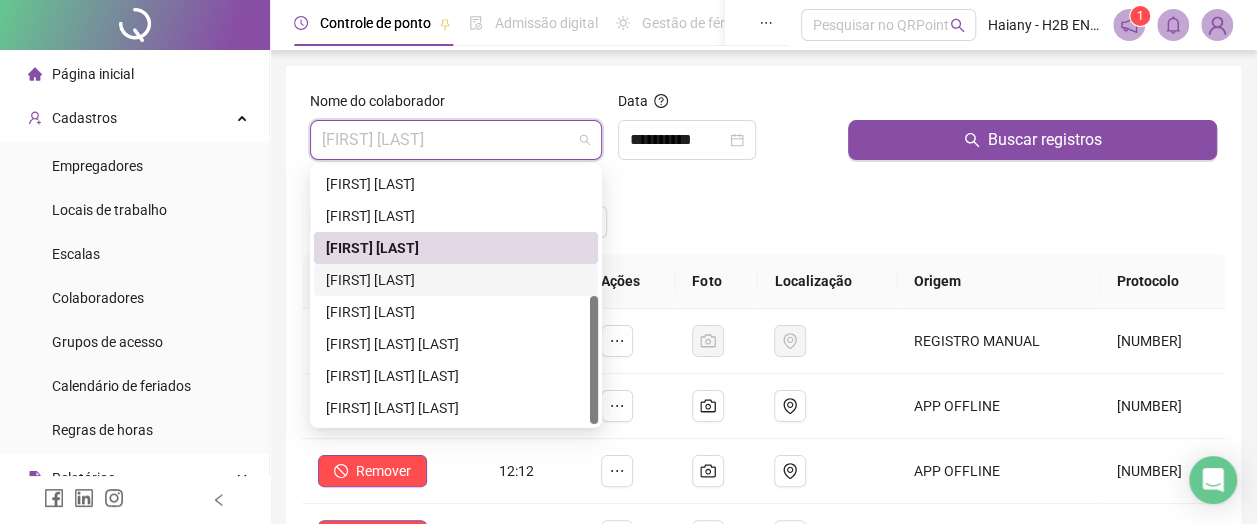 click on "[FIRST] [LAST]" at bounding box center (456, 280) 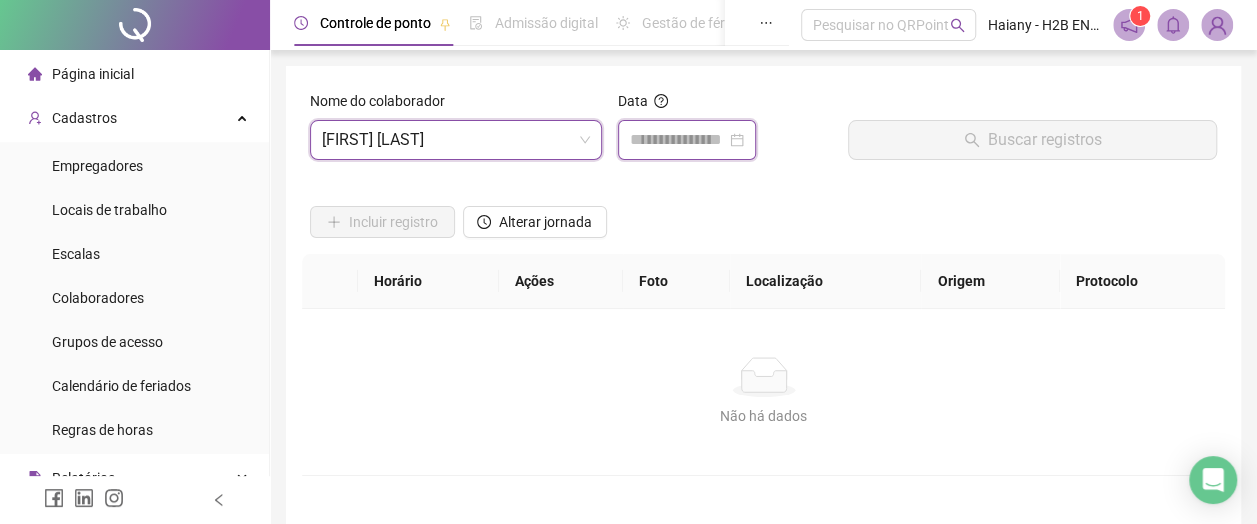 click at bounding box center (678, 140) 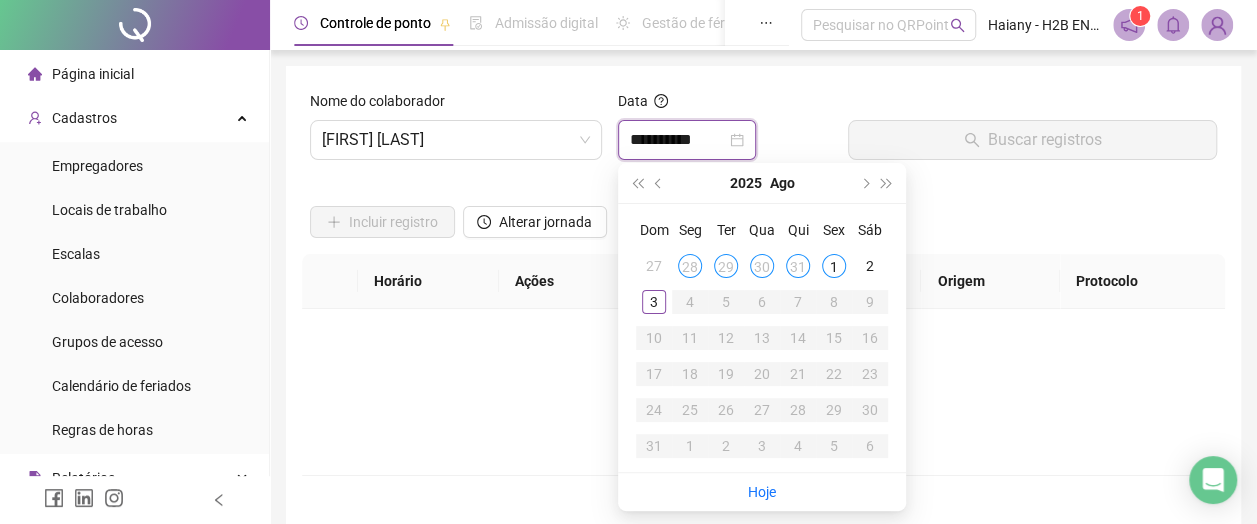 type on "**********" 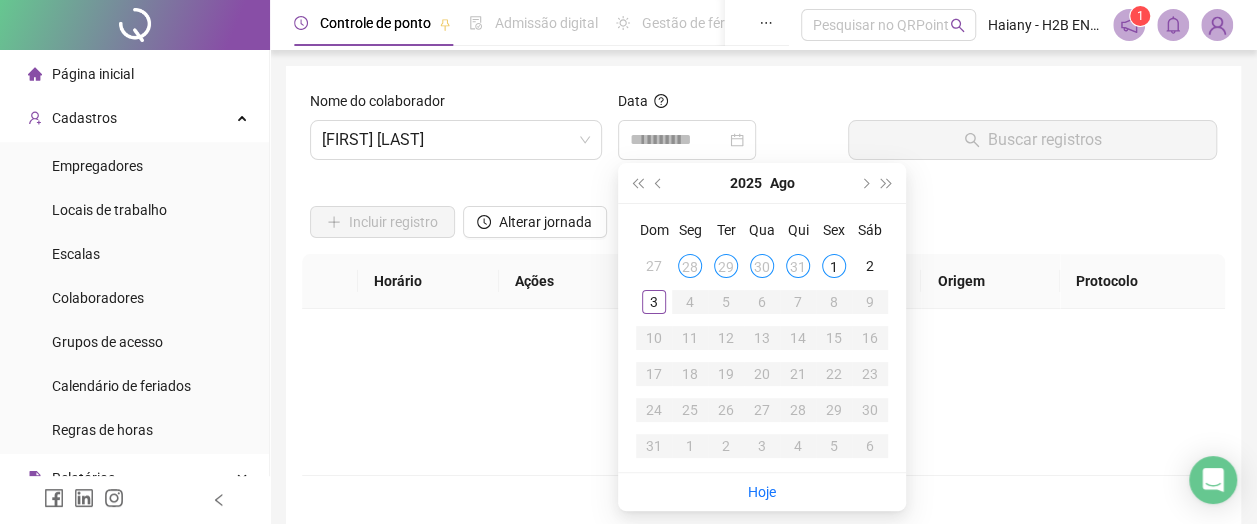 click on "31" at bounding box center (798, 266) 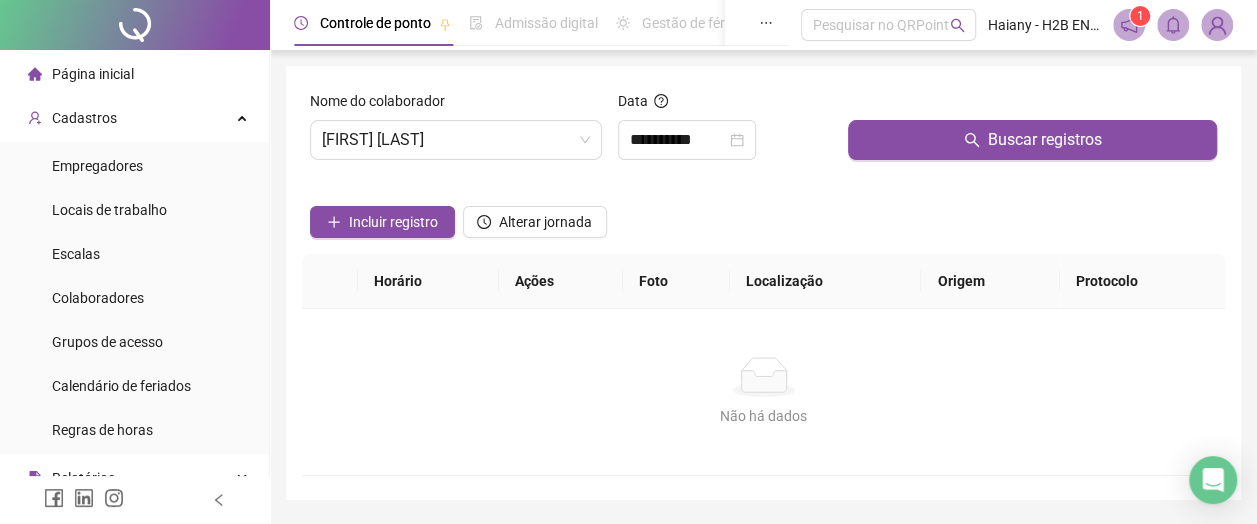 click on "Buscar registros" at bounding box center [1032, 140] 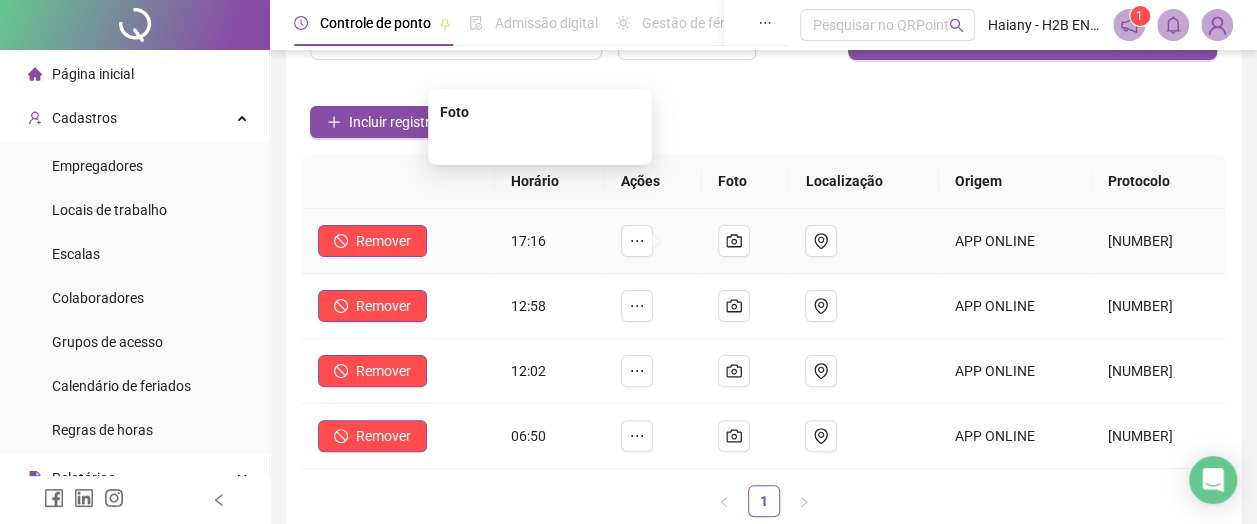 scroll, scrollTop: 0, scrollLeft: 0, axis: both 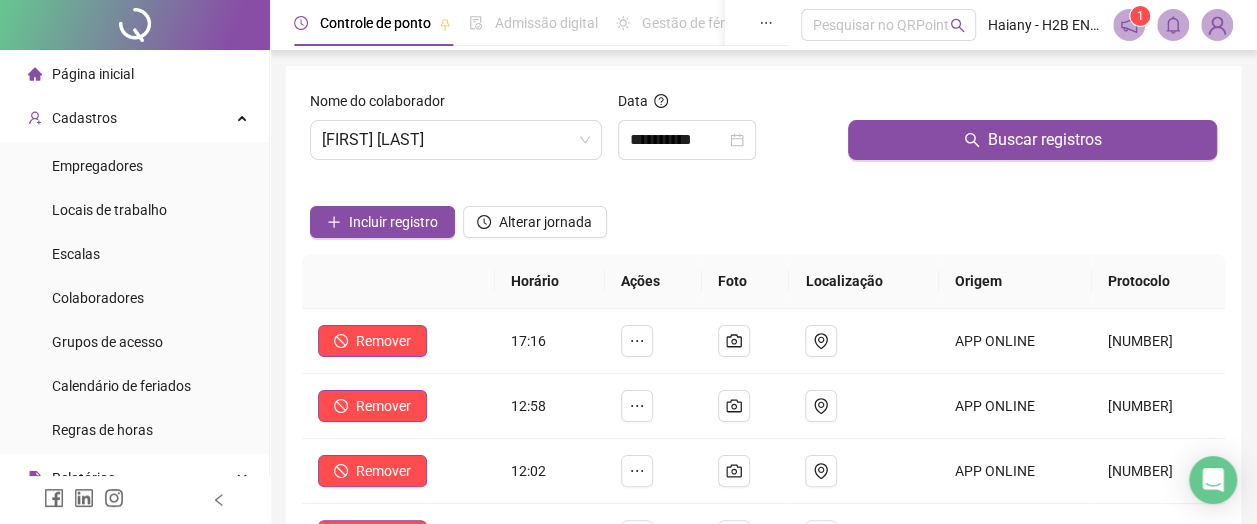 click on "[FIRST] [LAST]" at bounding box center (456, 140) 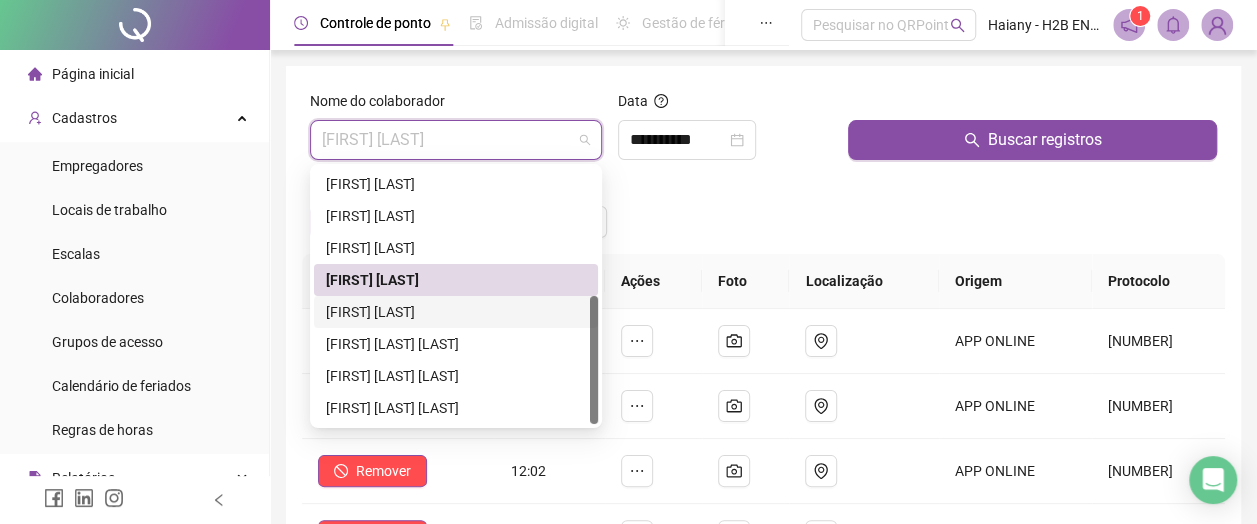 click on "[FIRST] [LAST]" at bounding box center (456, 312) 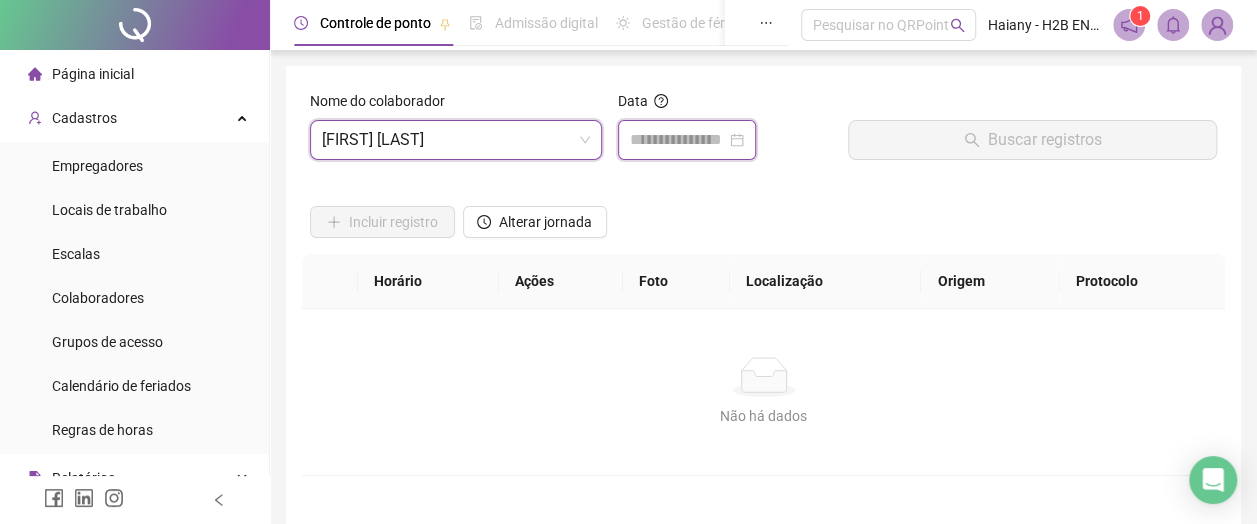 click at bounding box center (678, 140) 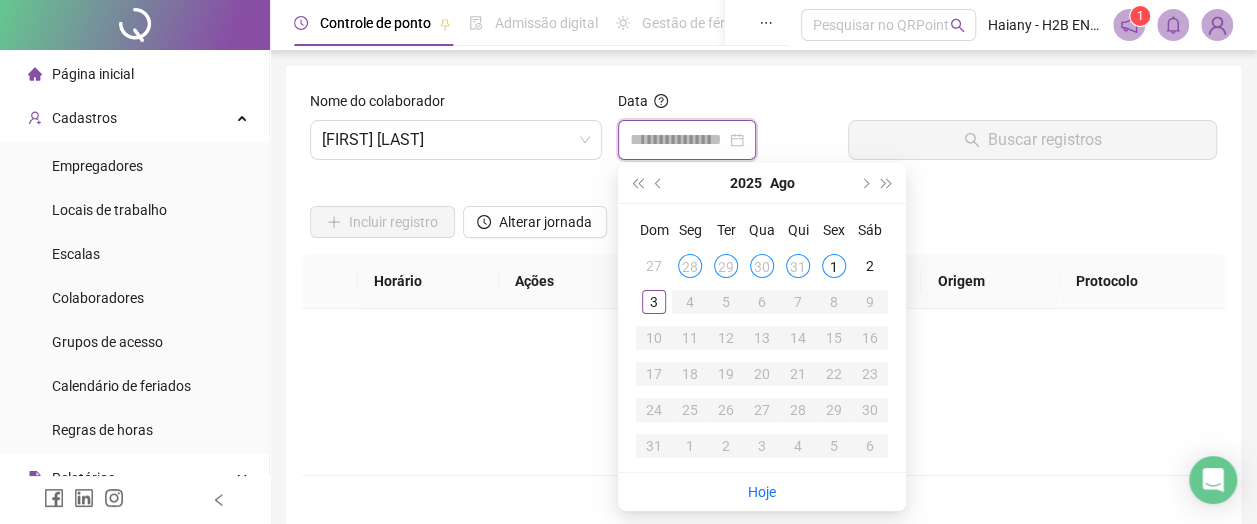 type on "**********" 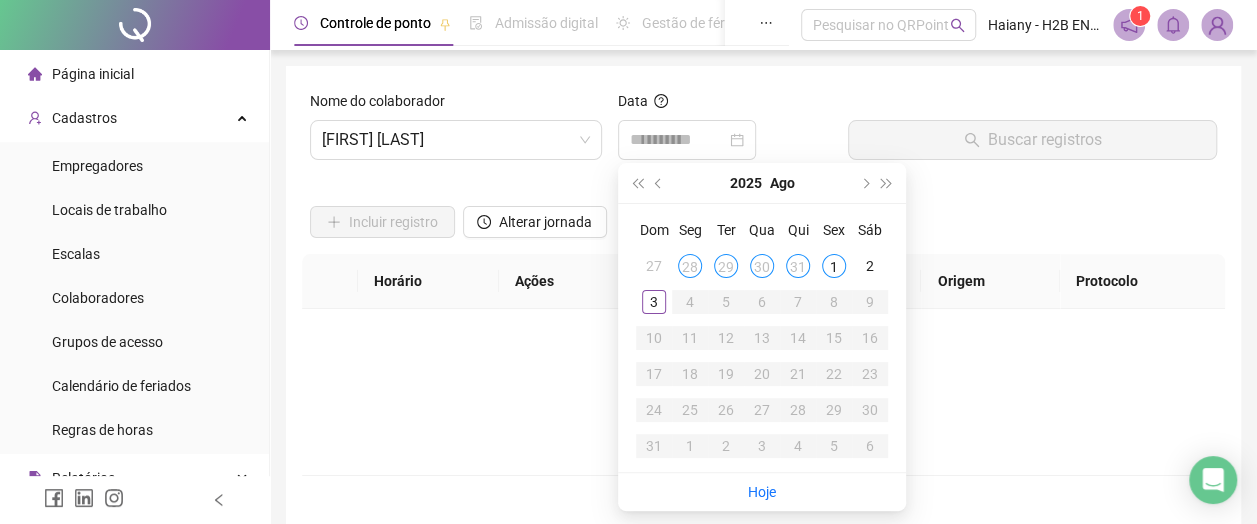 click on "31" at bounding box center (798, 266) 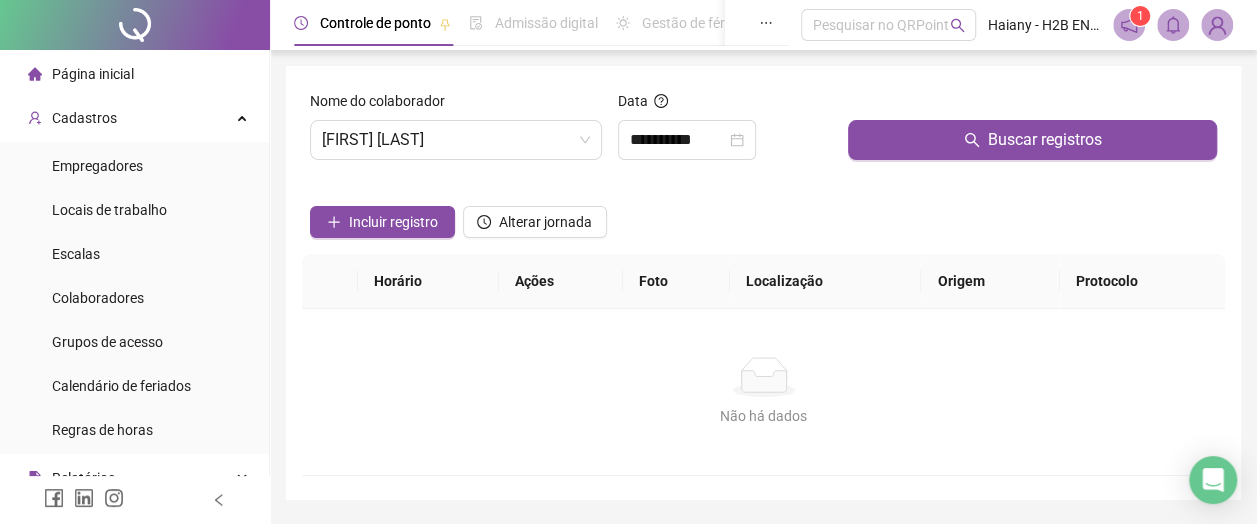 click on "Buscar registros" at bounding box center (1032, 140) 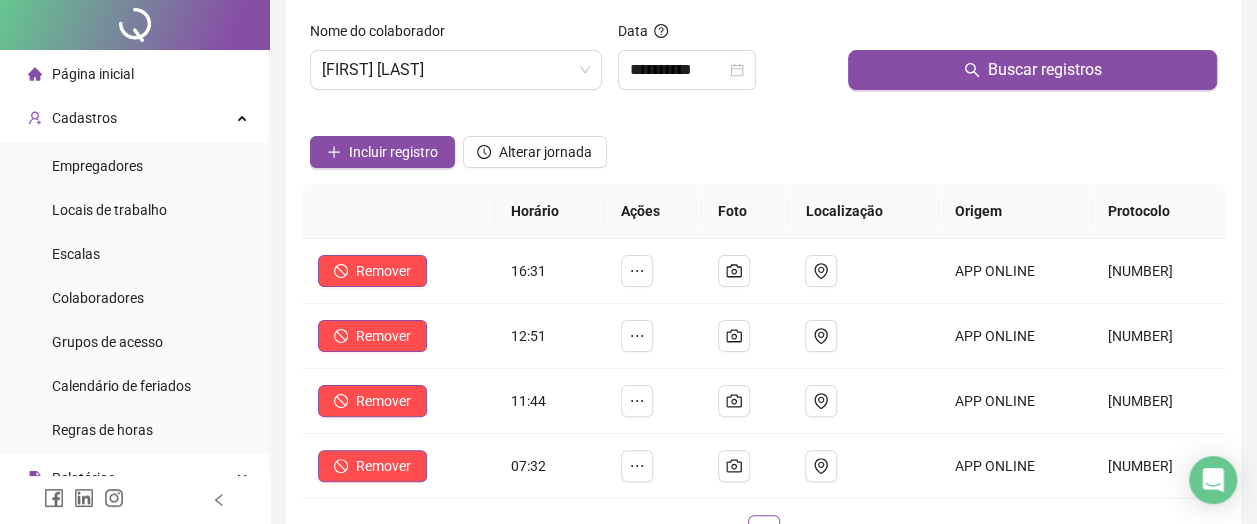 scroll, scrollTop: 0, scrollLeft: 0, axis: both 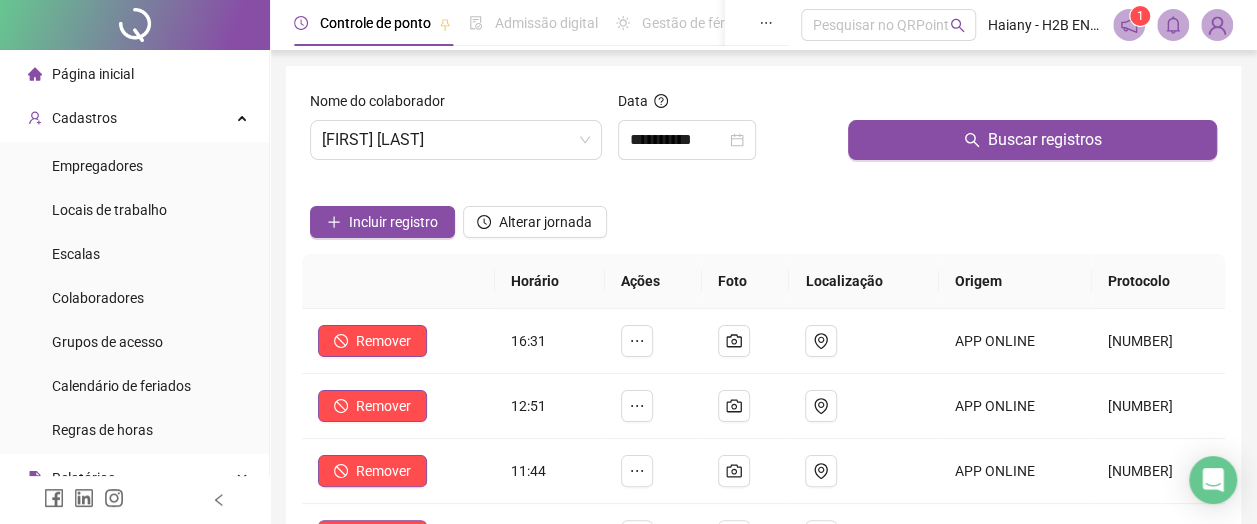 click on "Nome do colaborador [FIRST] [LAST]" at bounding box center (456, 125) 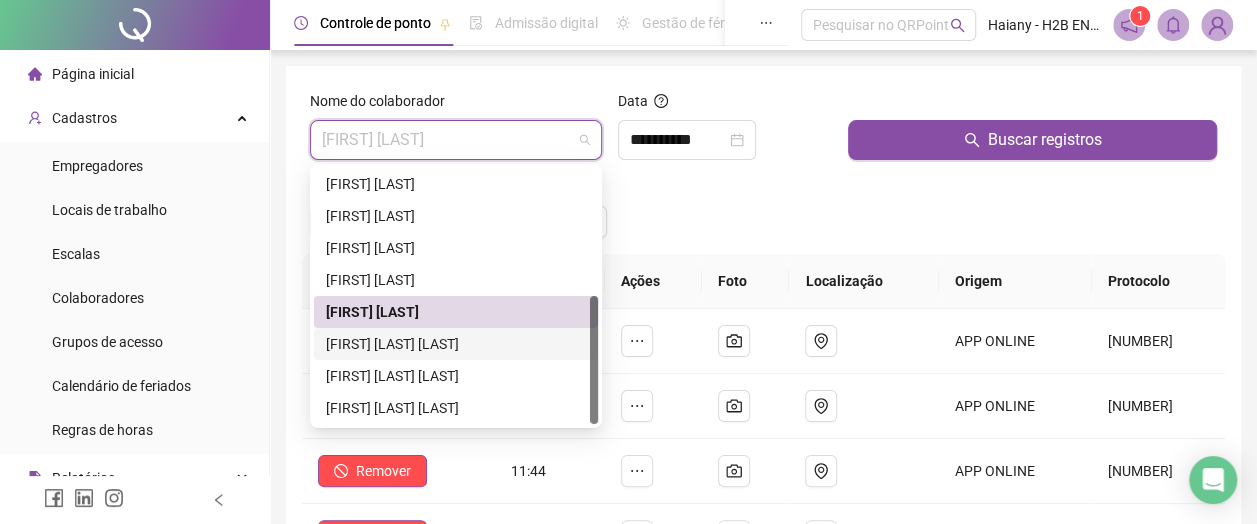 click on "[FIRST] [LAST] [LAST]" at bounding box center (456, 344) 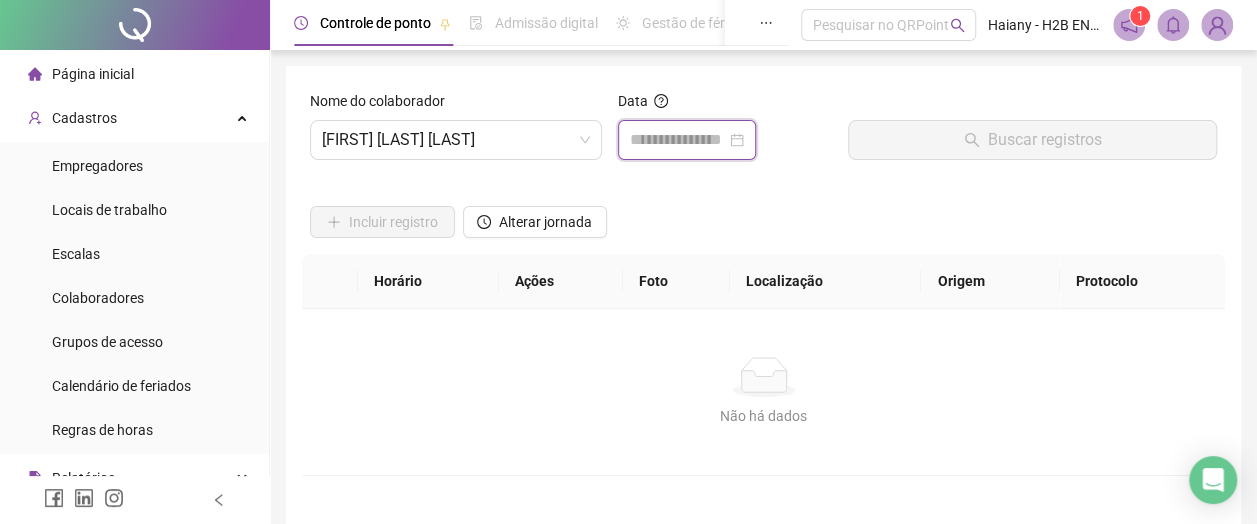 click at bounding box center (678, 140) 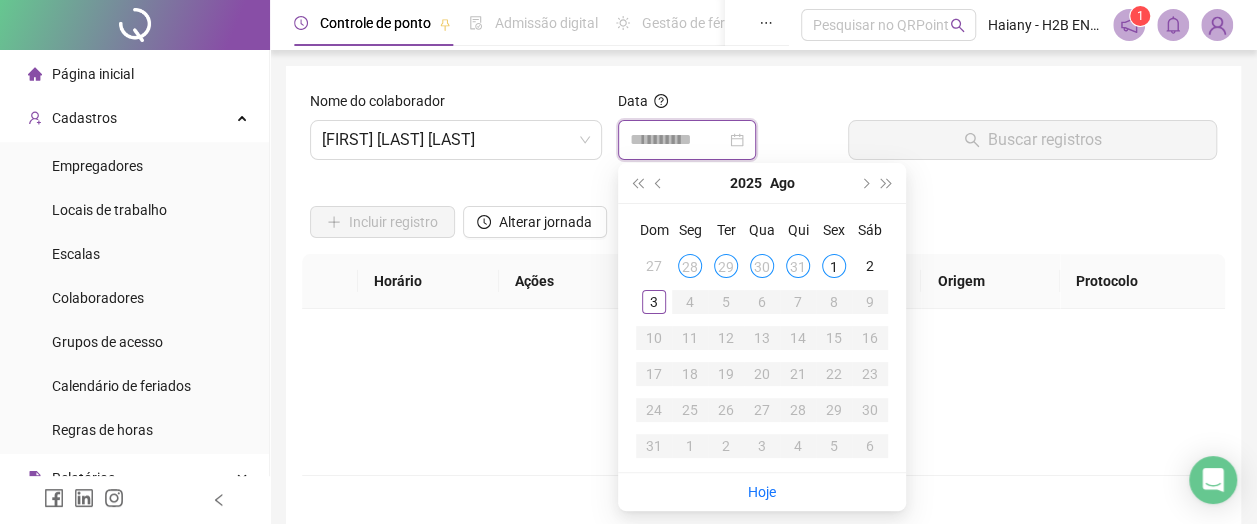 type on "**********" 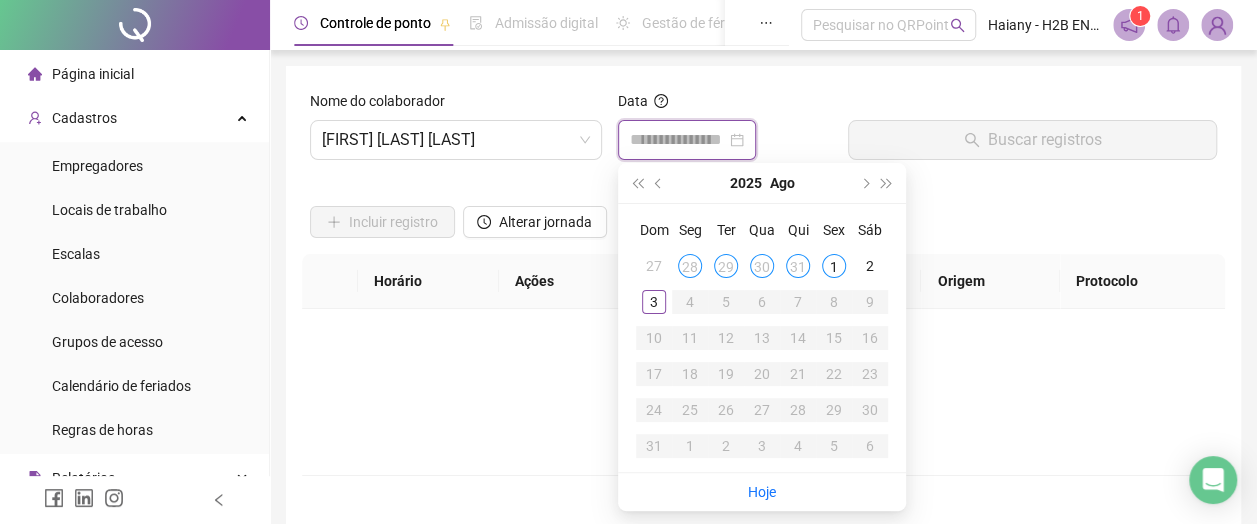 type on "**********" 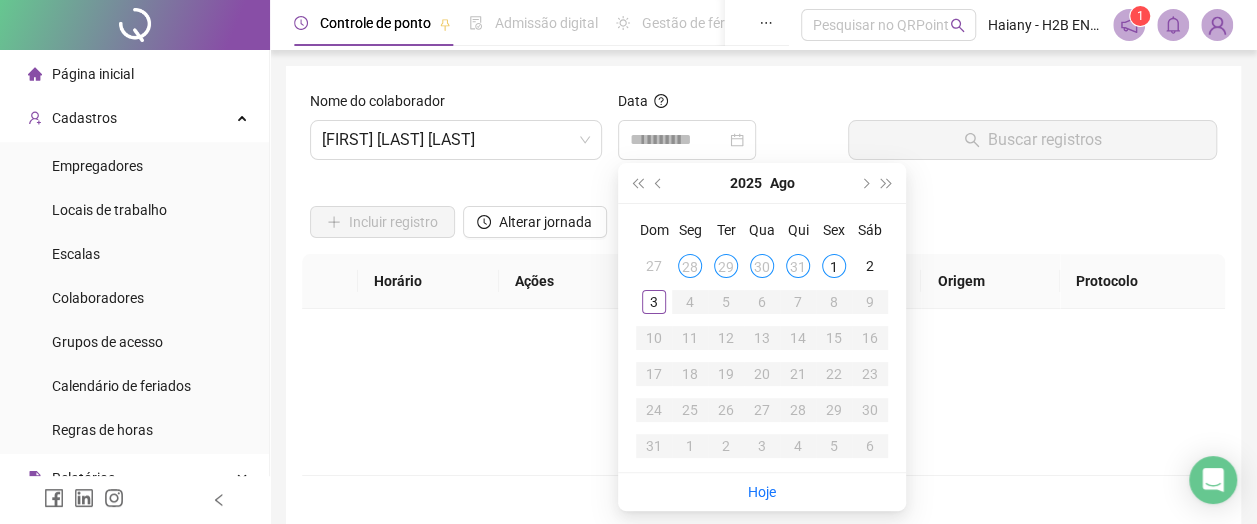 click on "31" at bounding box center [798, 266] 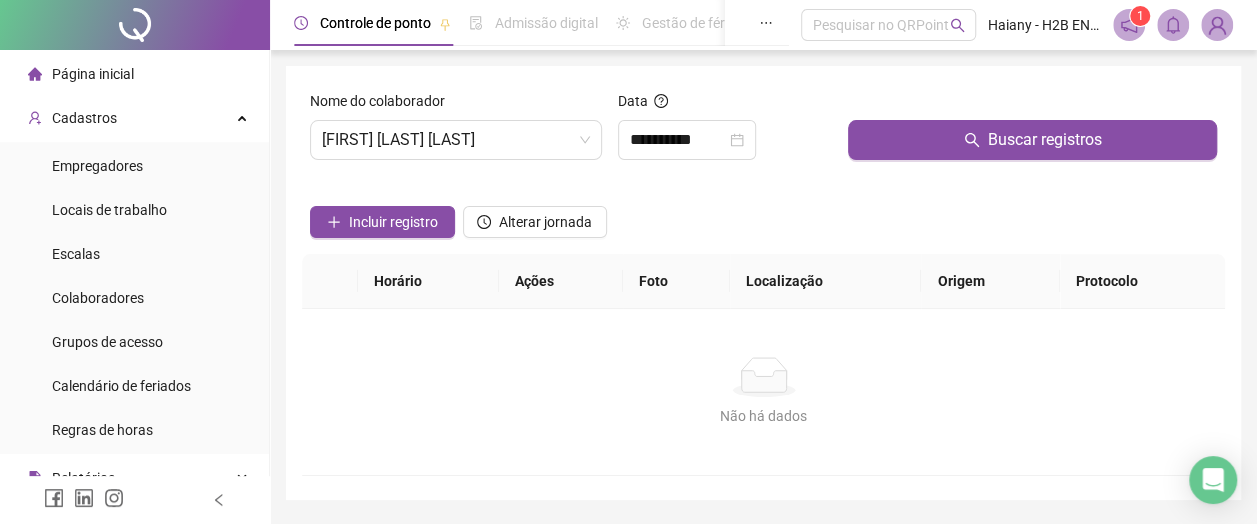 click on "Buscar registros" at bounding box center [1032, 140] 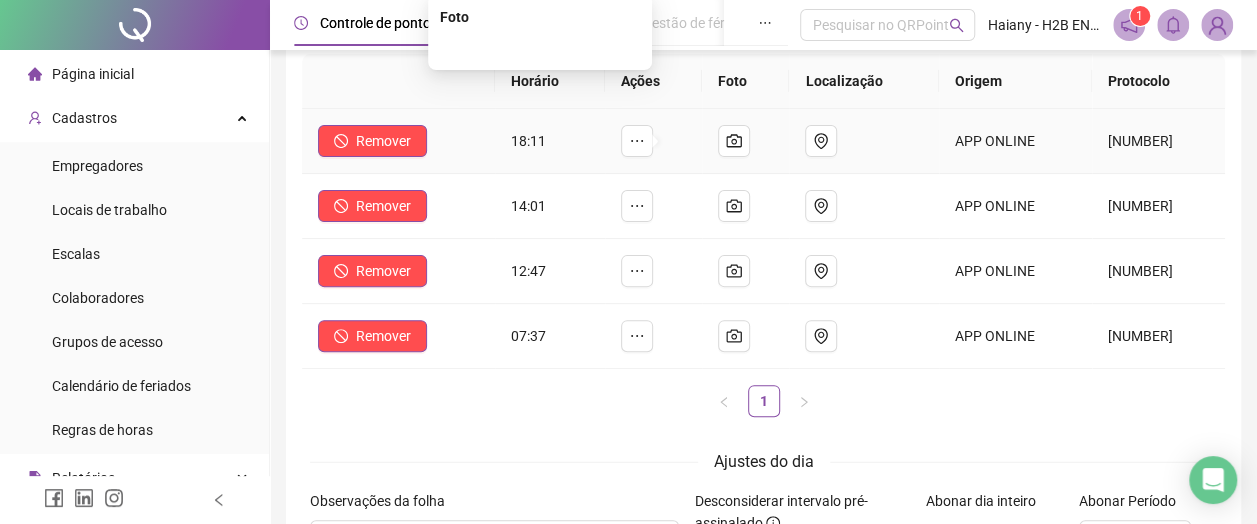 scroll, scrollTop: 0, scrollLeft: 0, axis: both 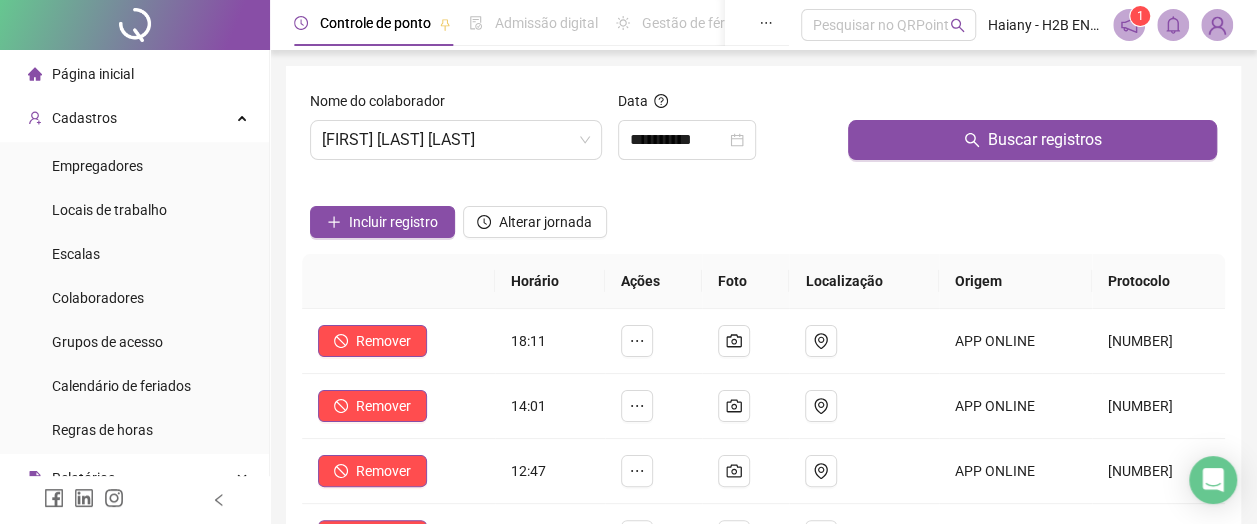 click on "Nome do colaborador [FIRST] [LAST] [LAST]" at bounding box center (456, 125) 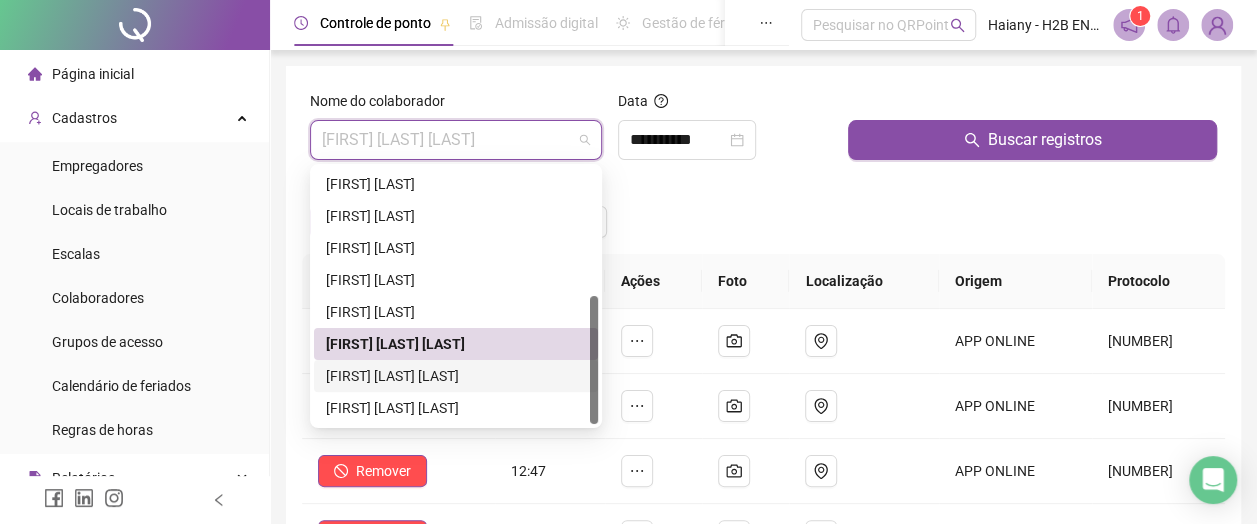 click on "[FIRST] [LAST] [LAST]" at bounding box center [456, 376] 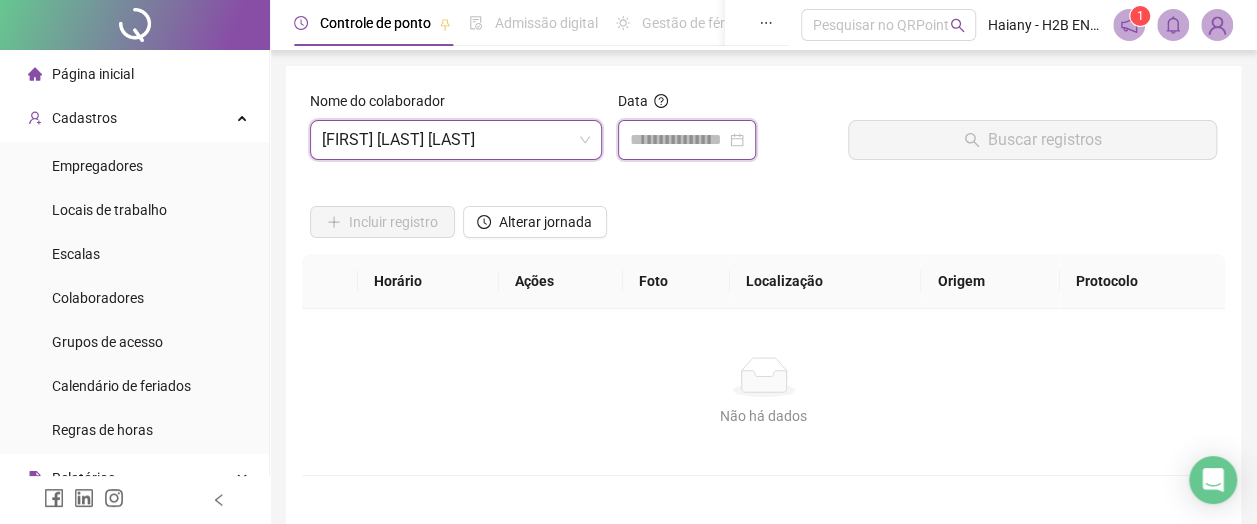 click at bounding box center (678, 140) 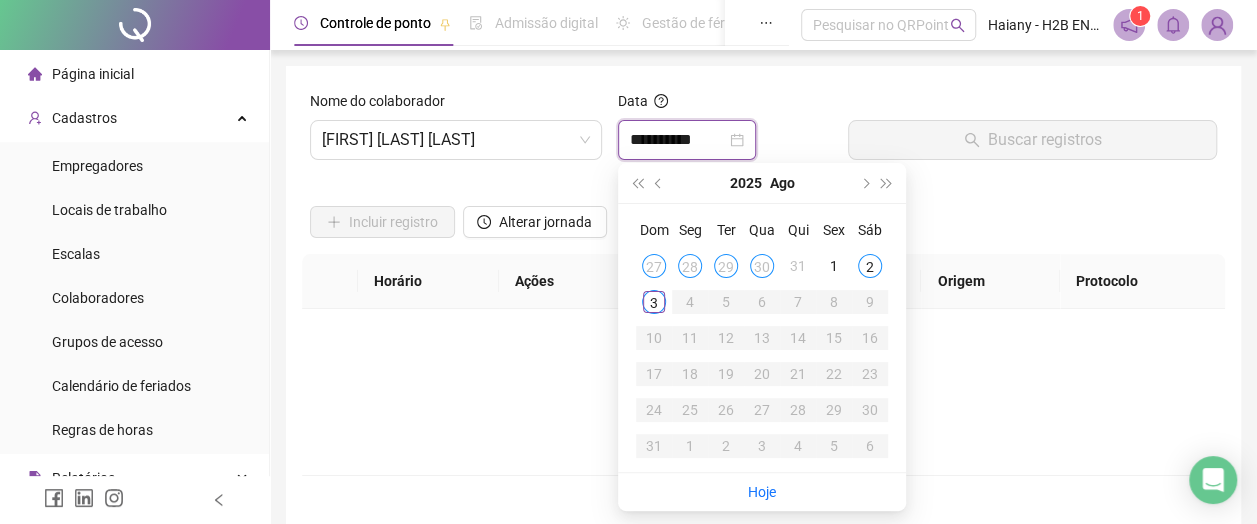 type on "**********" 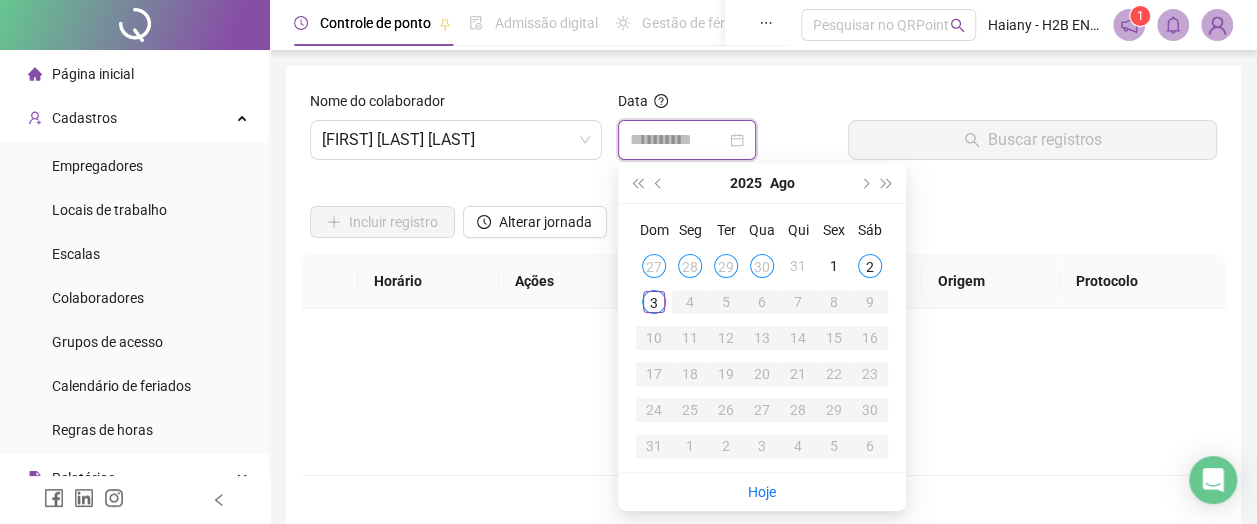 type on "**********" 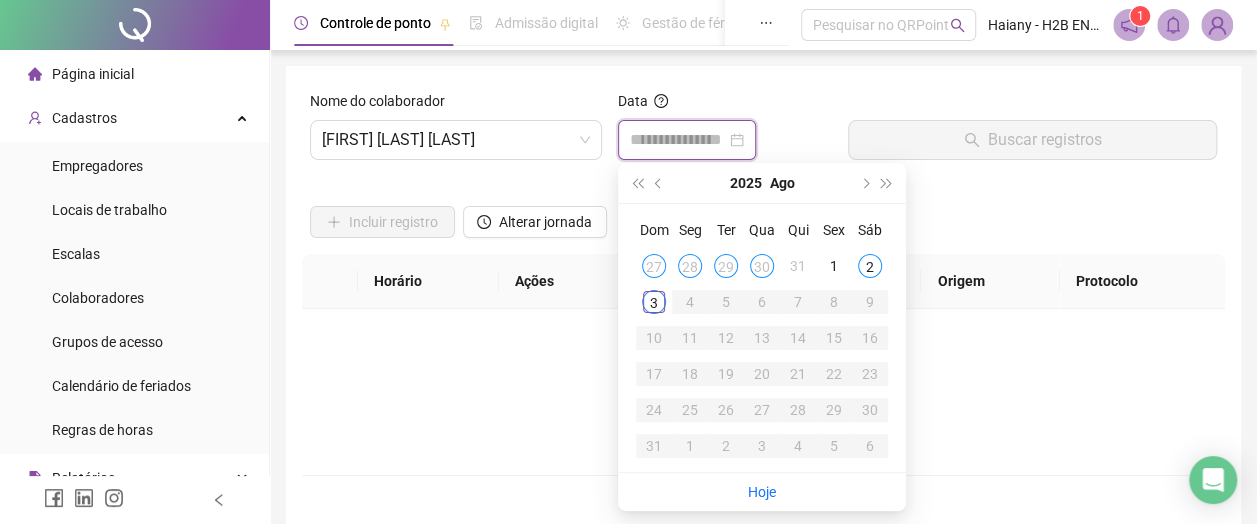 click on "[FIRST] [LAST] [LAST]" at bounding box center (456, 140) 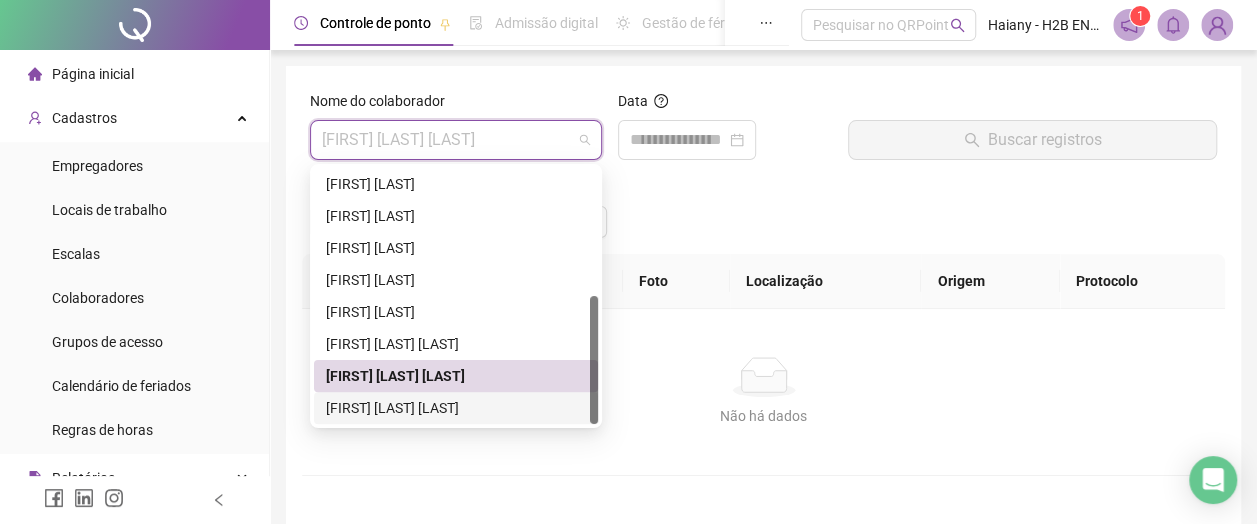 click on "[FIRST] [LAST] [LAST]" at bounding box center (456, 408) 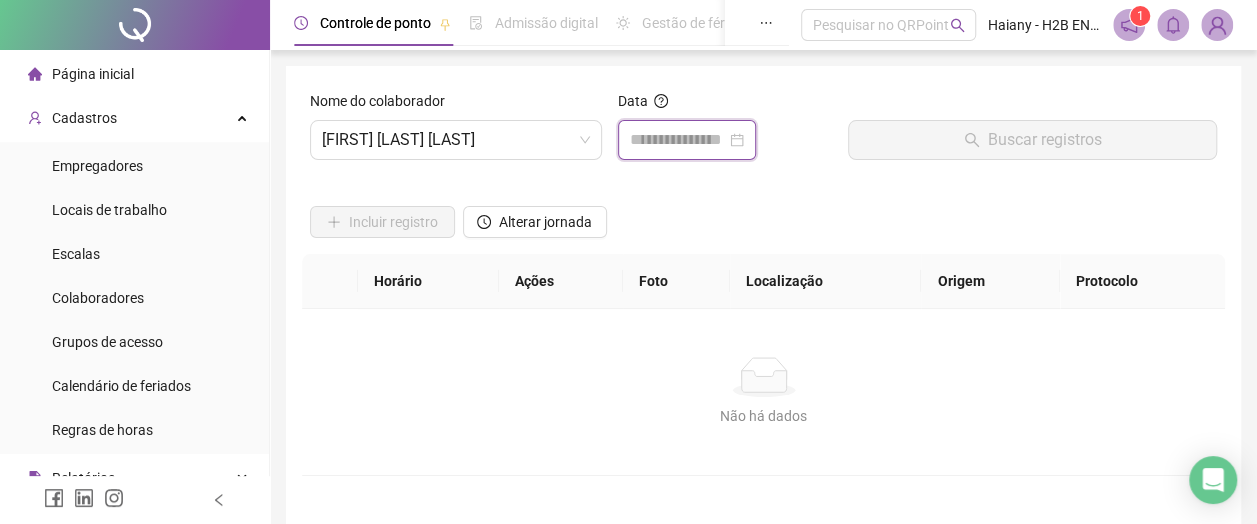 click at bounding box center [678, 140] 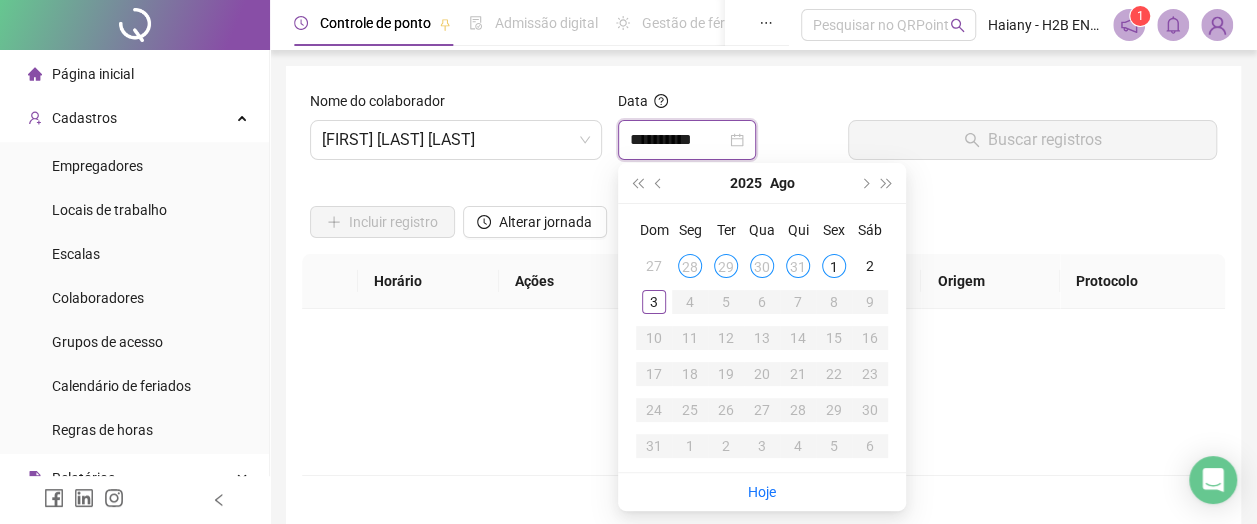 type on "**********" 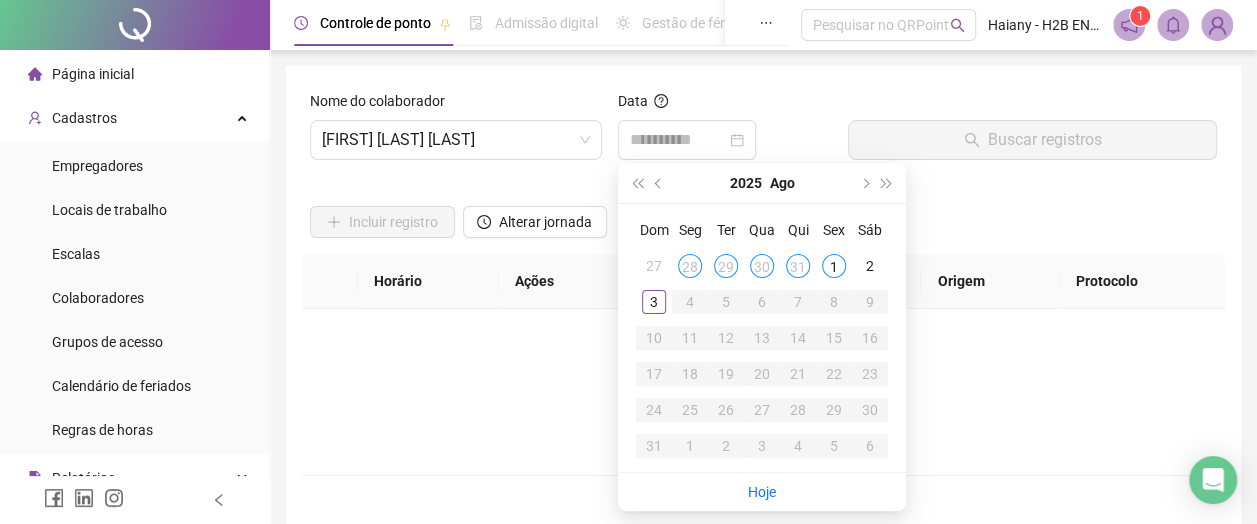click on "31" at bounding box center [798, 266] 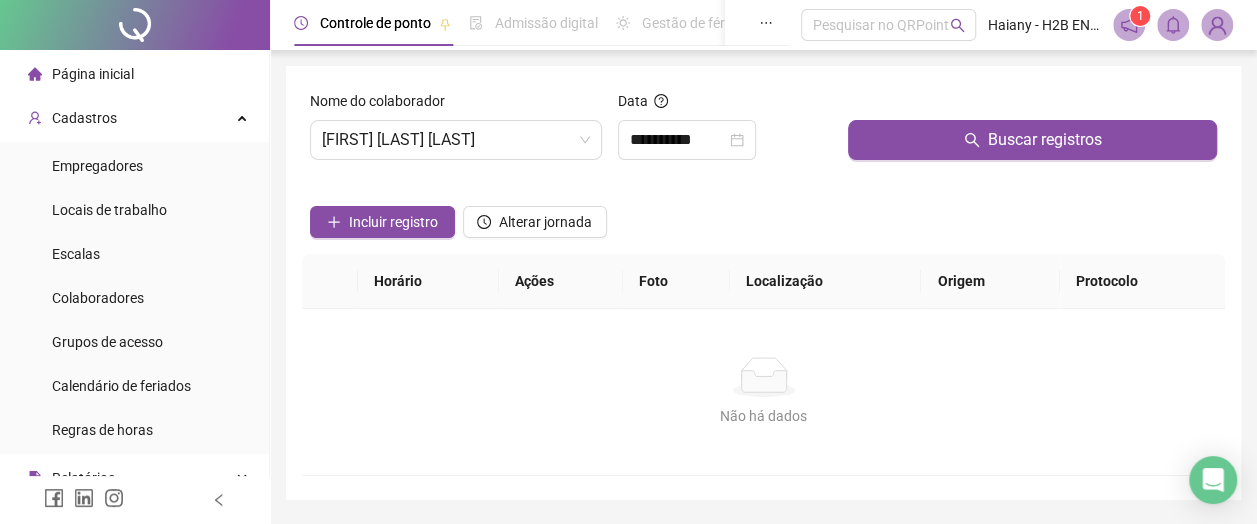 click on "Buscar registros" at bounding box center (1032, 140) 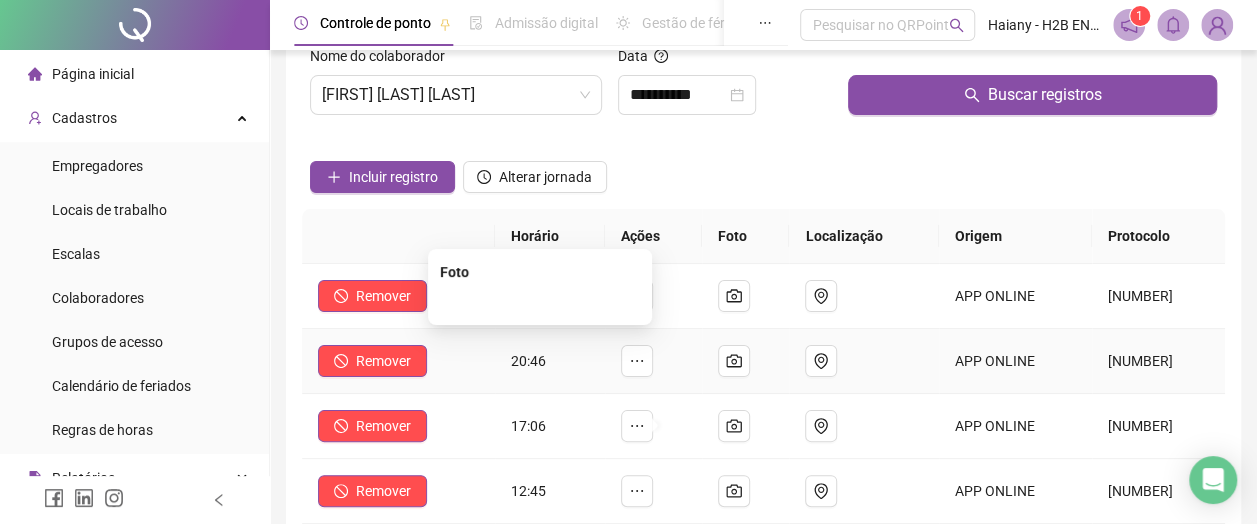 scroll, scrollTop: 0, scrollLeft: 0, axis: both 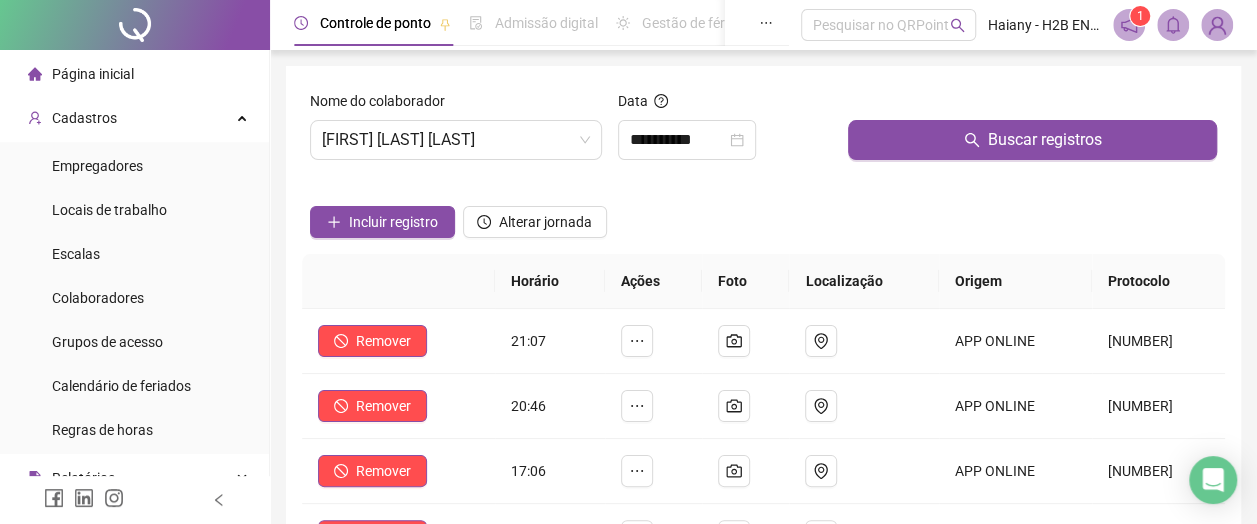 click on "[FIRST] [LAST] [LAST]" at bounding box center (456, 140) 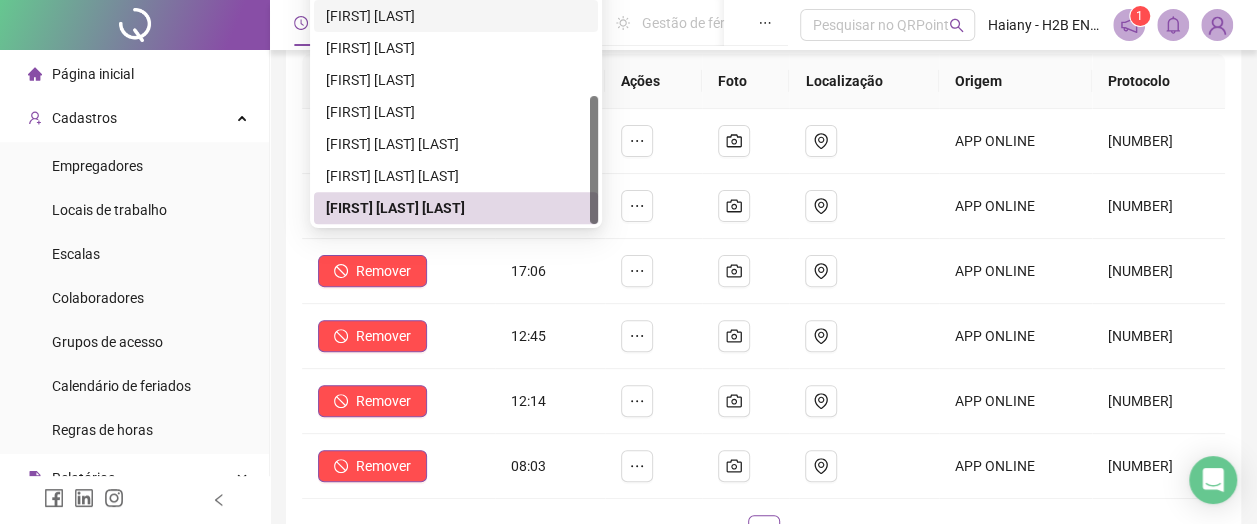 scroll, scrollTop: 106, scrollLeft: 0, axis: vertical 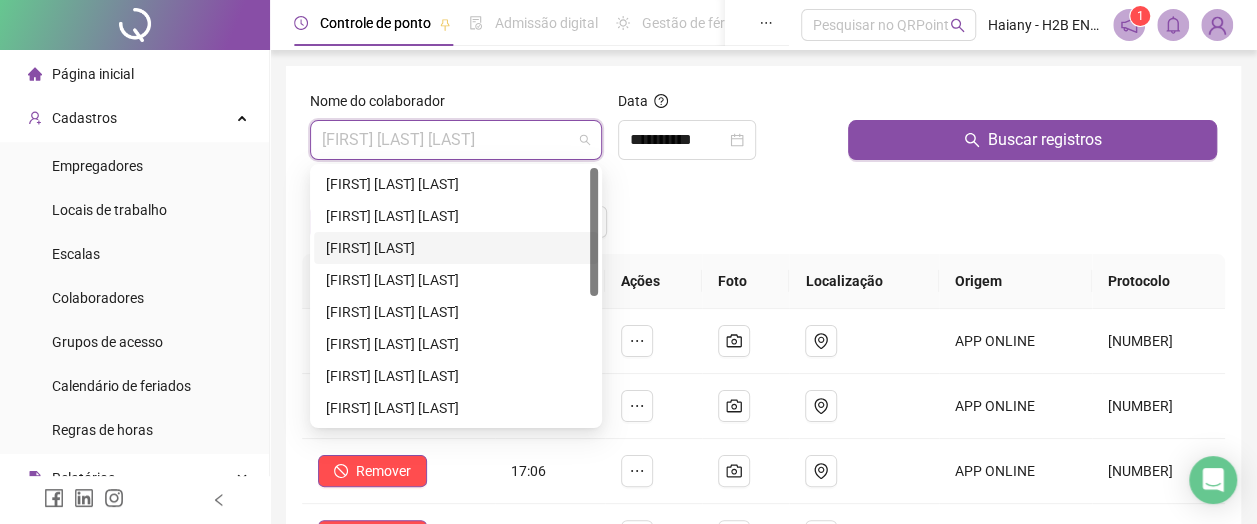 click on "Incluir registro   Alterar jornada" at bounding box center [763, 215] 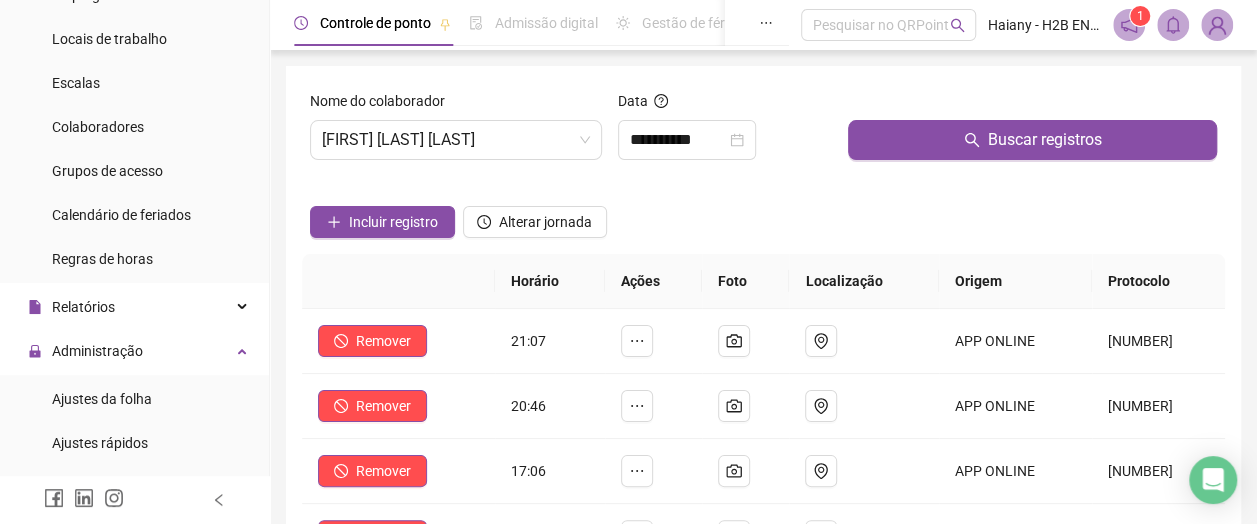 scroll, scrollTop: 200, scrollLeft: 0, axis: vertical 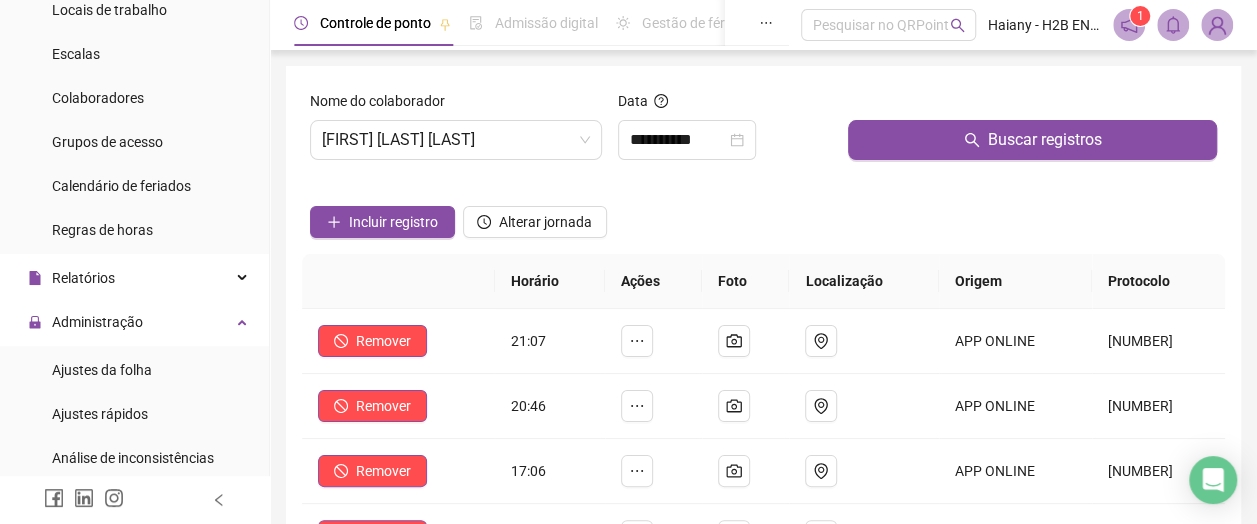 click on "Relatórios" at bounding box center (83, 278) 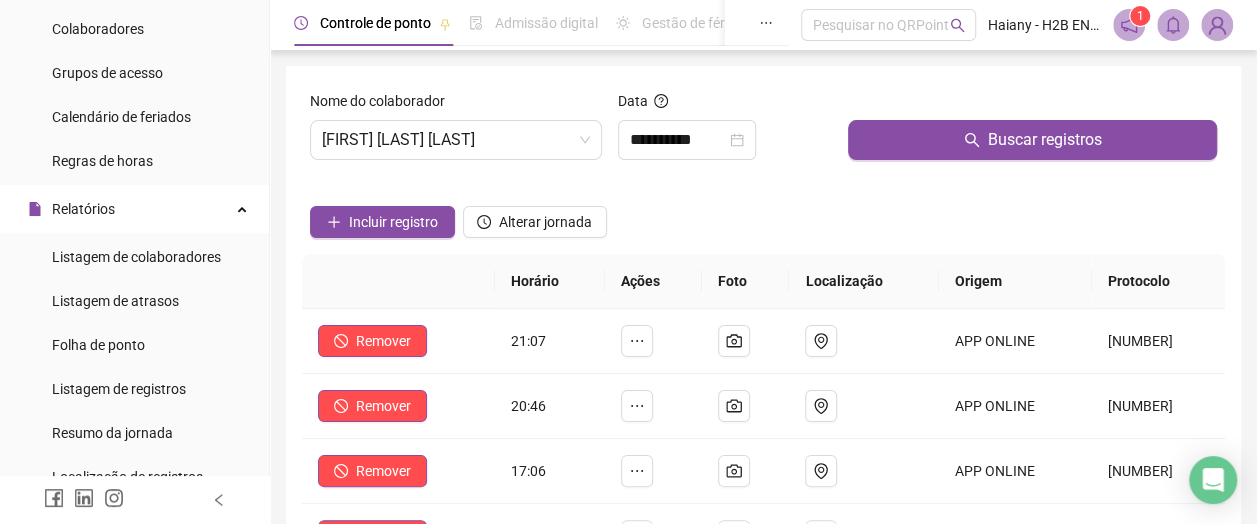 scroll, scrollTop: 300, scrollLeft: 0, axis: vertical 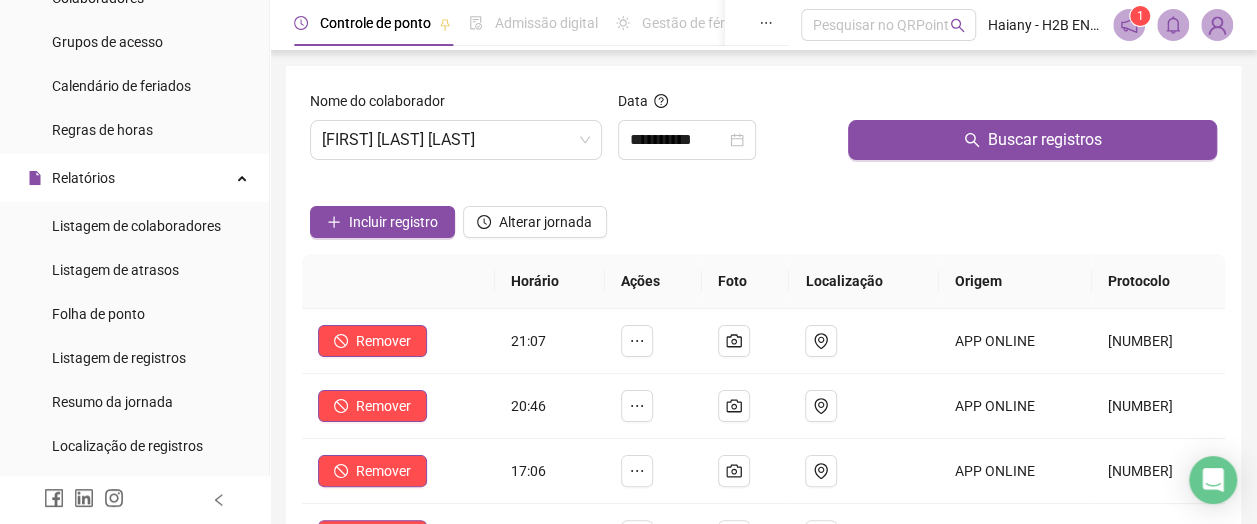 click on "Folha de ponto" at bounding box center [98, 314] 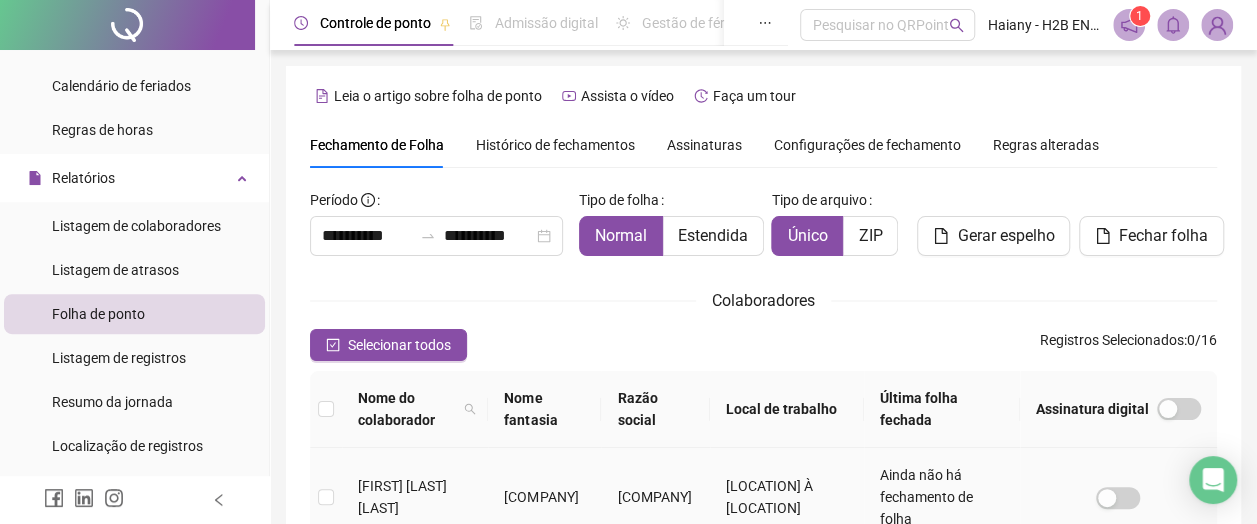 scroll, scrollTop: 147, scrollLeft: 0, axis: vertical 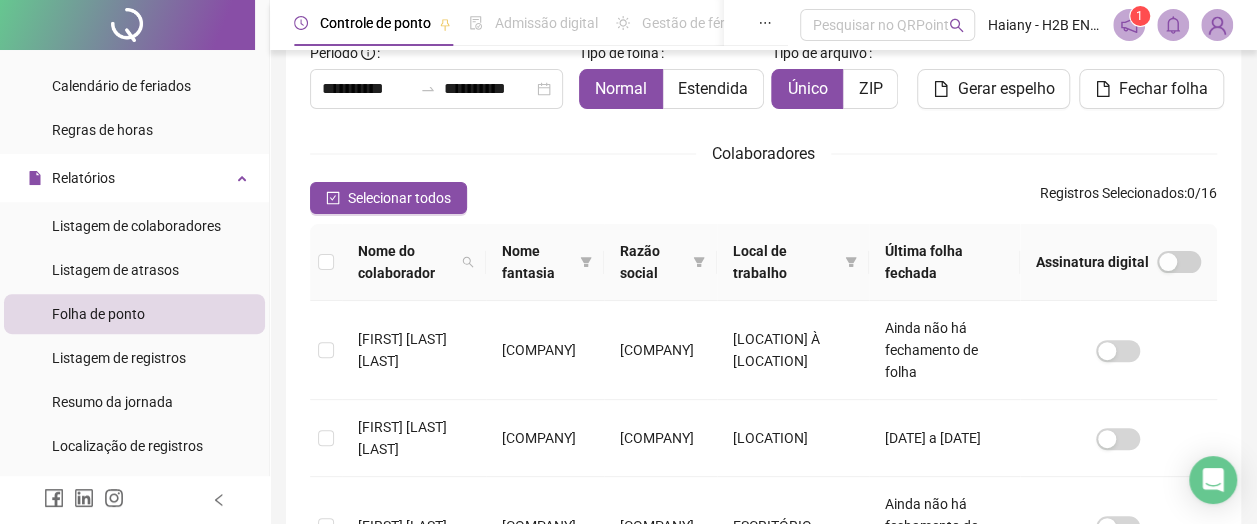 click on "Estendida" at bounding box center [713, 88] 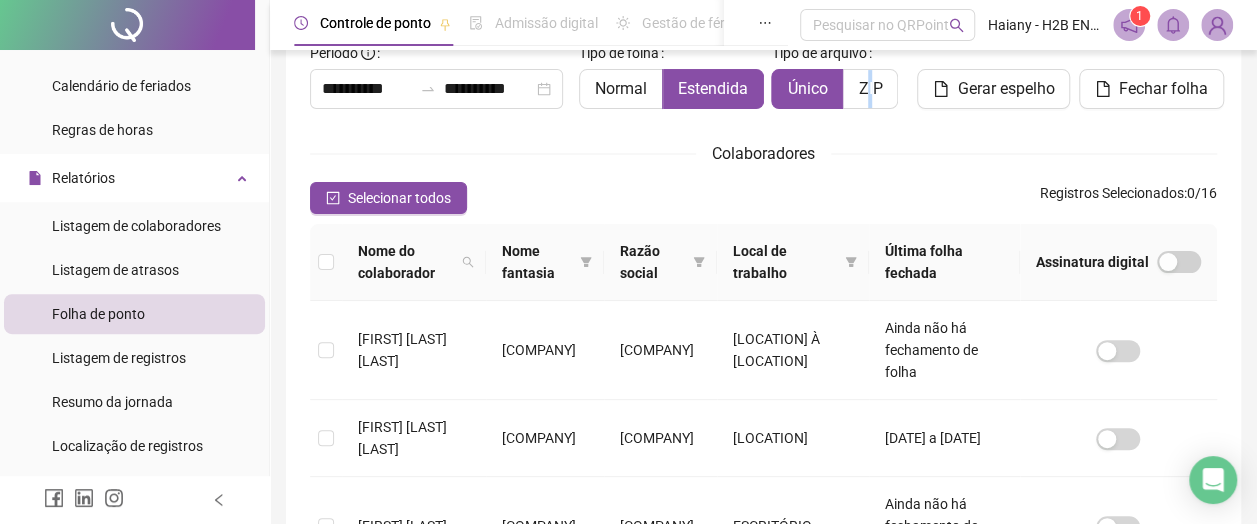 click on "ZIP" at bounding box center [870, 88] 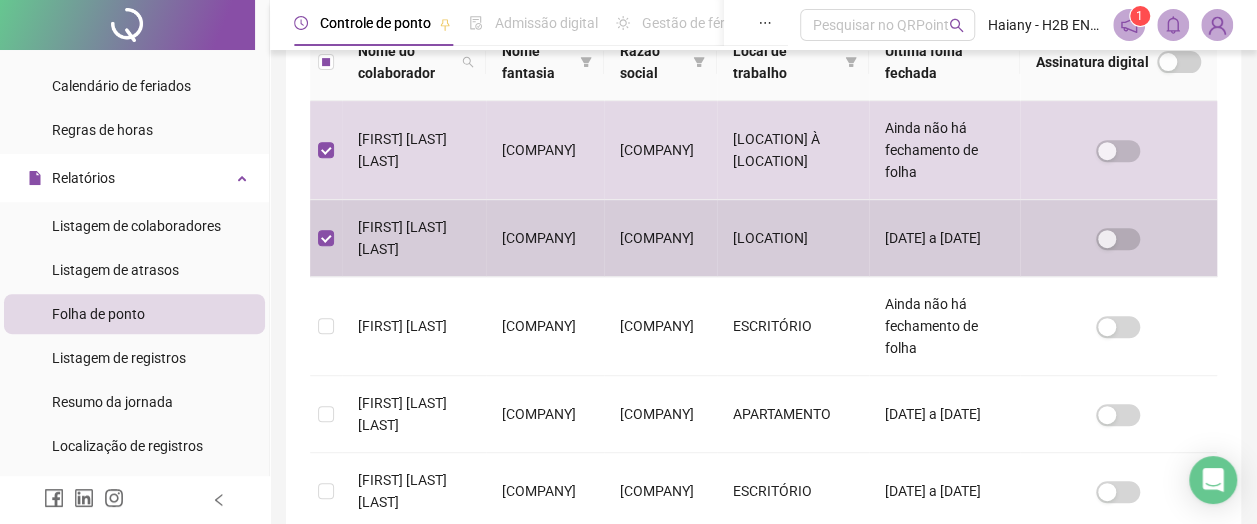 scroll, scrollTop: 447, scrollLeft: 0, axis: vertical 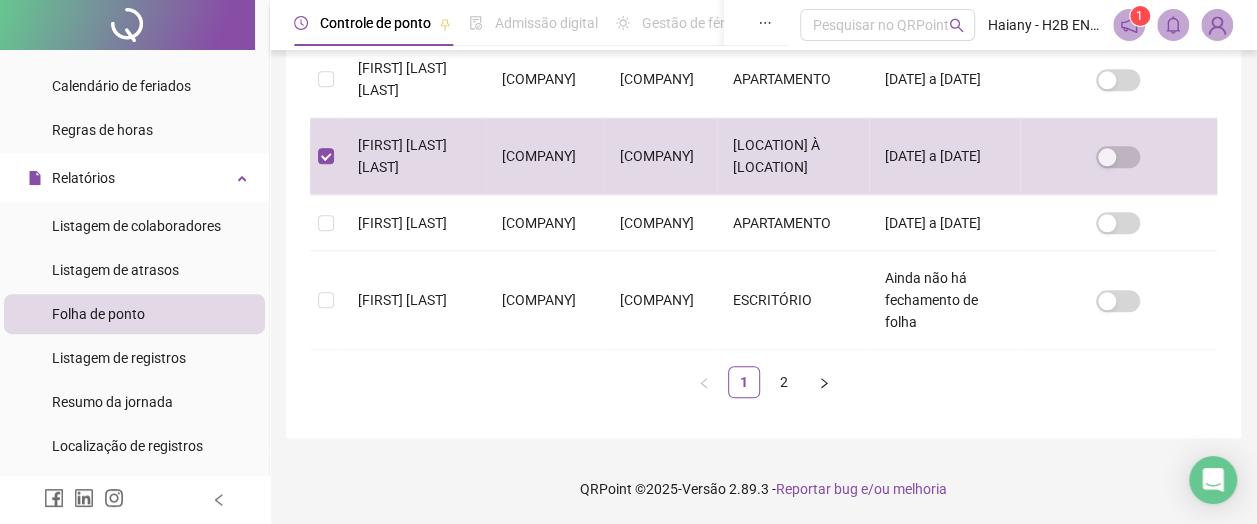 click on "2" at bounding box center [784, 382] 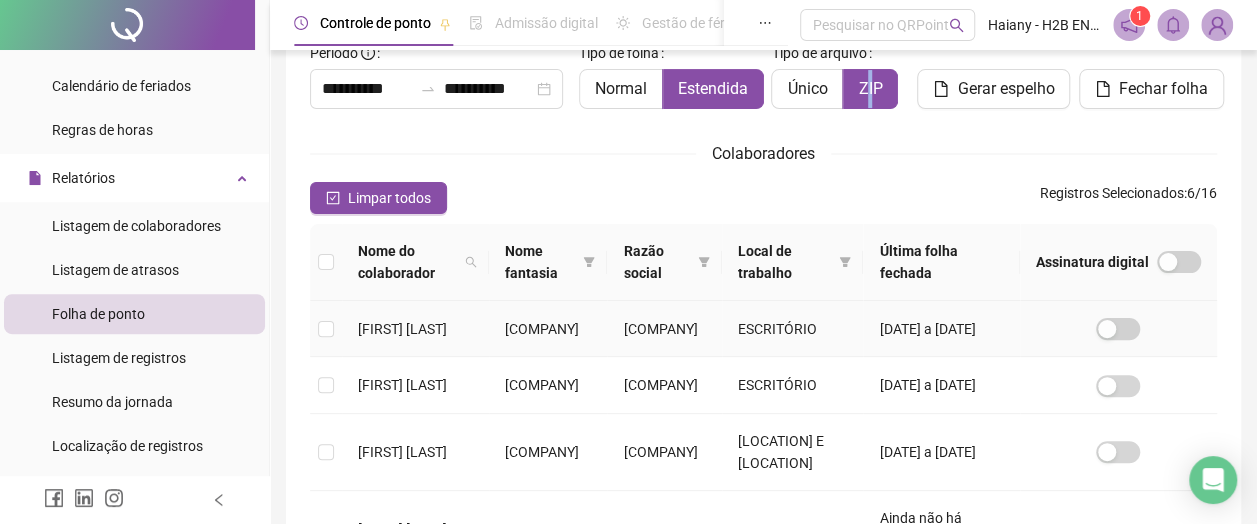 scroll, scrollTop: 247, scrollLeft: 0, axis: vertical 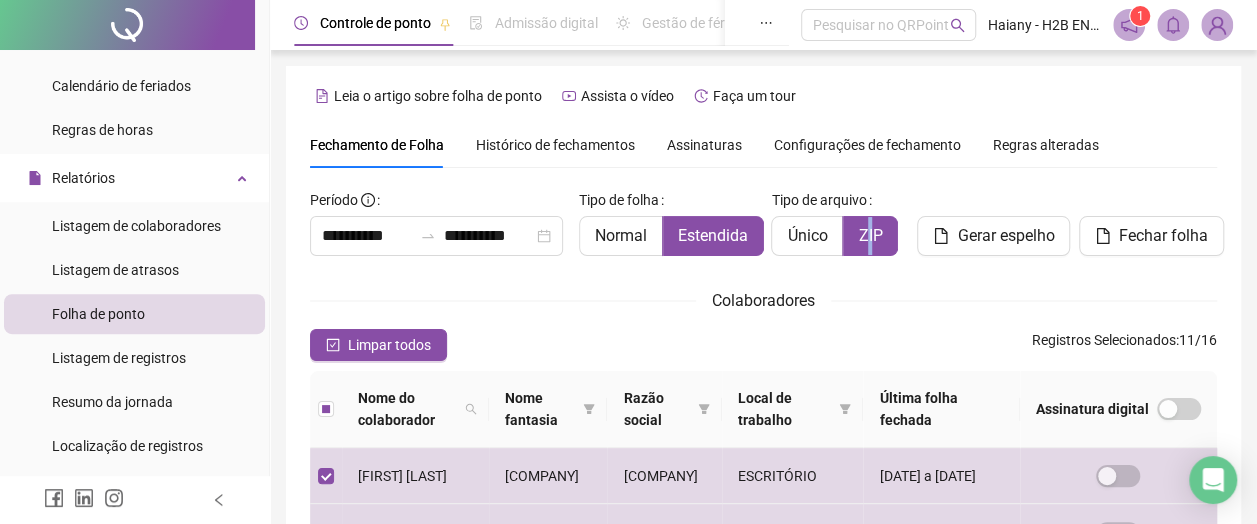 click on "Gerar espelho" at bounding box center (1005, 236) 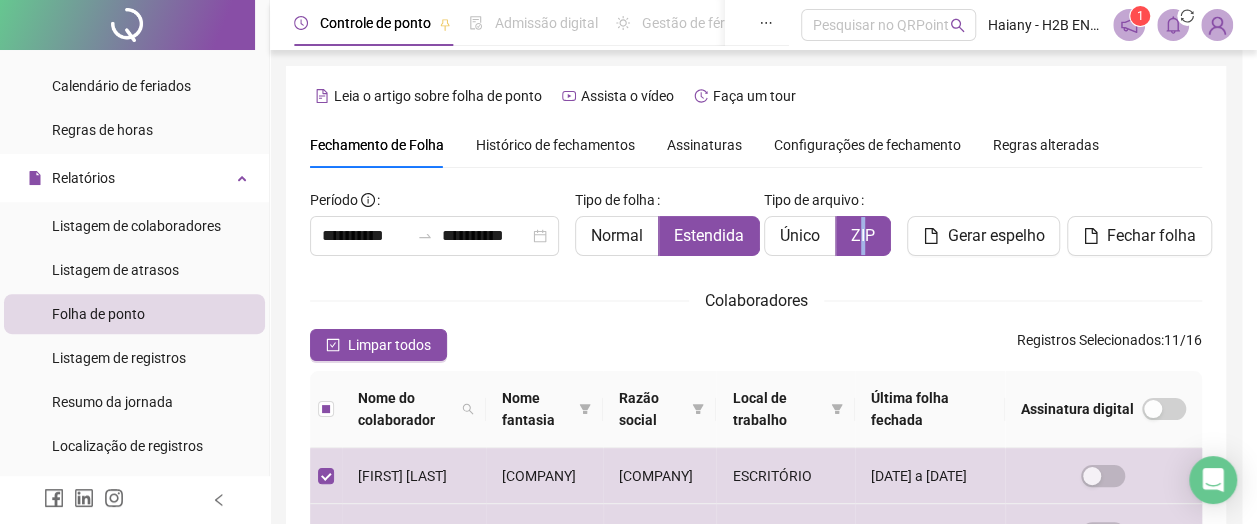 scroll, scrollTop: 147, scrollLeft: 0, axis: vertical 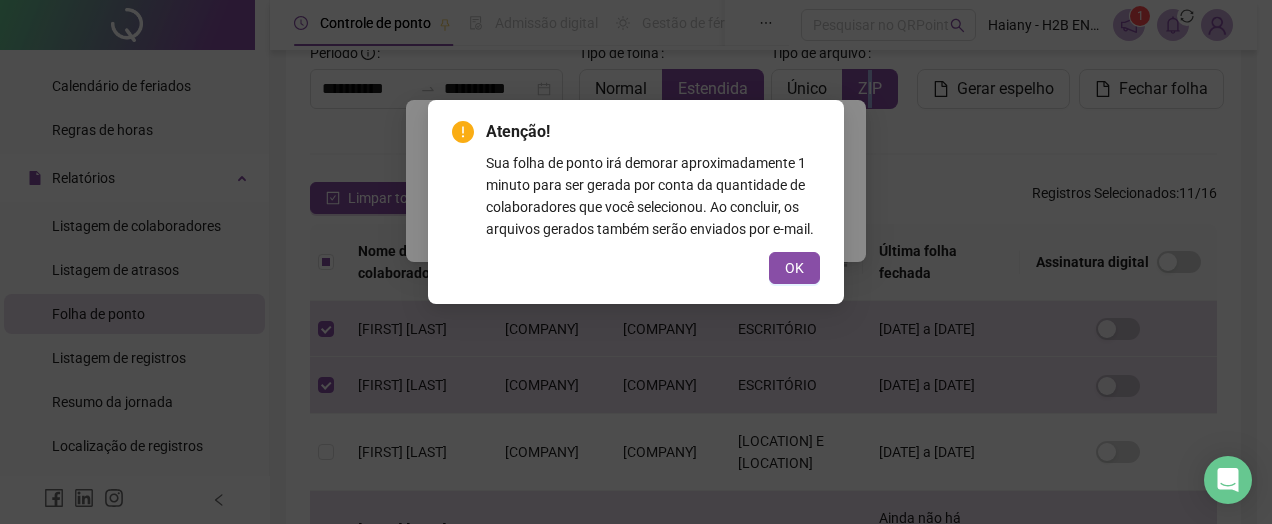 click on "OK" at bounding box center (794, 268) 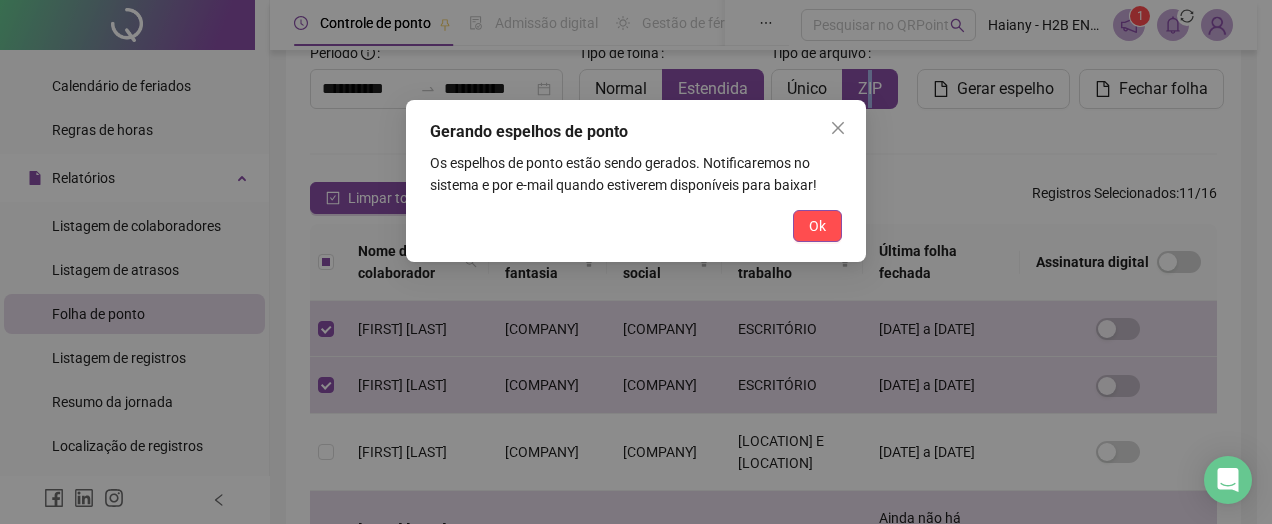 click on "Ok" at bounding box center [817, 226] 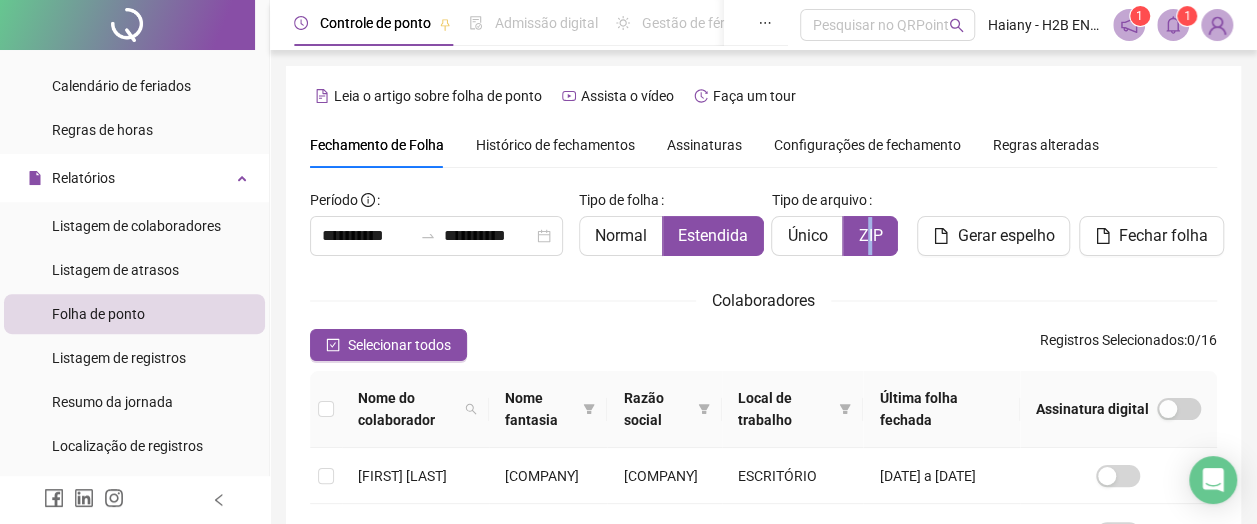 scroll, scrollTop: 147, scrollLeft: 0, axis: vertical 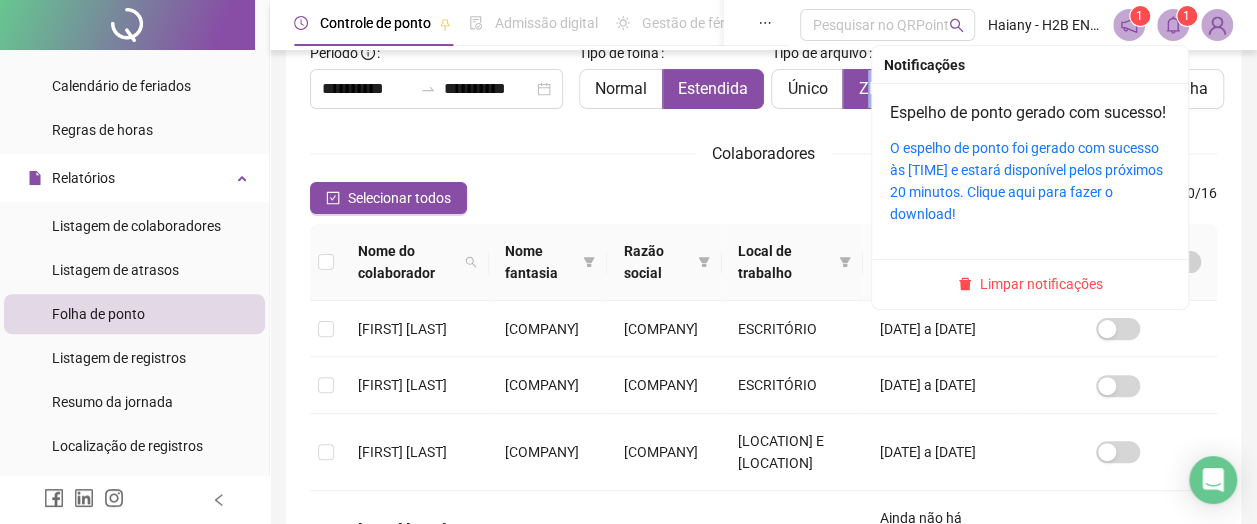 click on "O espelho de ponto foi gerado com sucesso às [TIME] e estará disponível pelos próximos 20 minutos.
Clique aqui para fazer o download!" at bounding box center (1026, 181) 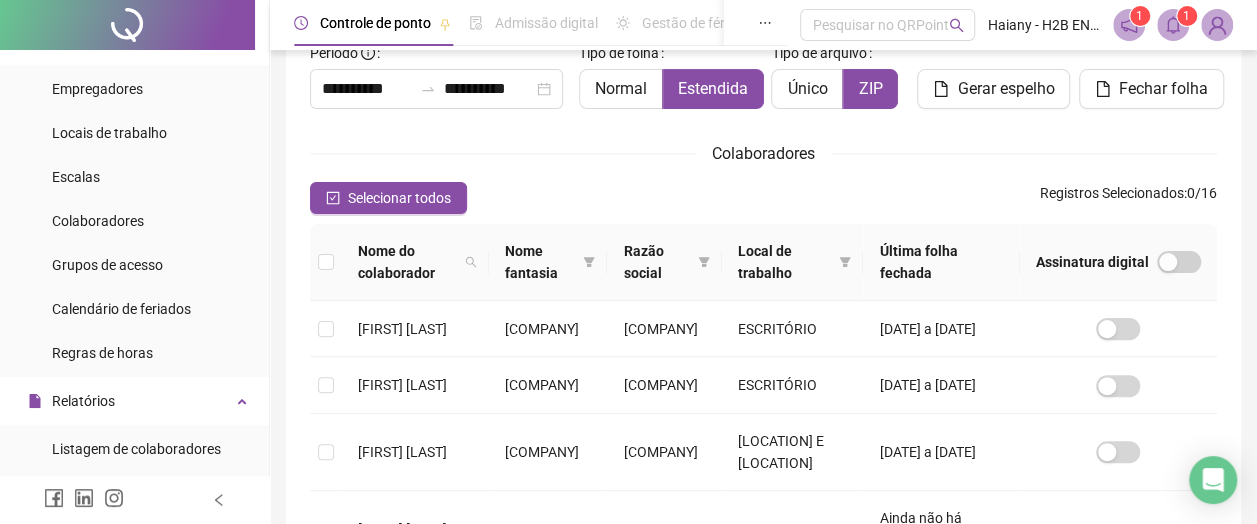 scroll, scrollTop: 0, scrollLeft: 0, axis: both 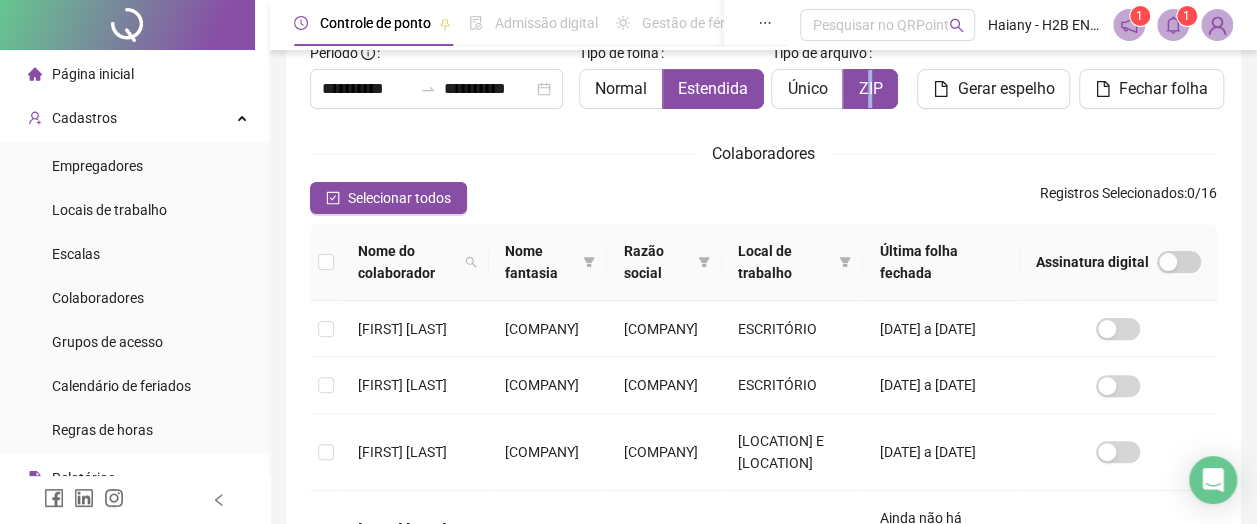 click on "Página inicial" at bounding box center (93, 74) 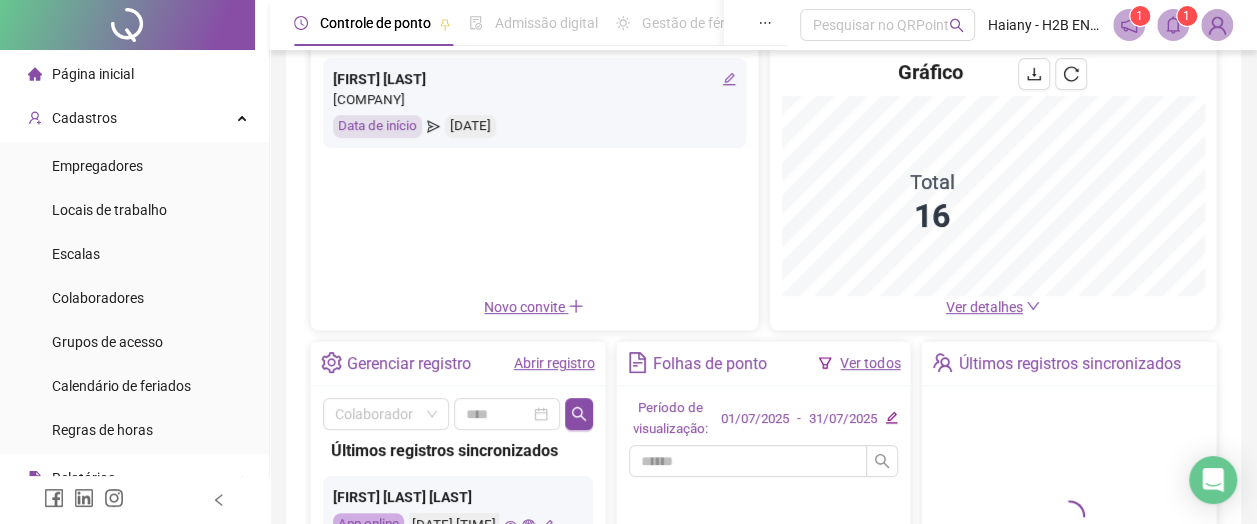 click on "Abrir registro" at bounding box center [554, 363] 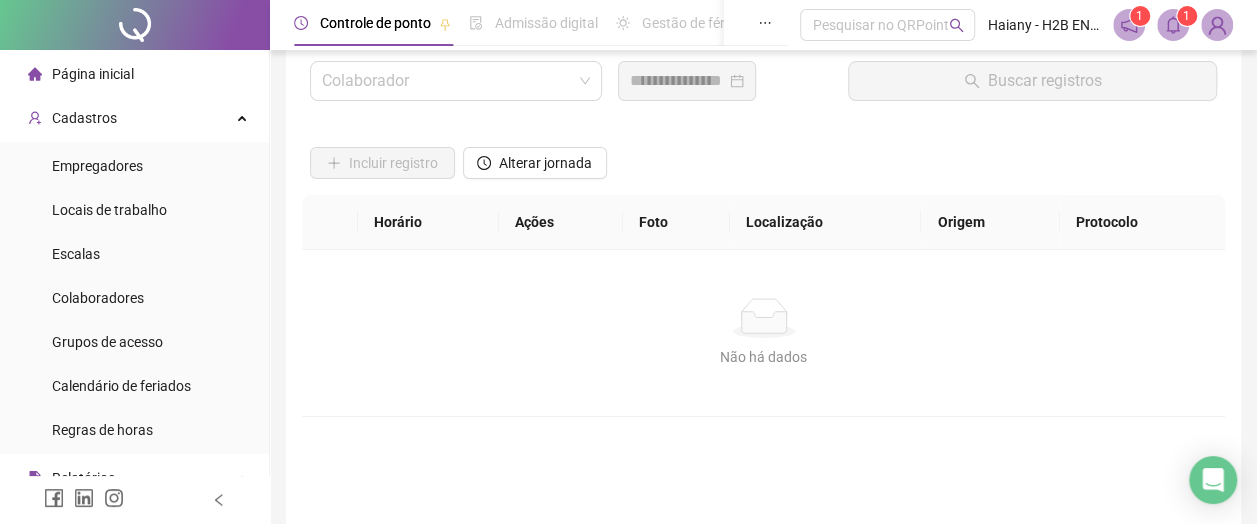 scroll, scrollTop: 0, scrollLeft: 0, axis: both 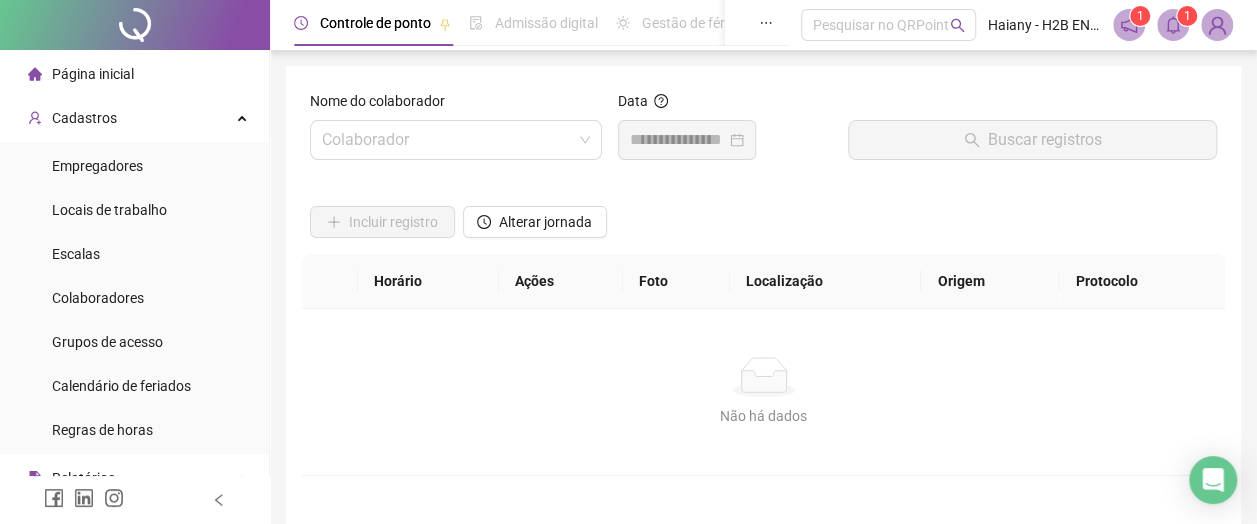 click at bounding box center (447, 140) 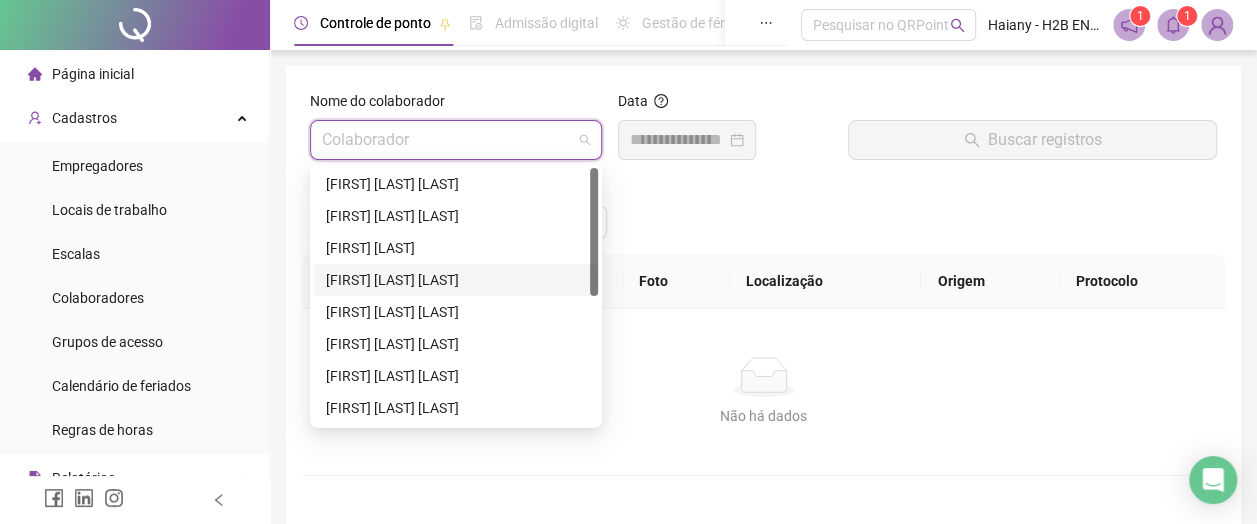 scroll, scrollTop: 256, scrollLeft: 0, axis: vertical 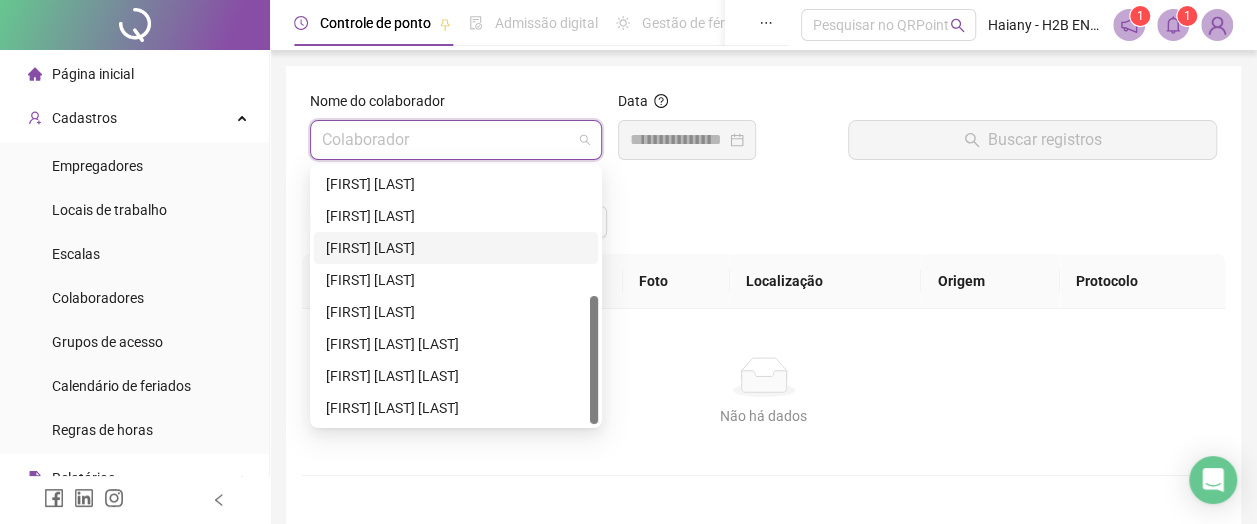 click on "[FIRST] [LAST]" at bounding box center [456, 248] 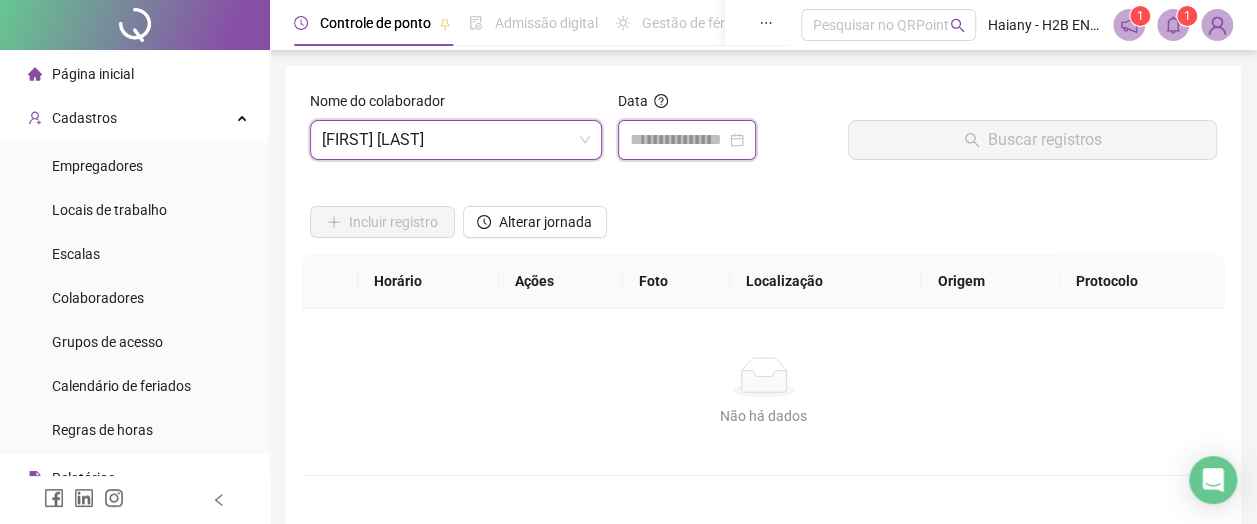 click at bounding box center (678, 140) 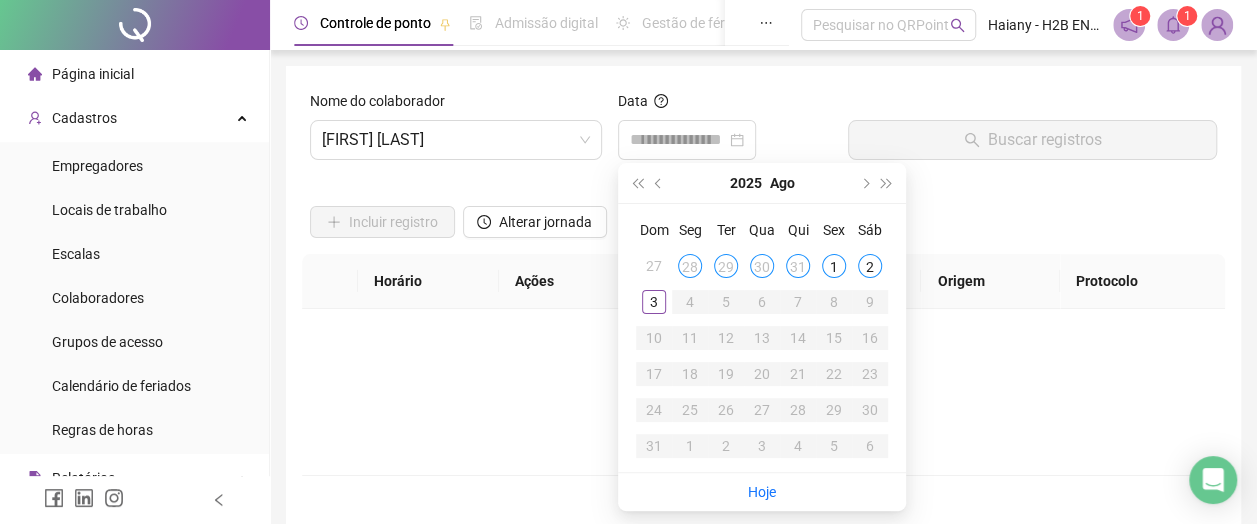 click at bounding box center [660, 183] 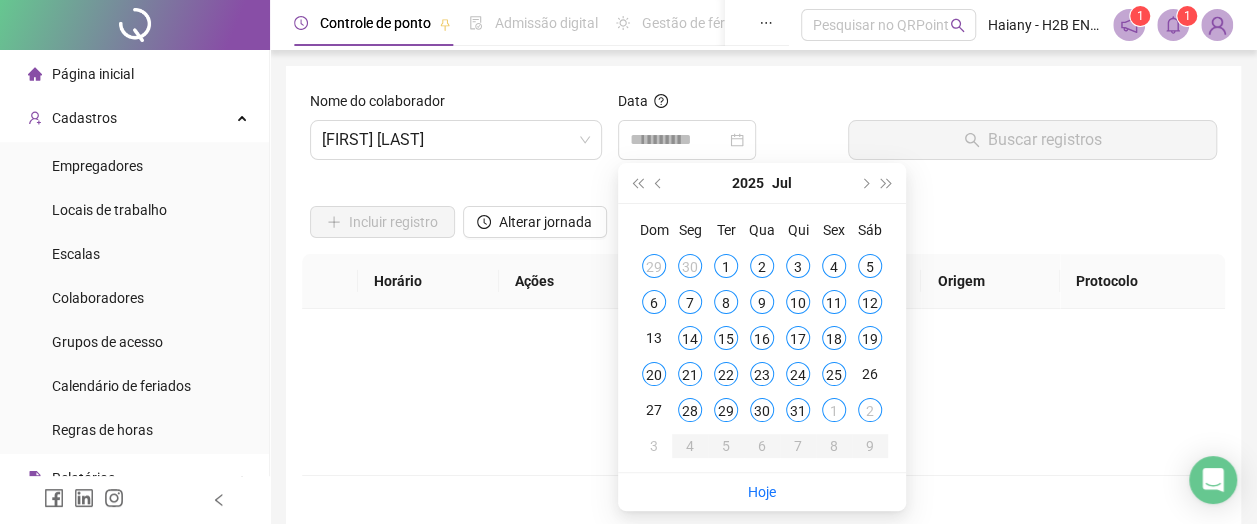 type on "**********" 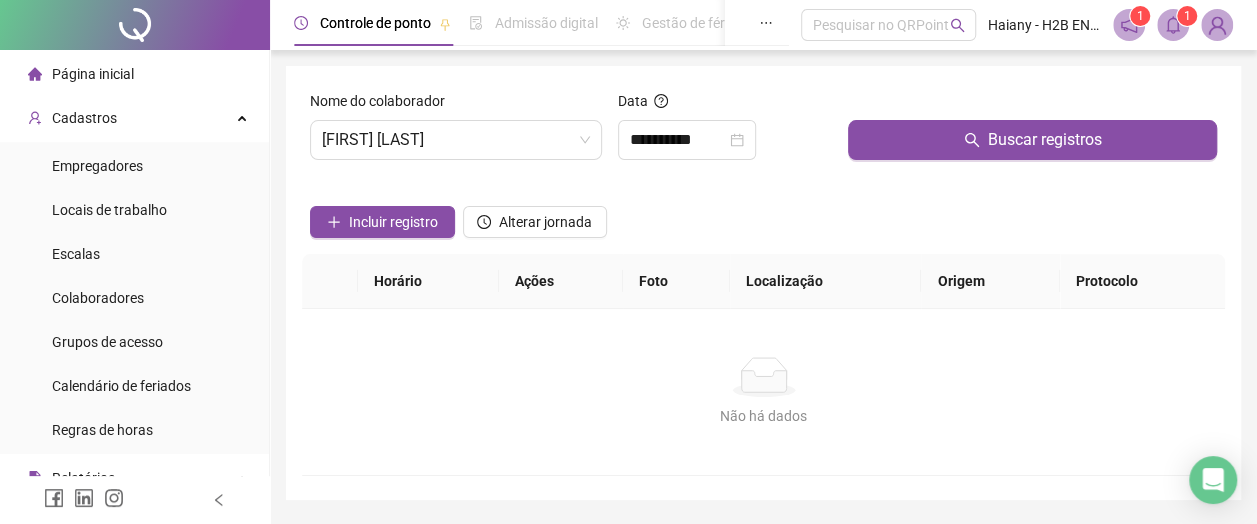 click on "Buscar registros" at bounding box center [1032, 140] 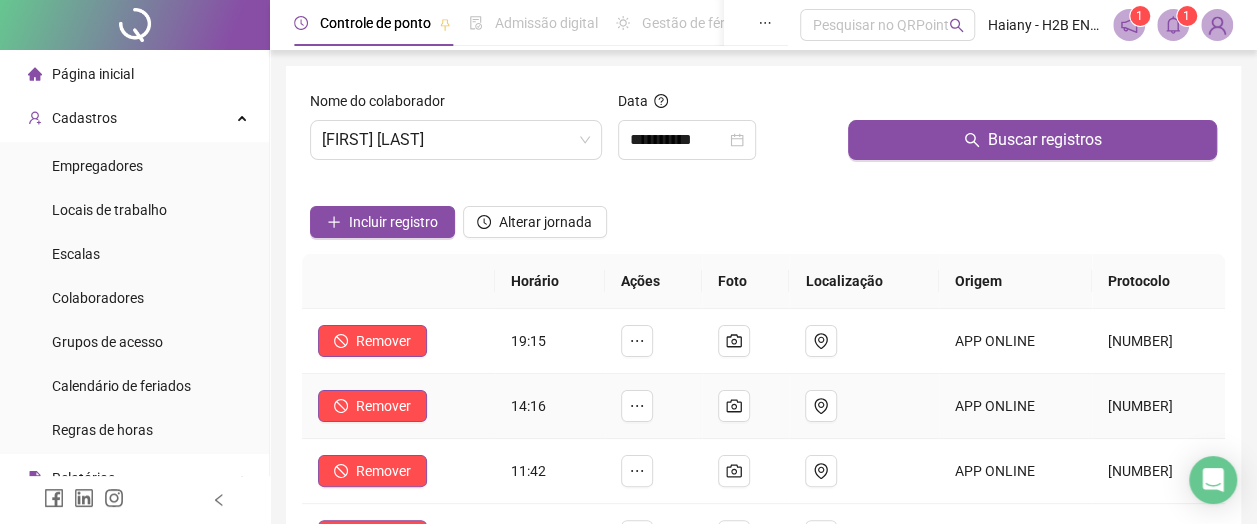 scroll, scrollTop: 100, scrollLeft: 0, axis: vertical 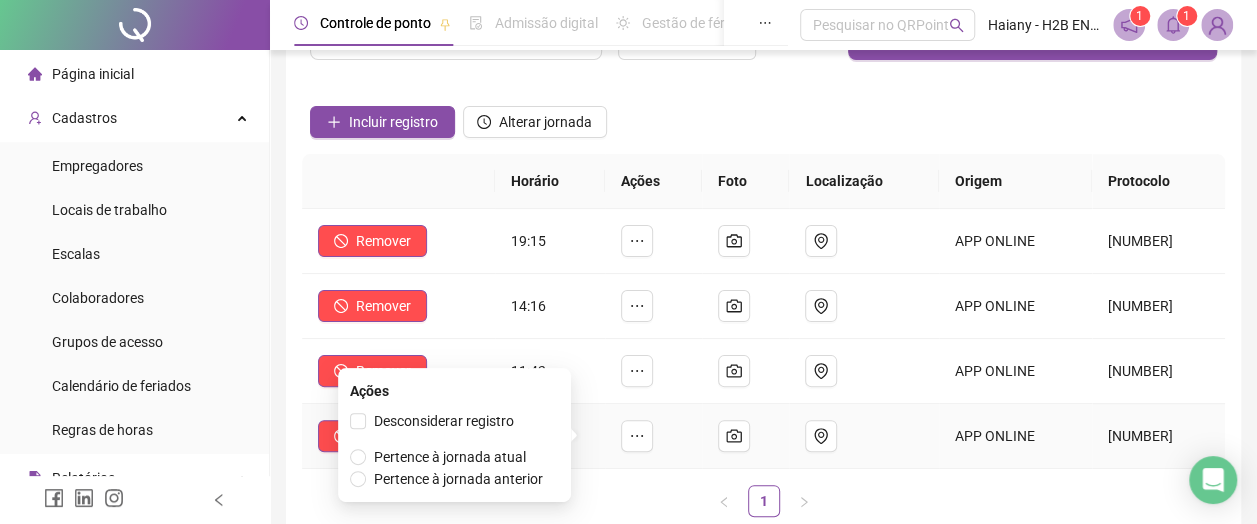 click 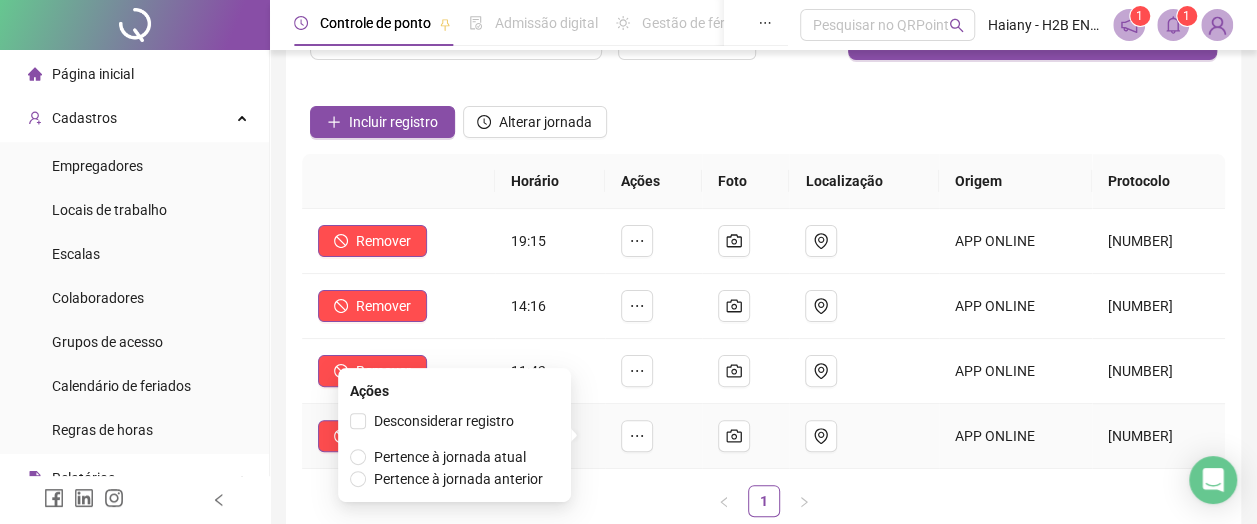 click on "Pertence à jornada atual" at bounding box center (450, 457) 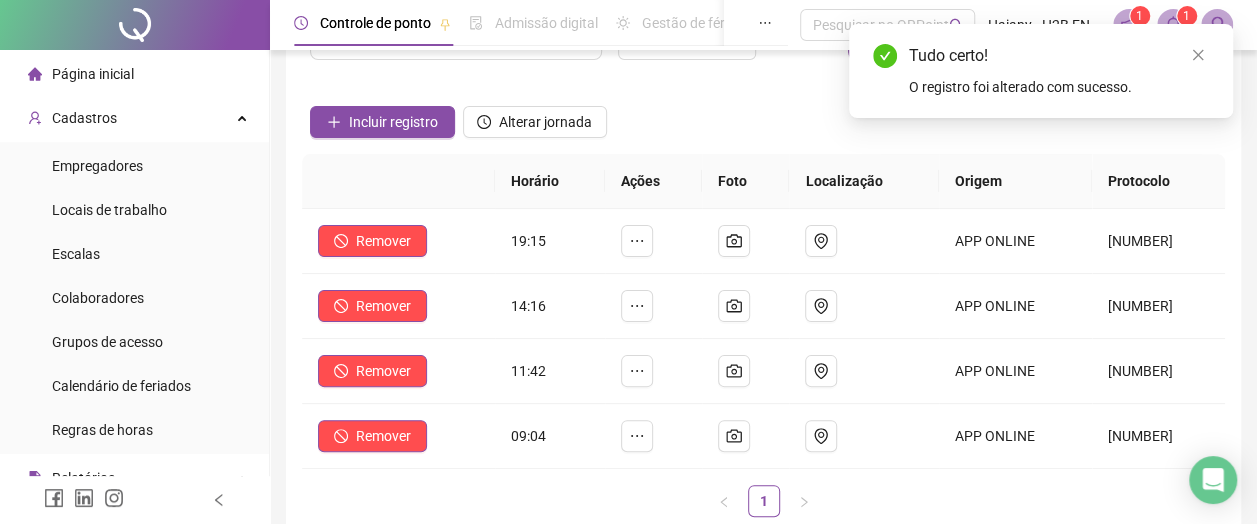 click on "1" at bounding box center [763, 501] 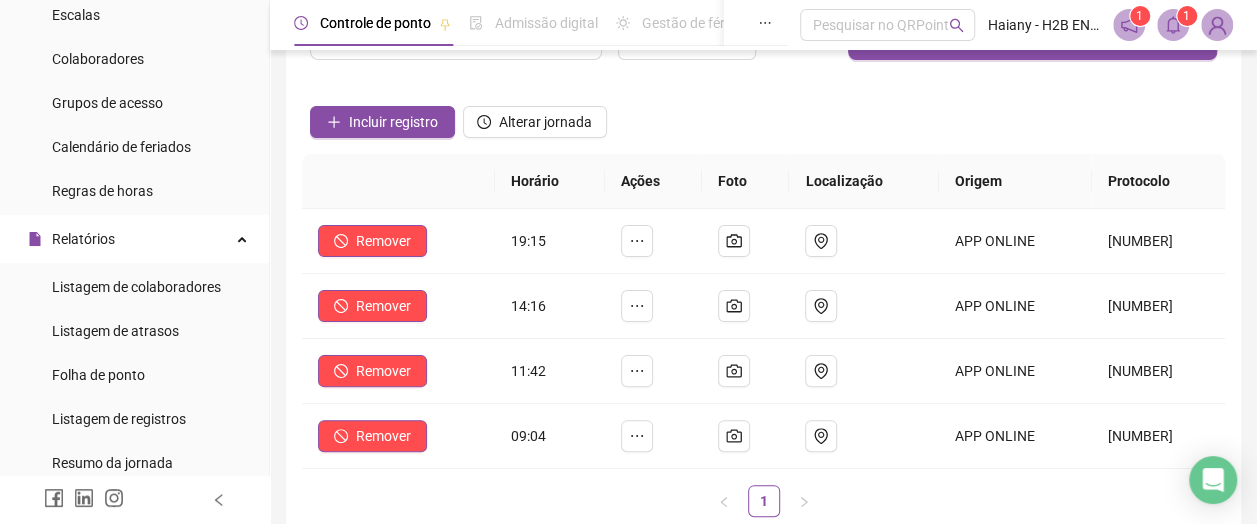 scroll, scrollTop: 300, scrollLeft: 0, axis: vertical 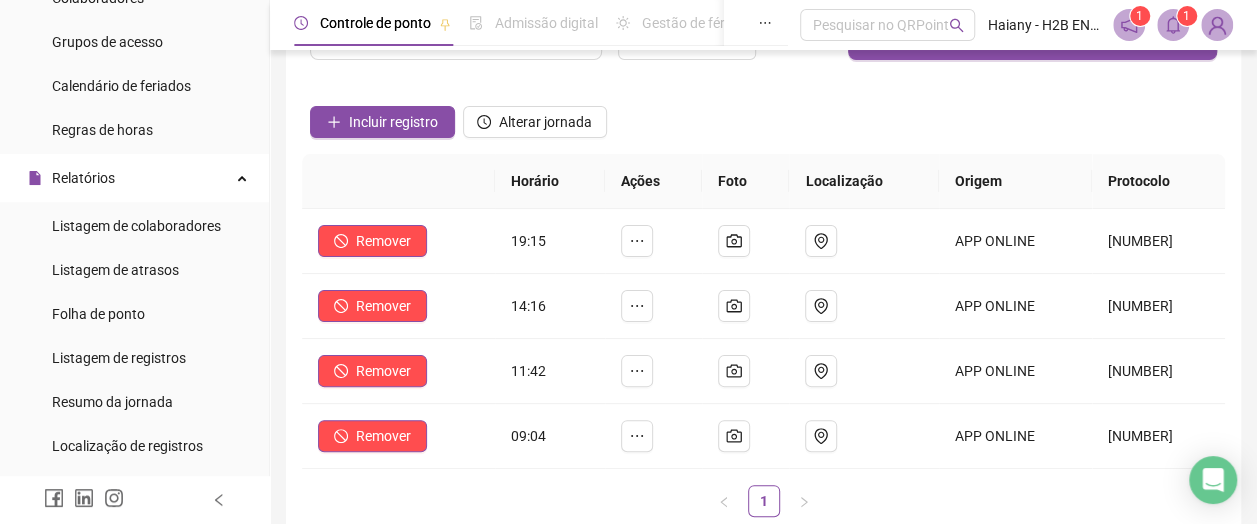 click on "Folha de ponto" at bounding box center [98, 314] 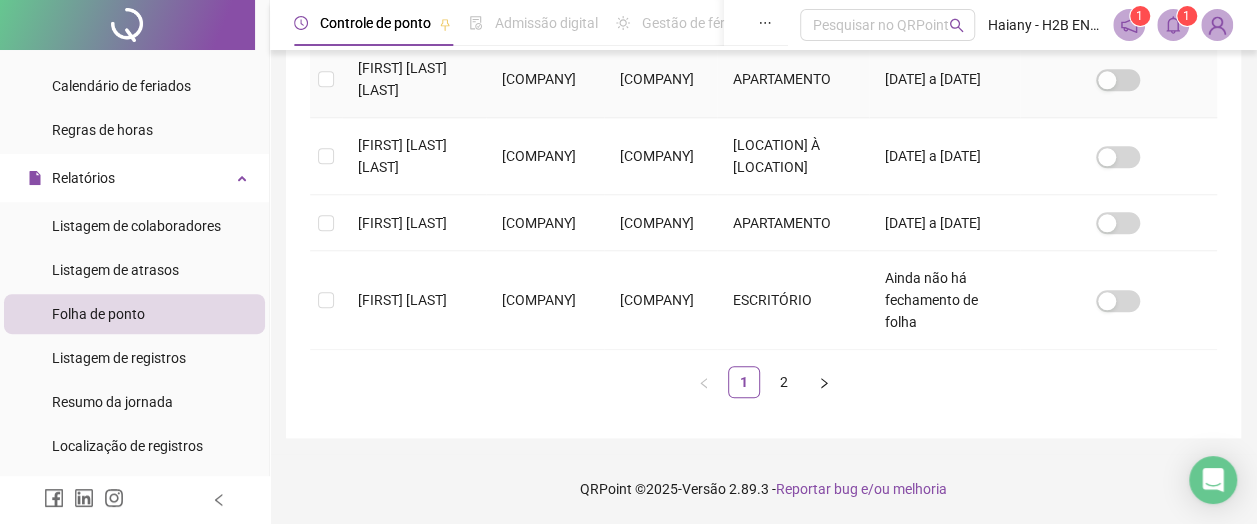 scroll, scrollTop: 1047, scrollLeft: 0, axis: vertical 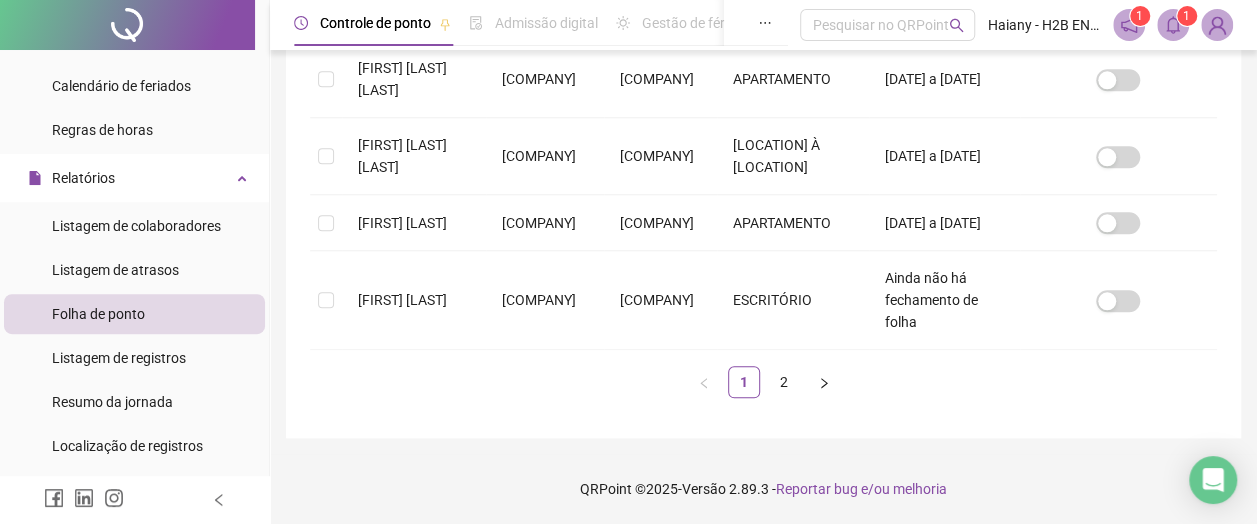click on "2" at bounding box center [784, 382] 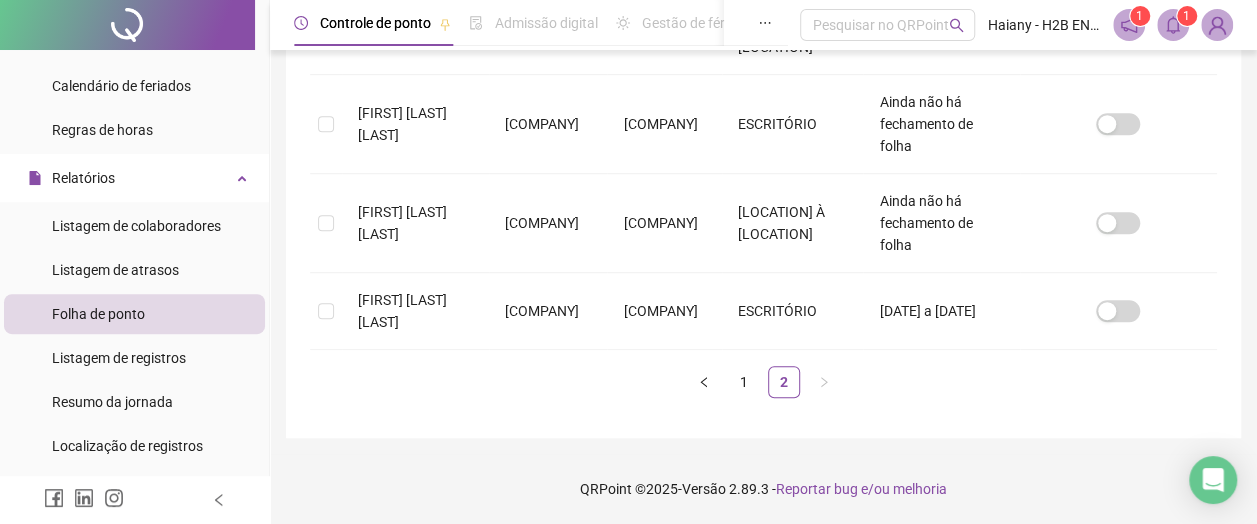 scroll, scrollTop: 147, scrollLeft: 0, axis: vertical 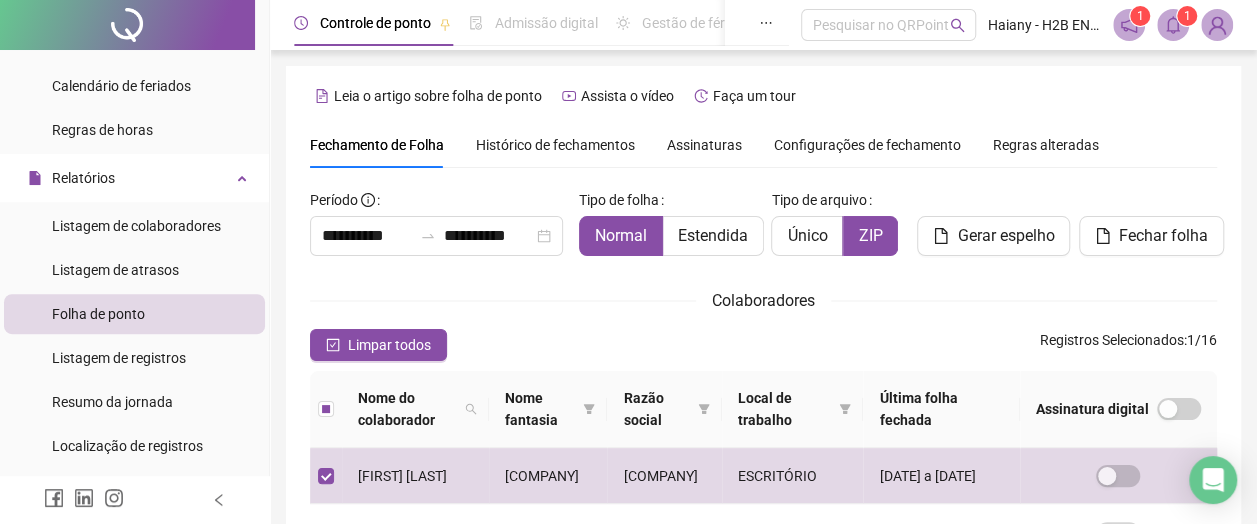 click on "Estendida" at bounding box center (713, 235) 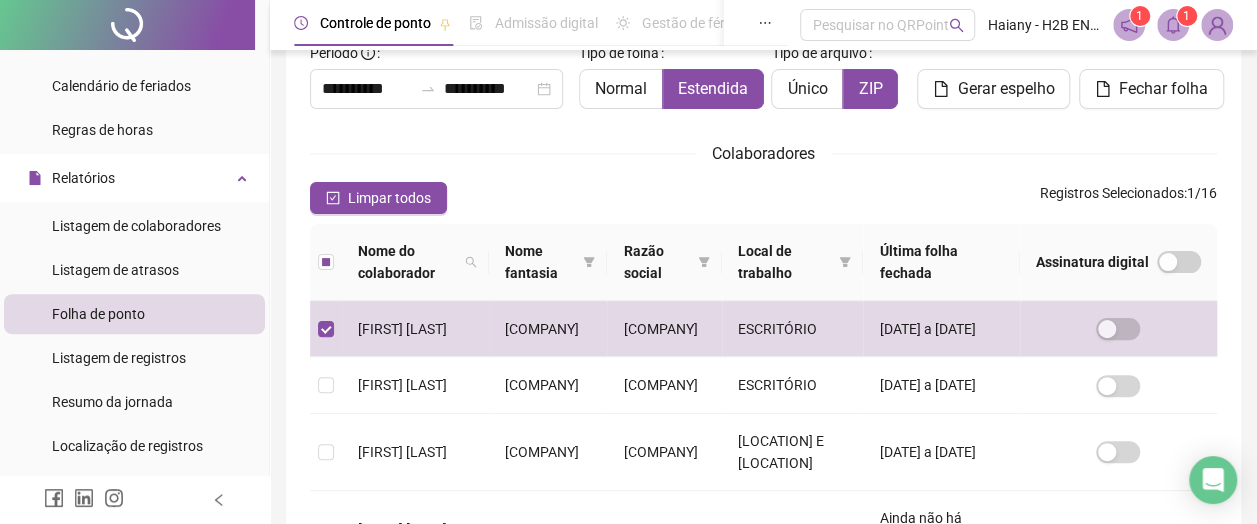 click on "Único" at bounding box center [807, 88] 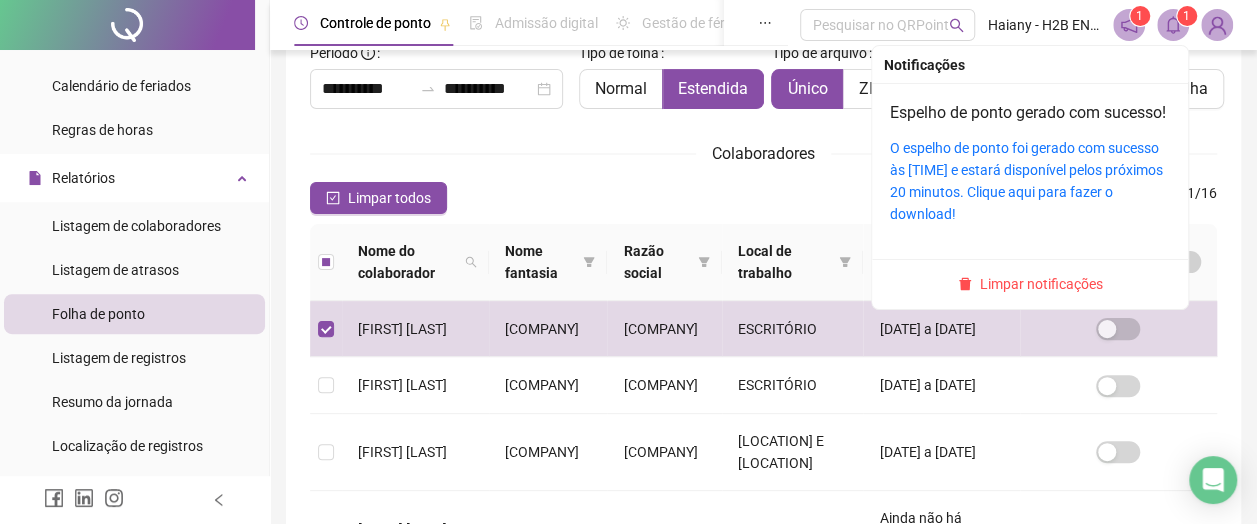 click 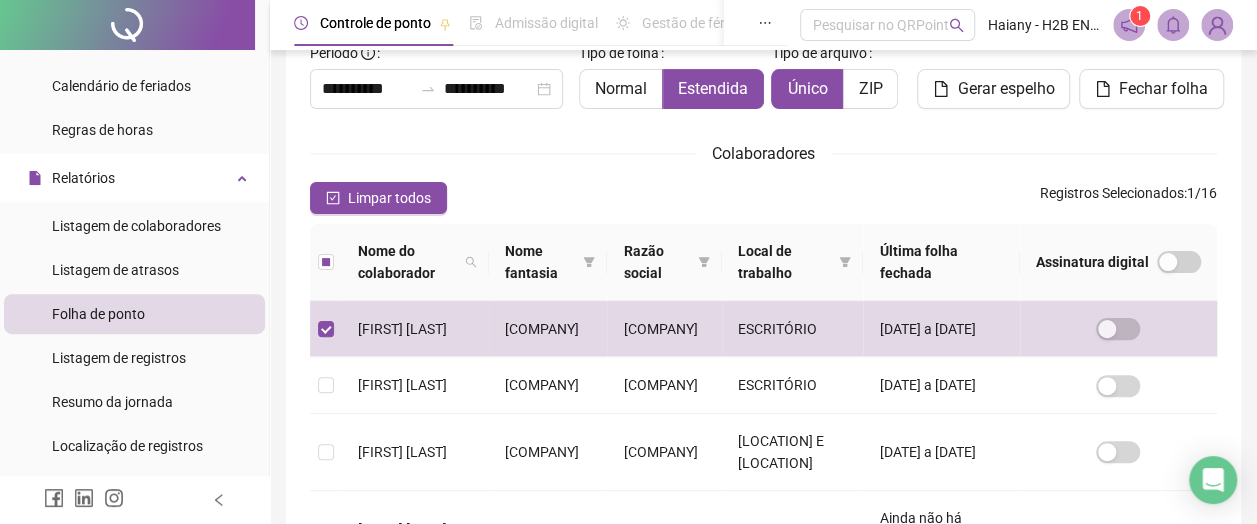 click on "Gerar espelho" at bounding box center [1005, 89] 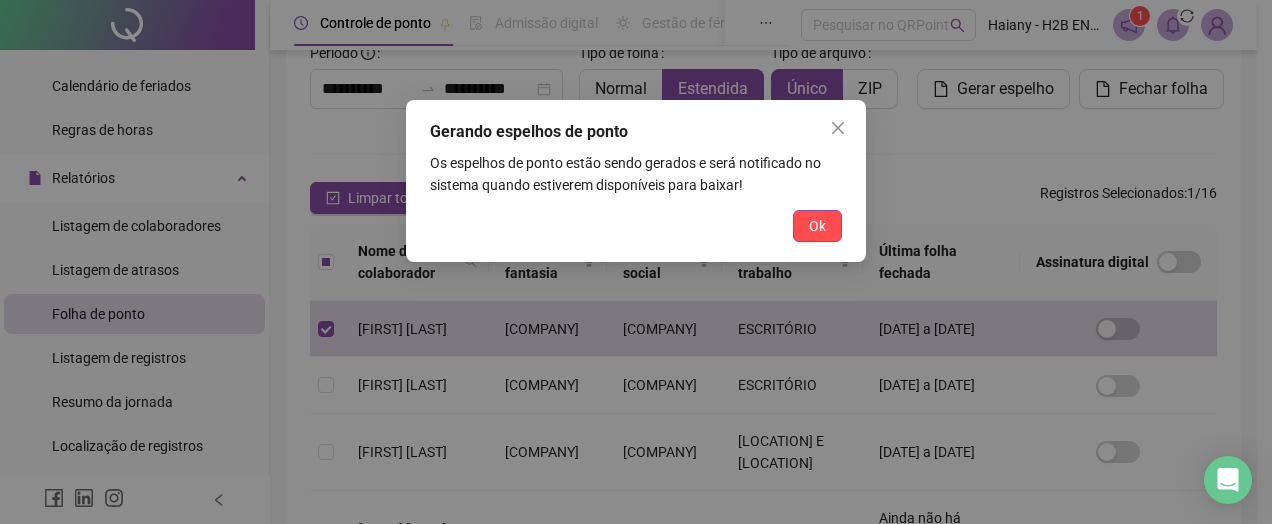 click on "Ok" at bounding box center [817, 226] 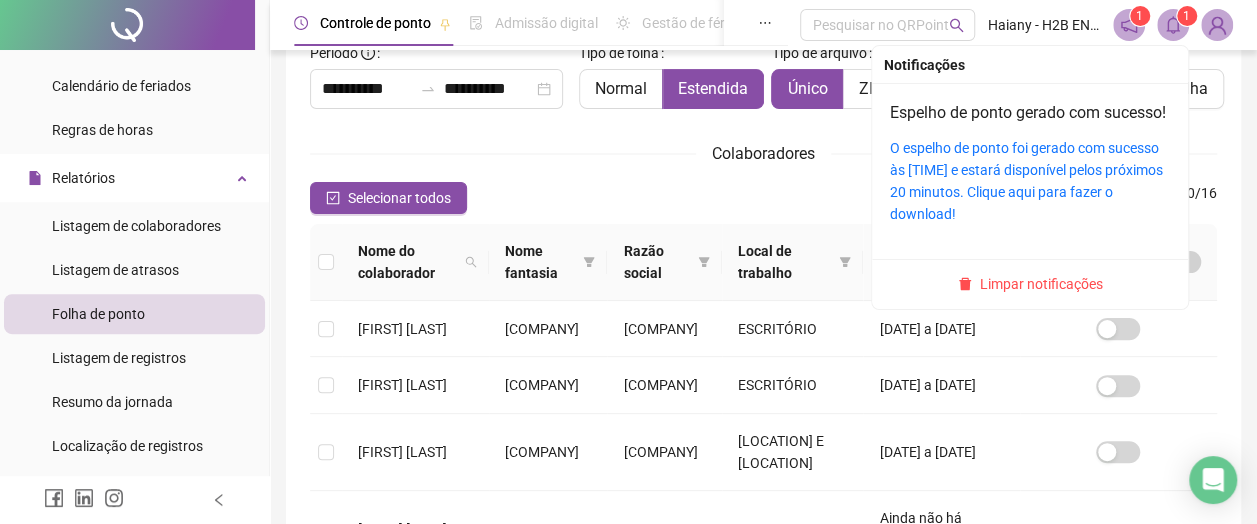 click on "O espelho de ponto foi gerado com sucesso às [TIME] e estará disponível pelos próximos 20 minutos.
Clique aqui para fazer o download!" at bounding box center (1026, 181) 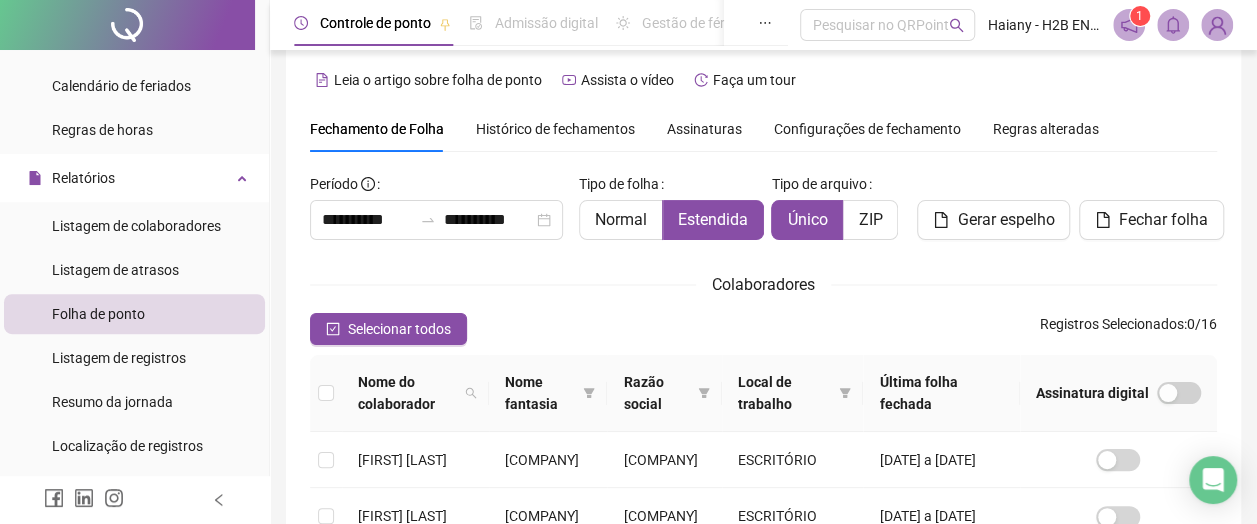 scroll, scrollTop: 0, scrollLeft: 0, axis: both 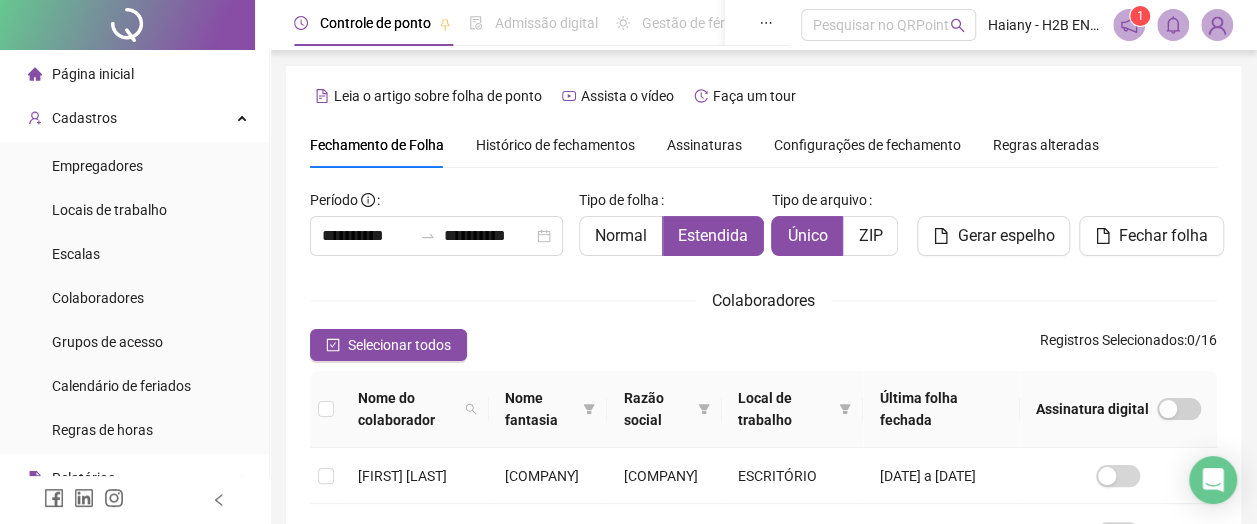click on "Colaboradores" at bounding box center (98, 298) 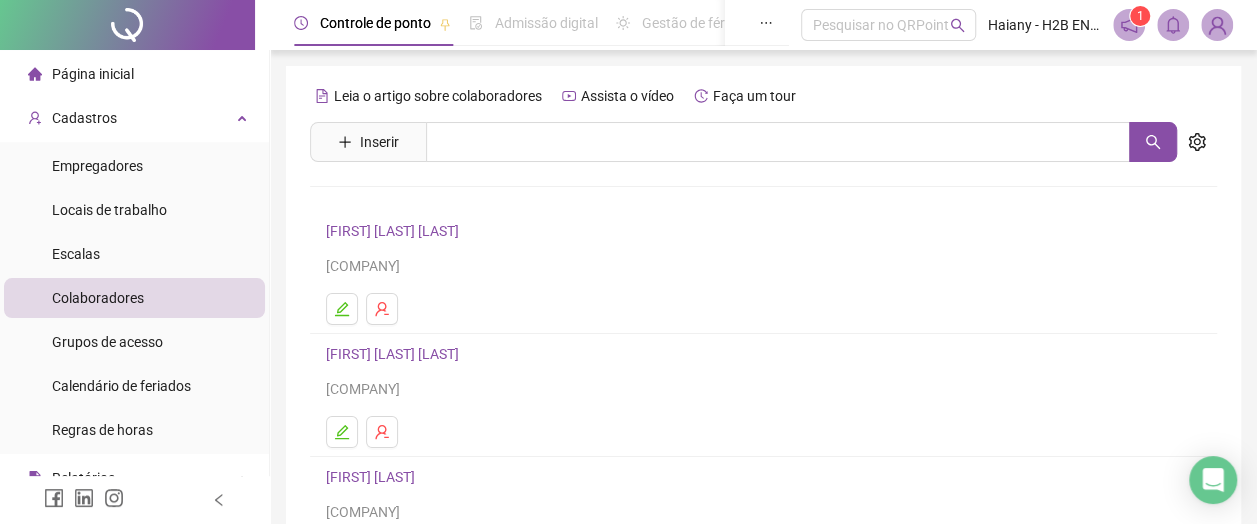 click on "[FIRST] [LAST] [LAST]" at bounding box center [395, 231] 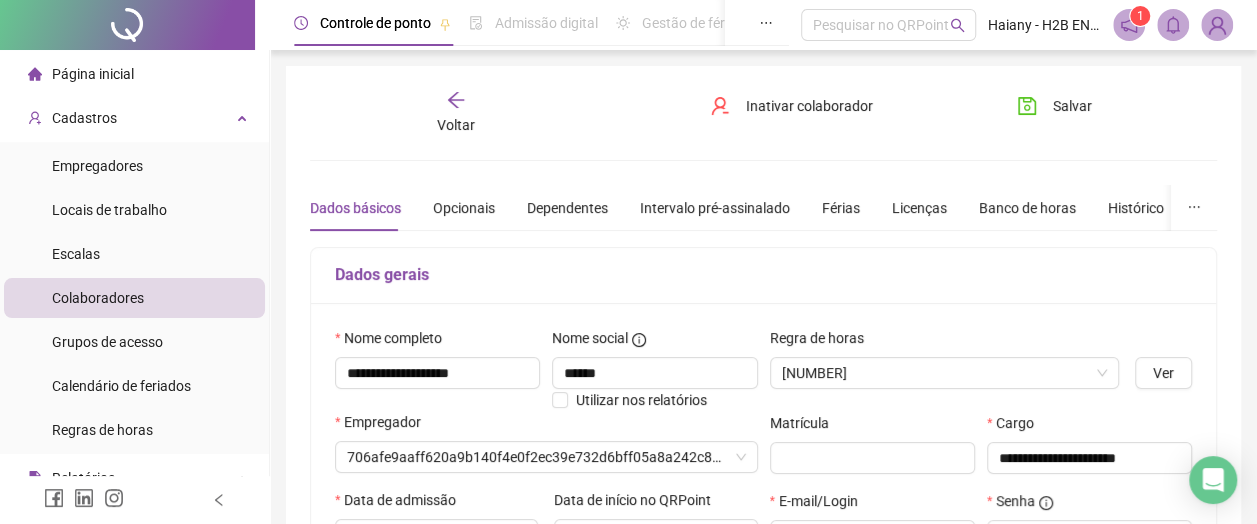 type on "**********" 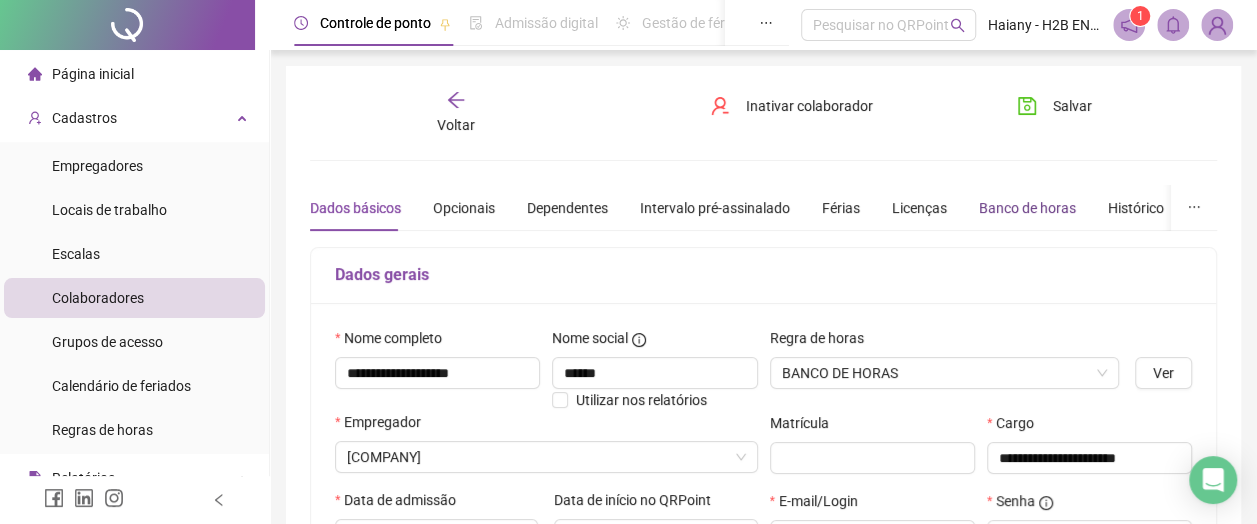 click on "Banco de horas" at bounding box center [1027, 208] 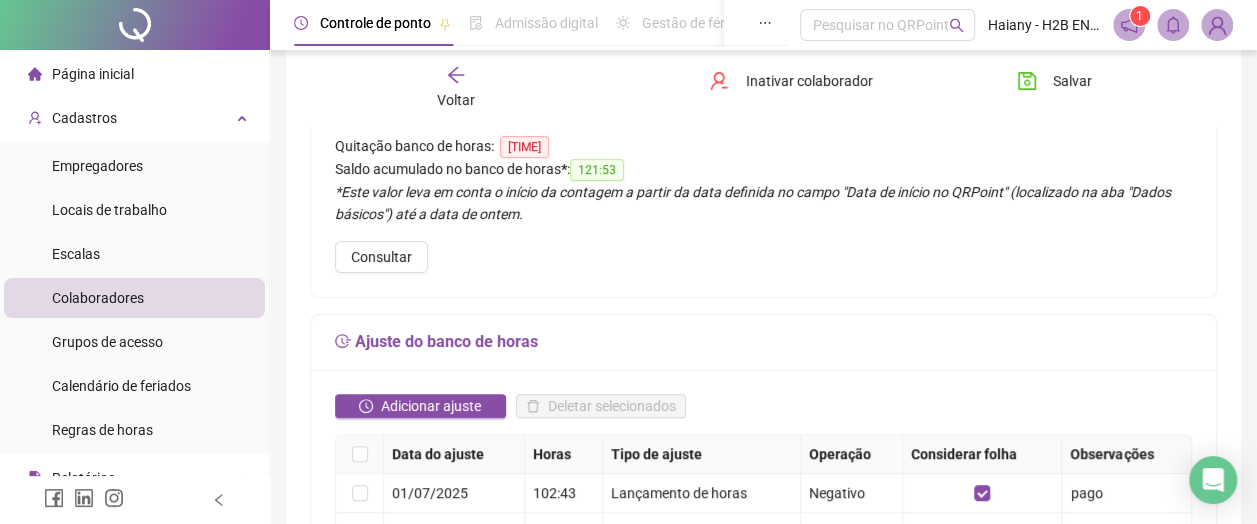 scroll, scrollTop: 200, scrollLeft: 0, axis: vertical 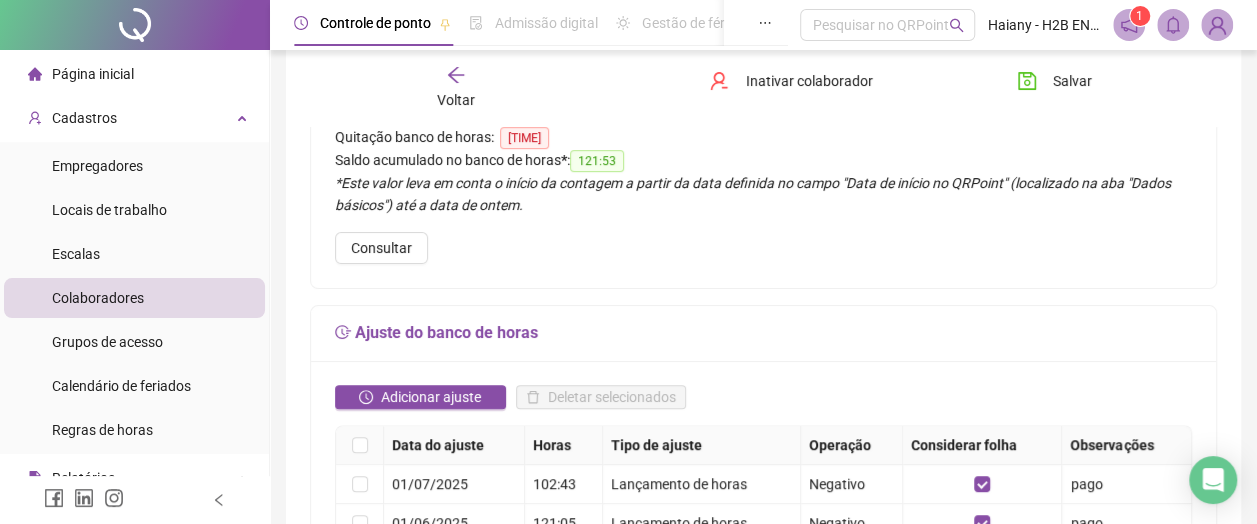 click on "Adicionar ajuste" at bounding box center (431, 397) 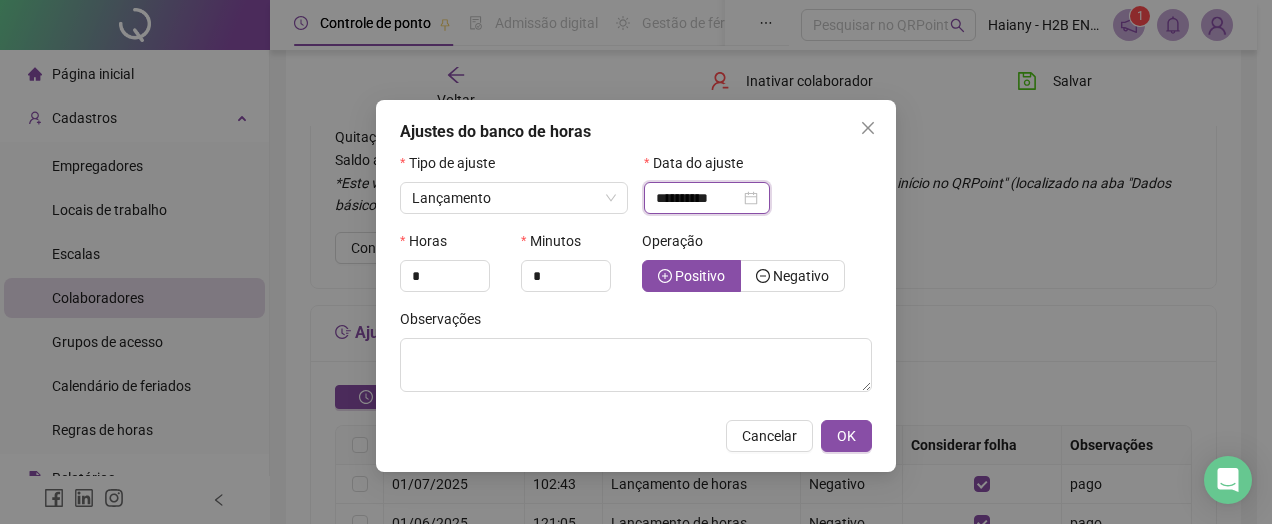 click on "**********" at bounding box center (698, 198) 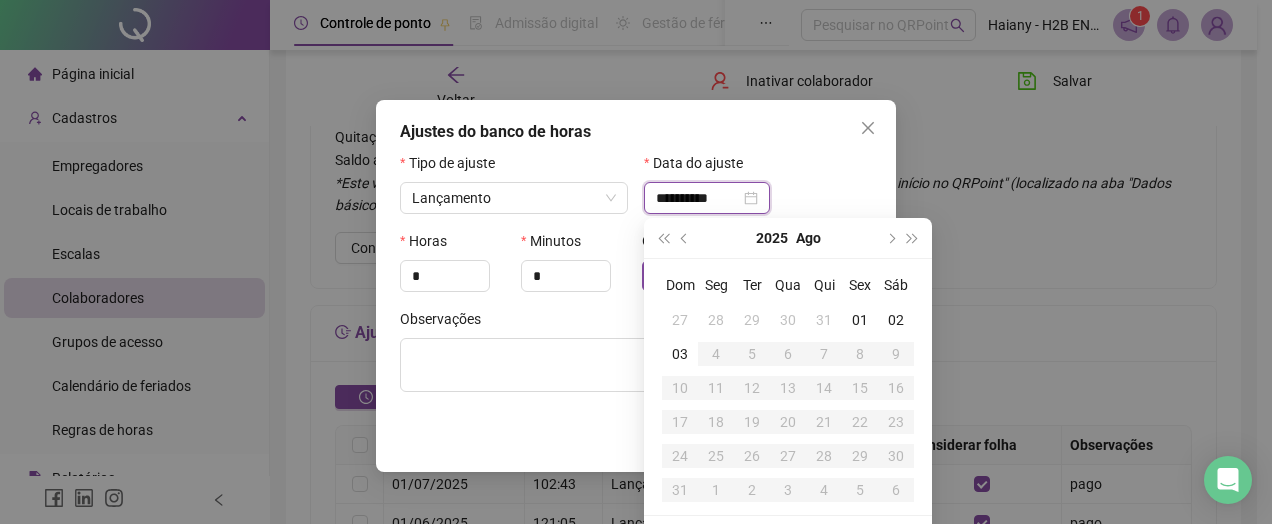 type on "**********" 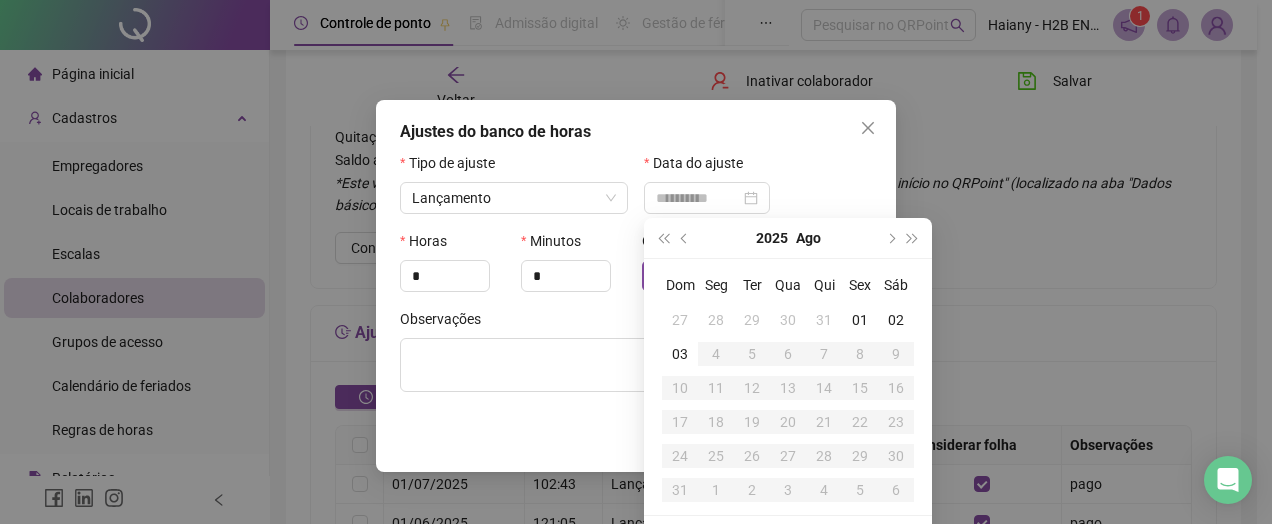 click on "01" at bounding box center (860, 320) 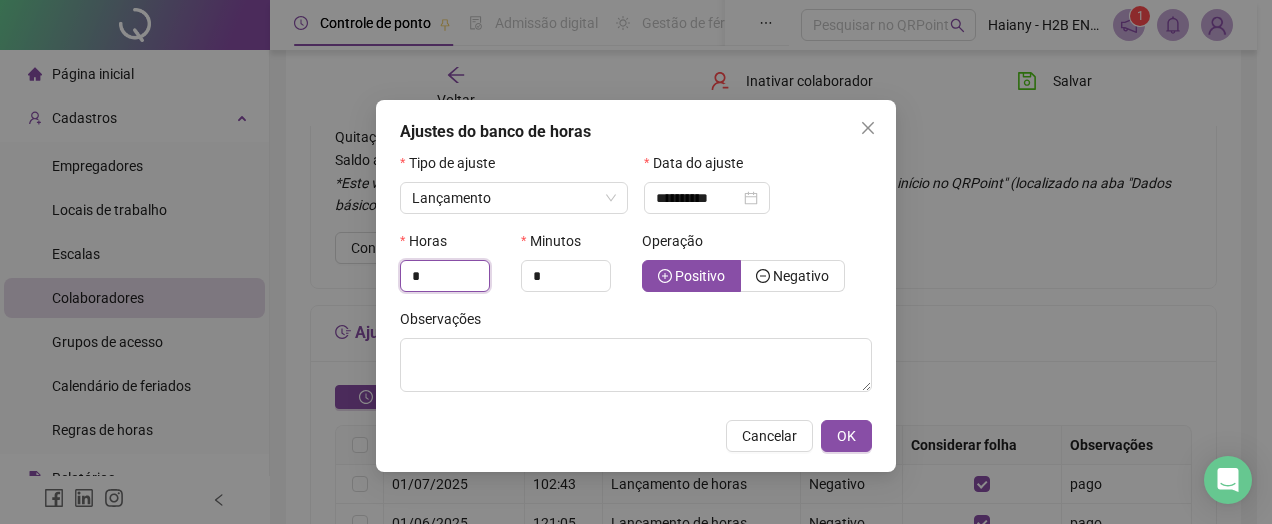drag, startPoint x: 440, startPoint y: 279, endPoint x: 337, endPoint y: 268, distance: 103.58572 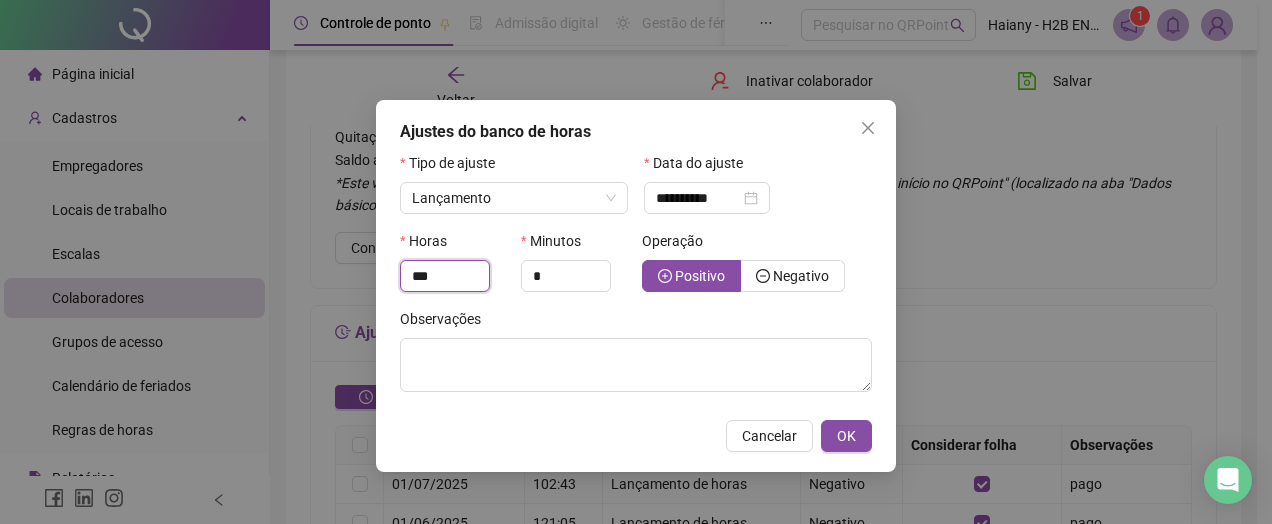 type on "***" 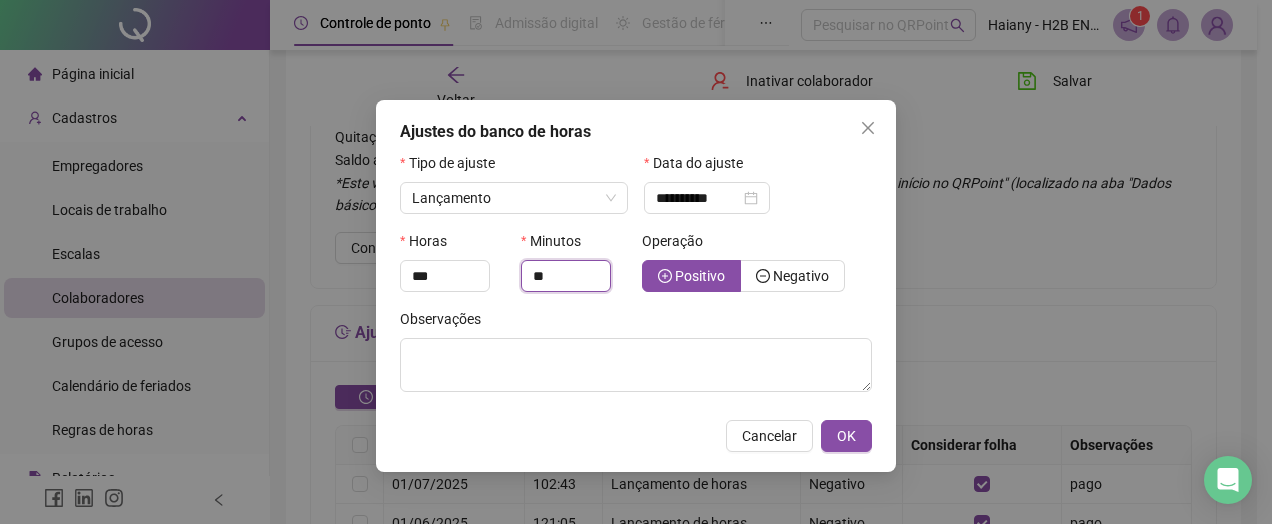 type on "**" 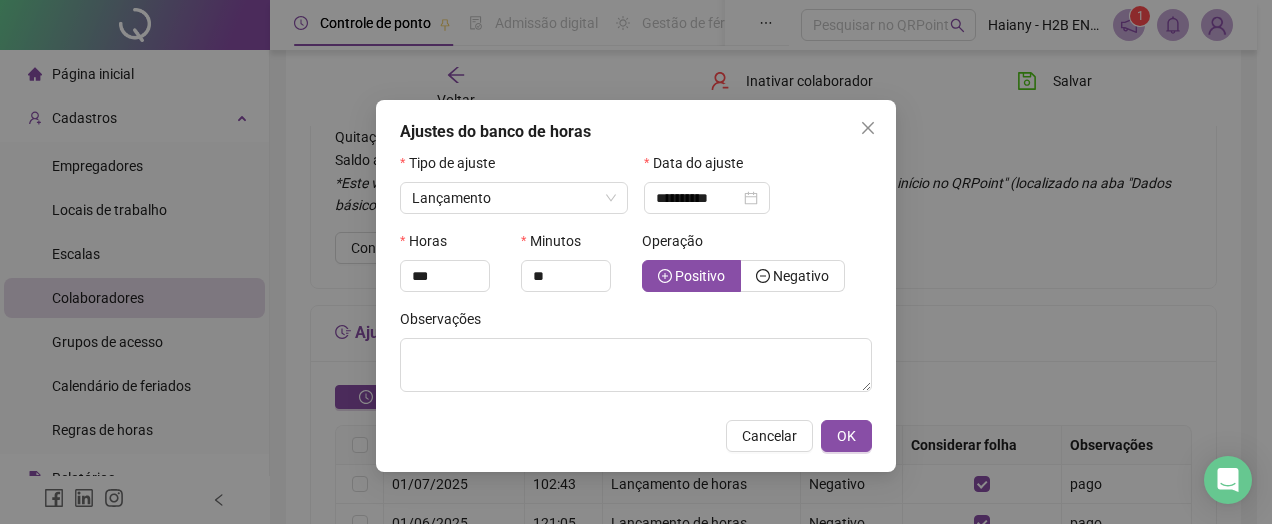 click on "Negativo" at bounding box center (801, 276) 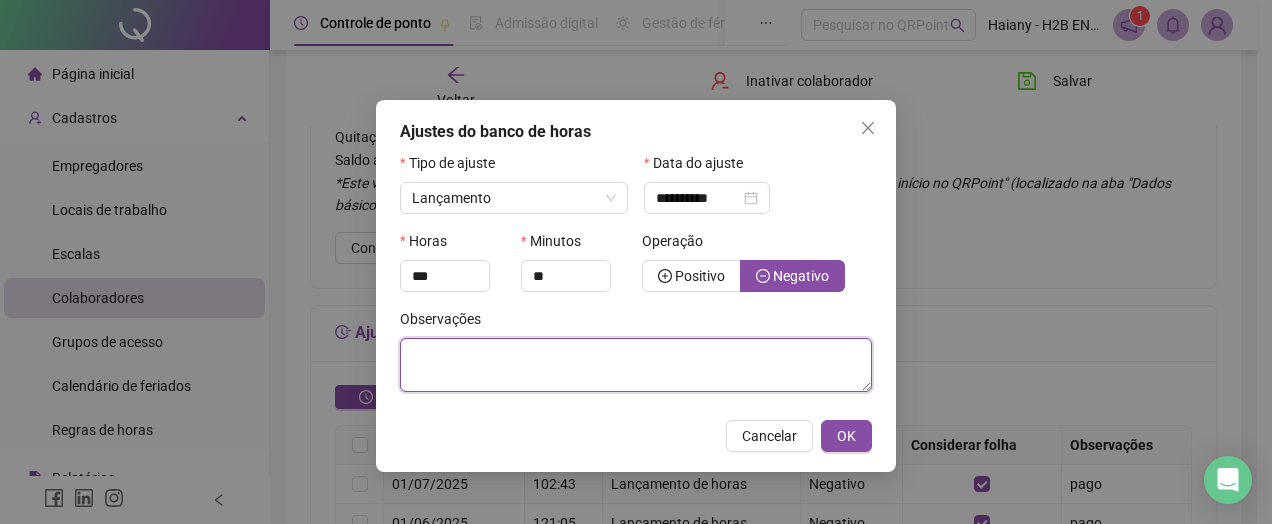 click at bounding box center (636, 365) 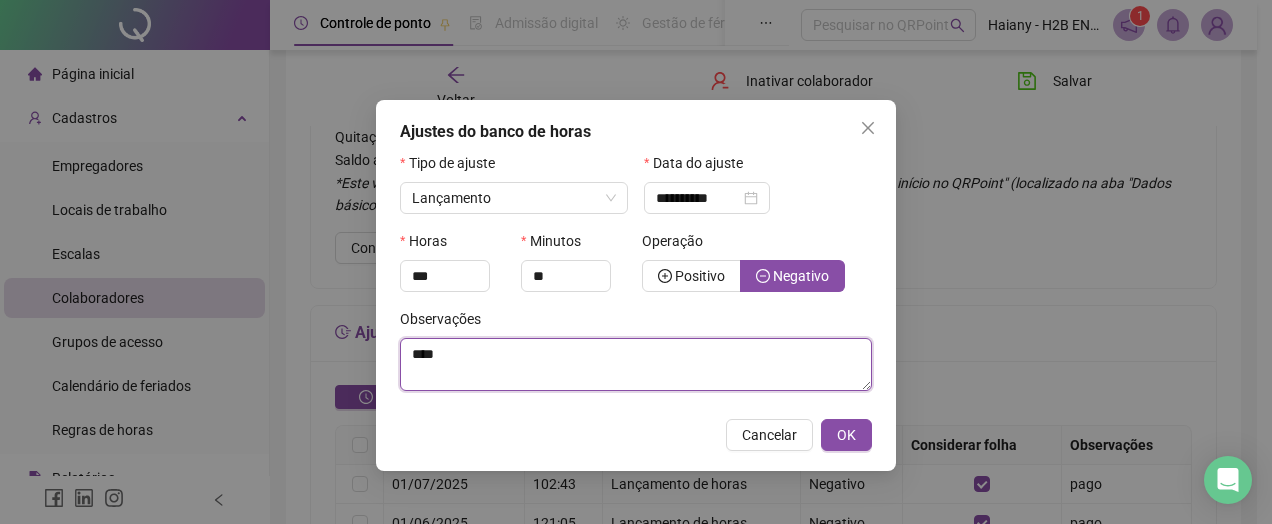 type on "****" 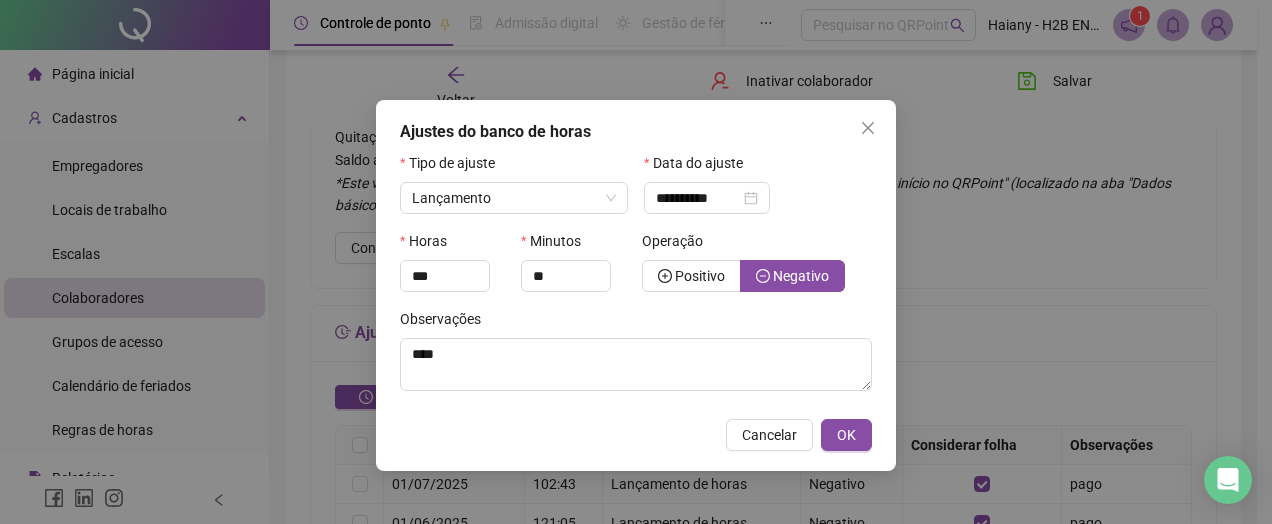 click on "OK" at bounding box center (846, 435) 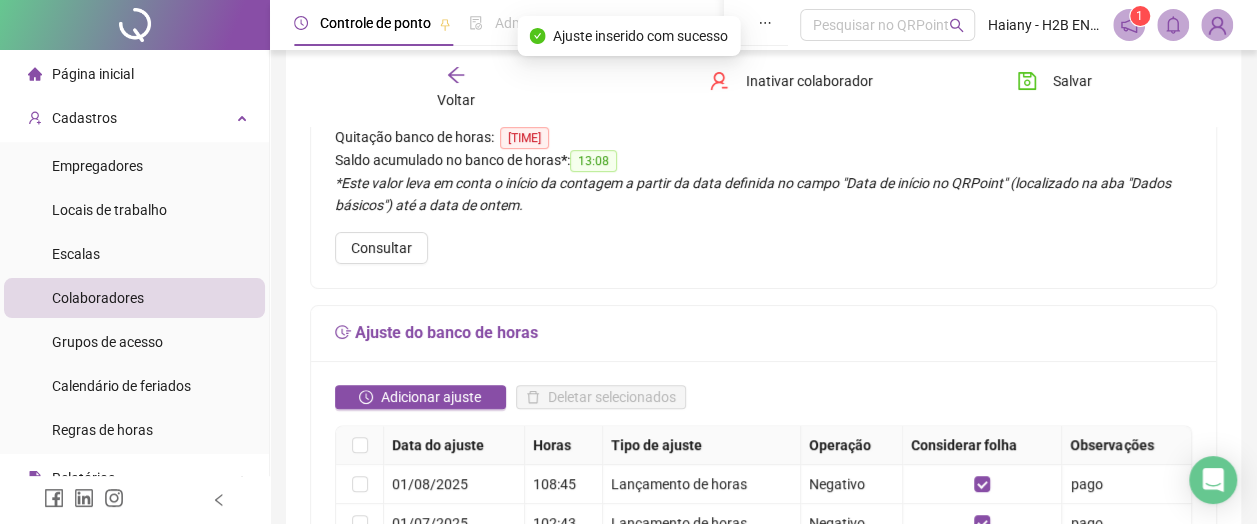 click 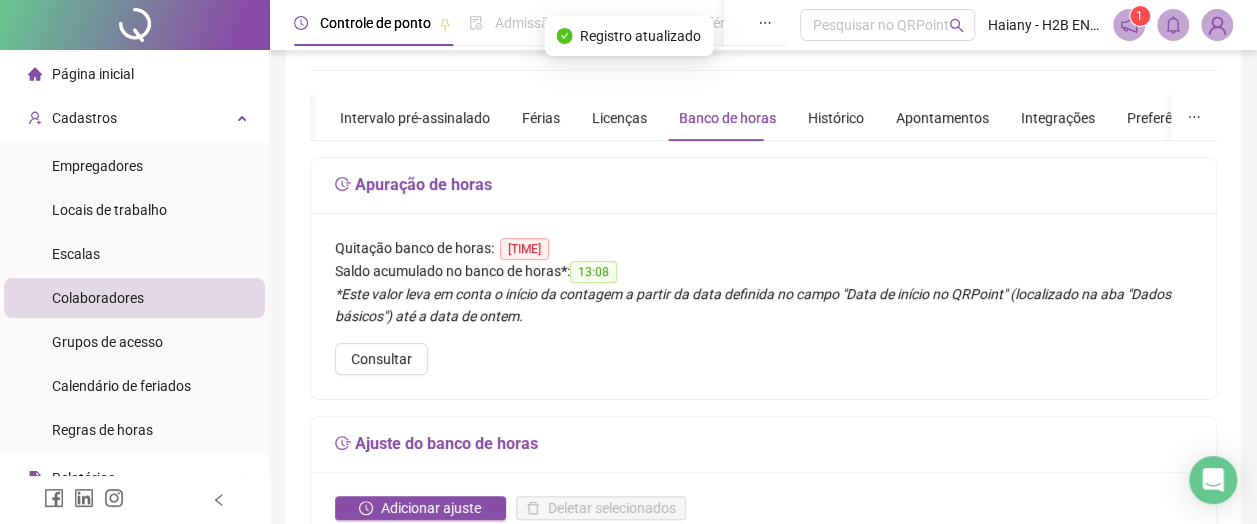 scroll, scrollTop: 0, scrollLeft: 0, axis: both 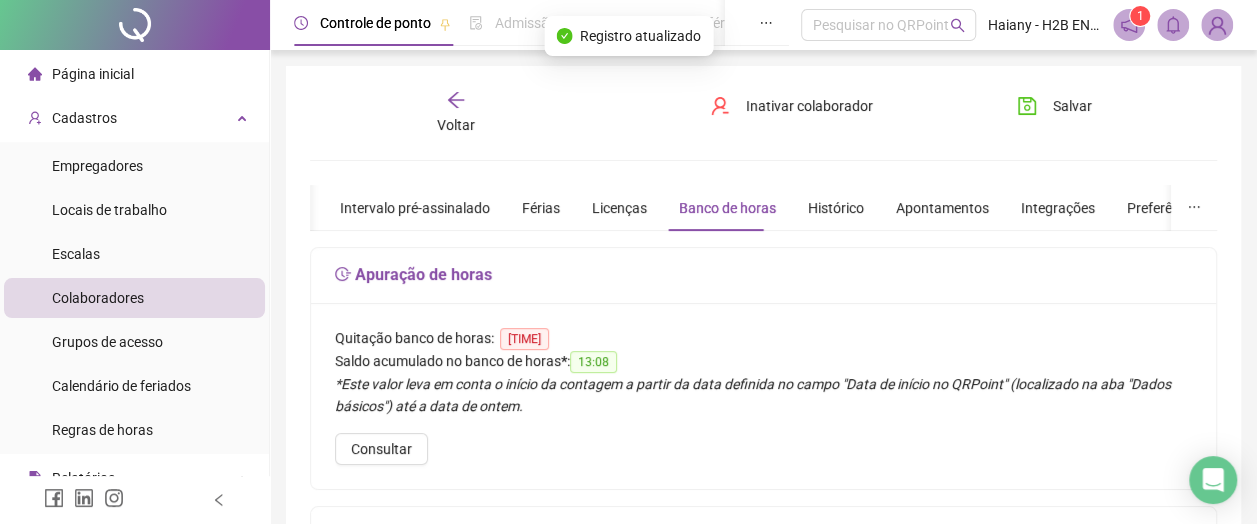 click 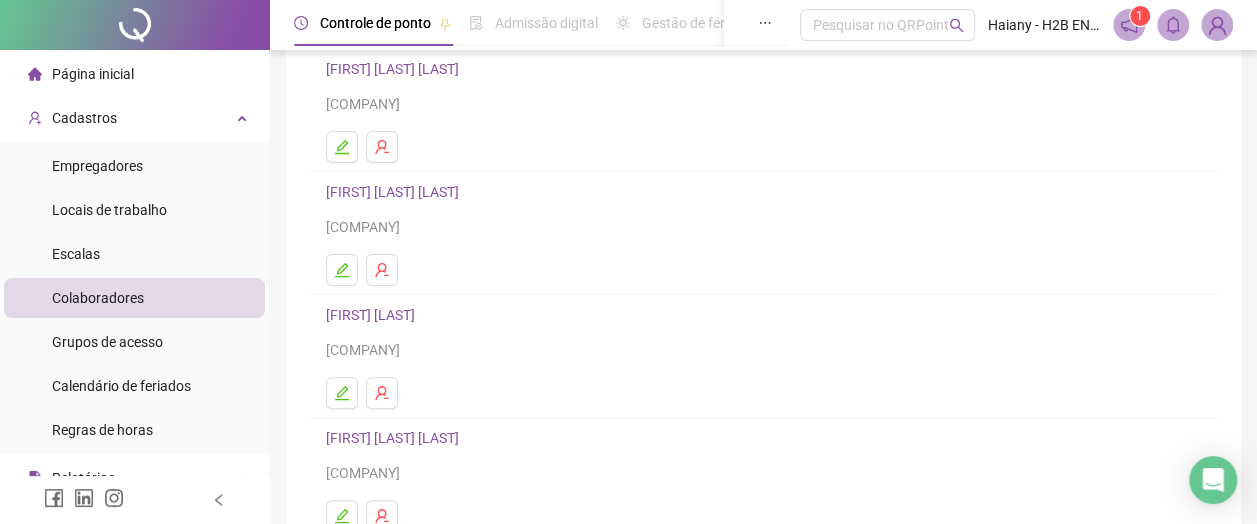 scroll, scrollTop: 200, scrollLeft: 0, axis: vertical 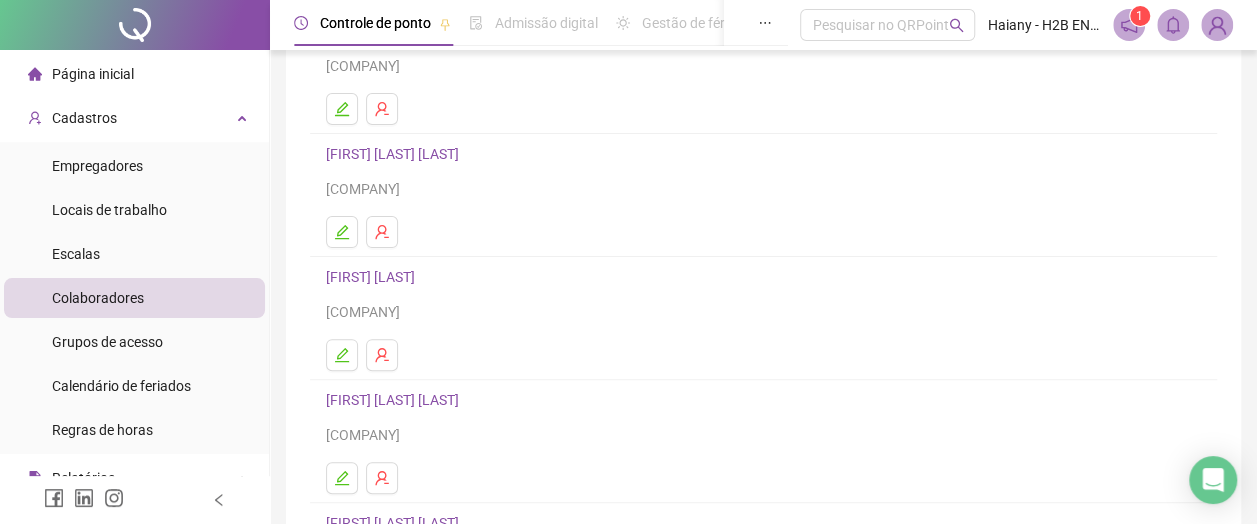 click on "[FIRST] [LAST] [LAST]" at bounding box center (395, 154) 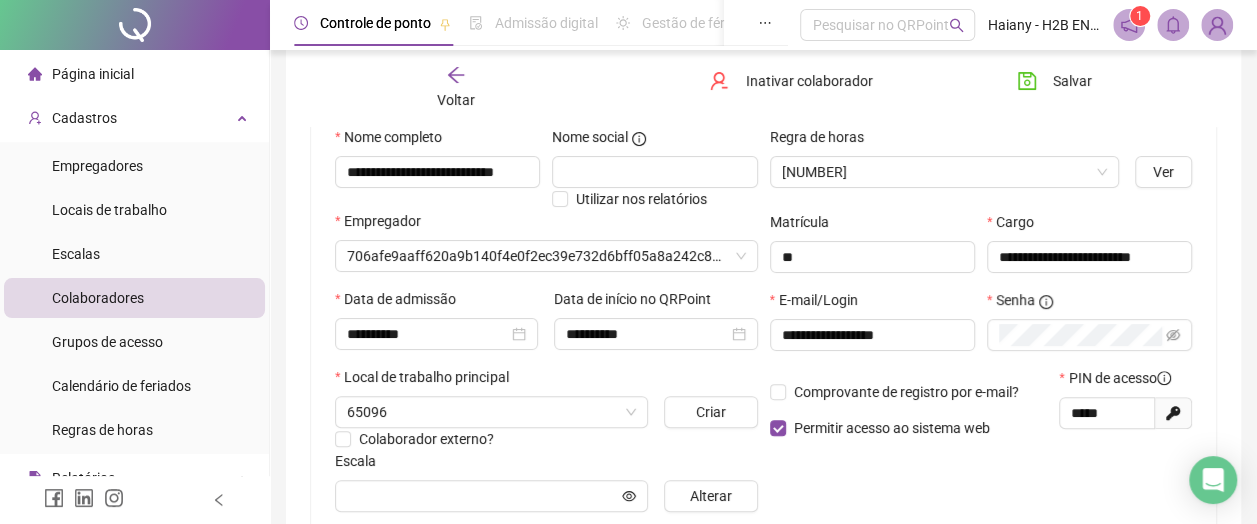 scroll, scrollTop: 210, scrollLeft: 0, axis: vertical 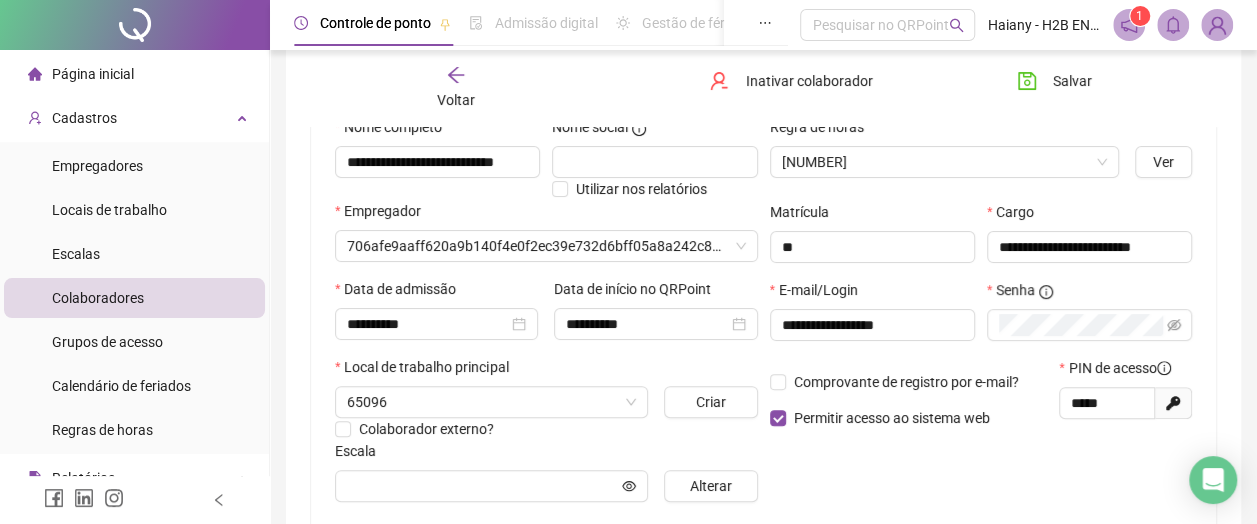 type on "**********" 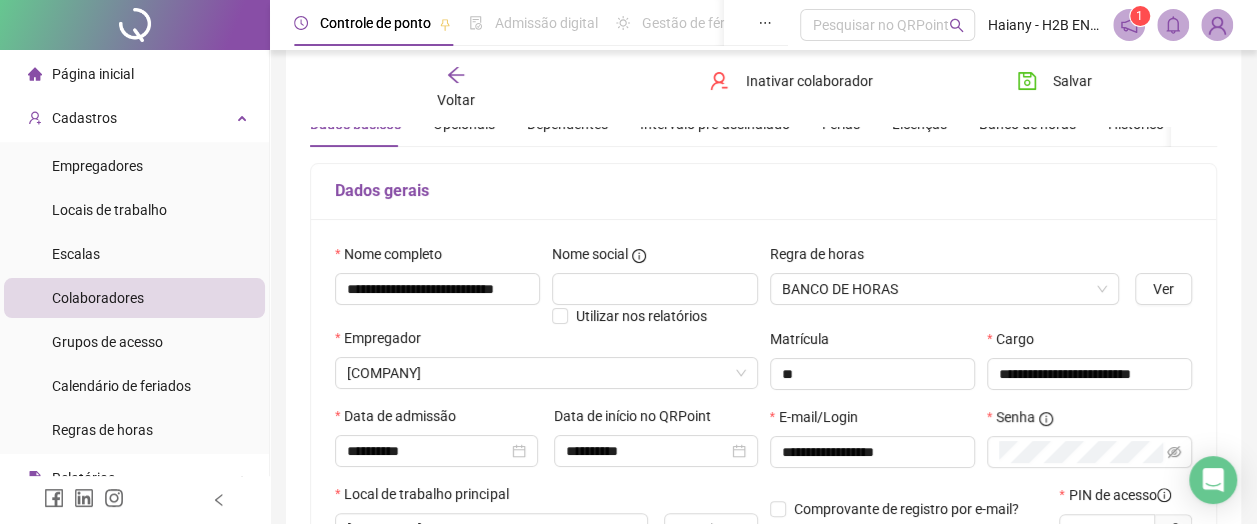 scroll, scrollTop: 0, scrollLeft: 0, axis: both 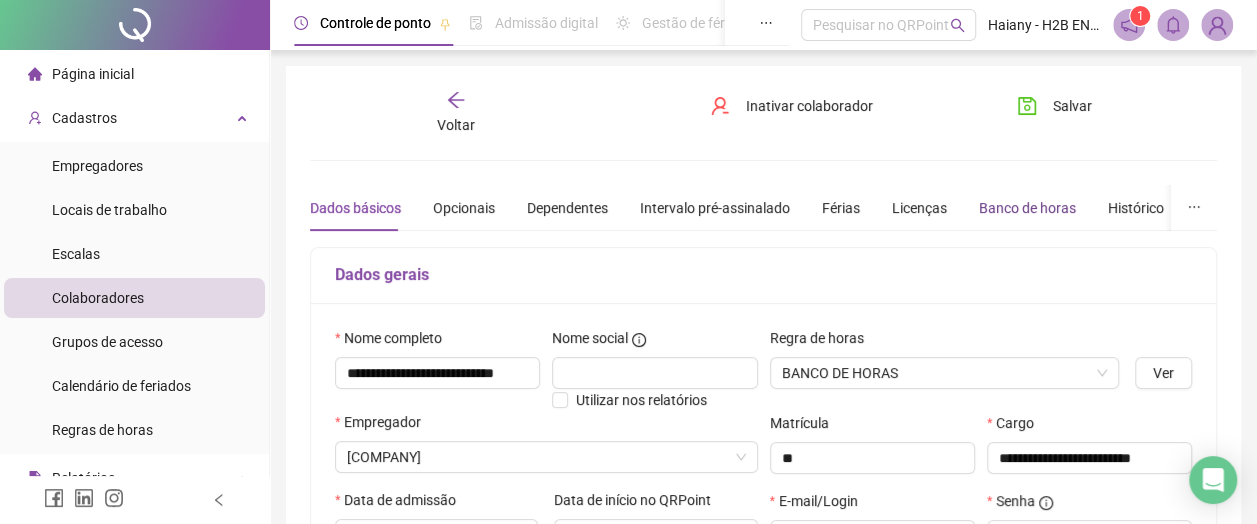 click on "Banco de horas" at bounding box center (1027, 208) 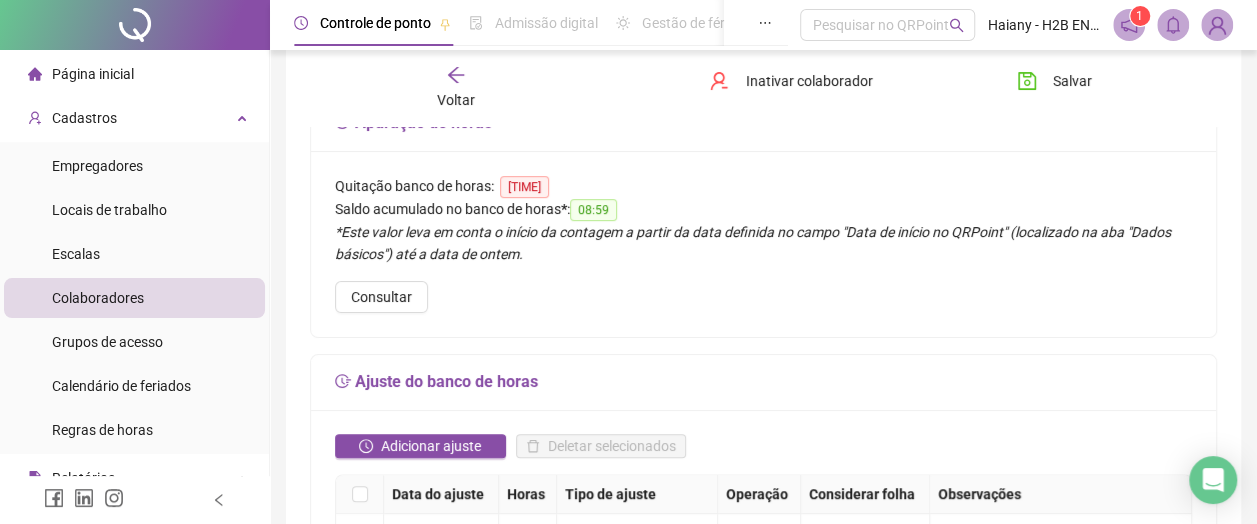 scroll, scrollTop: 200, scrollLeft: 0, axis: vertical 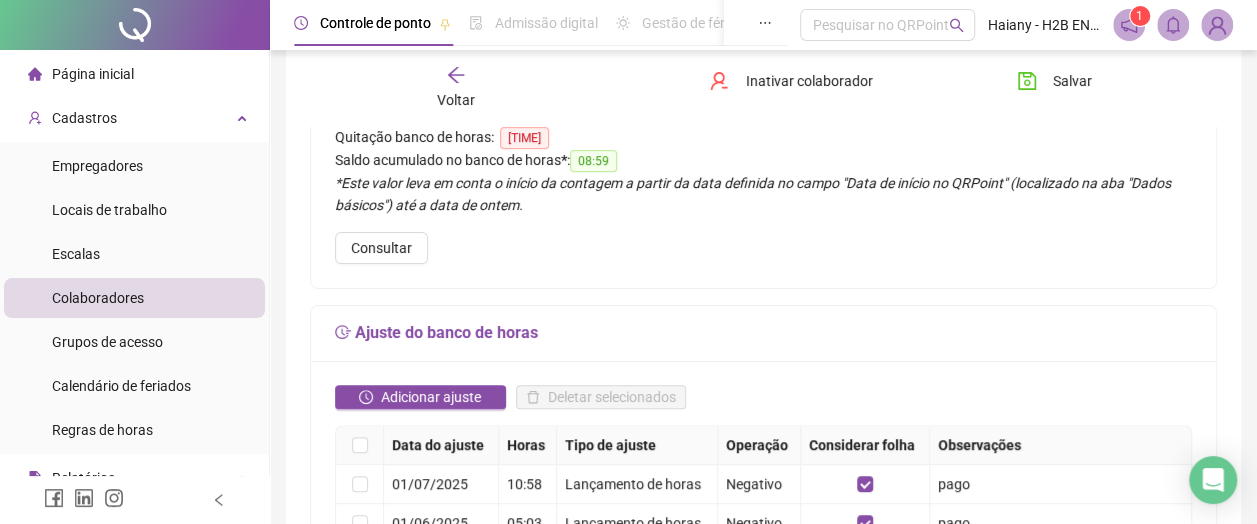click on "Adicionar ajuste" at bounding box center [431, 397] 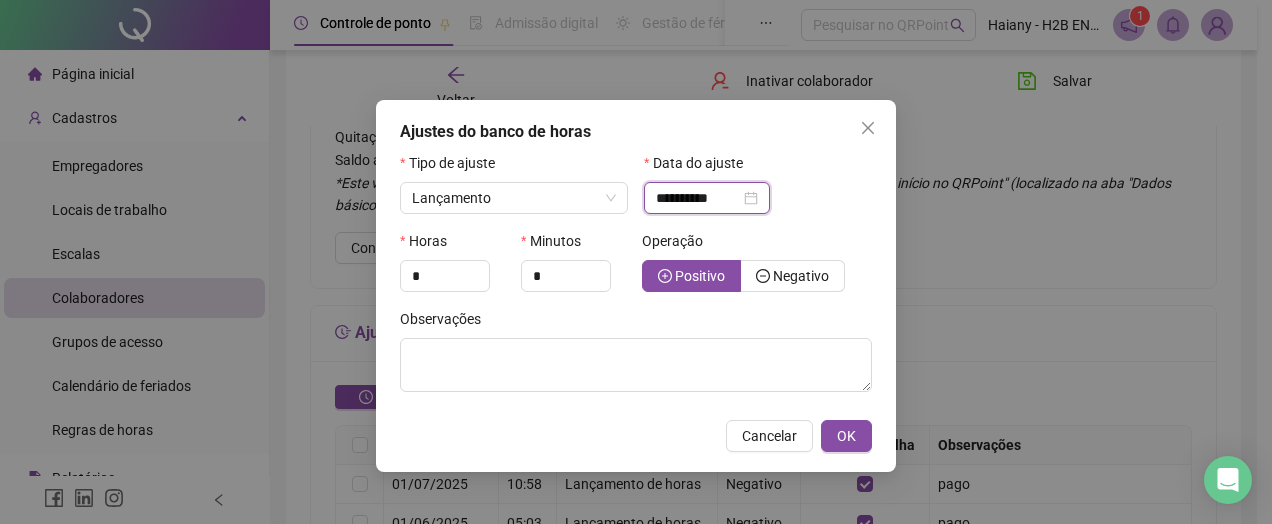 click on "**********" at bounding box center [698, 198] 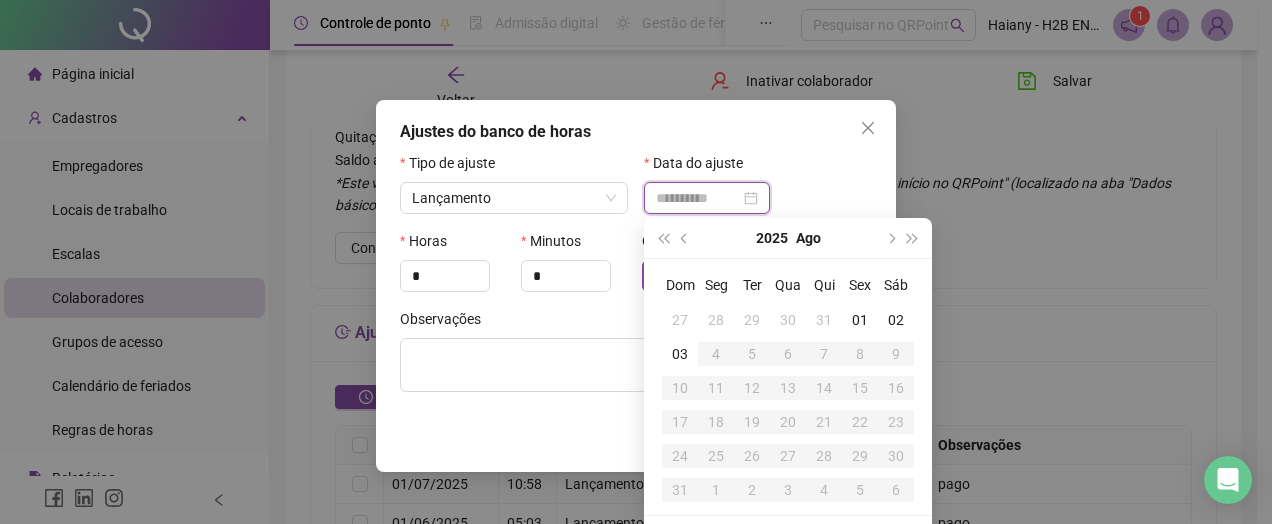 type on "**********" 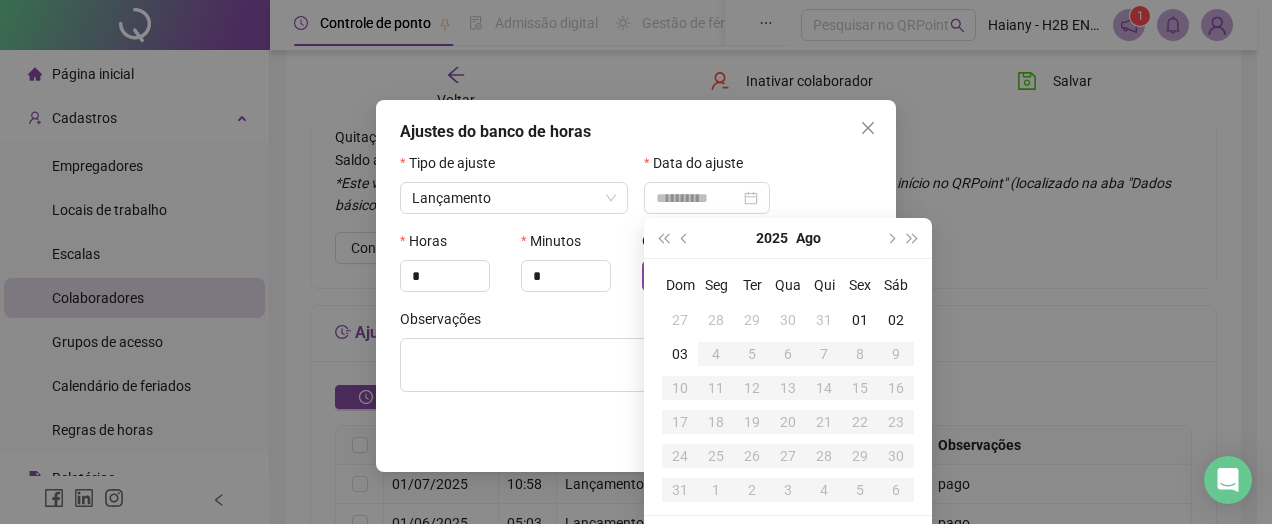 click on "01" at bounding box center [860, 320] 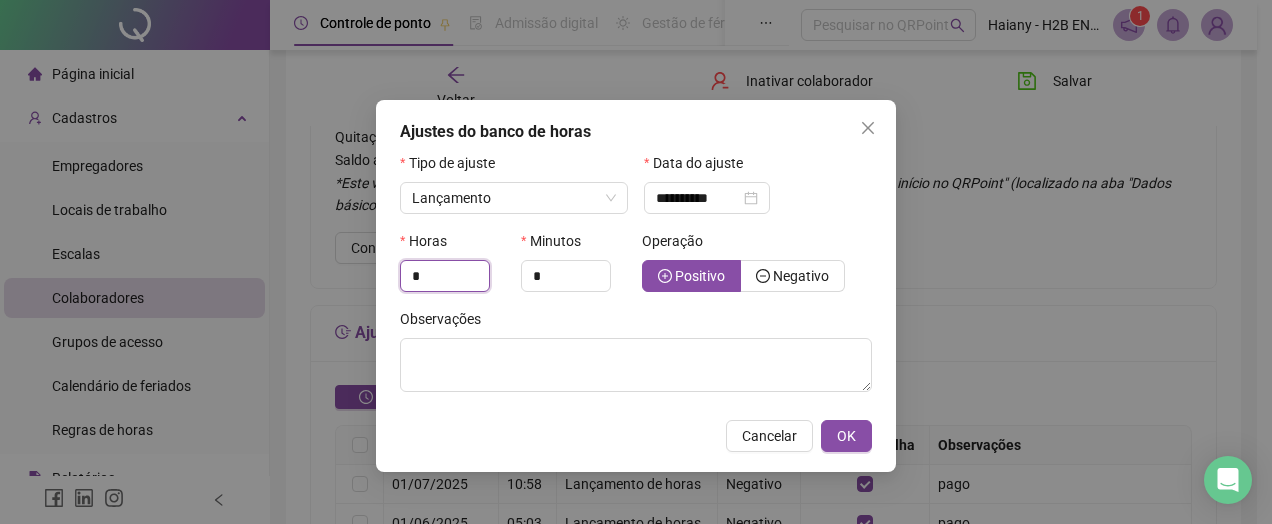 drag, startPoint x: 444, startPoint y: 284, endPoint x: 378, endPoint y: 274, distance: 66.75328 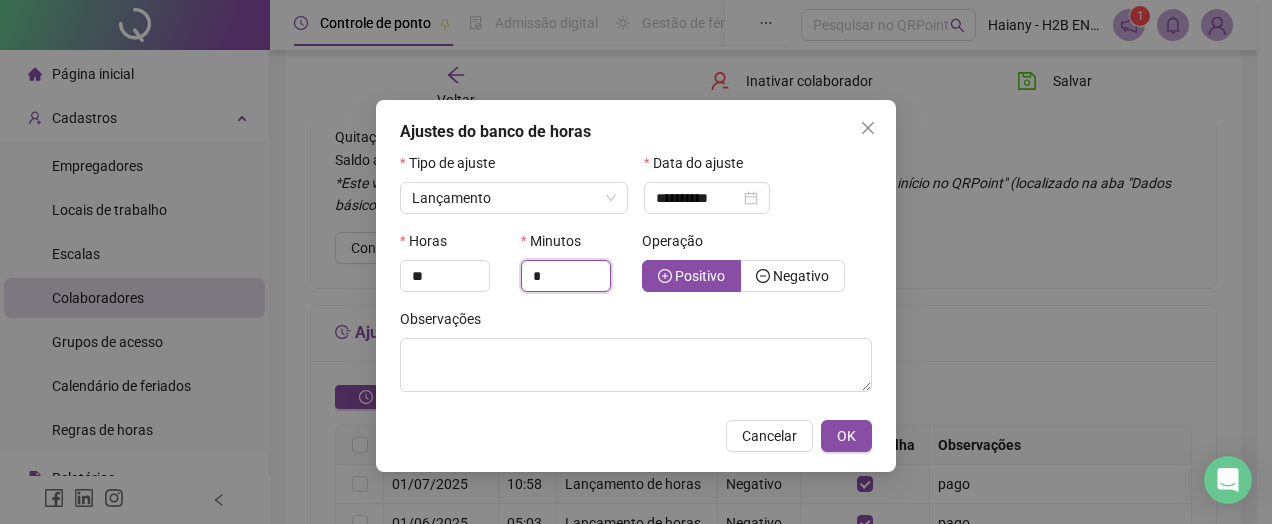 type on "*" 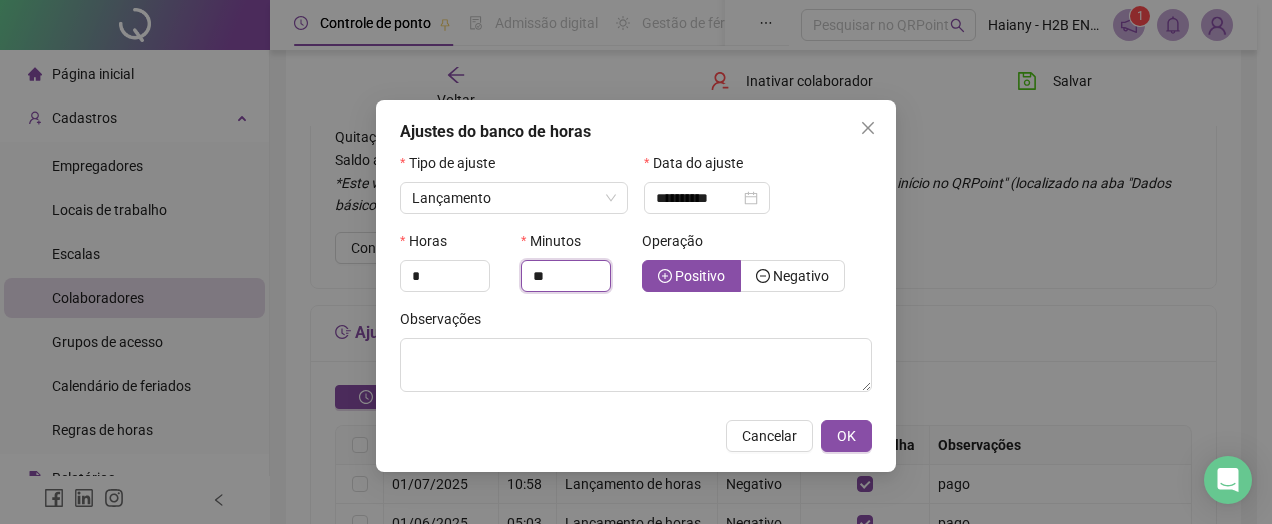 type on "**" 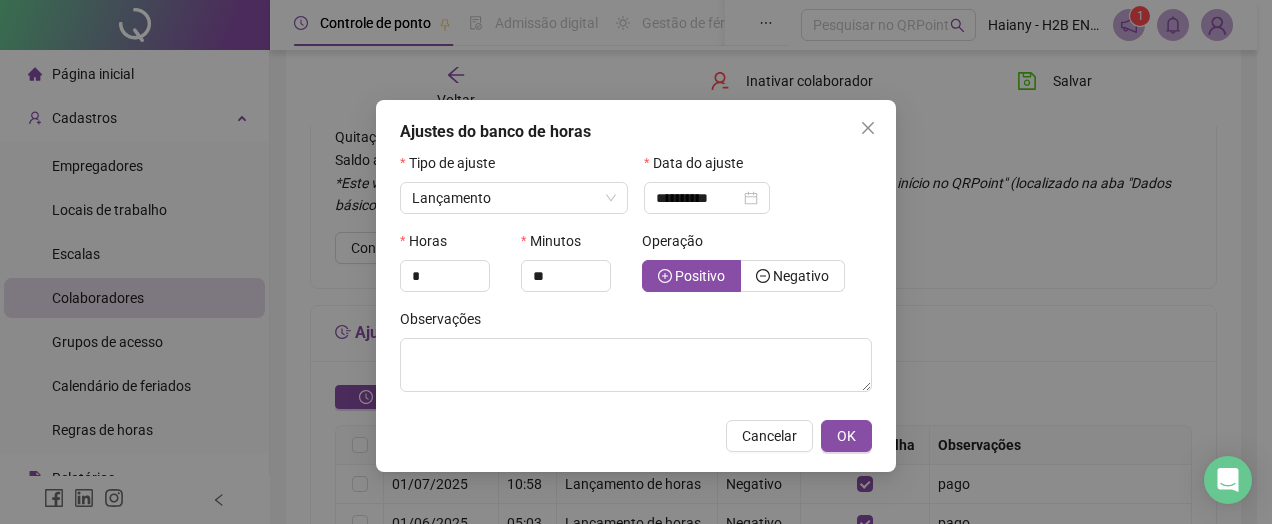 click on "Negativo" at bounding box center (793, 276) 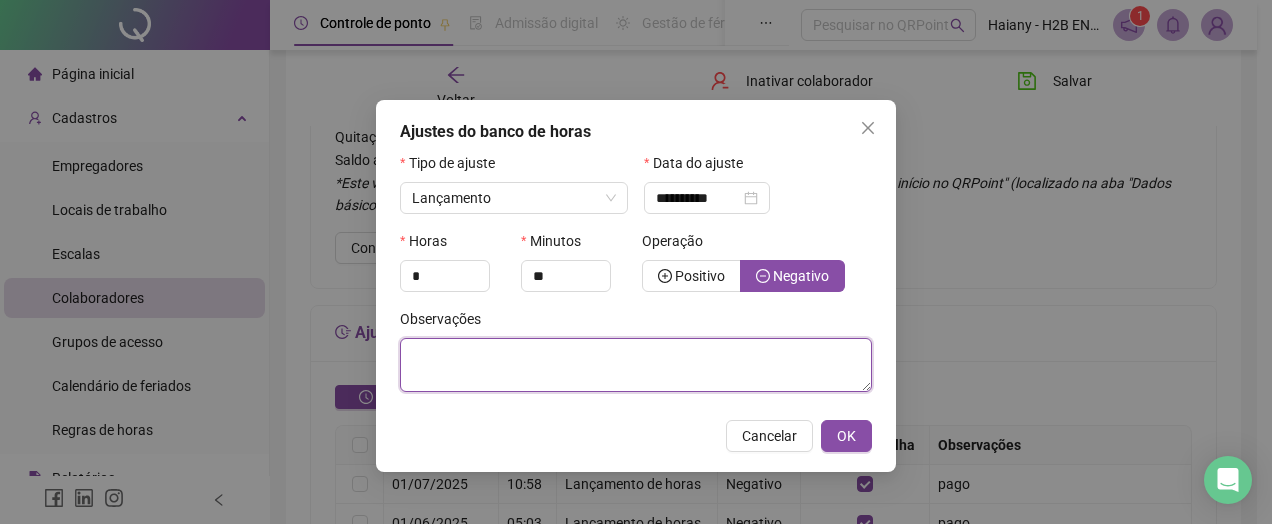 click at bounding box center (636, 365) 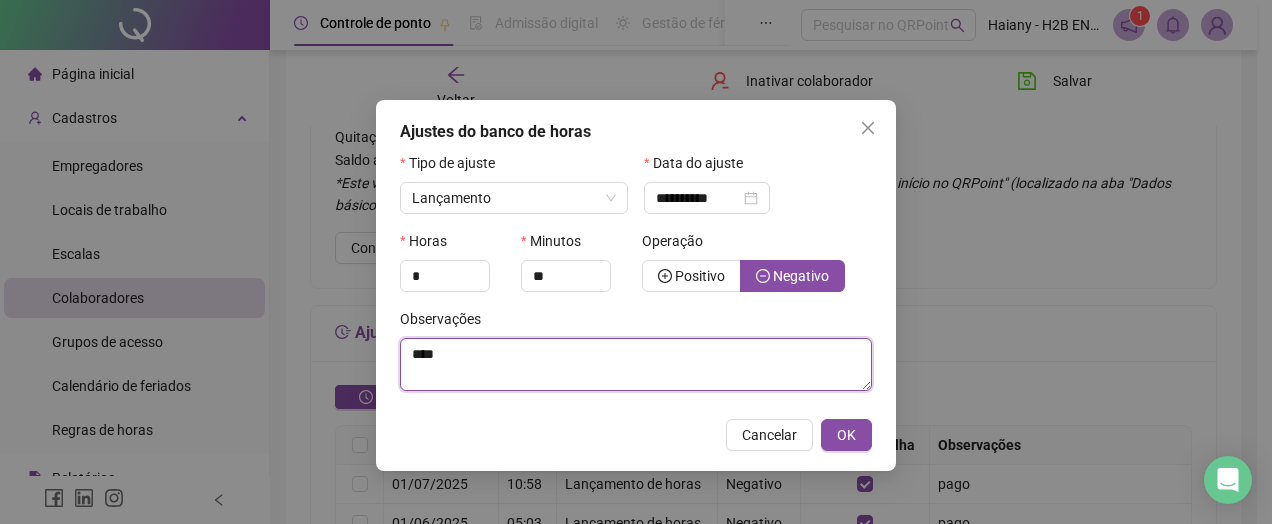 type on "****" 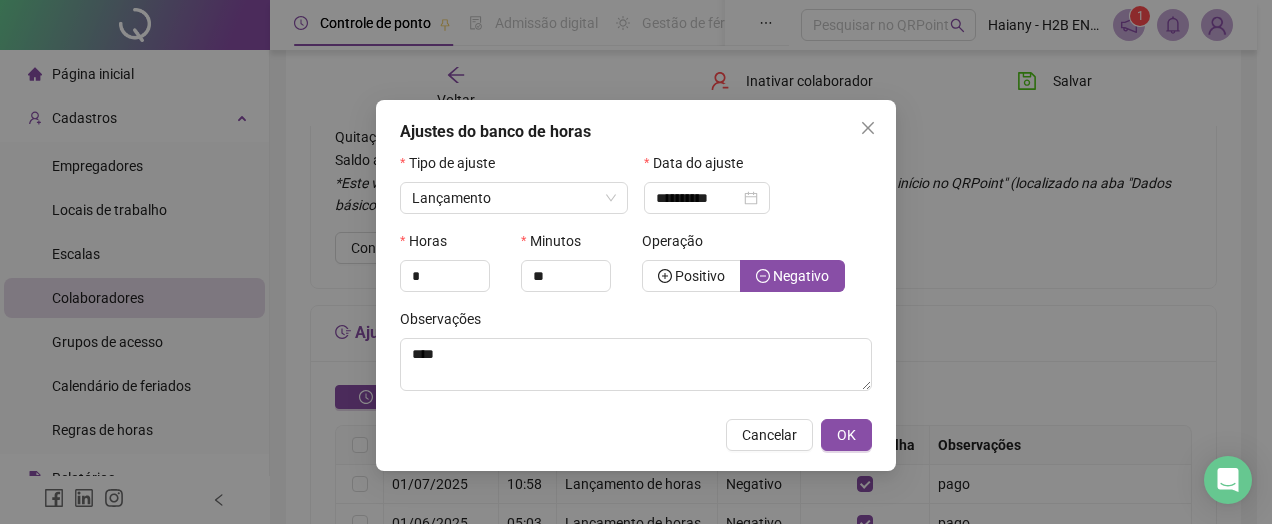 click on "OK" at bounding box center [846, 435] 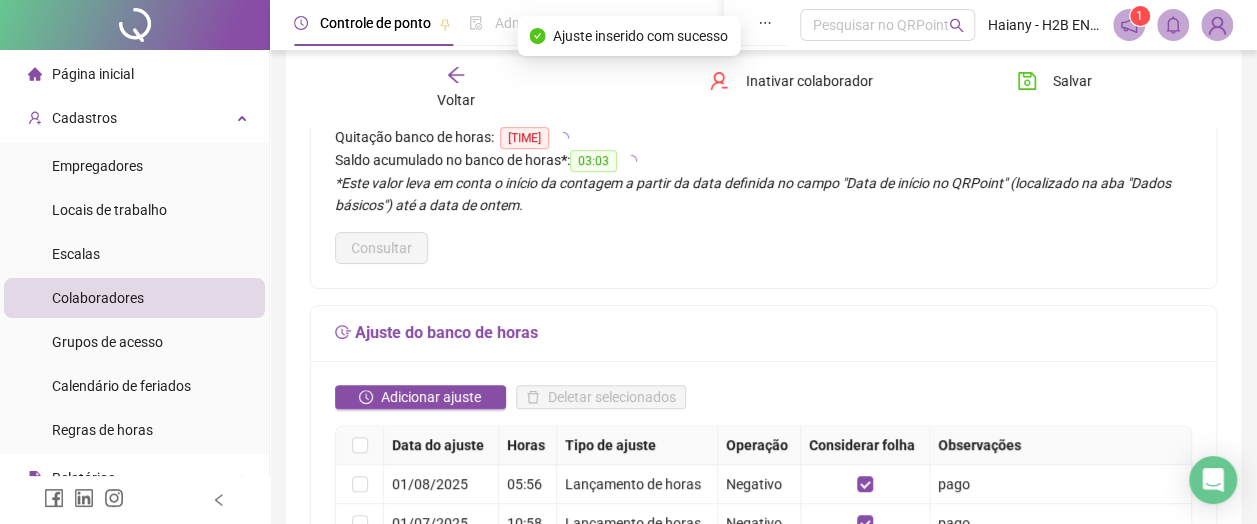 click 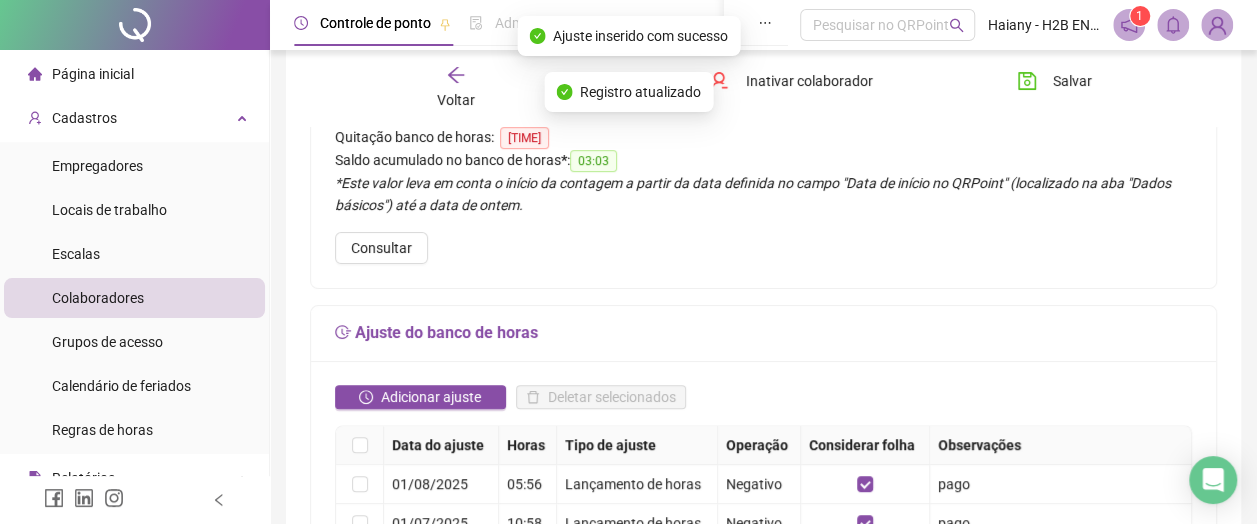 scroll, scrollTop: 0, scrollLeft: 0, axis: both 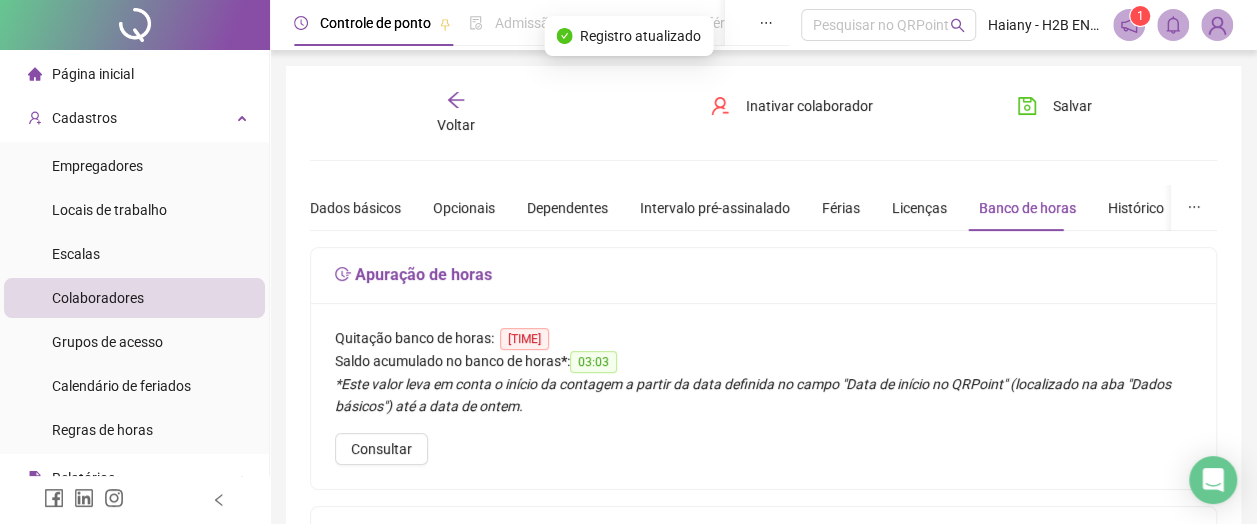 click 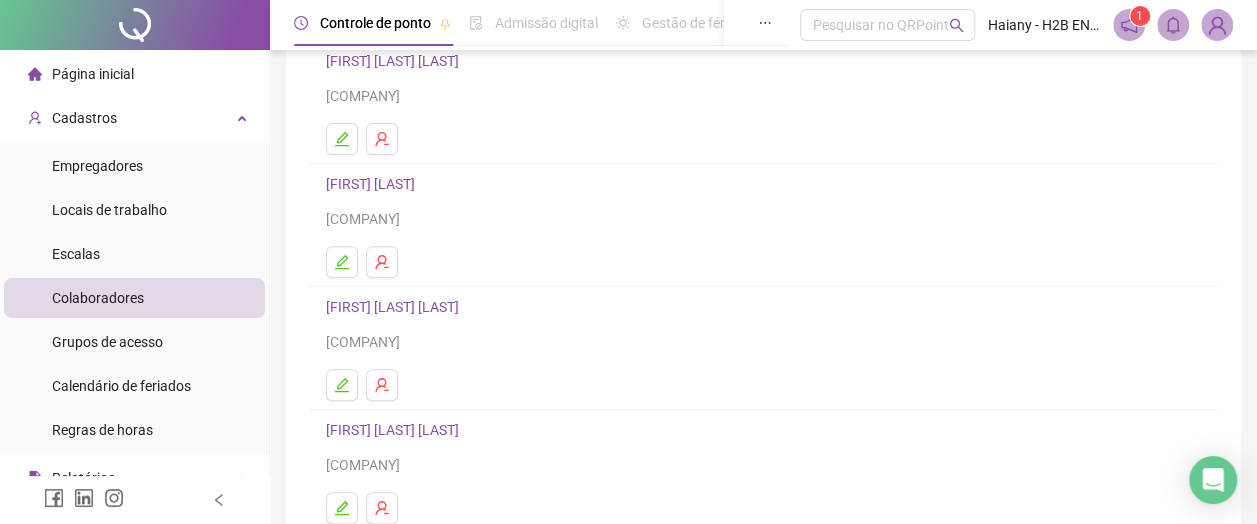 scroll, scrollTop: 300, scrollLeft: 0, axis: vertical 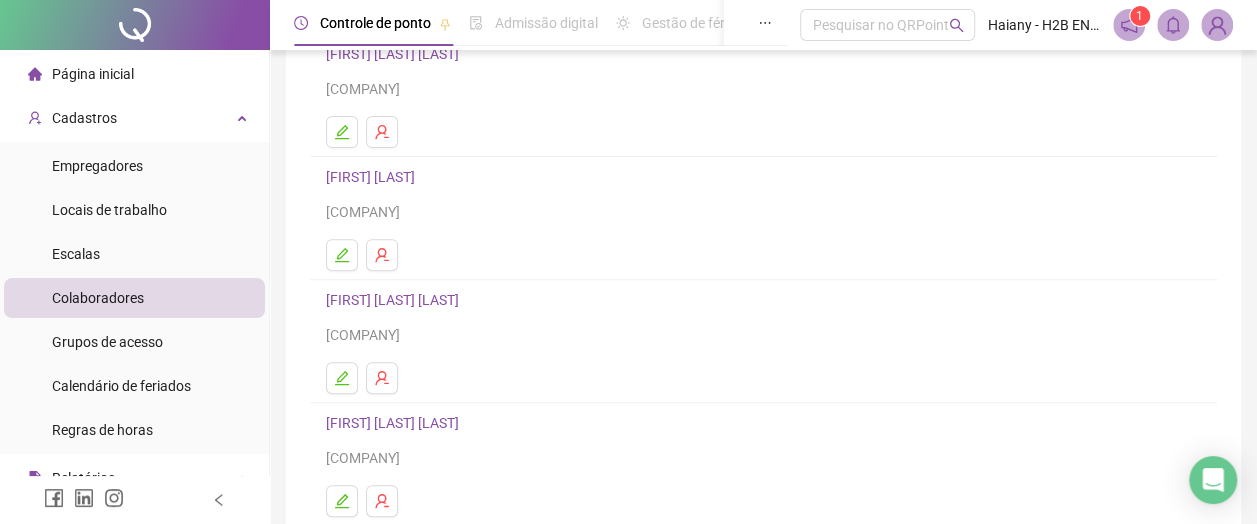 click on "[FIRST] [LAST] [LAST]" at bounding box center [395, 300] 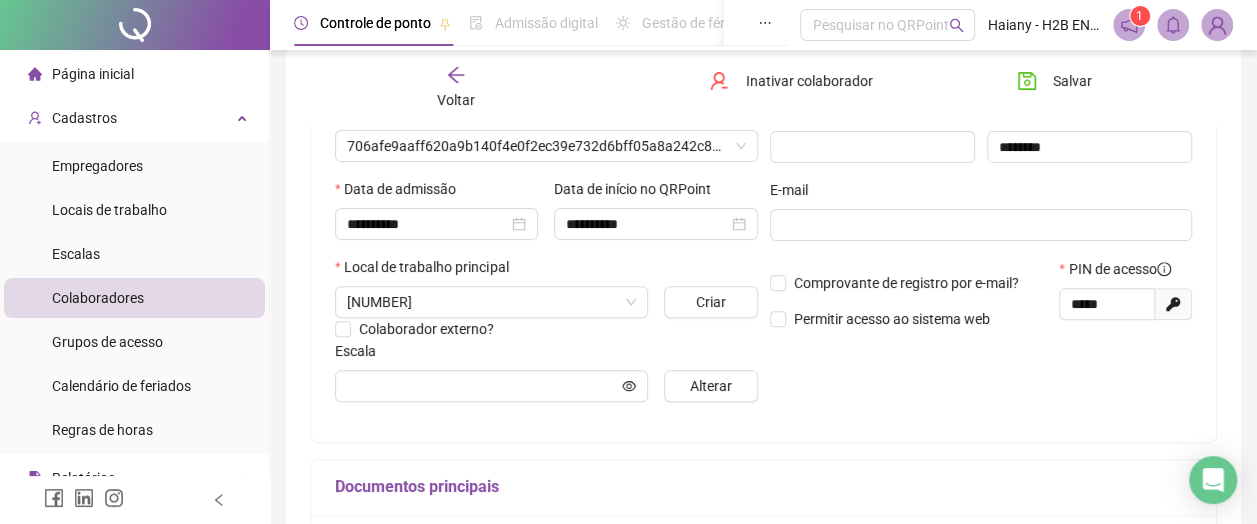 type on "********" 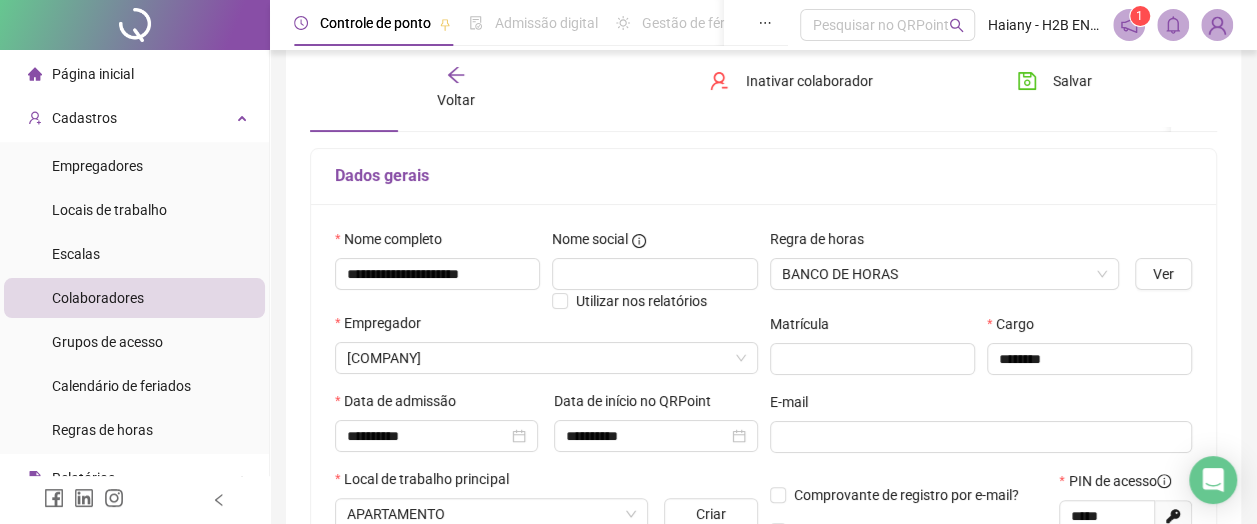 scroll, scrollTop: 10, scrollLeft: 0, axis: vertical 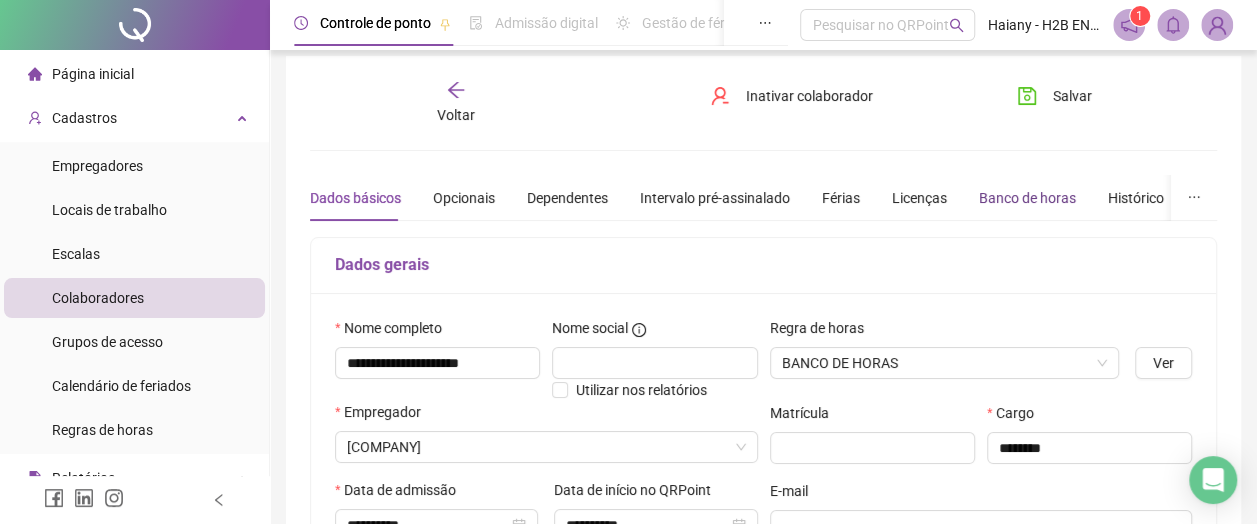 click on "Banco de horas" at bounding box center (1027, 198) 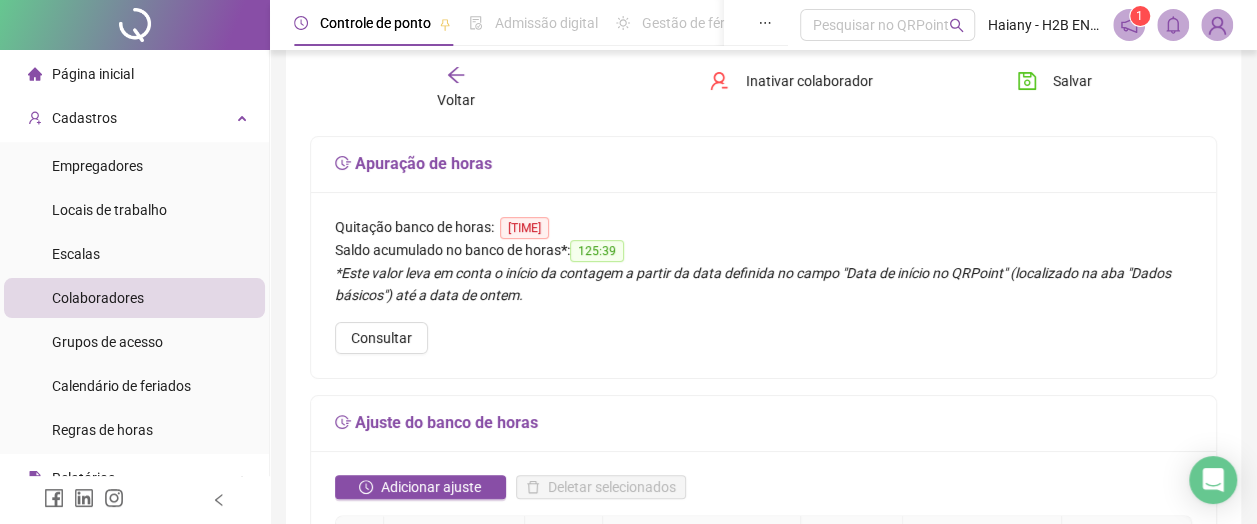 scroll, scrollTop: 210, scrollLeft: 0, axis: vertical 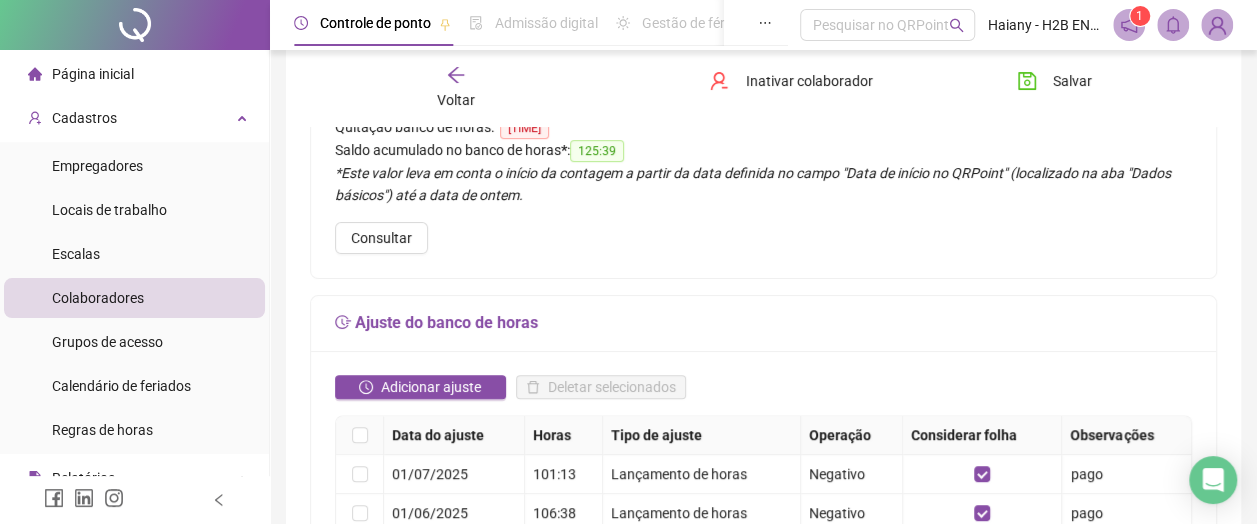 click on "Adicionar ajuste" at bounding box center (431, 387) 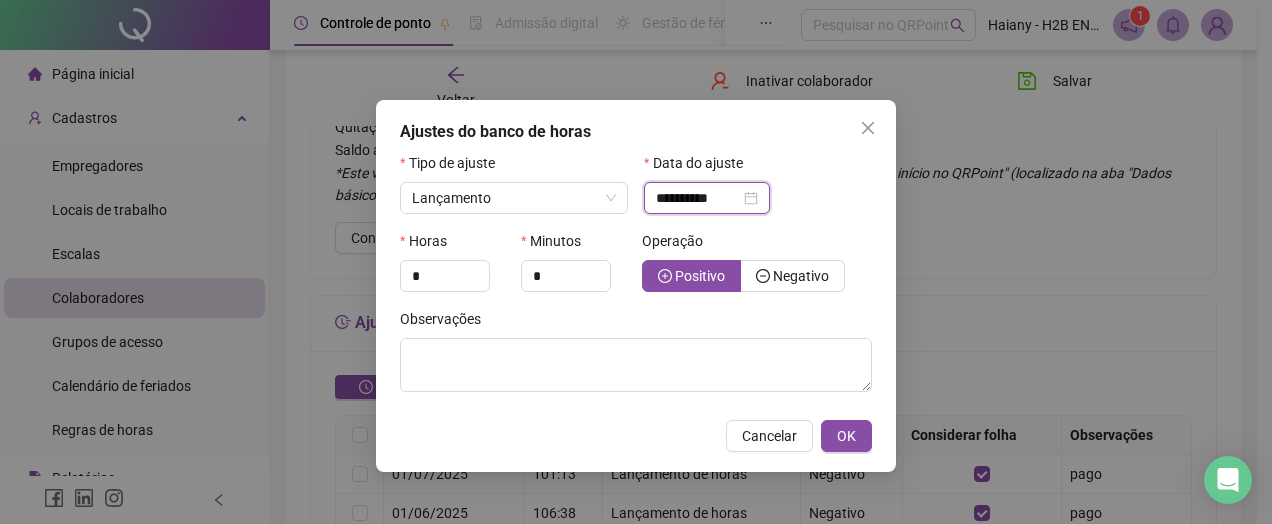click on "**********" at bounding box center (698, 198) 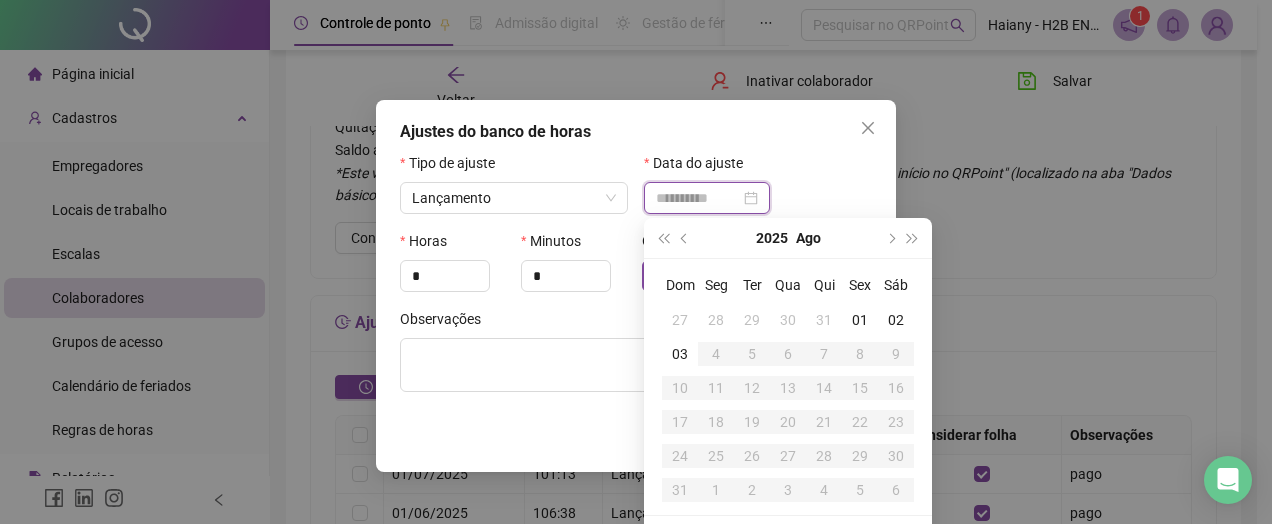 type on "**********" 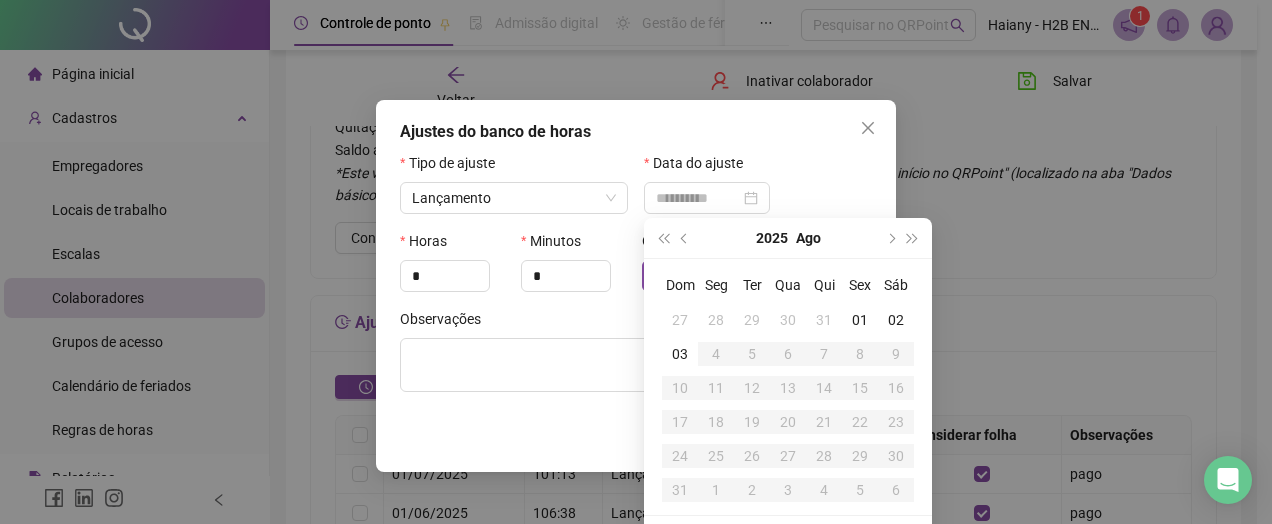 click on "01" at bounding box center (860, 320) 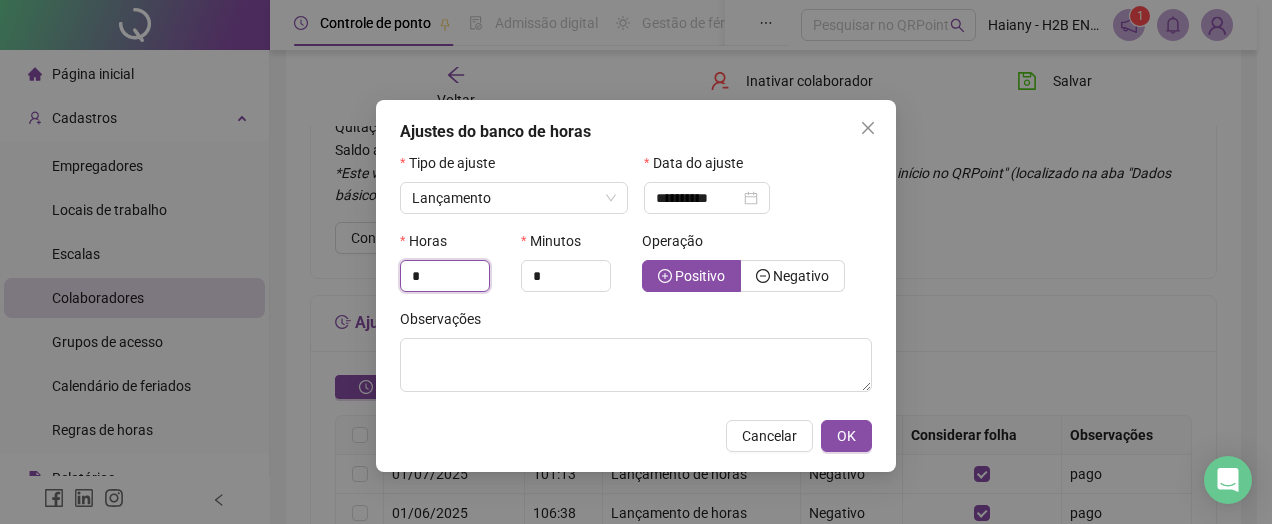 drag, startPoint x: 434, startPoint y: 278, endPoint x: 338, endPoint y: 256, distance: 98.48858 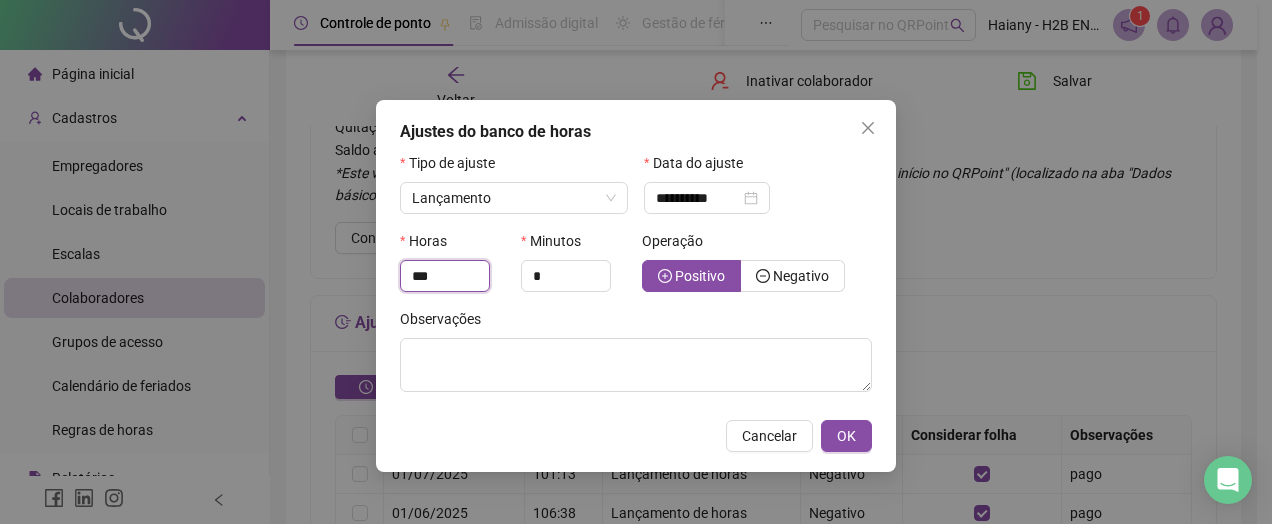 type on "***" 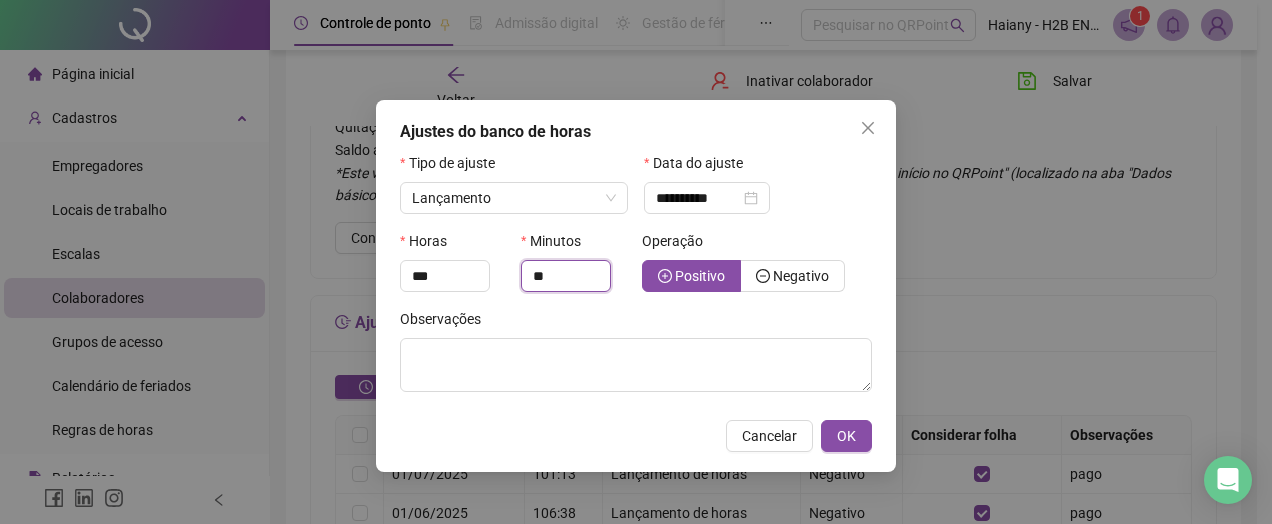 type on "**" 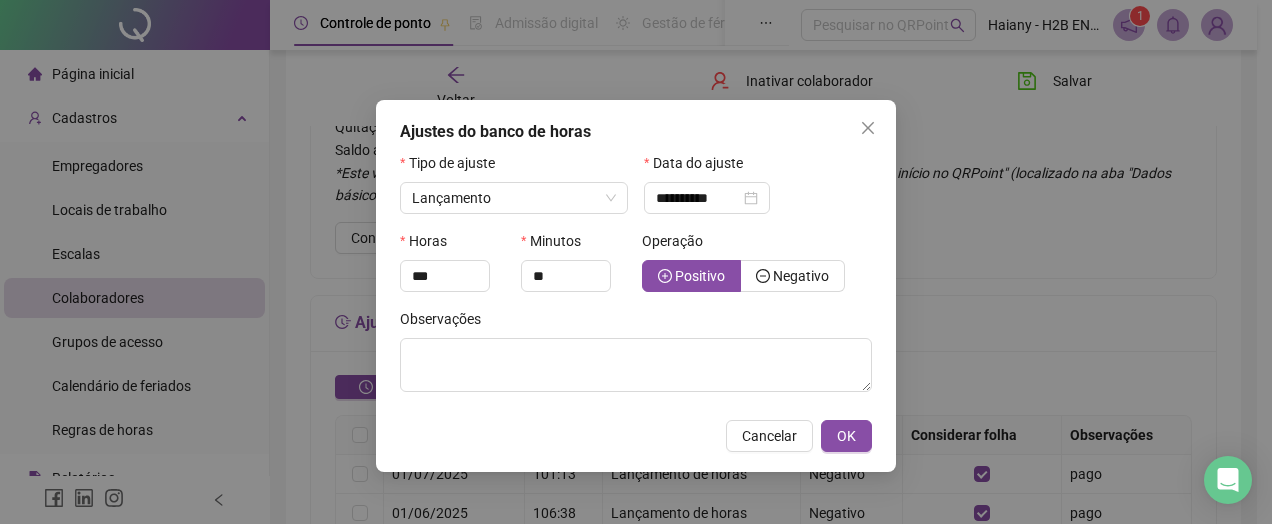 click on "Negativo" at bounding box center (801, 276) 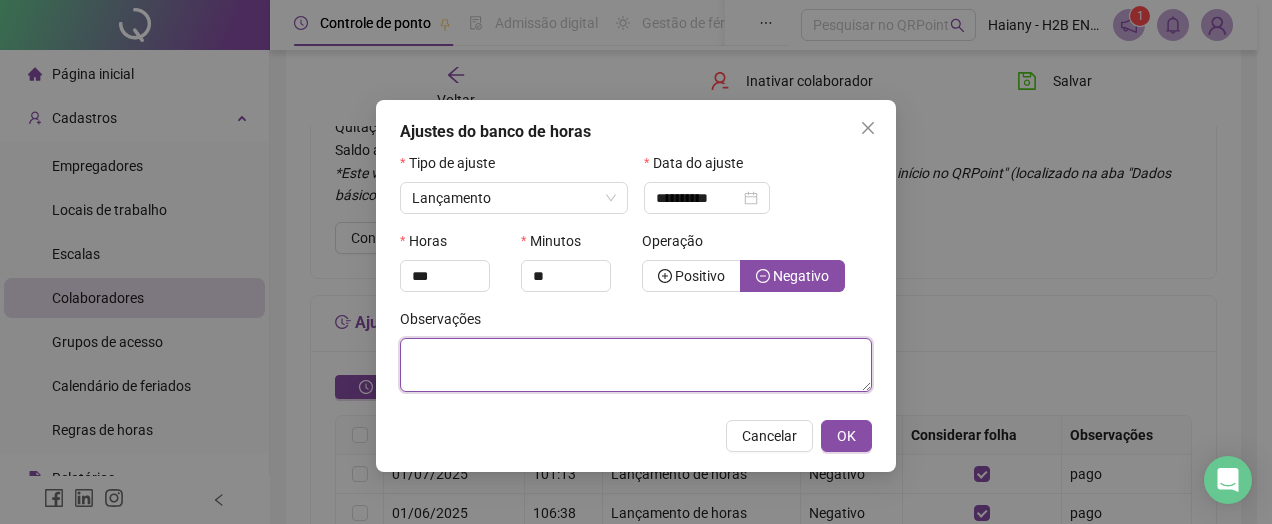 click at bounding box center [636, 365] 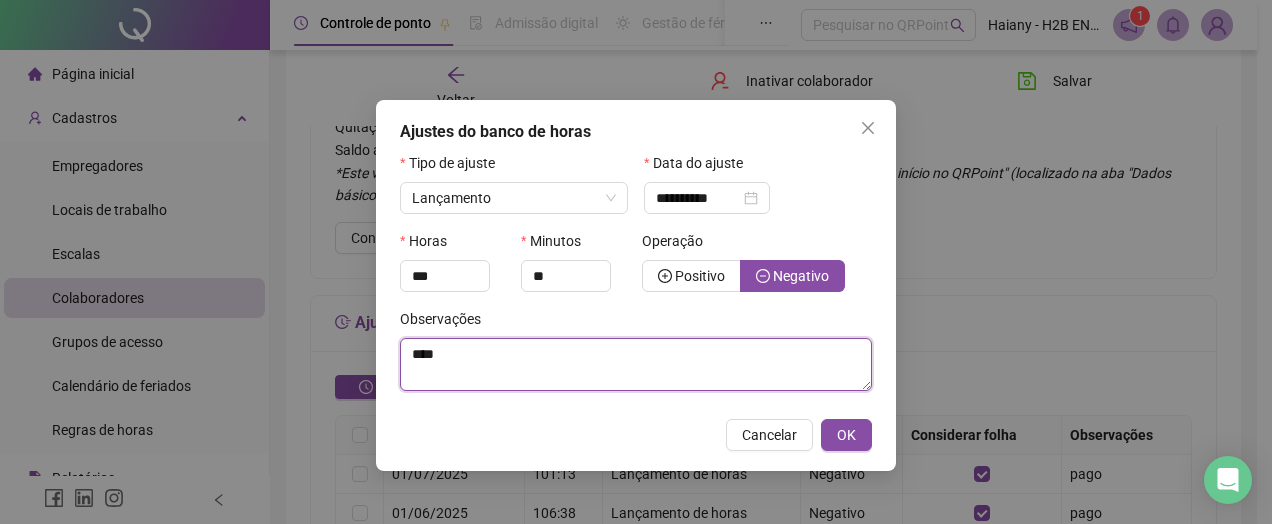 type on "****" 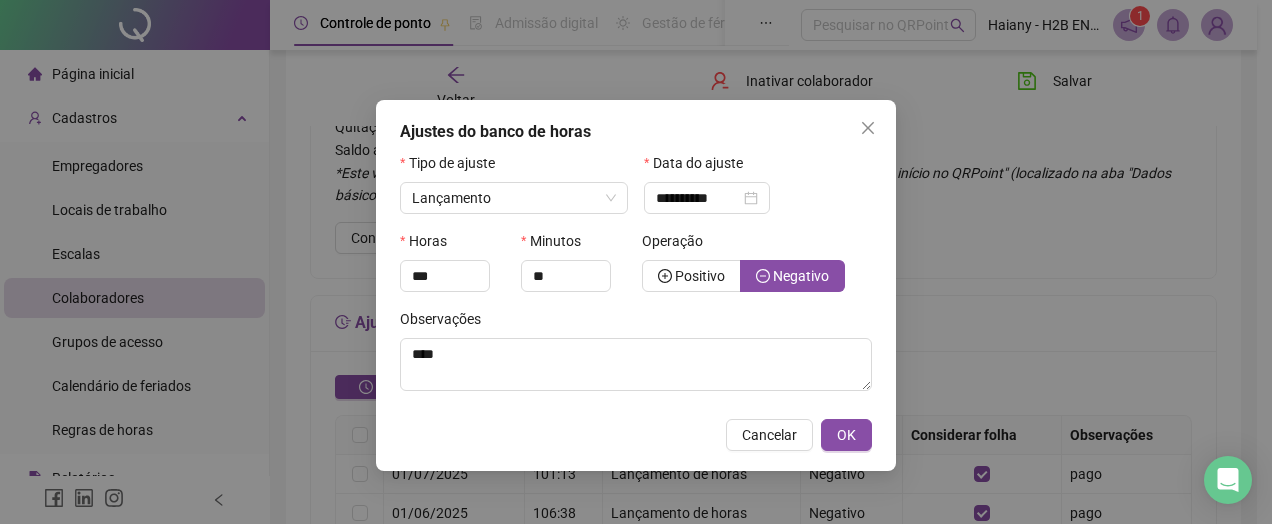 click on "OK" at bounding box center [846, 435] 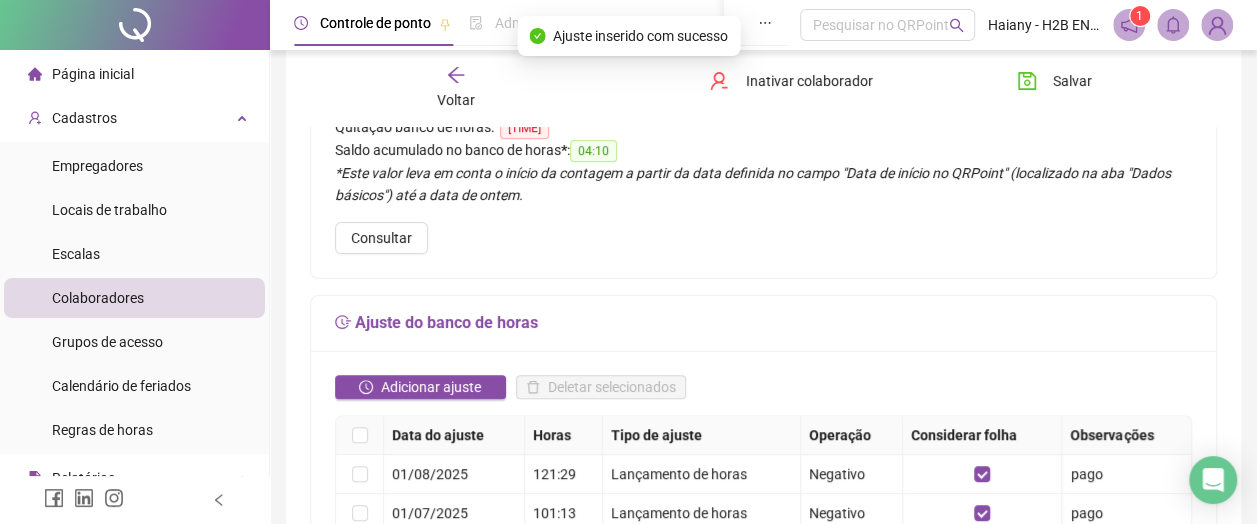 click 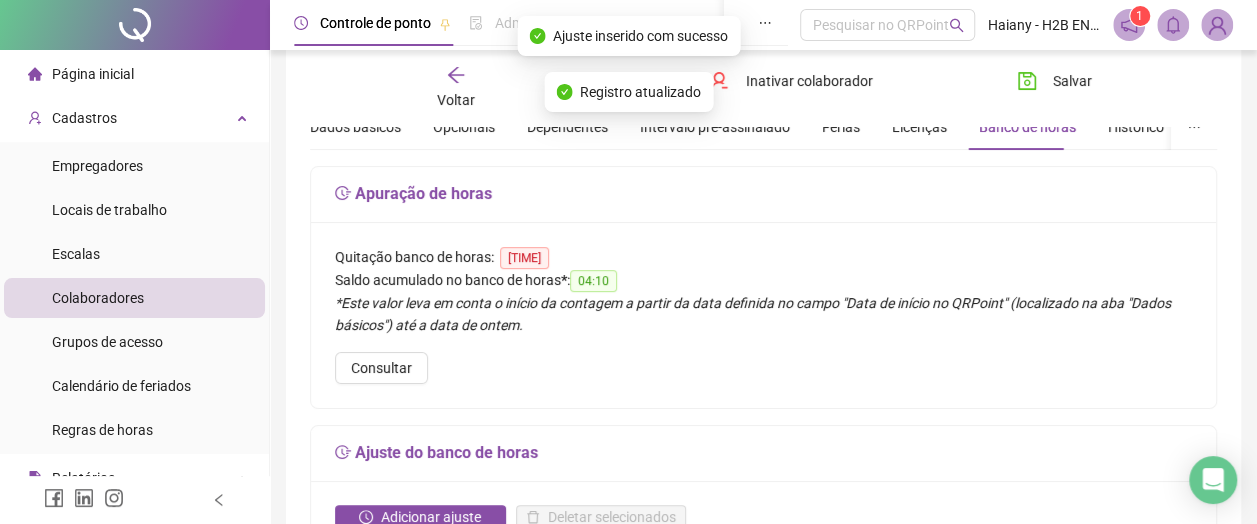 scroll, scrollTop: 0, scrollLeft: 0, axis: both 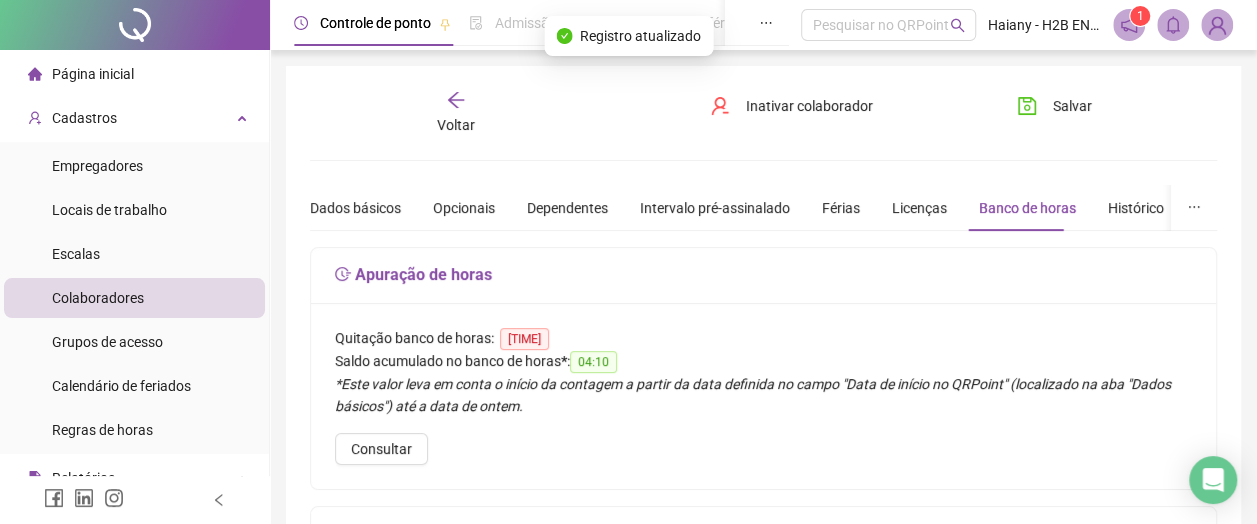 click 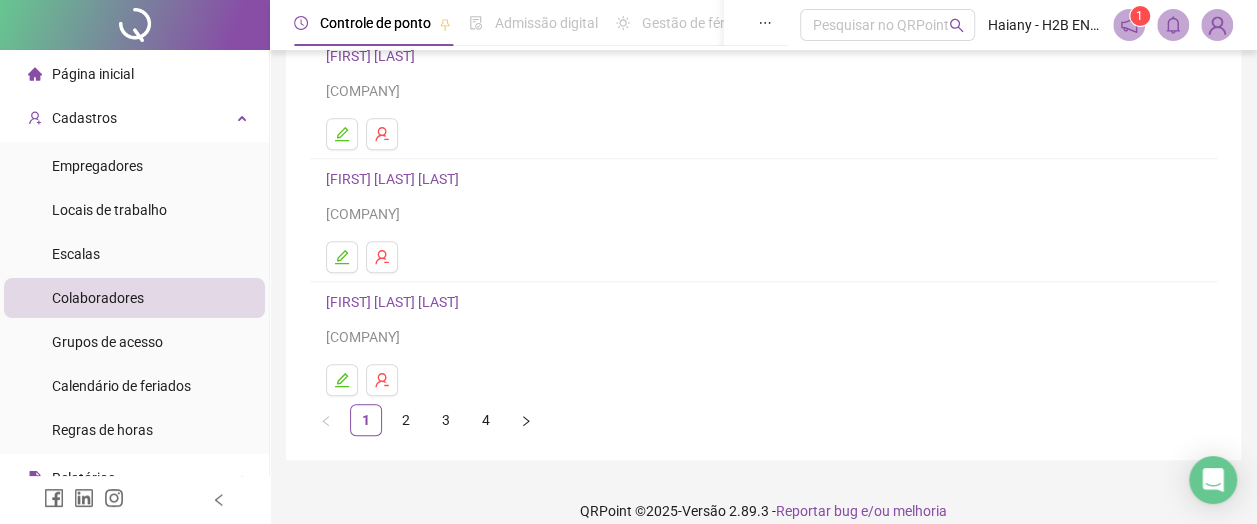 scroll, scrollTop: 441, scrollLeft: 0, axis: vertical 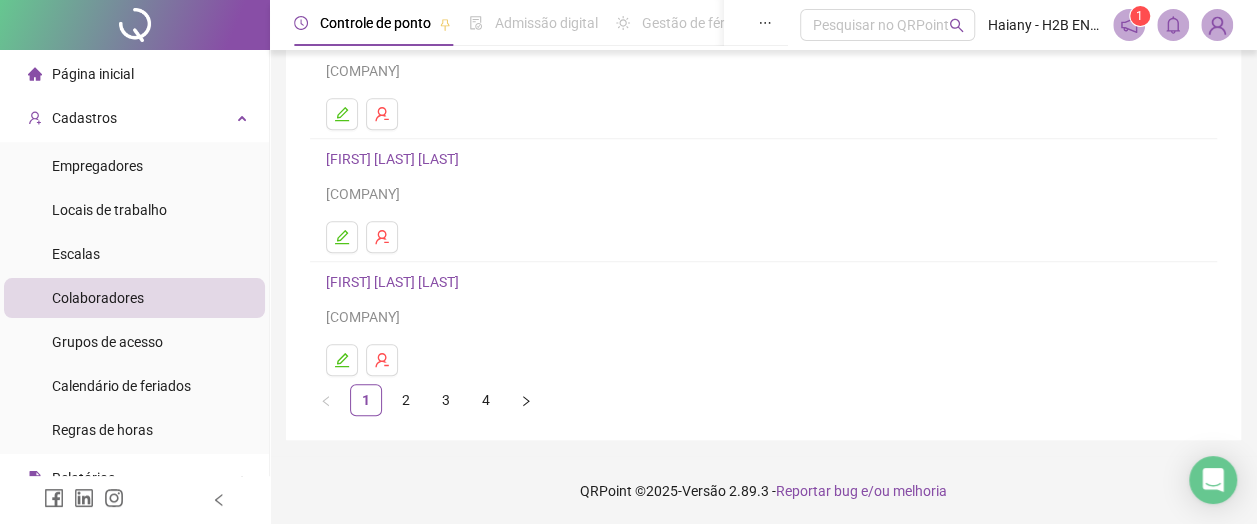 click on "[FIRST] [LAST] [LAST]" at bounding box center (395, 282) 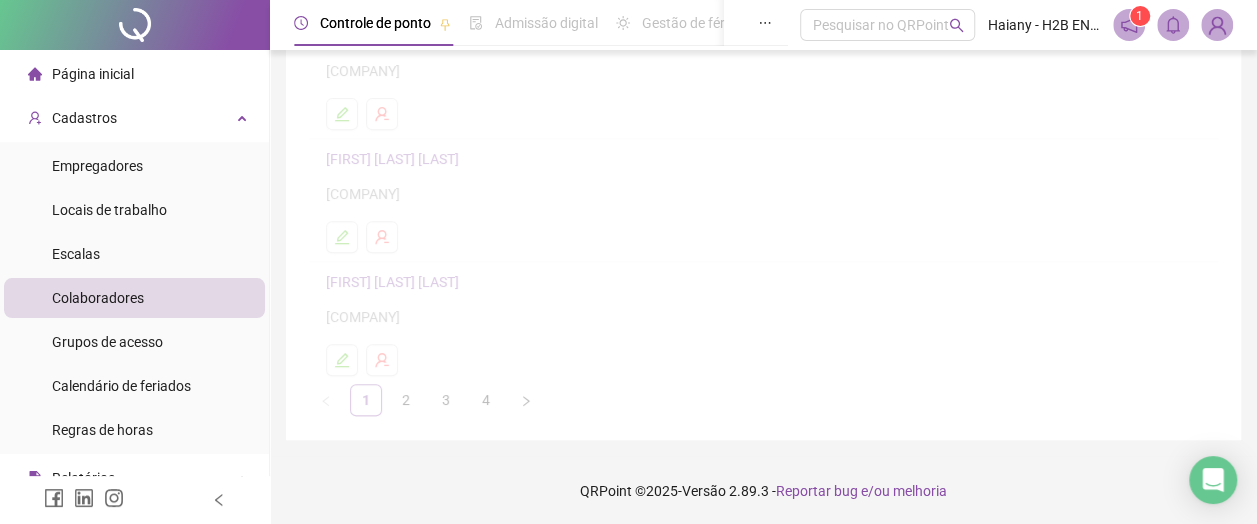 scroll, scrollTop: 451, scrollLeft: 0, axis: vertical 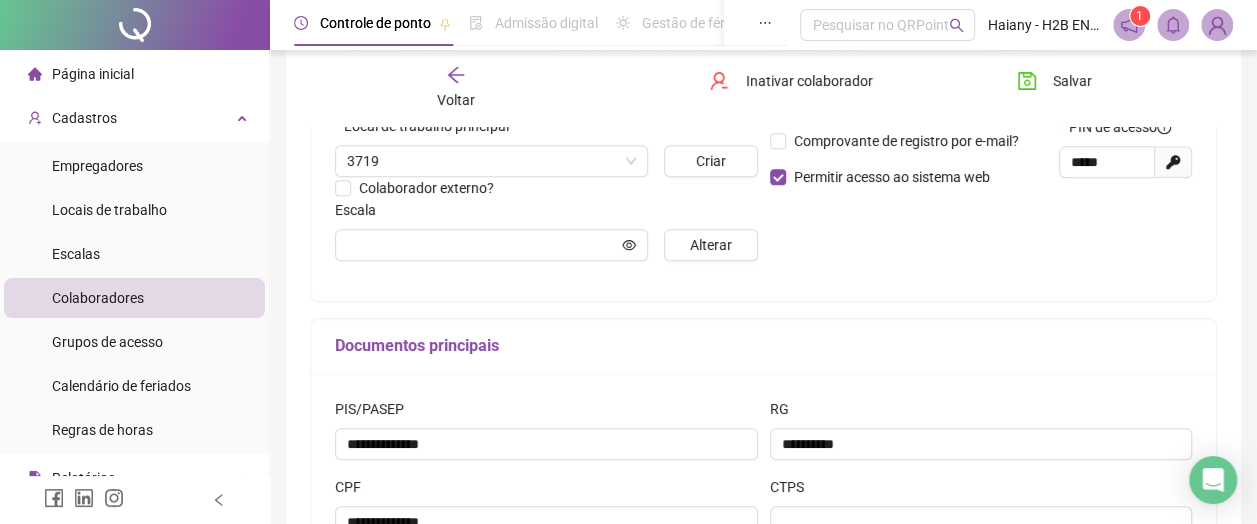 type on "**********" 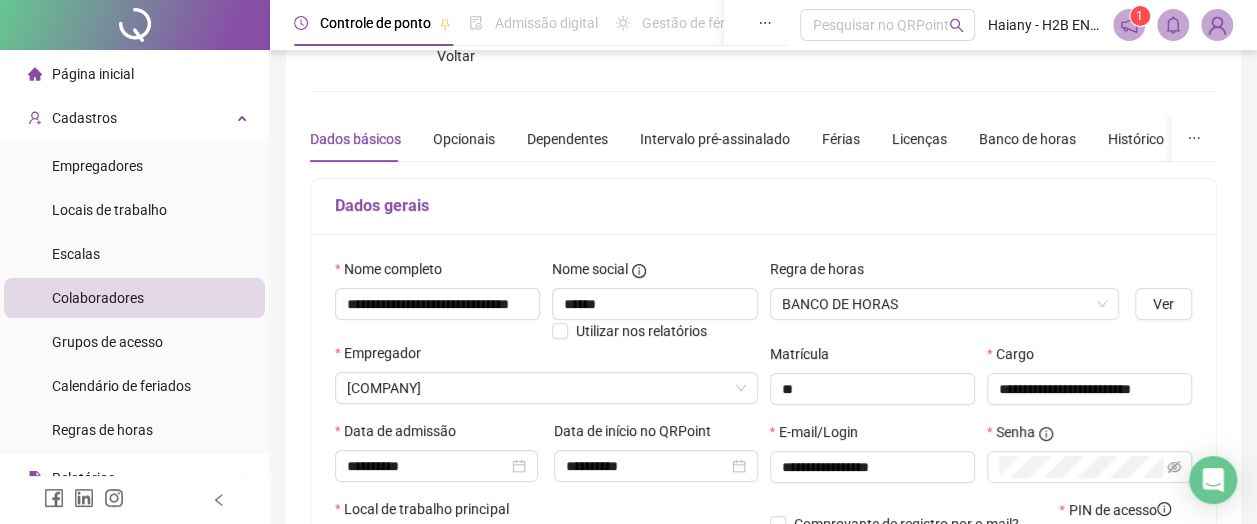 scroll, scrollTop: 0, scrollLeft: 0, axis: both 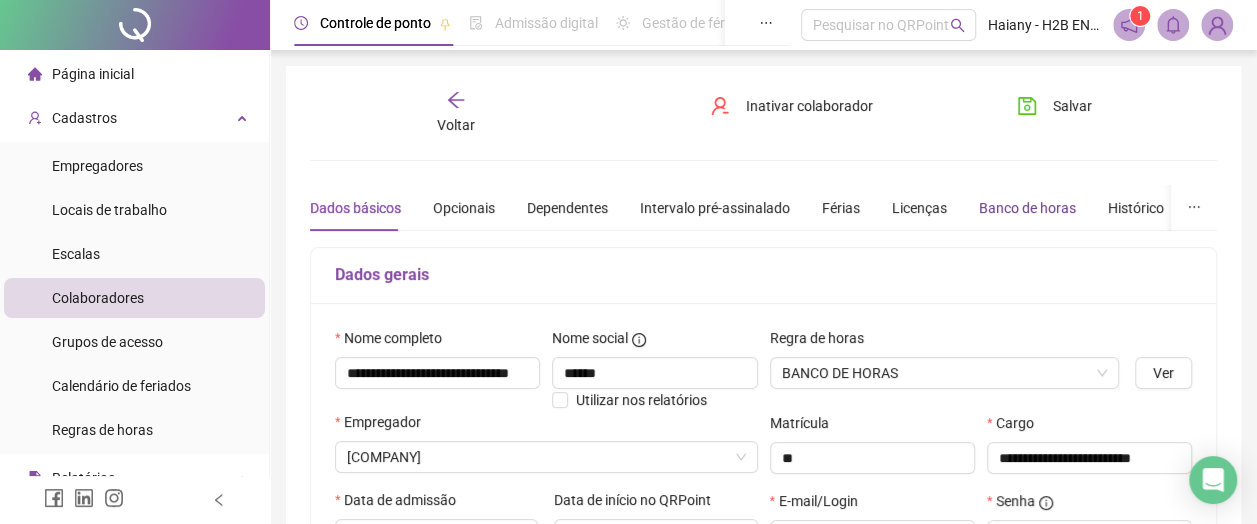 click on "Banco de horas" at bounding box center (1027, 208) 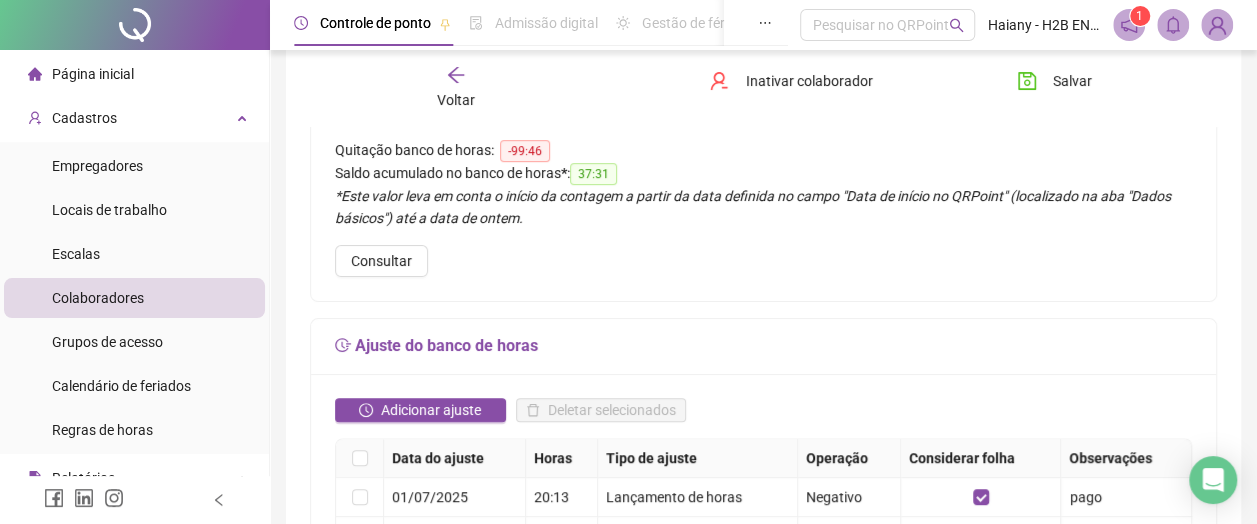 scroll, scrollTop: 200, scrollLeft: 0, axis: vertical 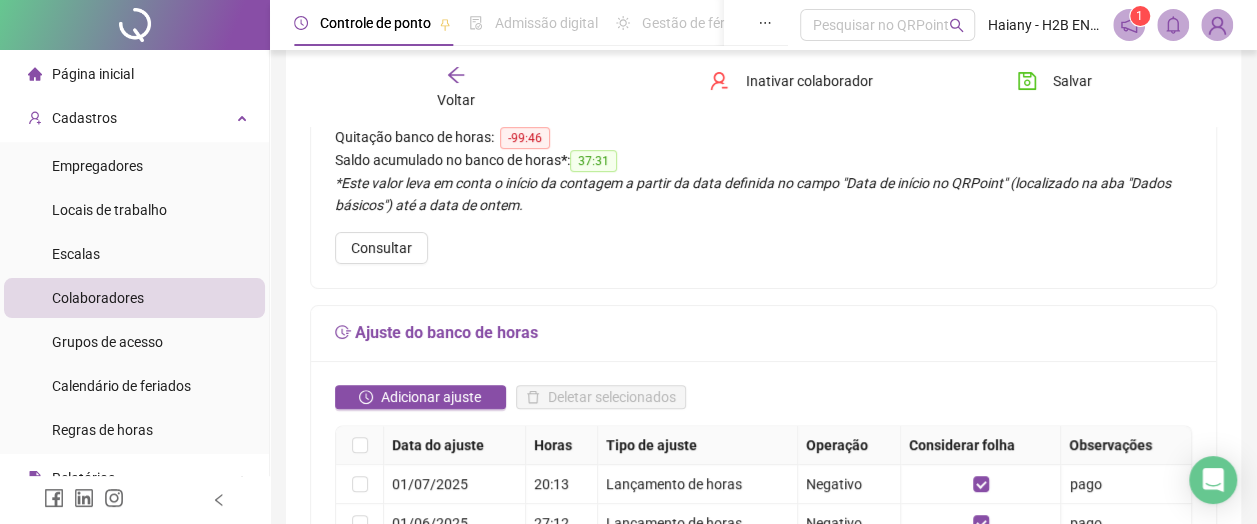 click on "Adicionar ajuste" at bounding box center (431, 397) 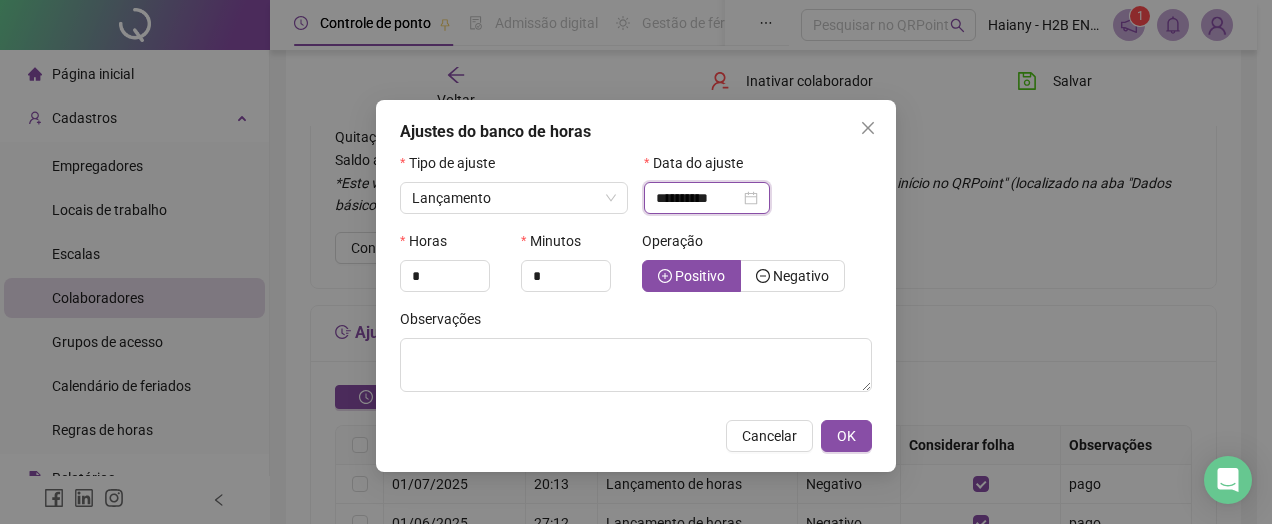click on "**********" at bounding box center [698, 198] 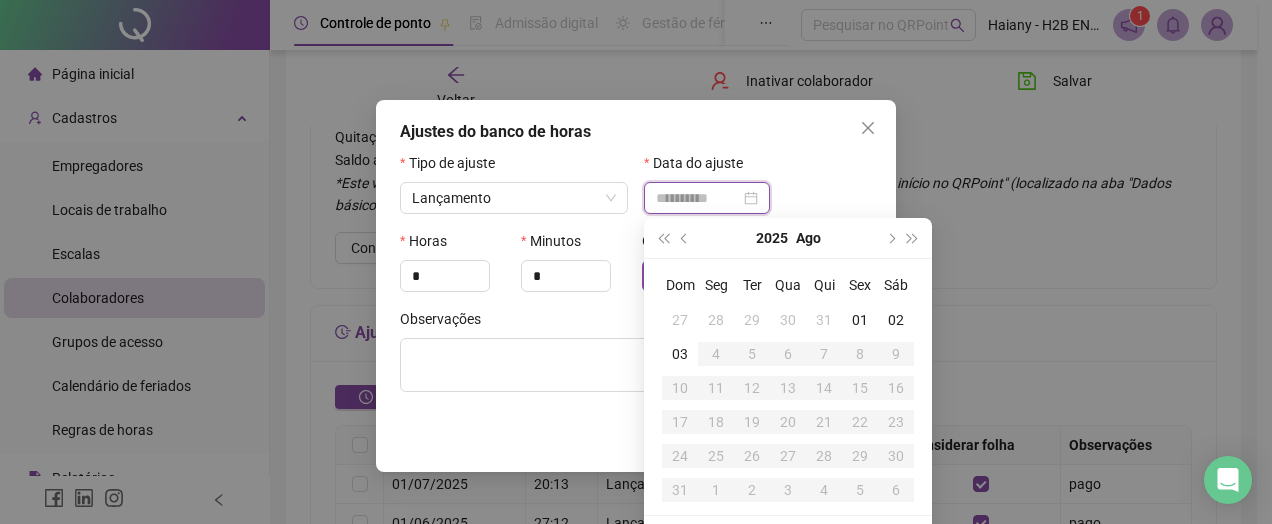 type on "**********" 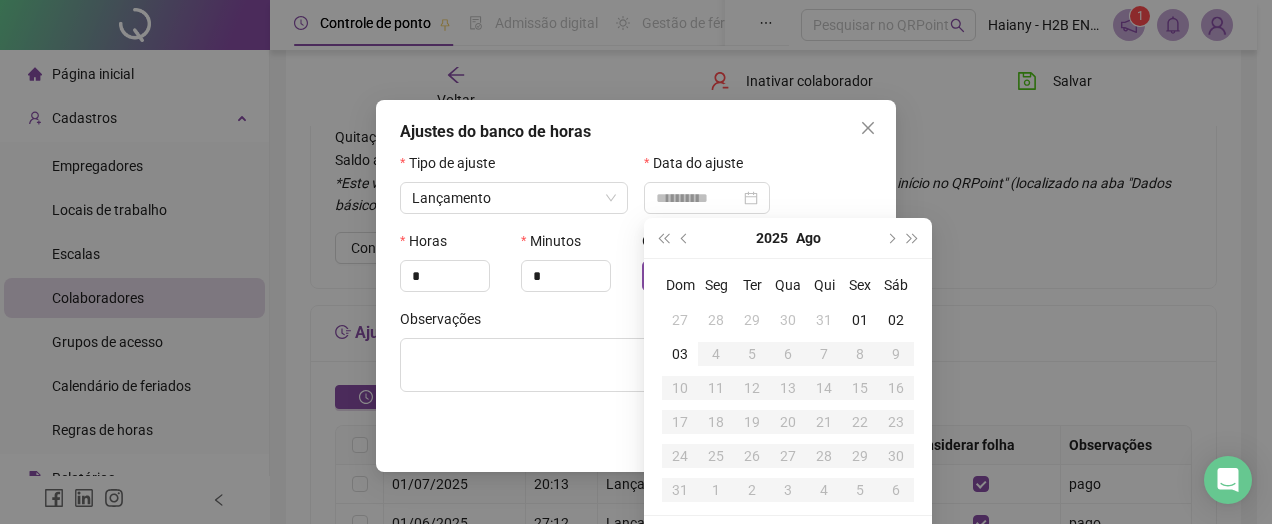 click on "01" at bounding box center [860, 320] 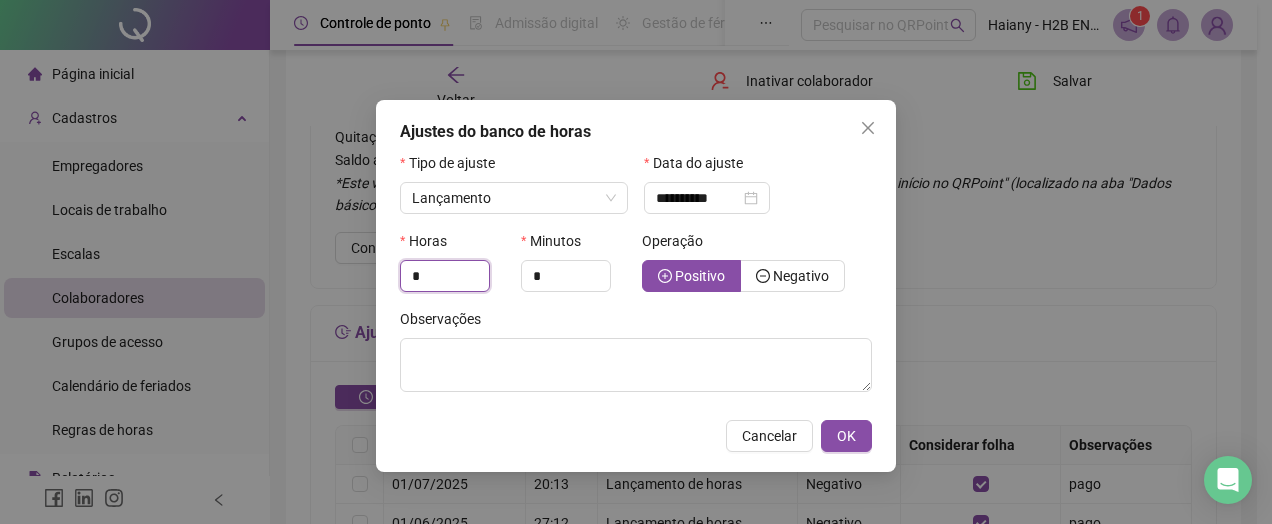 drag, startPoint x: 440, startPoint y: 280, endPoint x: 378, endPoint y: 278, distance: 62.03225 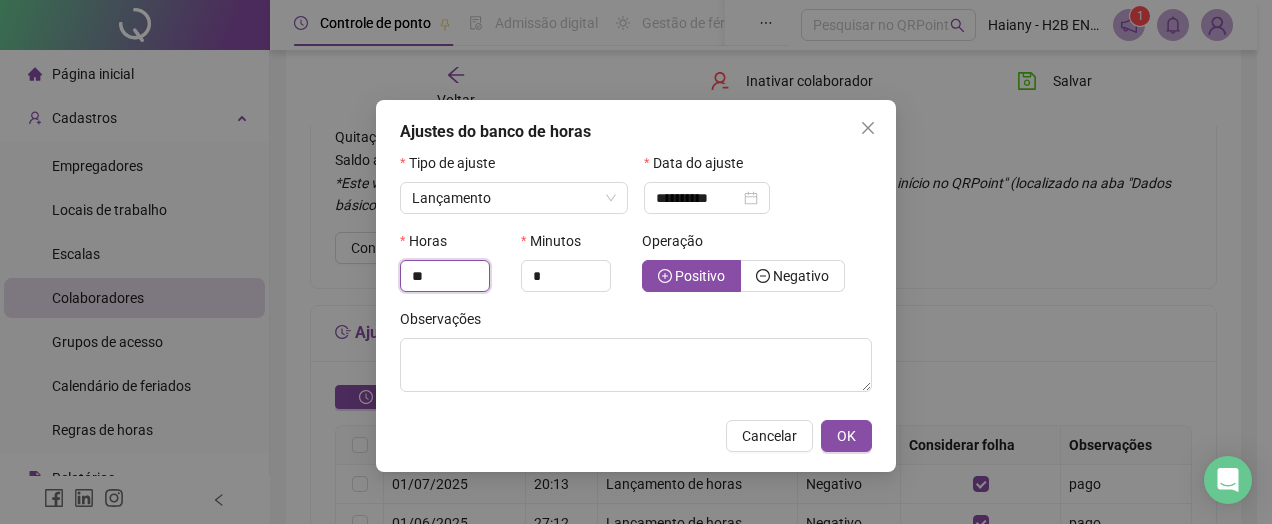 type on "**" 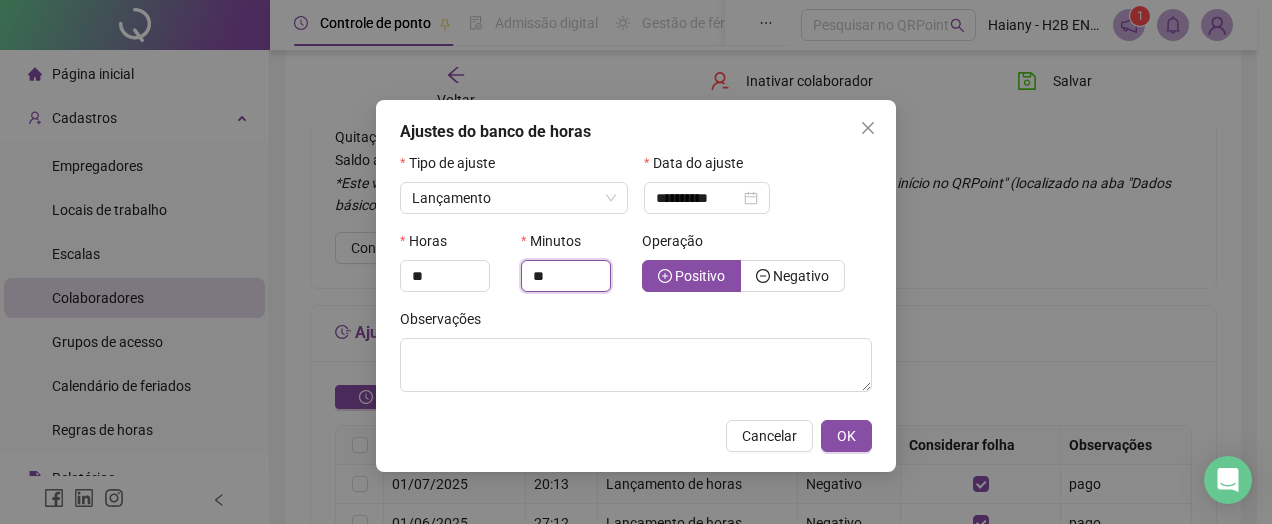 type on "**" 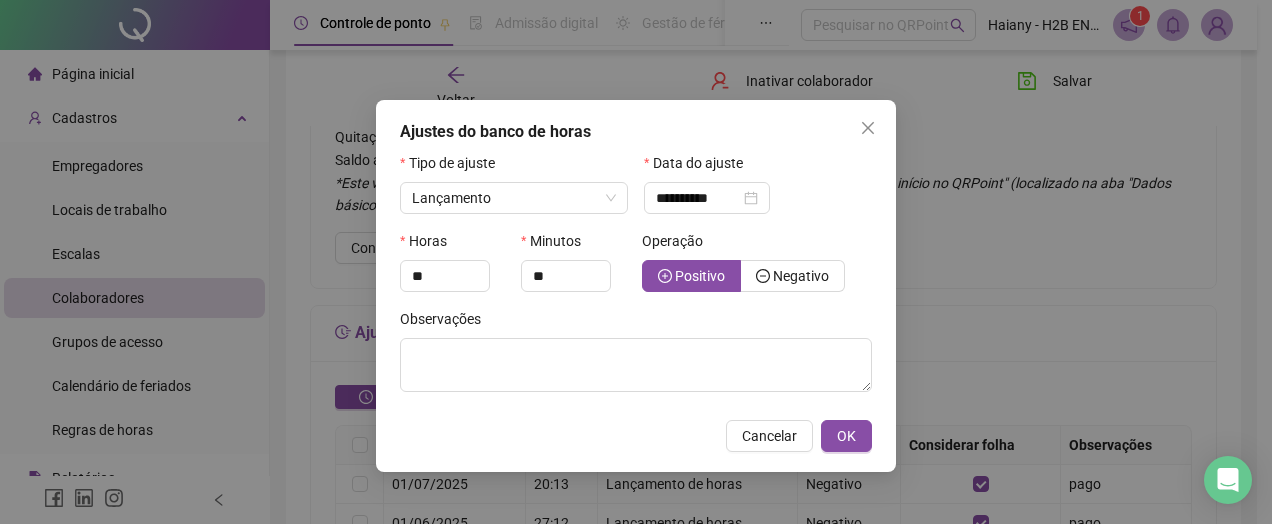 click on "Negativo" at bounding box center (793, 276) 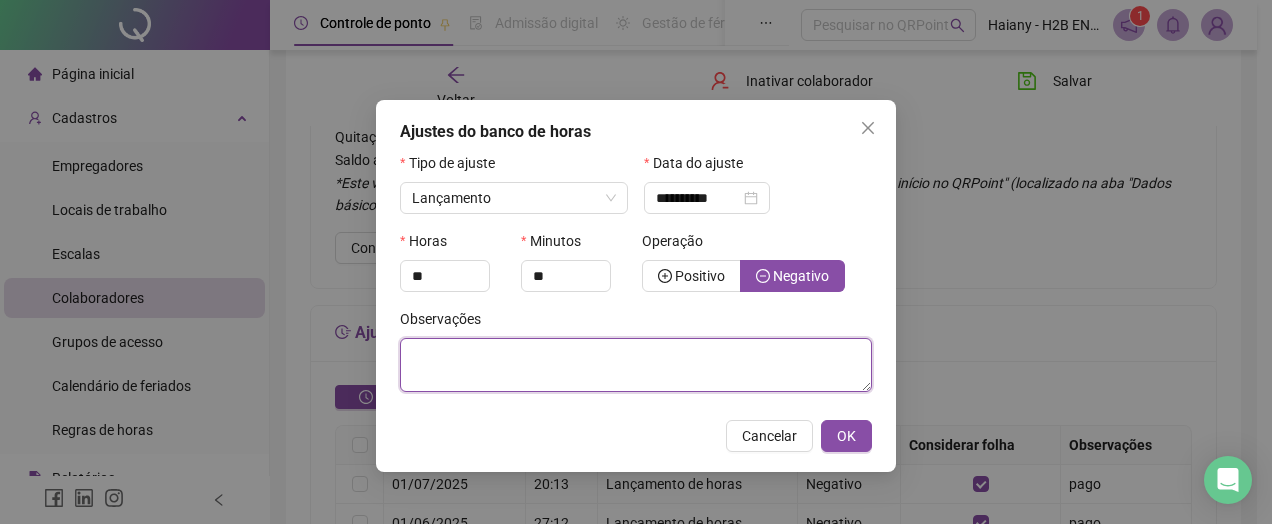click at bounding box center (636, 365) 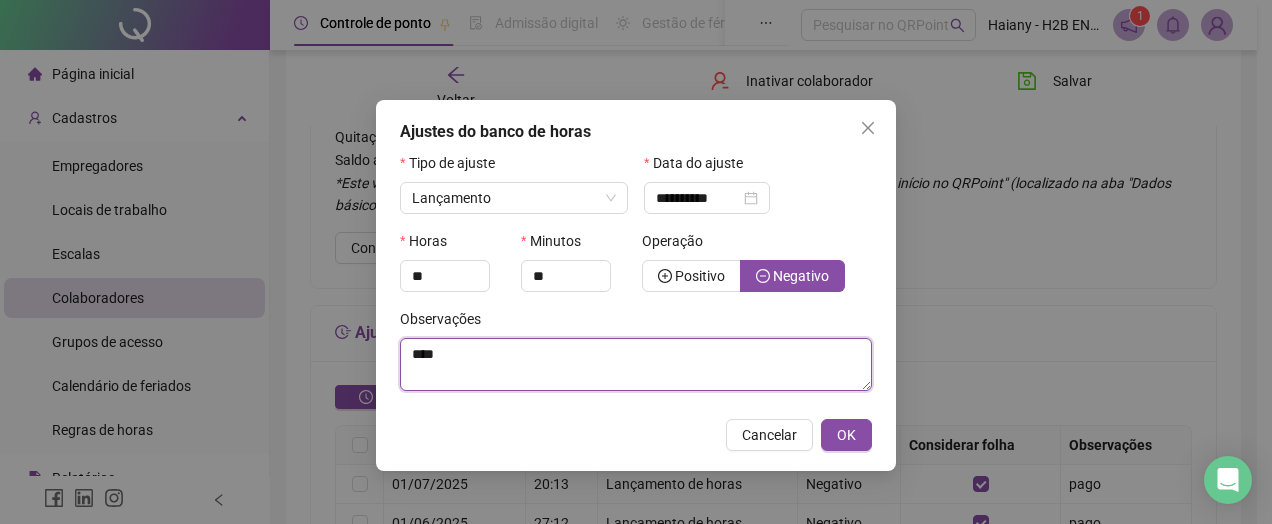 type on "****" 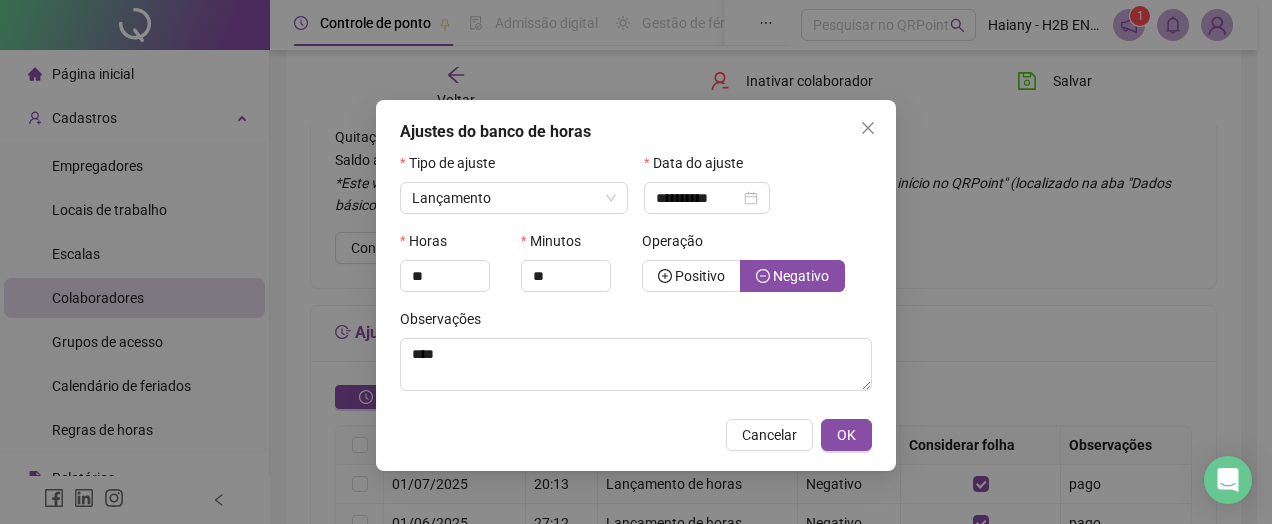 click on "OK" at bounding box center (846, 435) 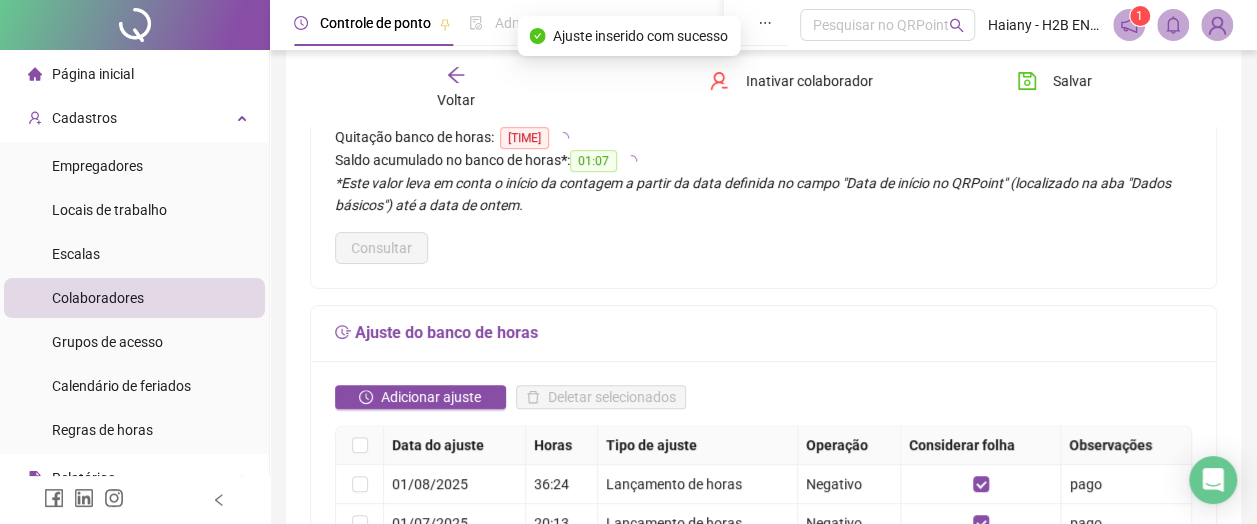 click 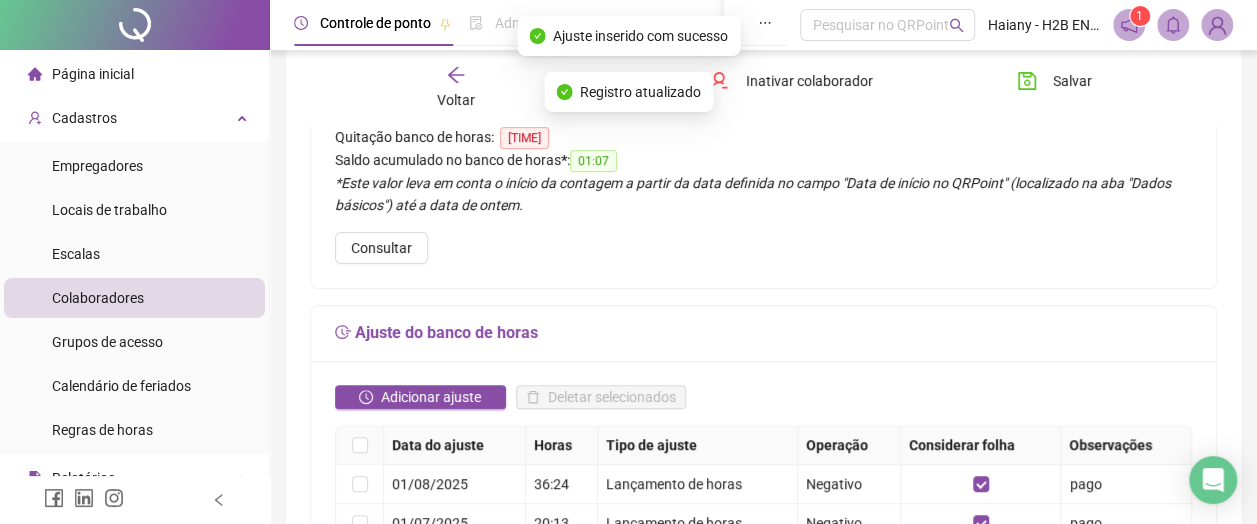 scroll, scrollTop: 0, scrollLeft: 0, axis: both 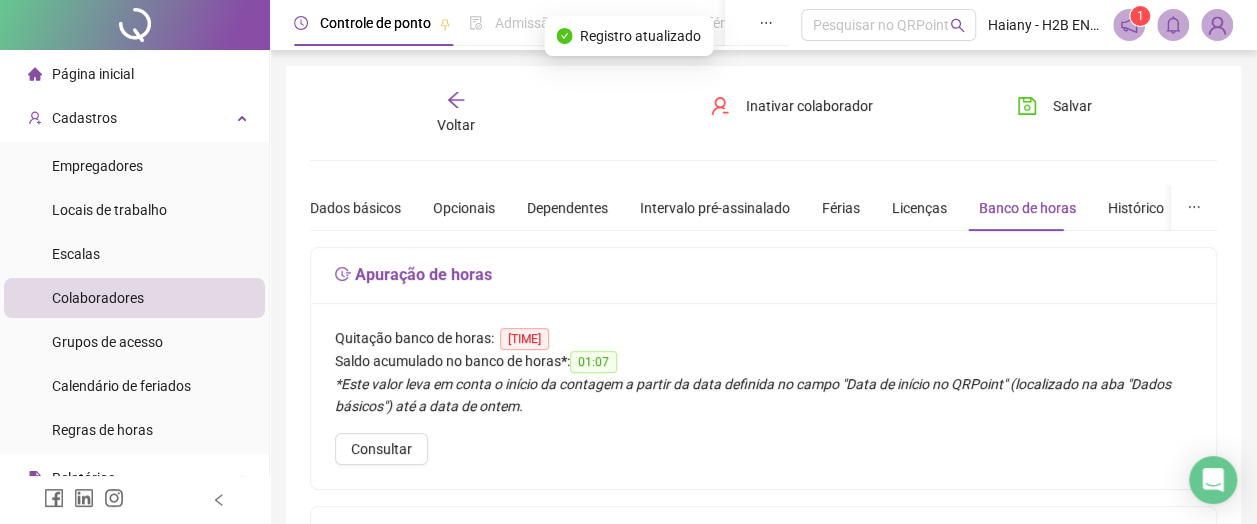 click 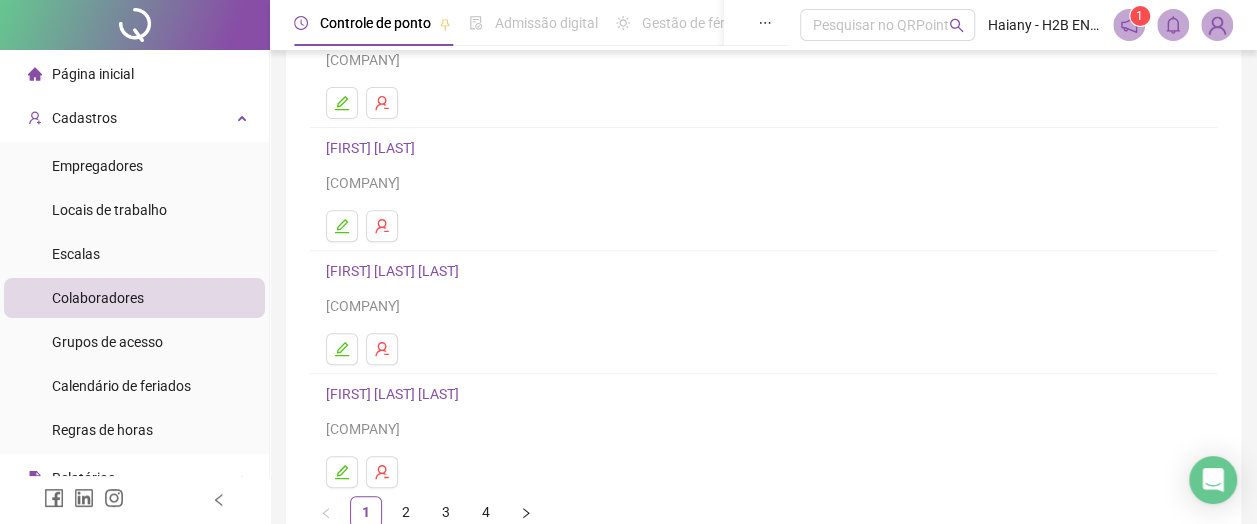 scroll, scrollTop: 400, scrollLeft: 0, axis: vertical 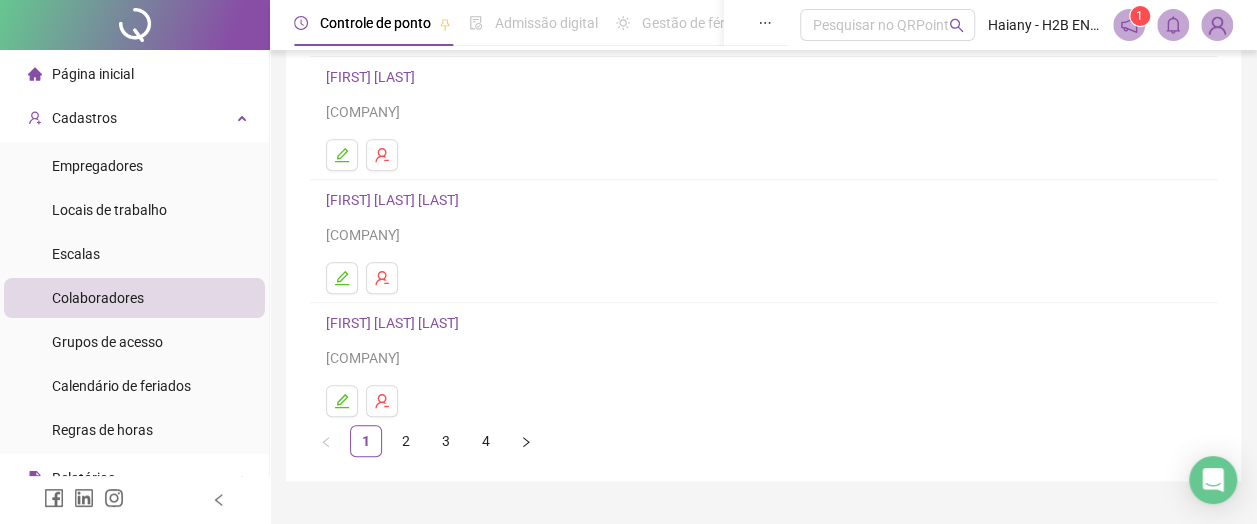 click on "2" at bounding box center [406, 441] 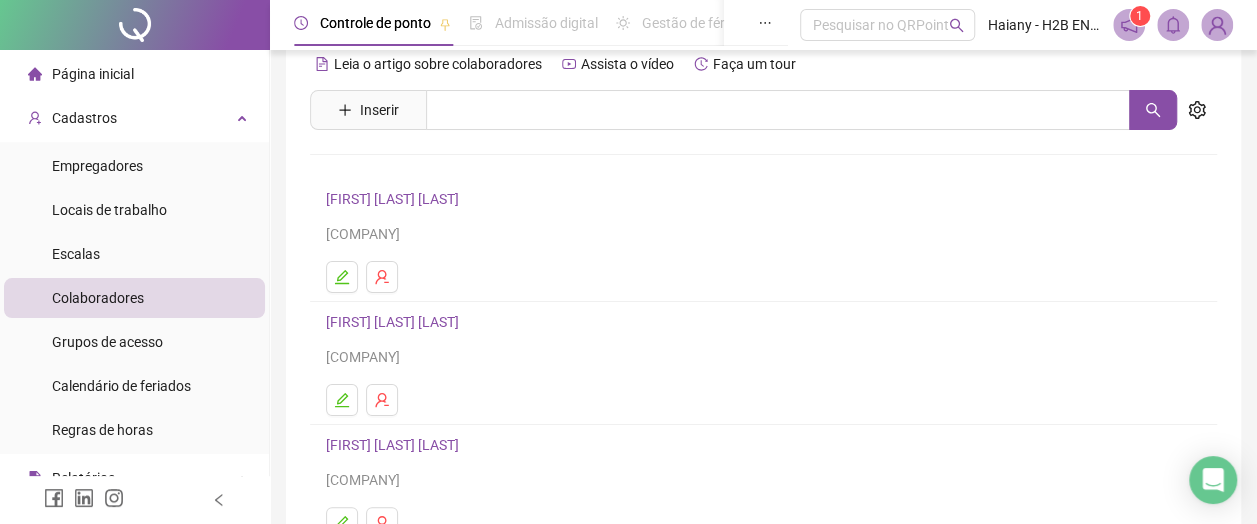 click on "[FIRST] [LAST] [LAST]" at bounding box center [395, 199] 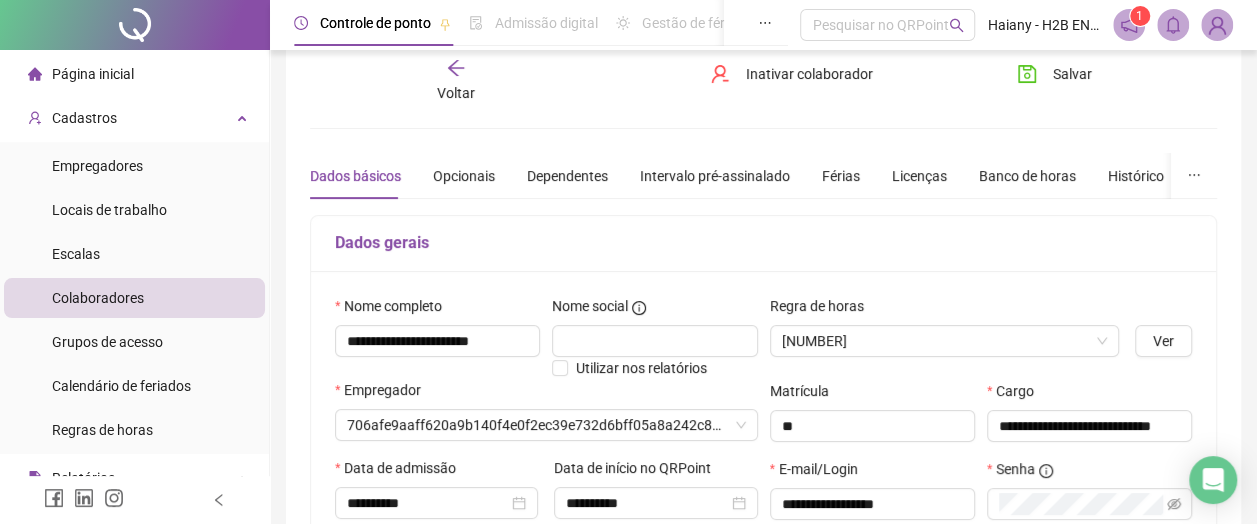 type on "**********" 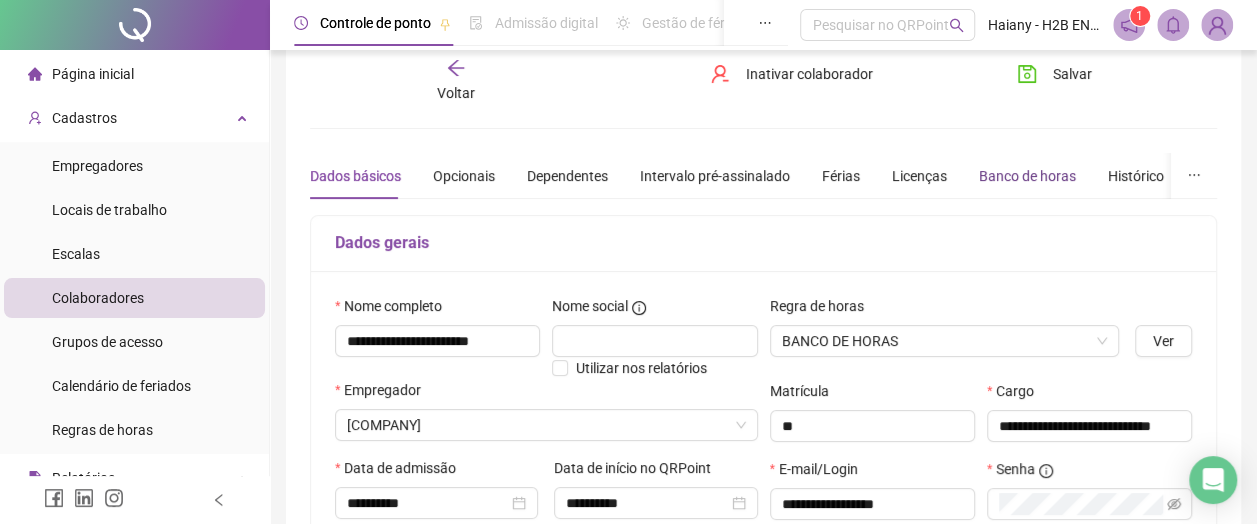 click on "Banco de horas" at bounding box center [1027, 176] 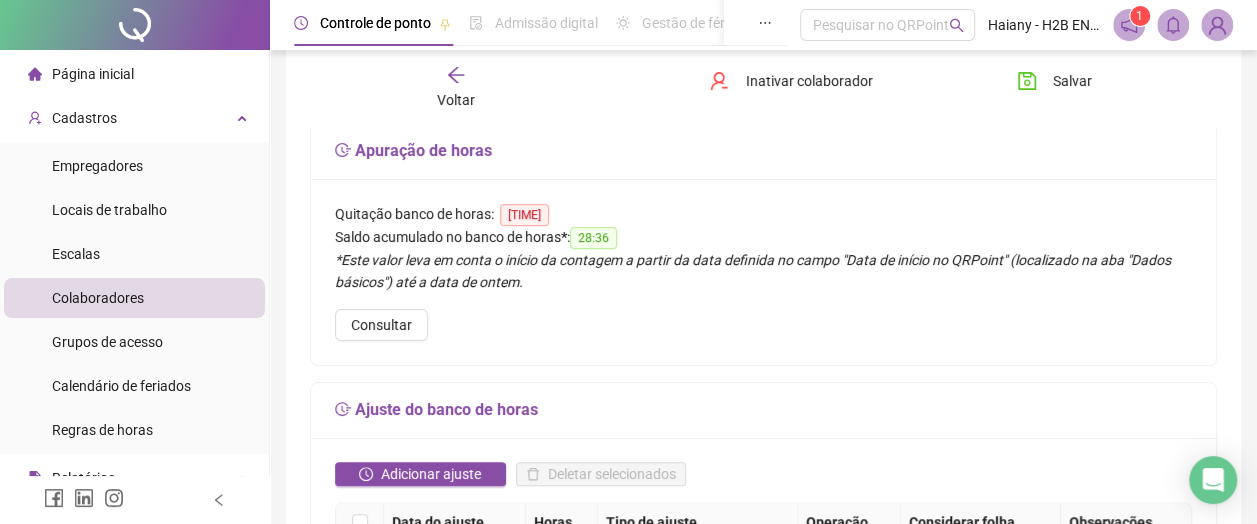 scroll, scrollTop: 232, scrollLeft: 0, axis: vertical 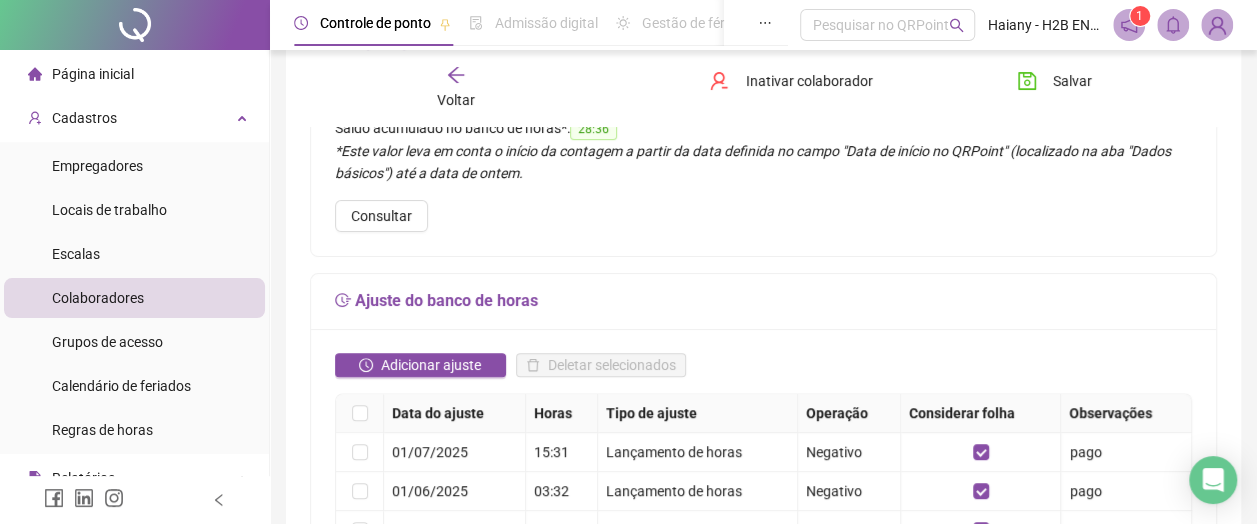 click on "Adicionar ajuste" at bounding box center (431, 365) 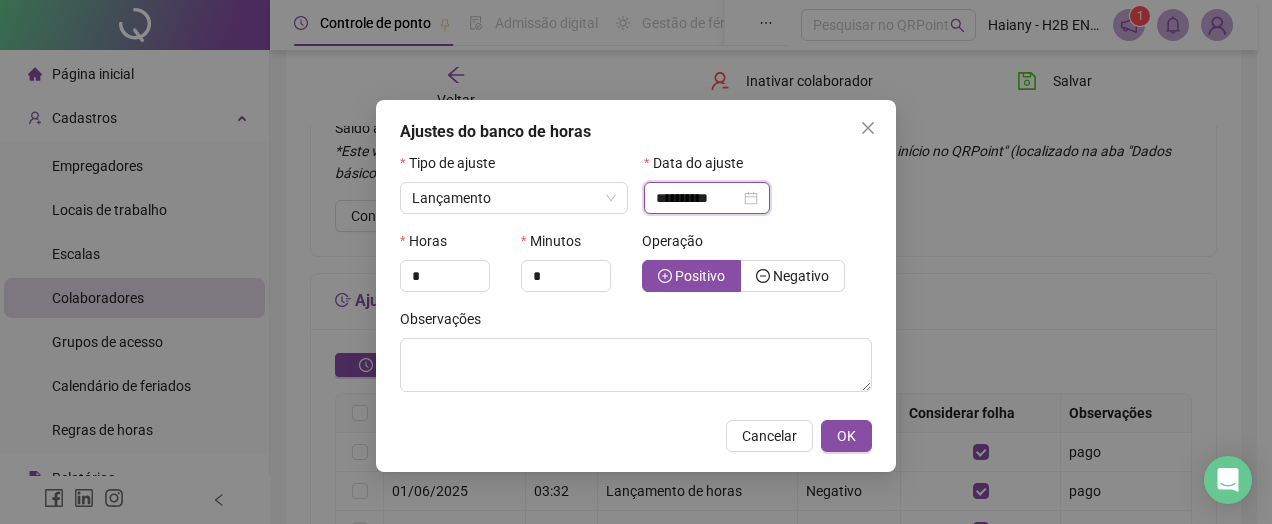 click on "**********" at bounding box center [698, 198] 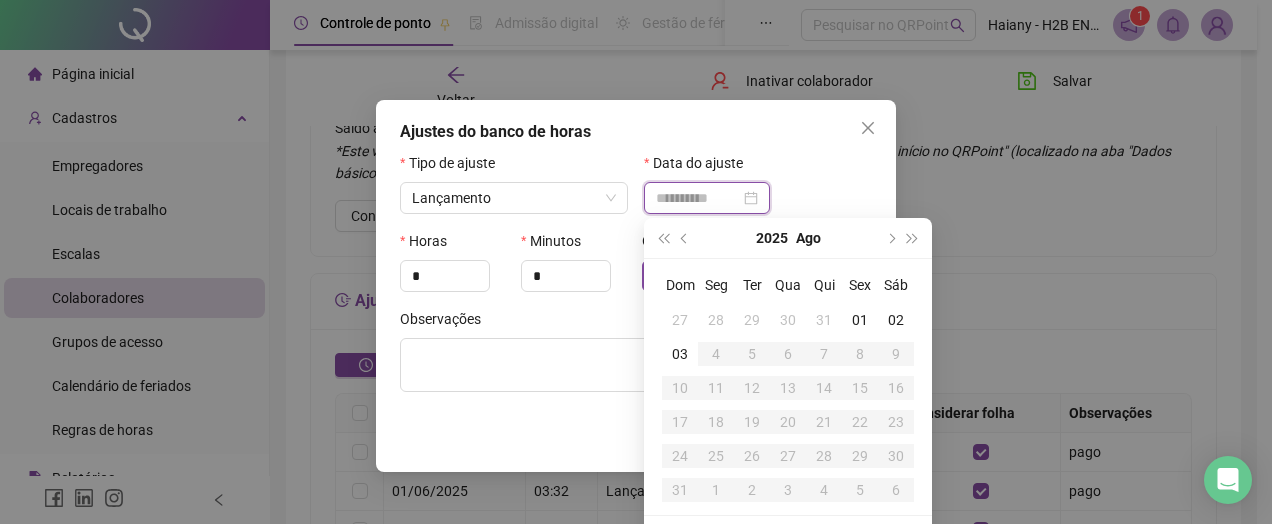 type on "**********" 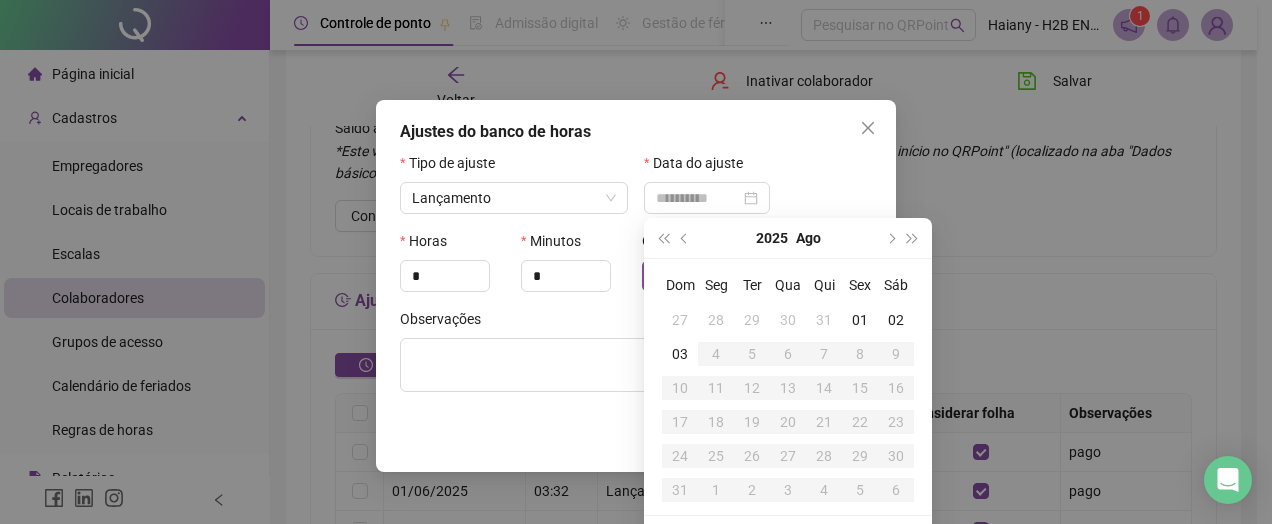 click on "01" at bounding box center [860, 320] 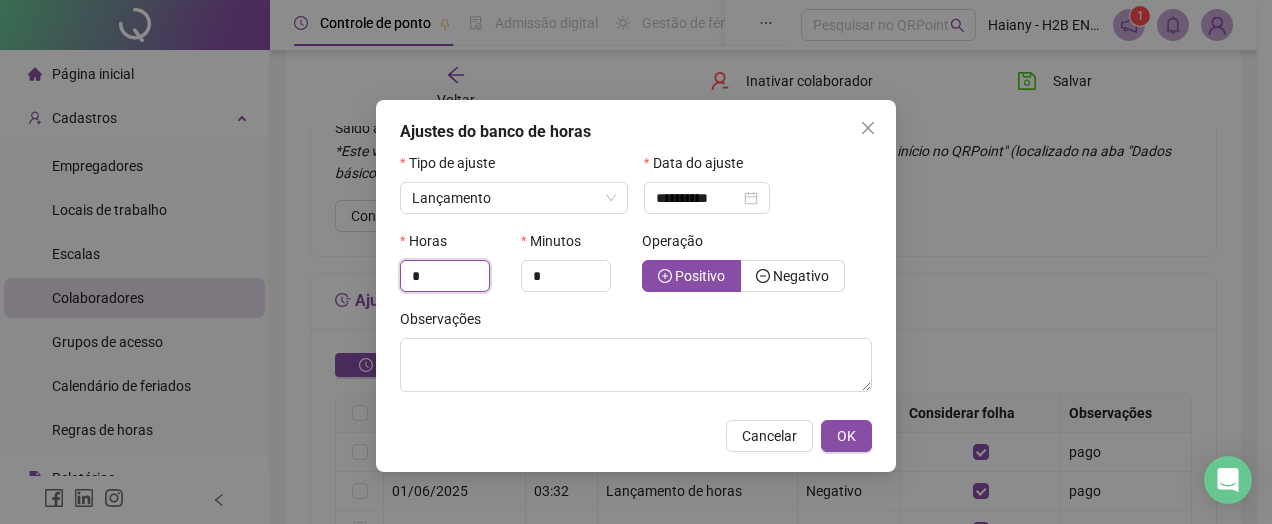 drag, startPoint x: 458, startPoint y: 279, endPoint x: 353, endPoint y: 269, distance: 105.47511 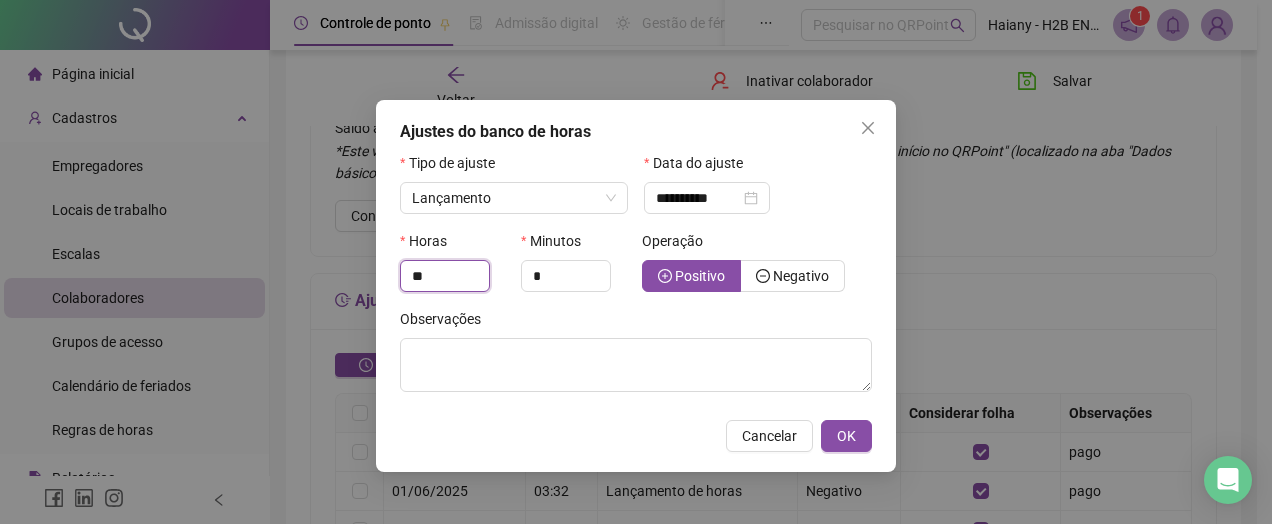 type on "**" 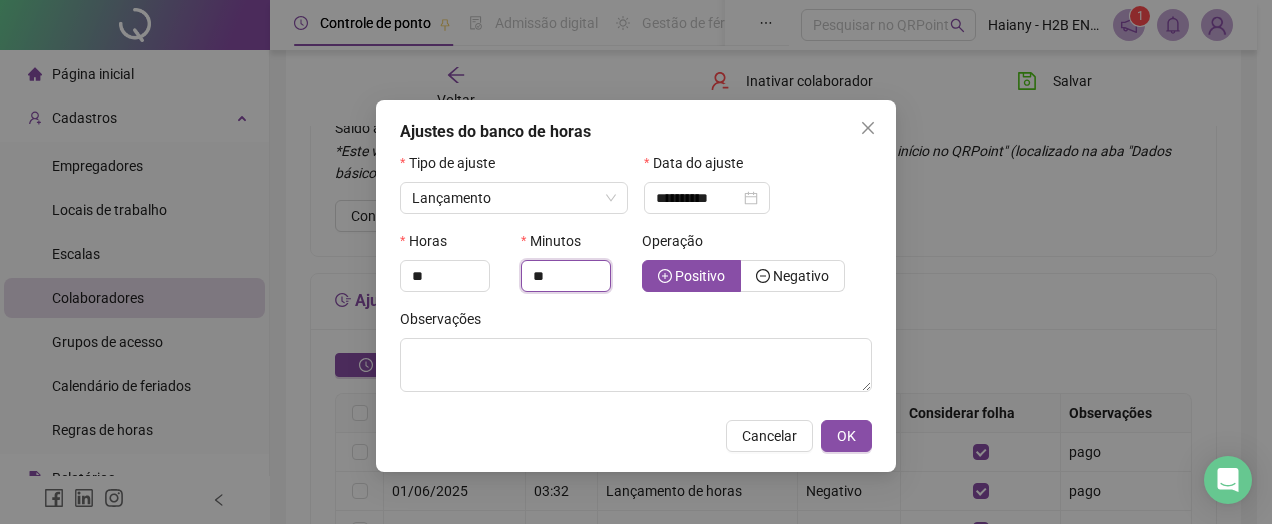type on "**" 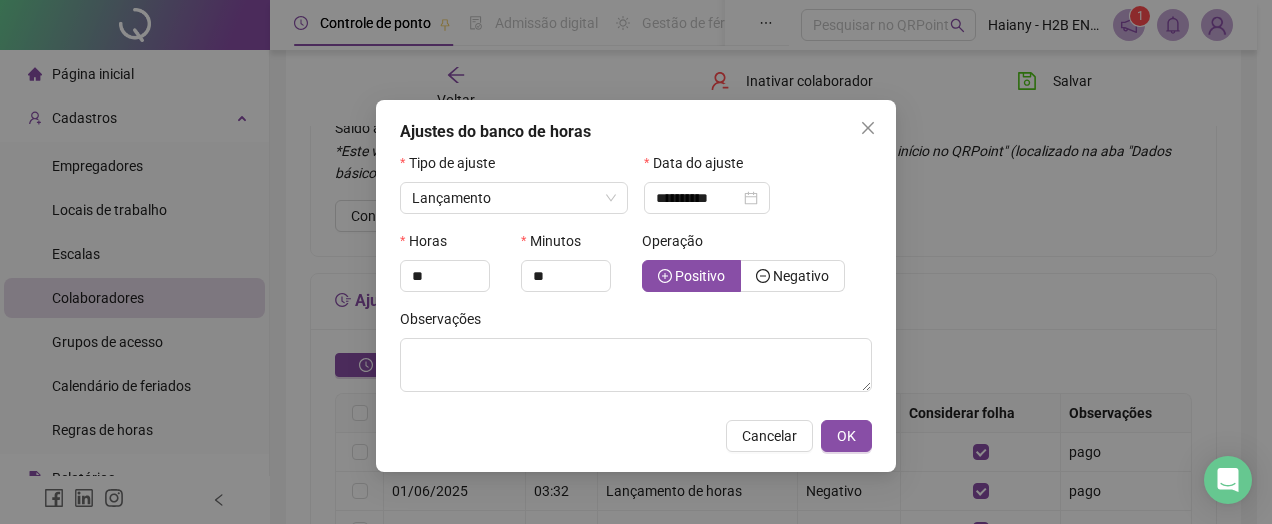 click on "Negativo" at bounding box center [801, 276] 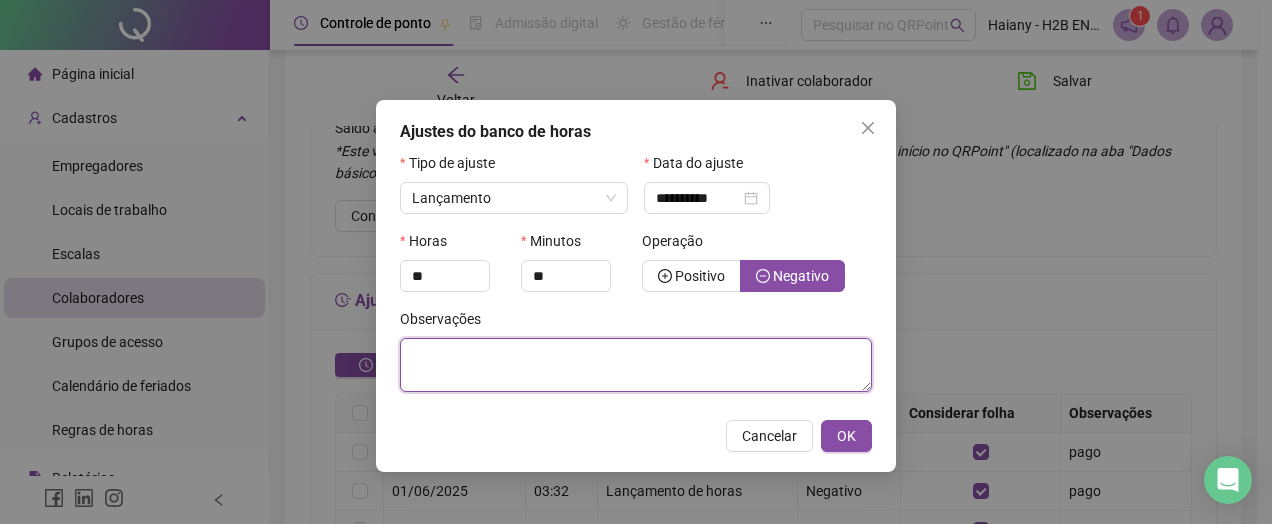 click at bounding box center (636, 365) 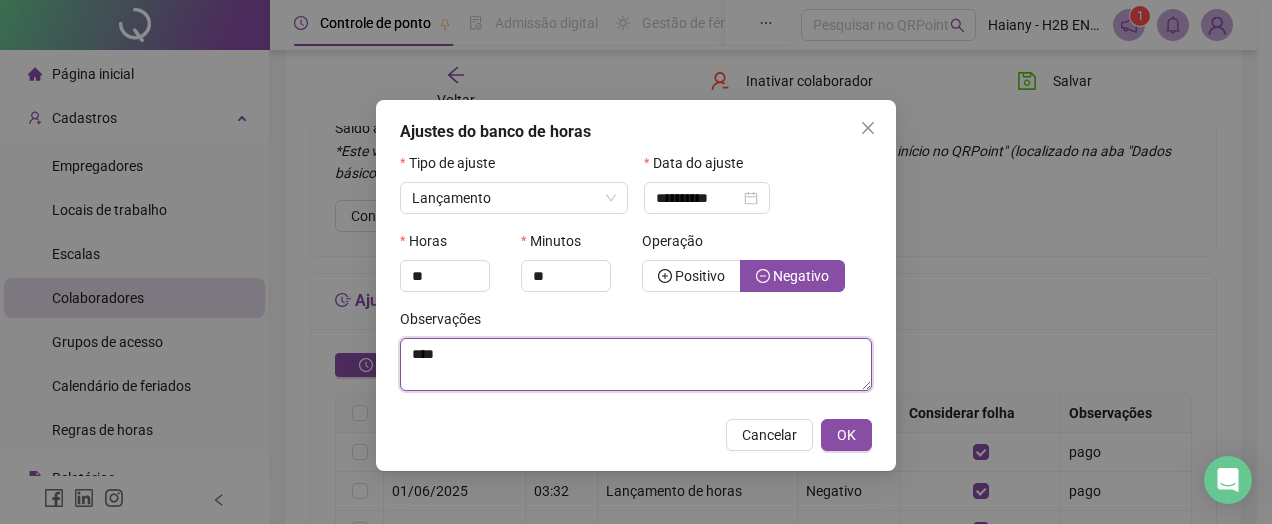 type on "****" 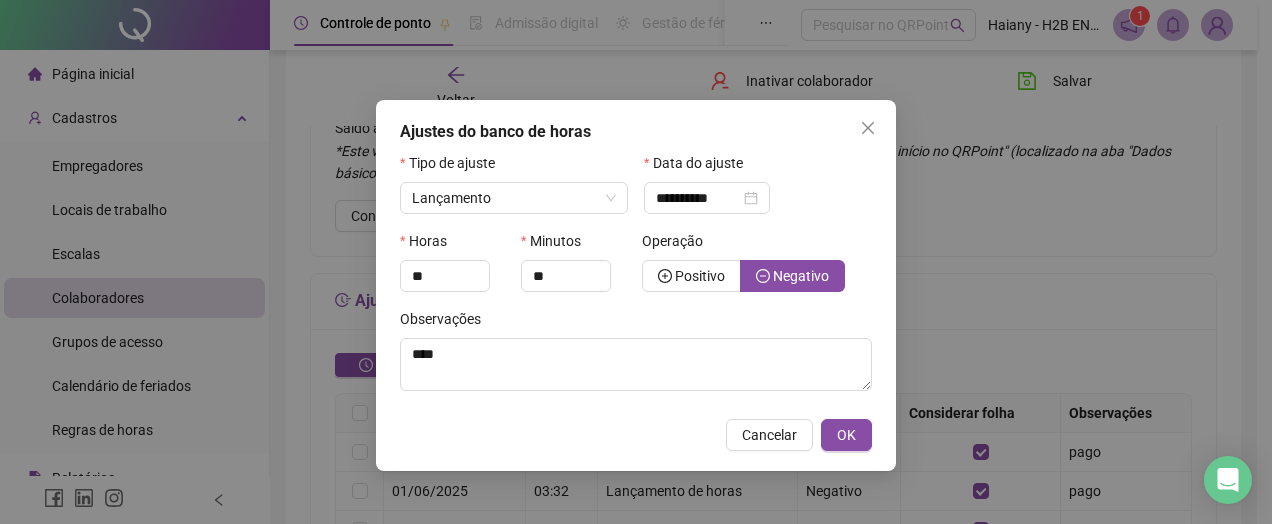 click on "OK" at bounding box center (846, 435) 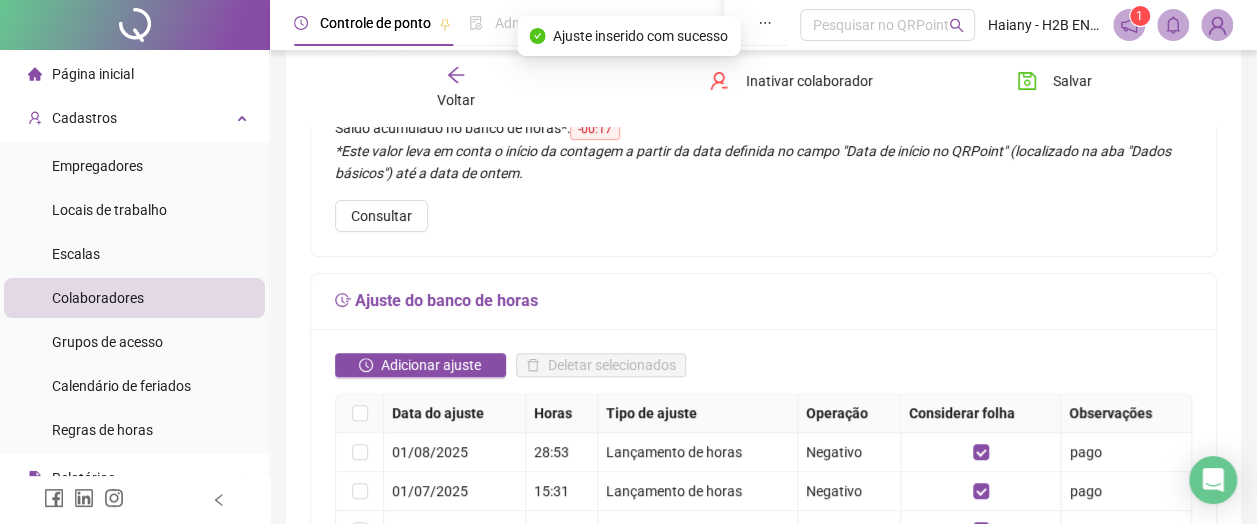click 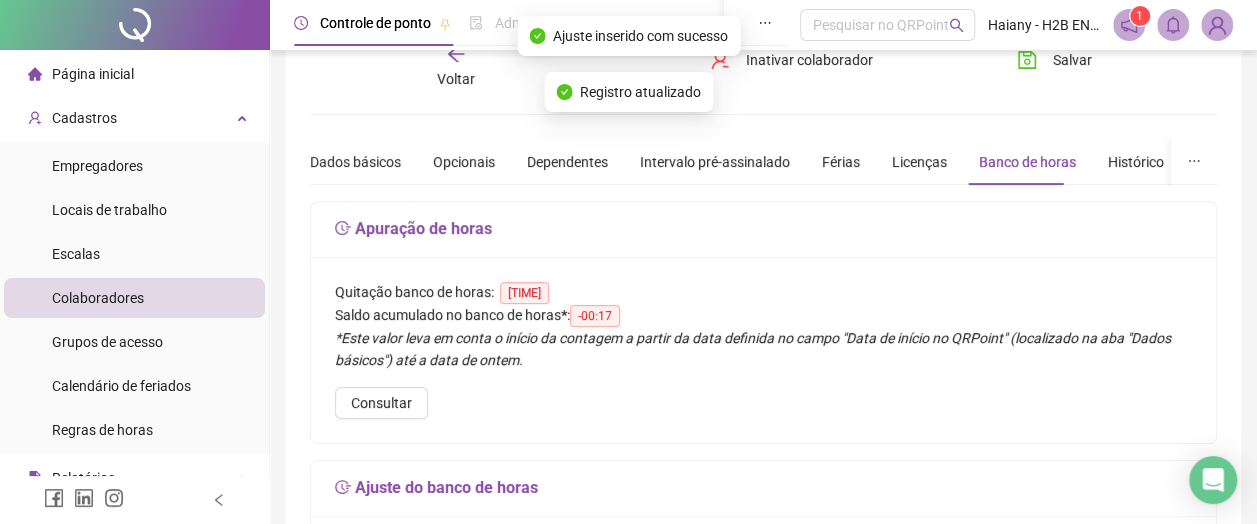 scroll, scrollTop: 32, scrollLeft: 0, axis: vertical 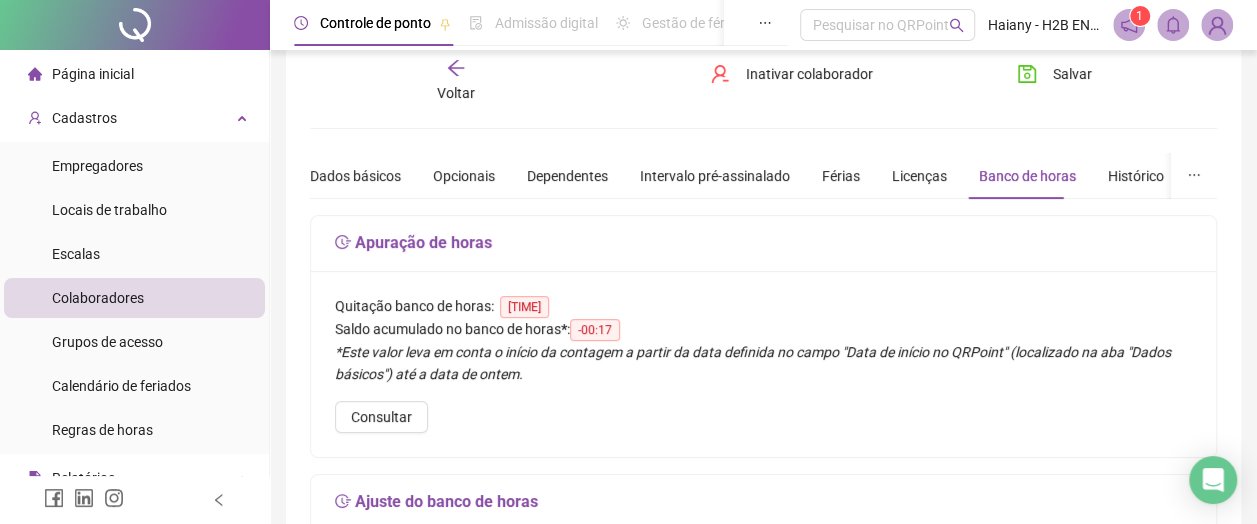 click 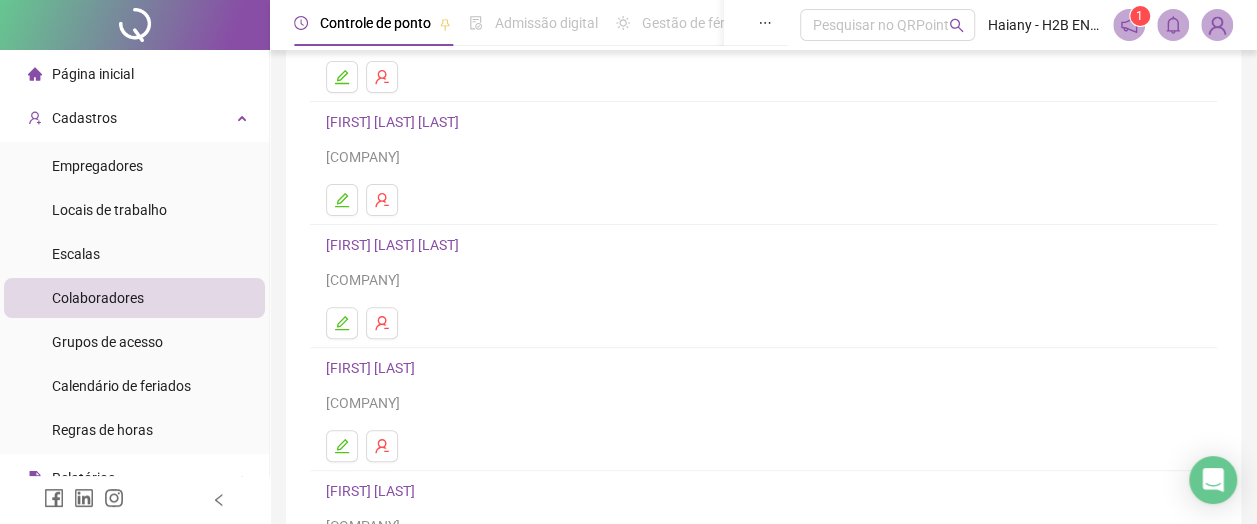 click on "[FIRST] [LAST] [LAST]" at bounding box center (395, 245) 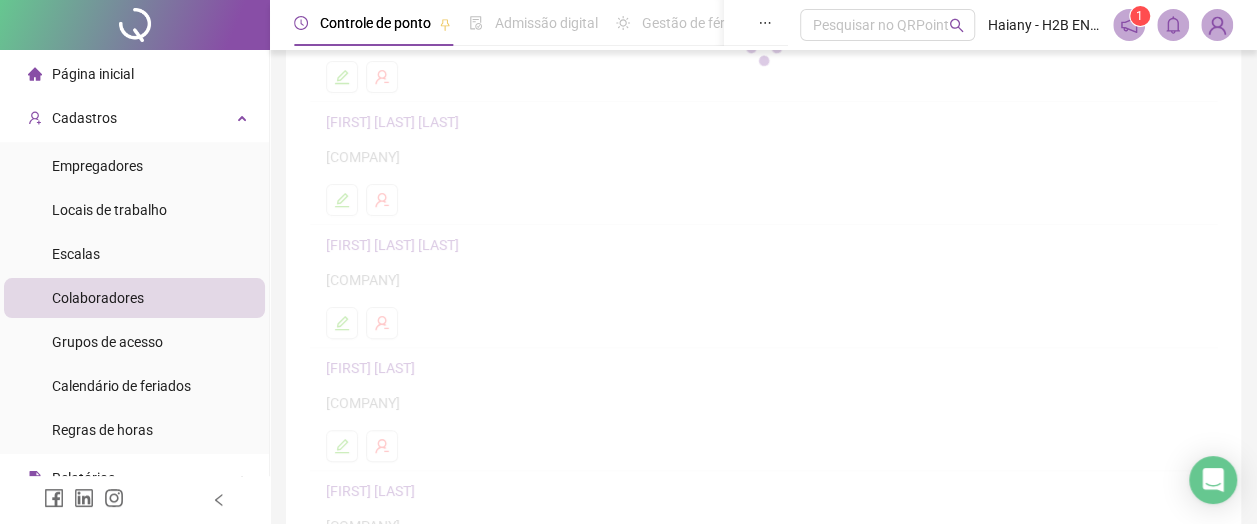 scroll, scrollTop: 242, scrollLeft: 0, axis: vertical 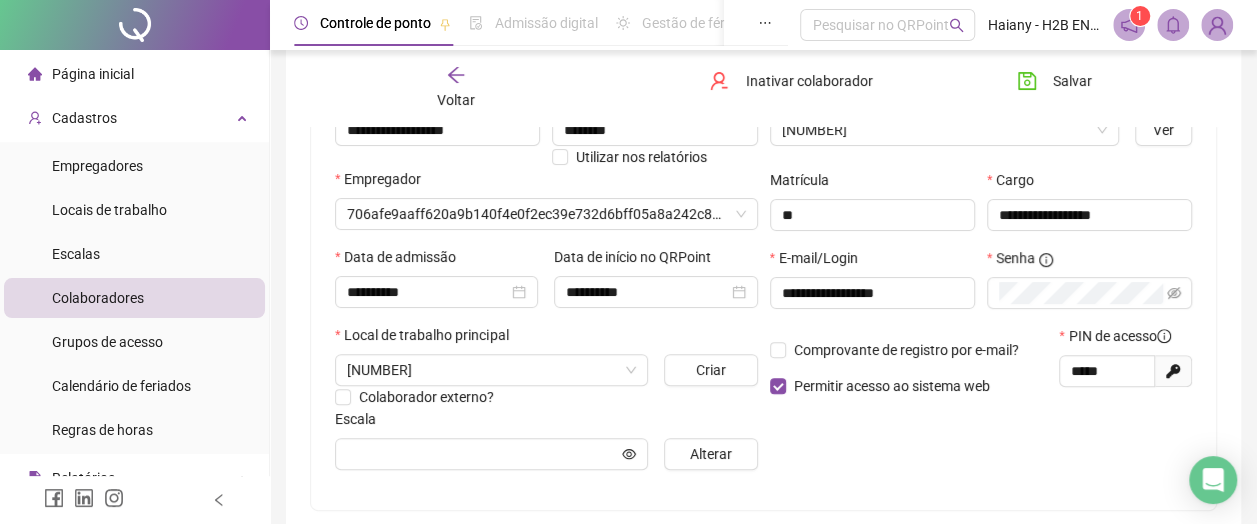 type on "**********" 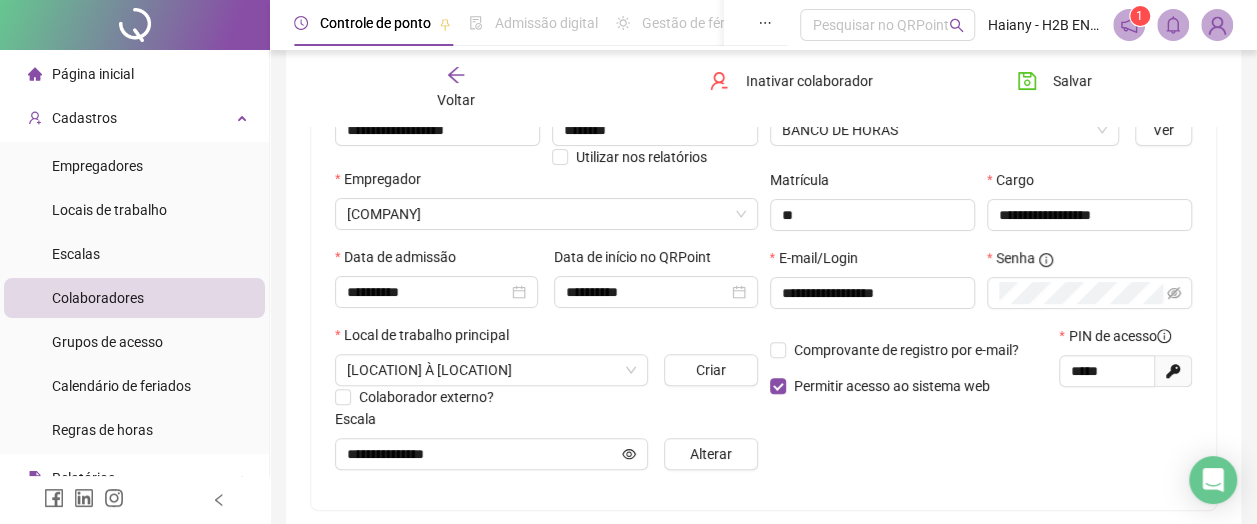 click 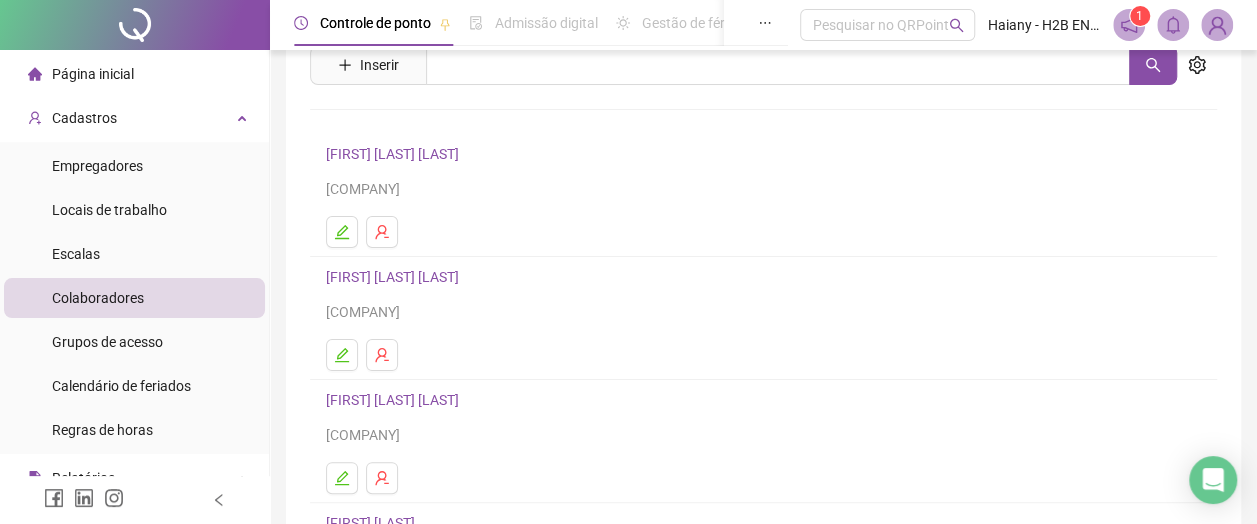 scroll, scrollTop: 32, scrollLeft: 0, axis: vertical 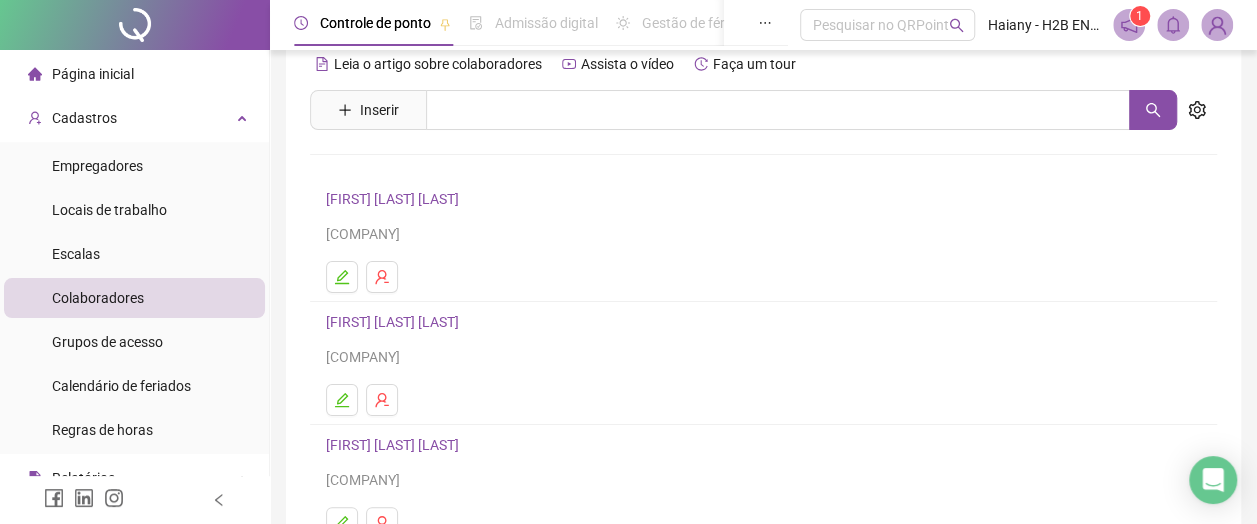 click on "[FIRST] [LAST] [LAST]" at bounding box center (395, 199) 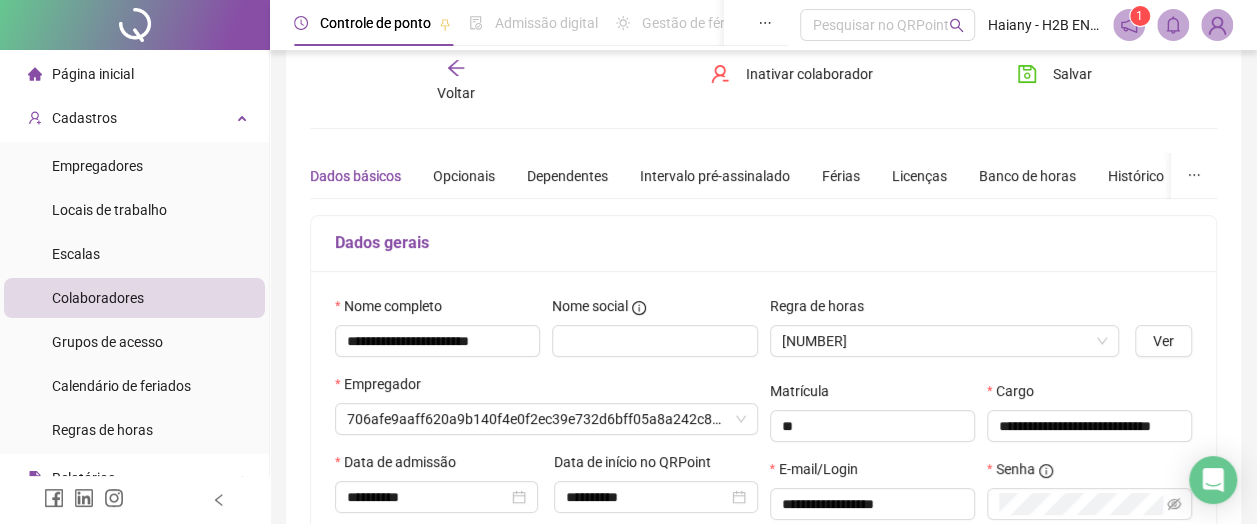 type on "**********" 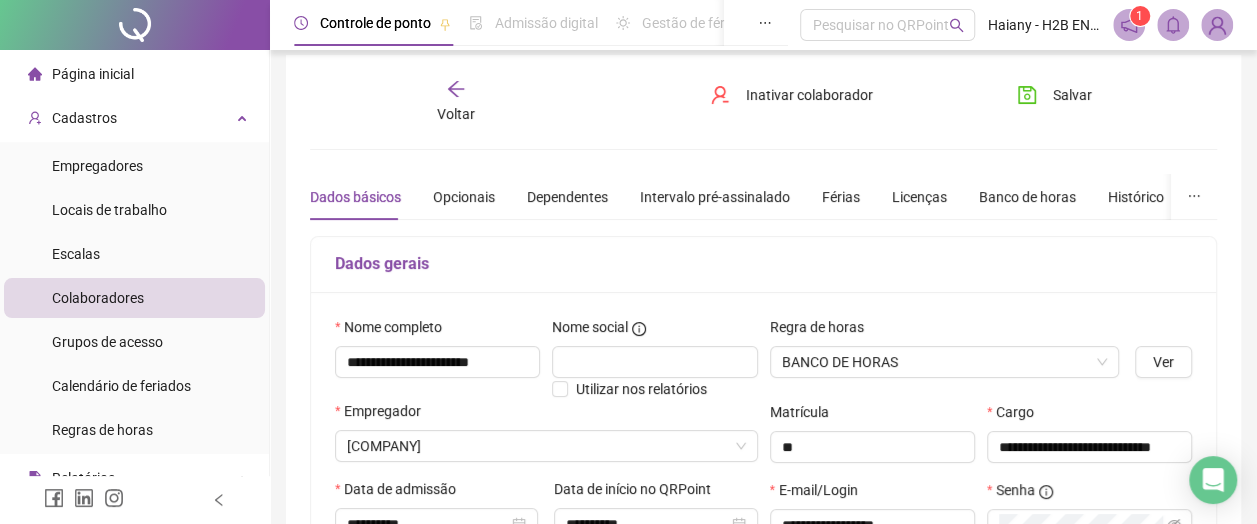 scroll, scrollTop: 0, scrollLeft: 0, axis: both 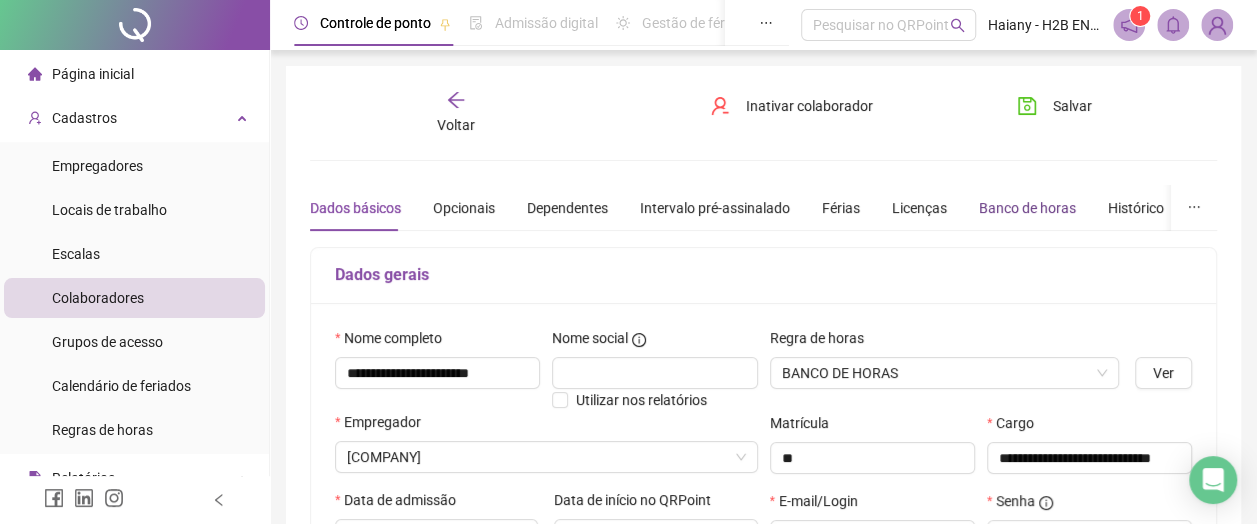 click on "Banco de horas" at bounding box center (1027, 208) 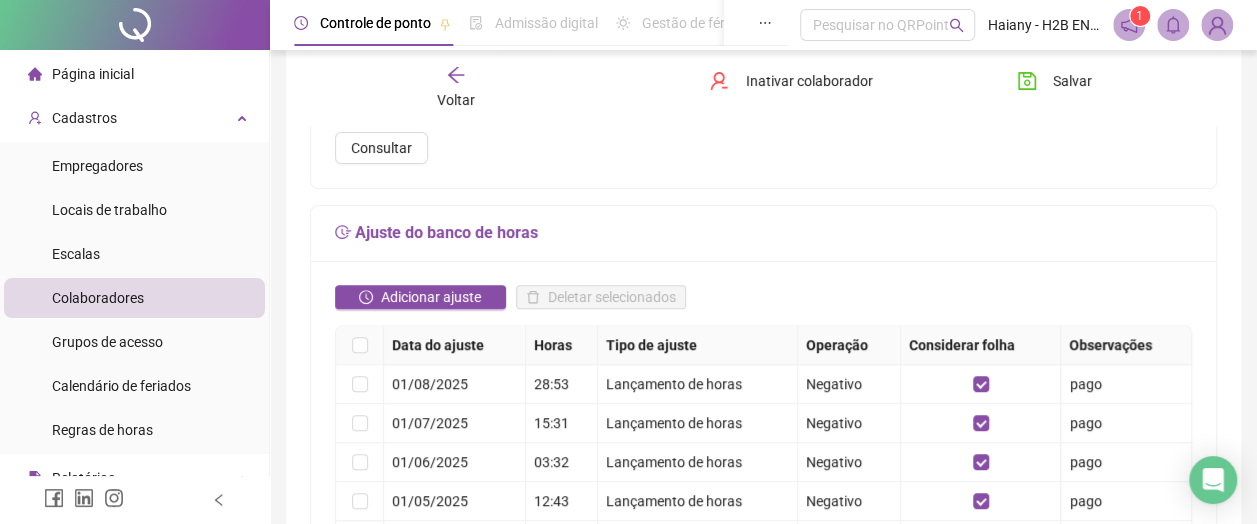 scroll, scrollTop: 0, scrollLeft: 0, axis: both 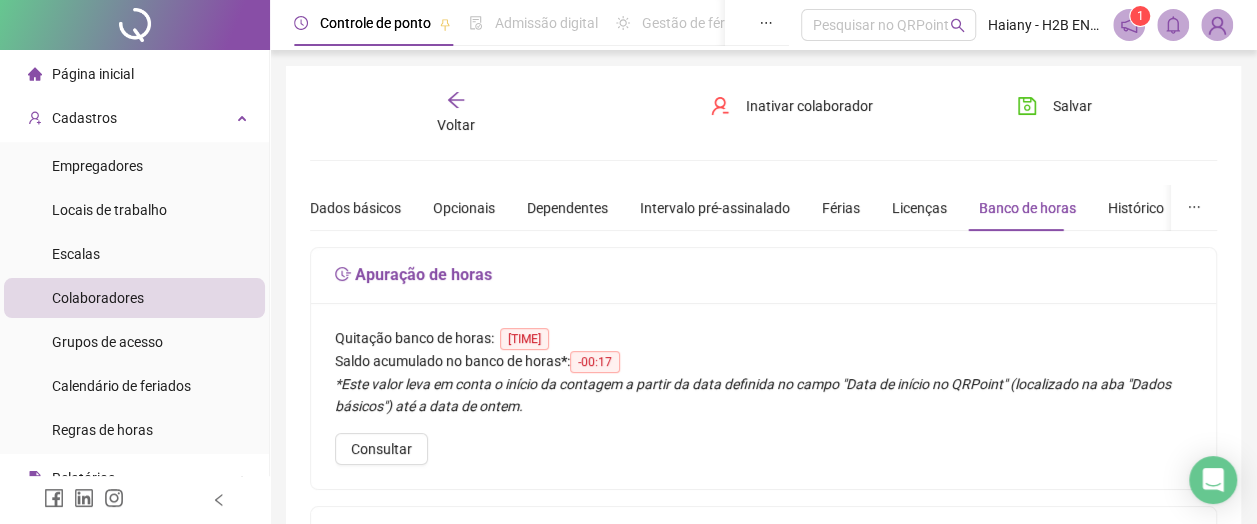 click 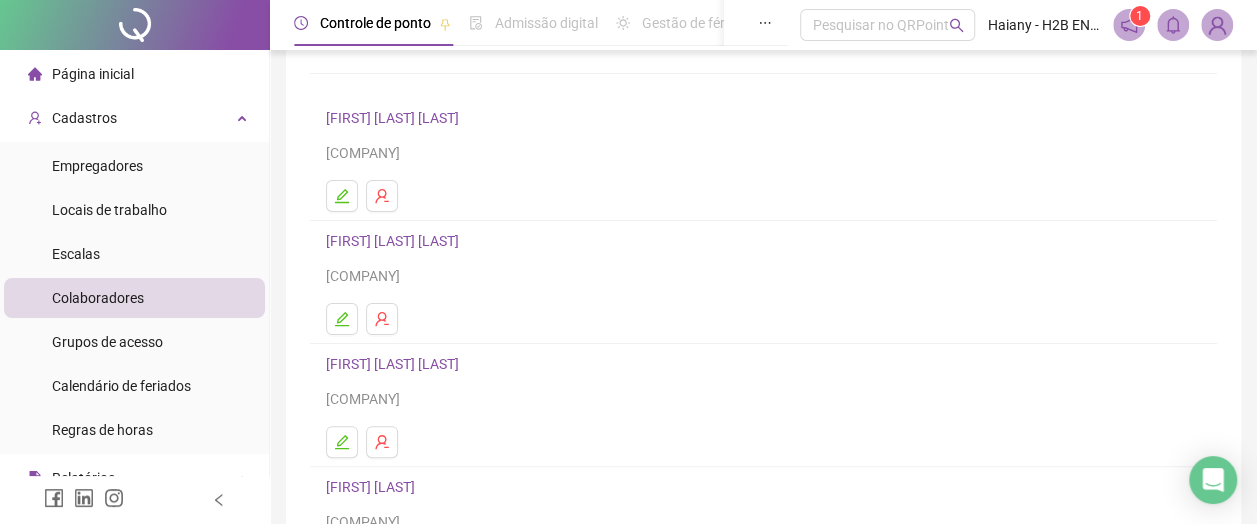 scroll, scrollTop: 200, scrollLeft: 0, axis: vertical 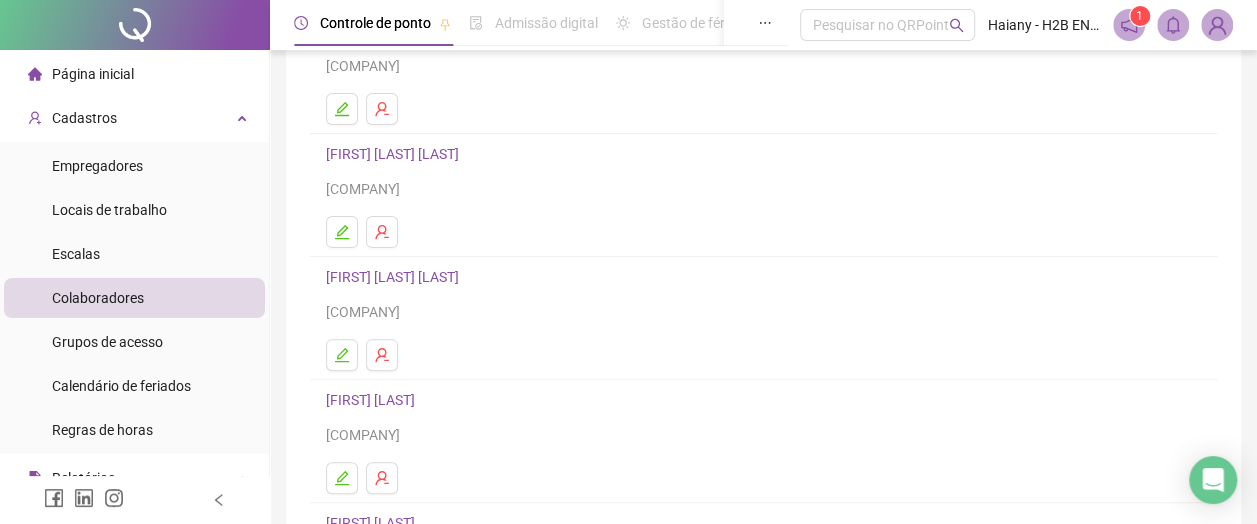 click on "[FIRST] [LAST] [LAST]" at bounding box center [395, 277] 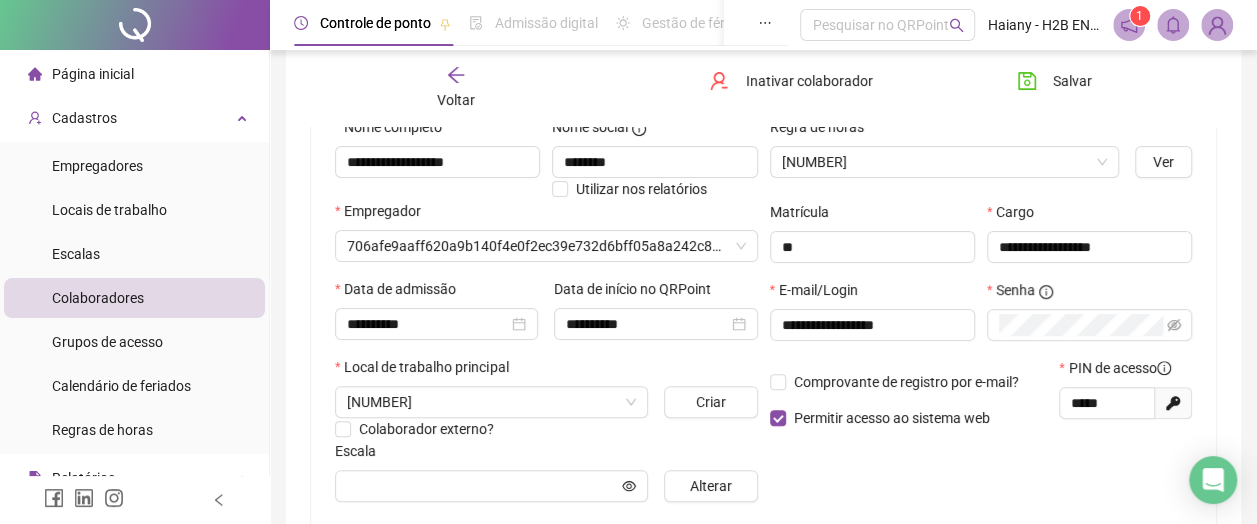 type on "**********" 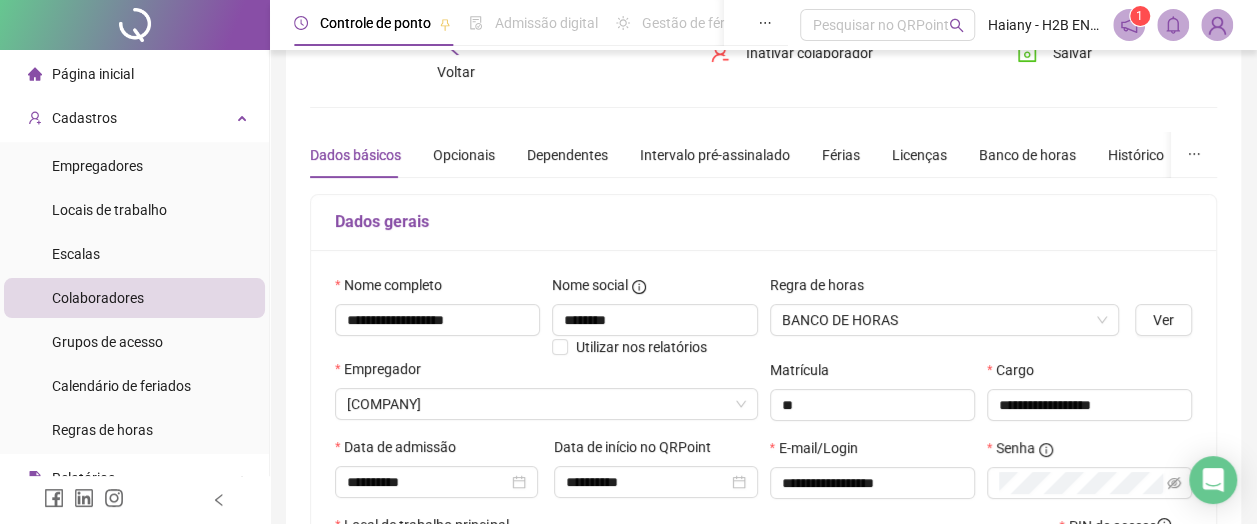 scroll, scrollTop: 0, scrollLeft: 0, axis: both 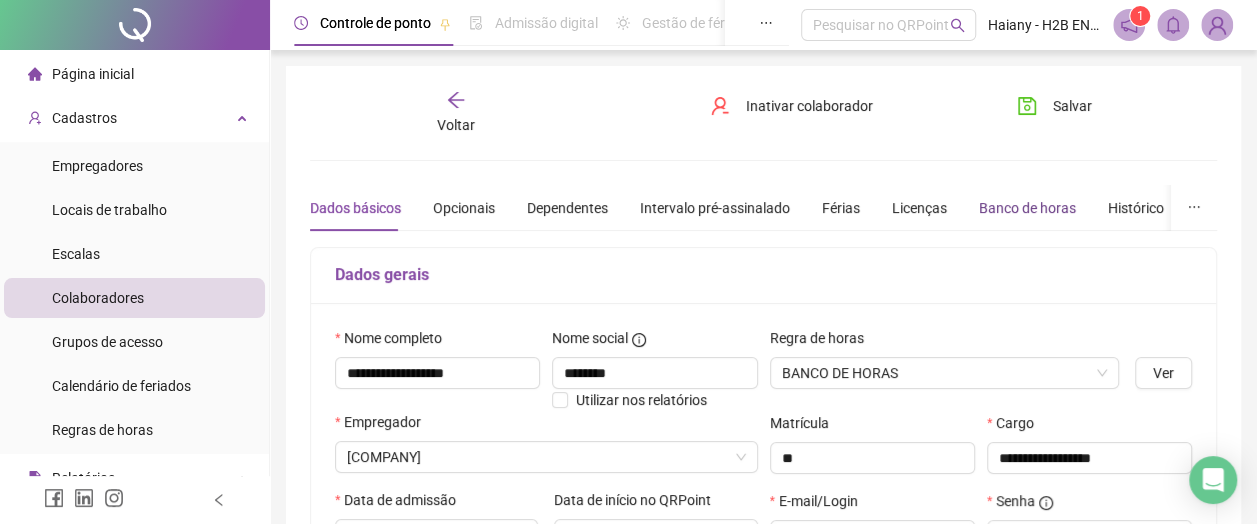 click on "Banco de horas" at bounding box center (1027, 208) 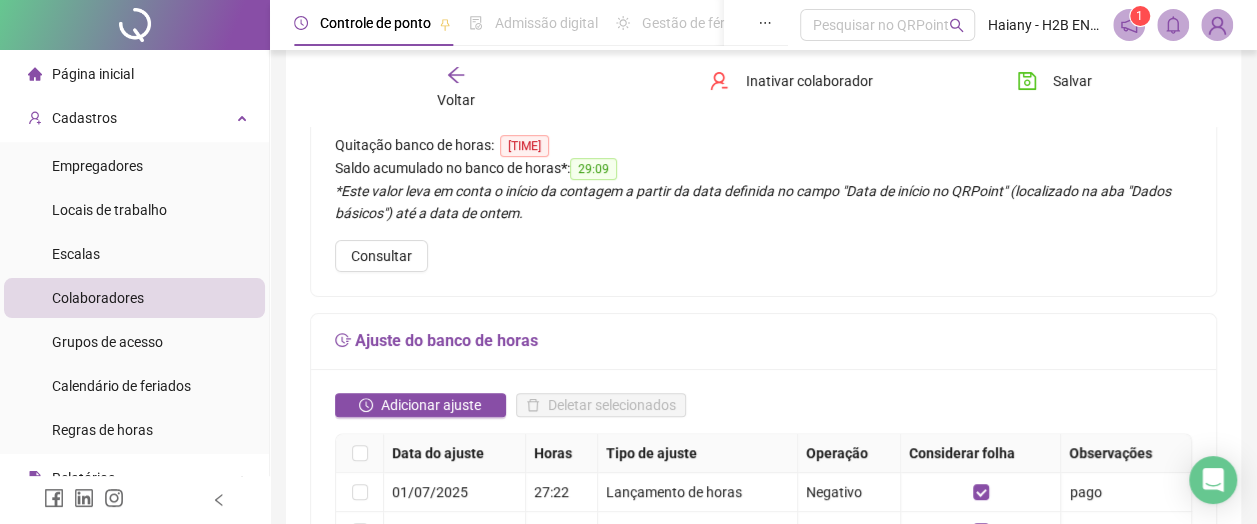scroll, scrollTop: 200, scrollLeft: 0, axis: vertical 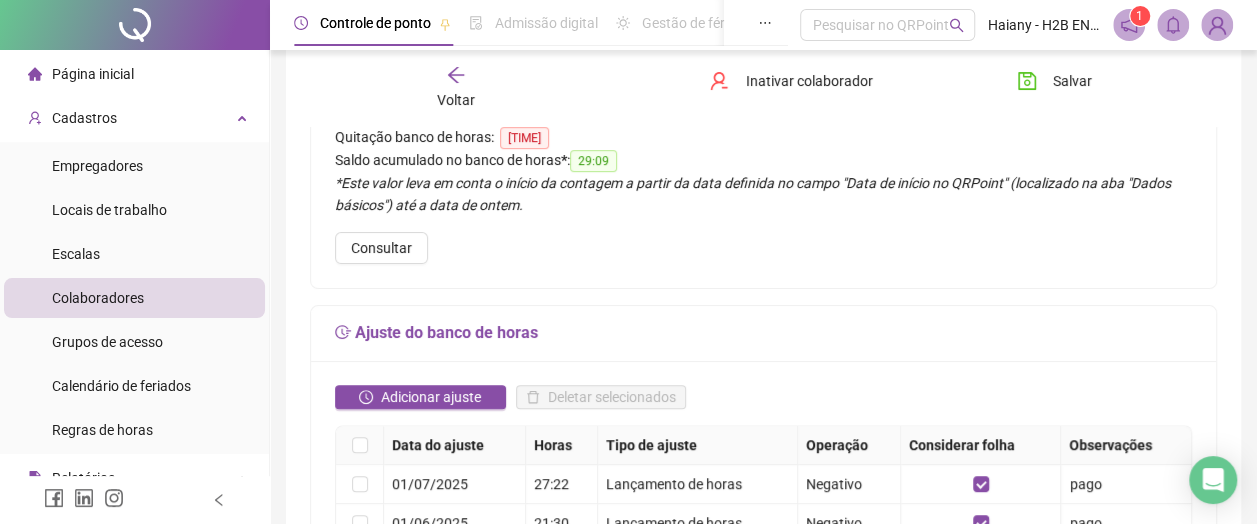 click on "Adicionar ajuste" at bounding box center (431, 397) 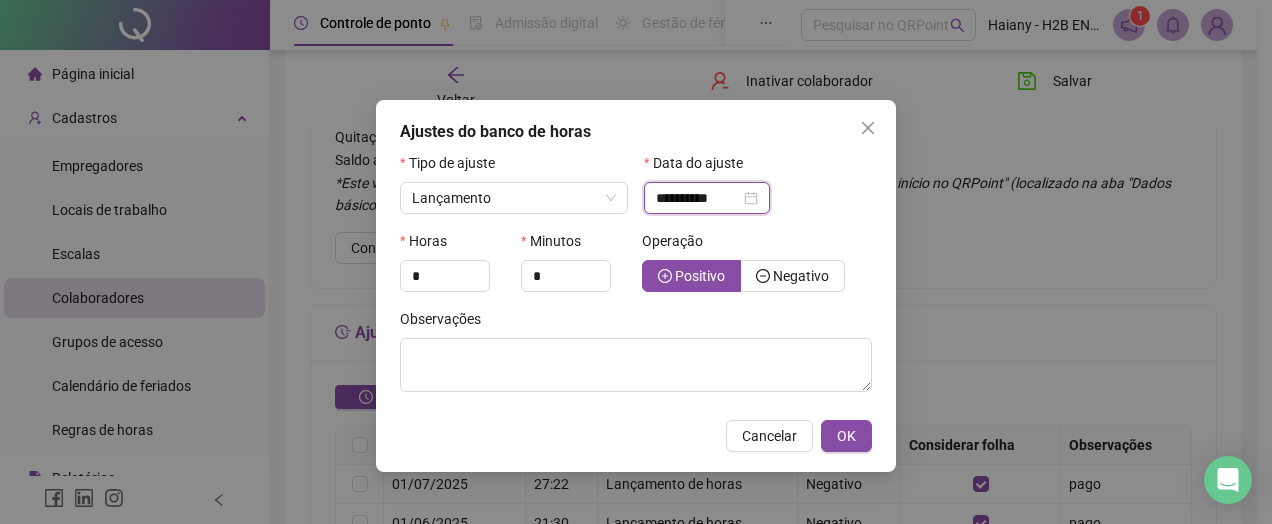 click on "**********" at bounding box center [698, 198] 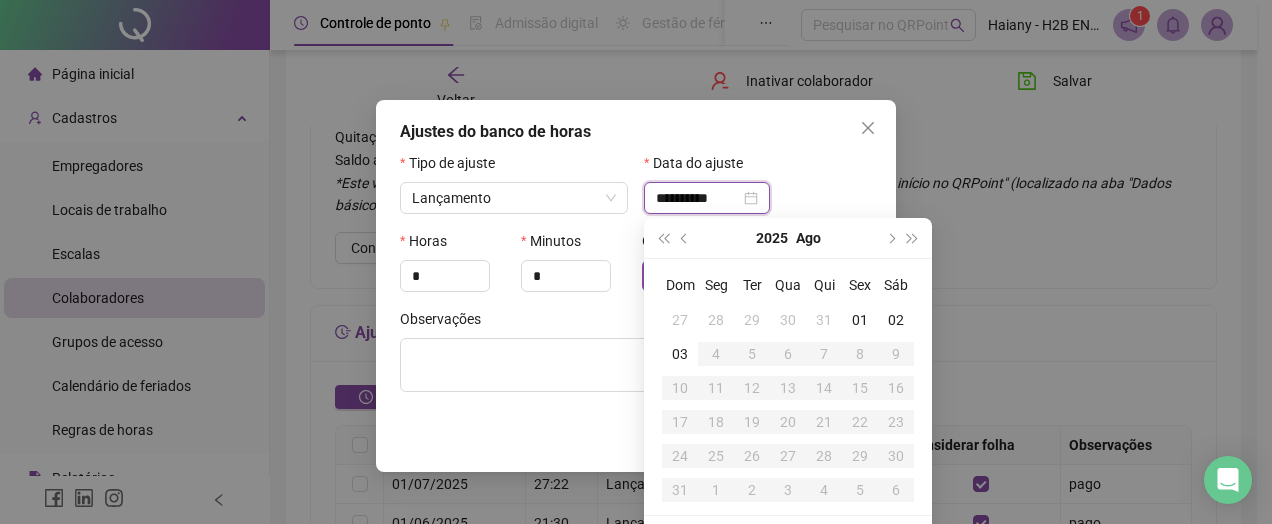 type on "**********" 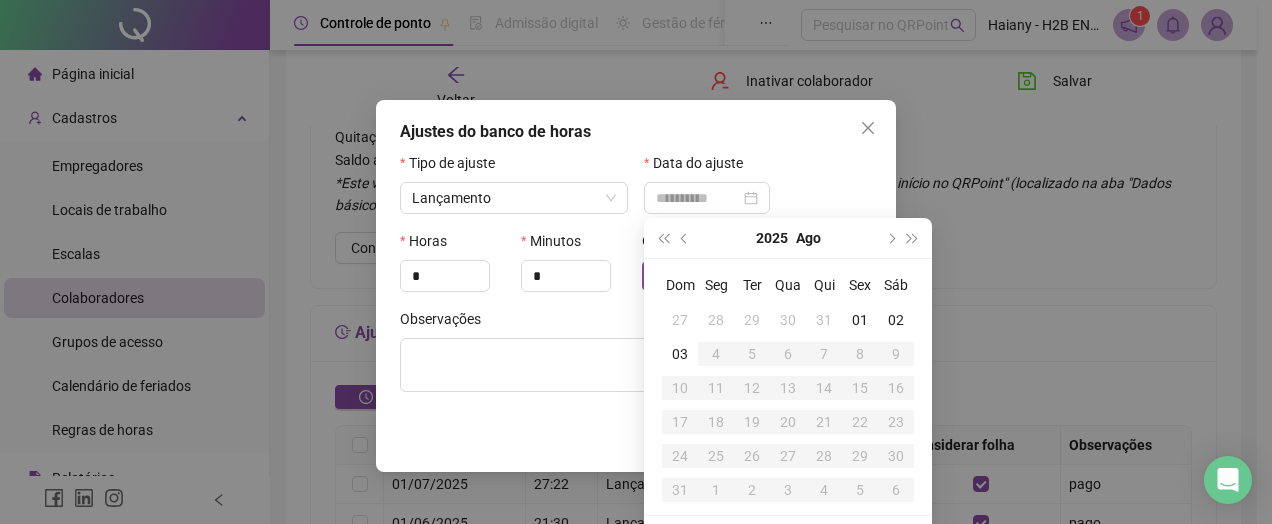 click on "01" at bounding box center [860, 320] 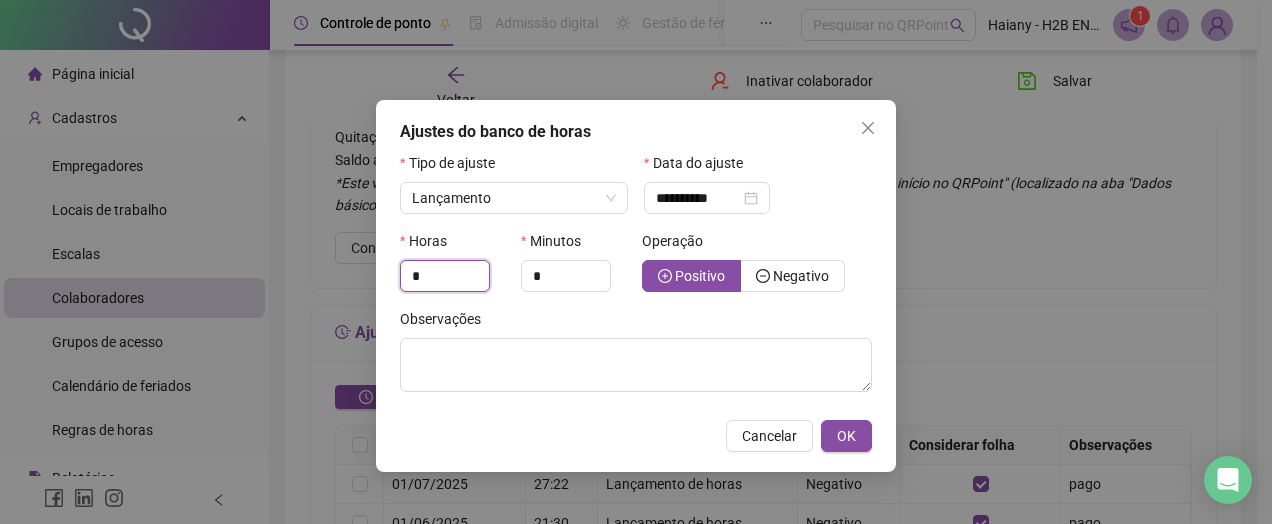 type on "*" 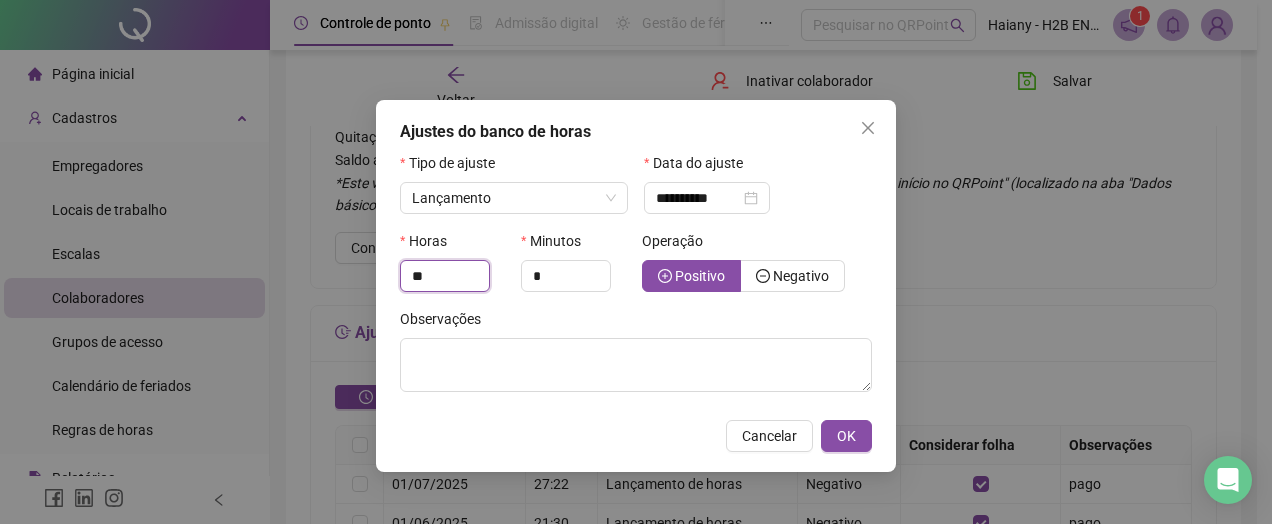 type on "**" 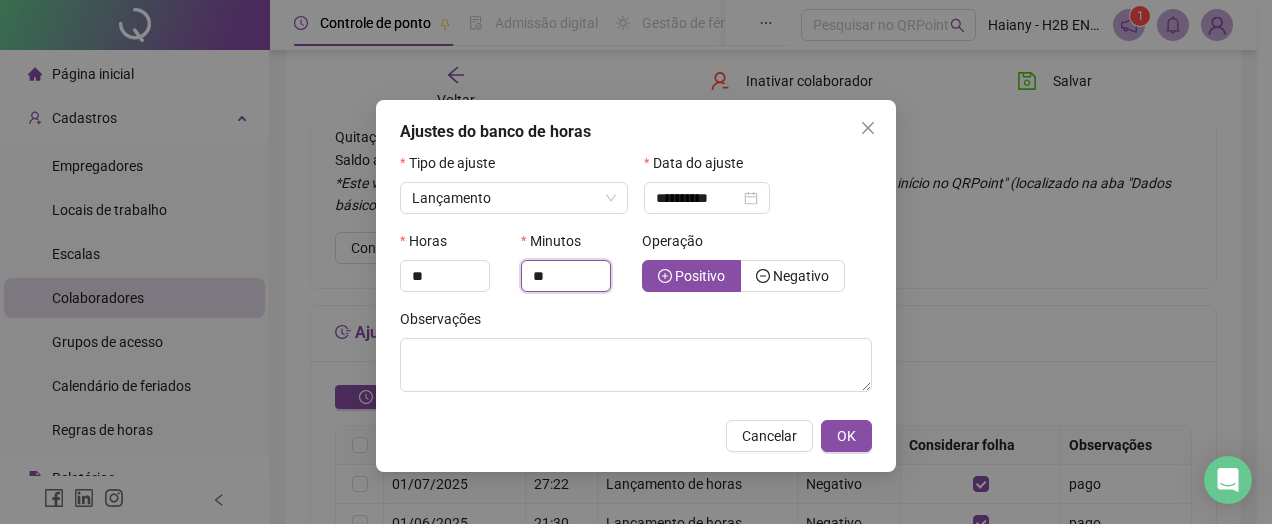 type on "**" 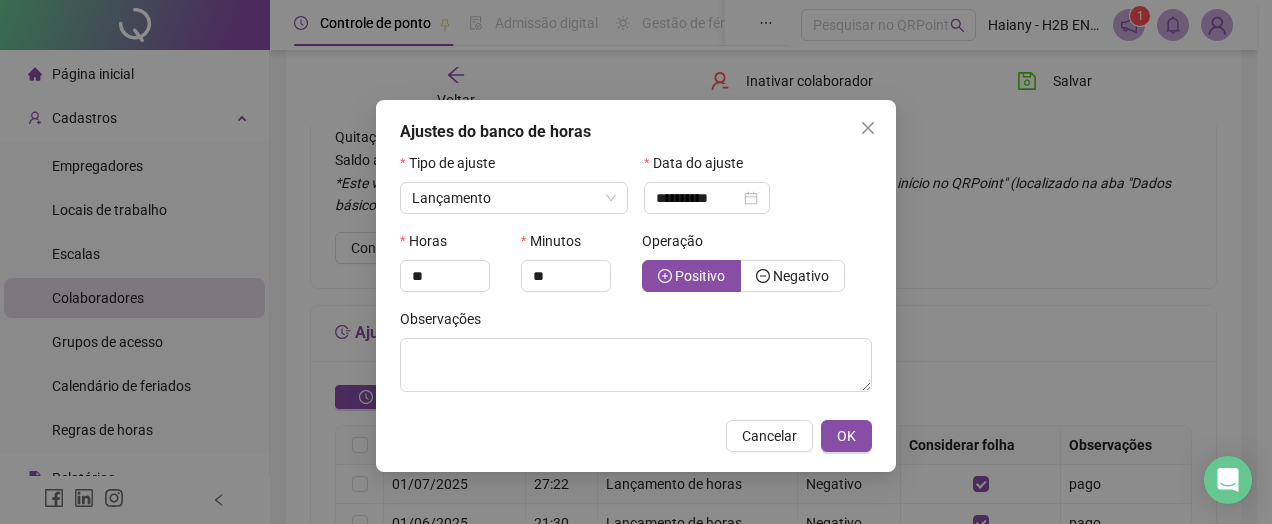 click on "Negativo" at bounding box center [801, 276] 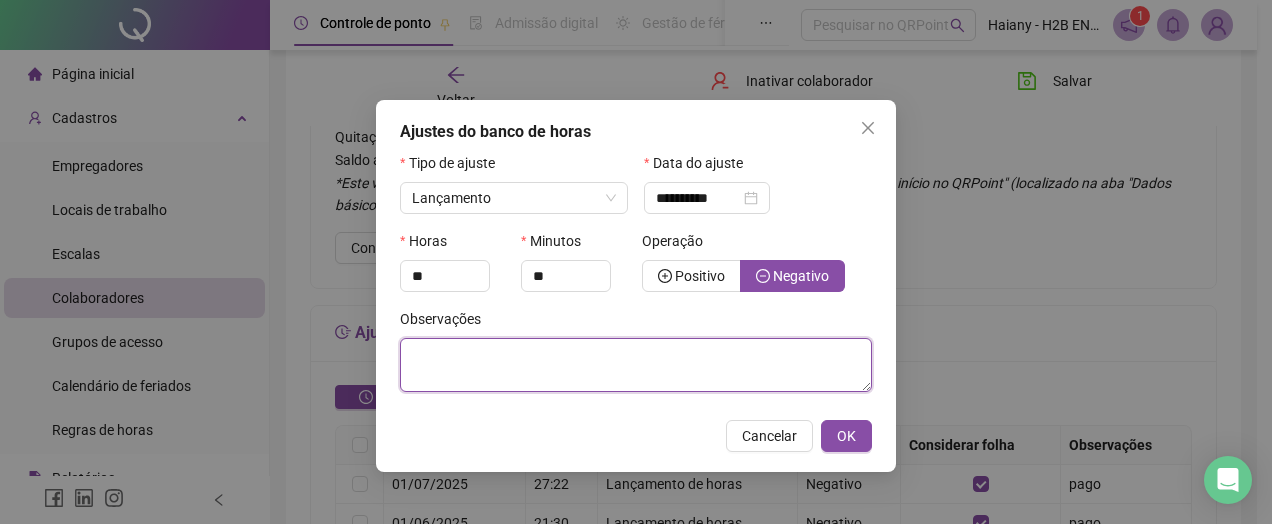 click at bounding box center (636, 365) 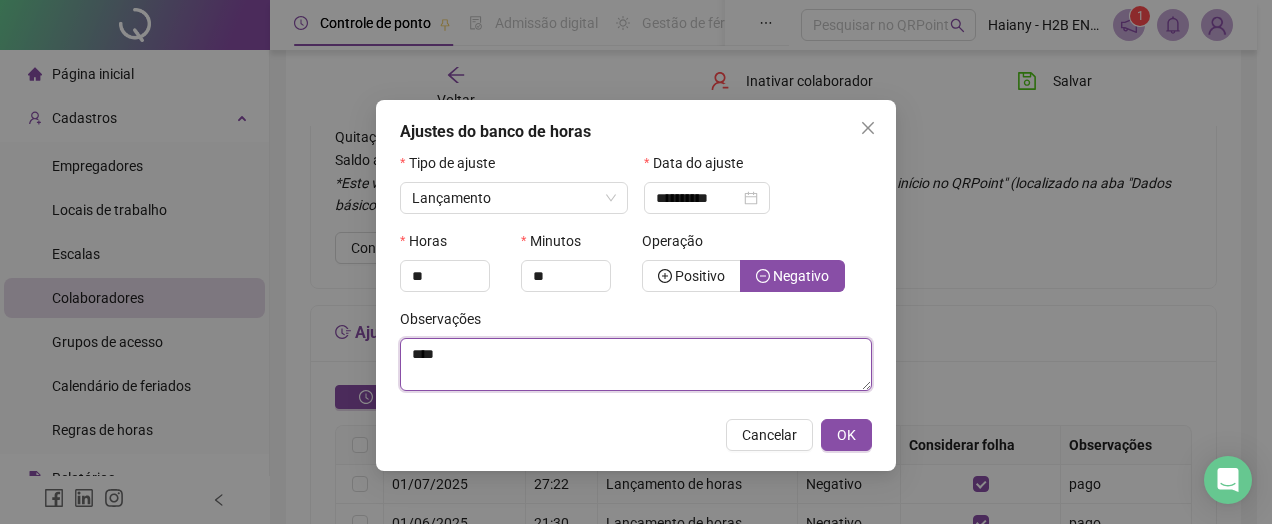 type on "****" 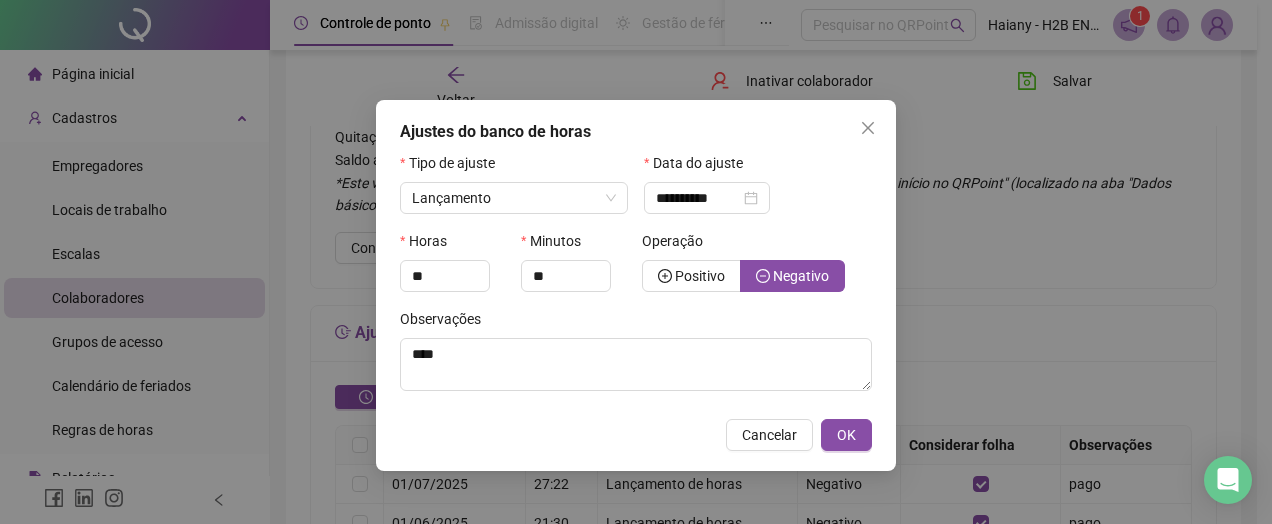 click on "OK" at bounding box center (846, 435) 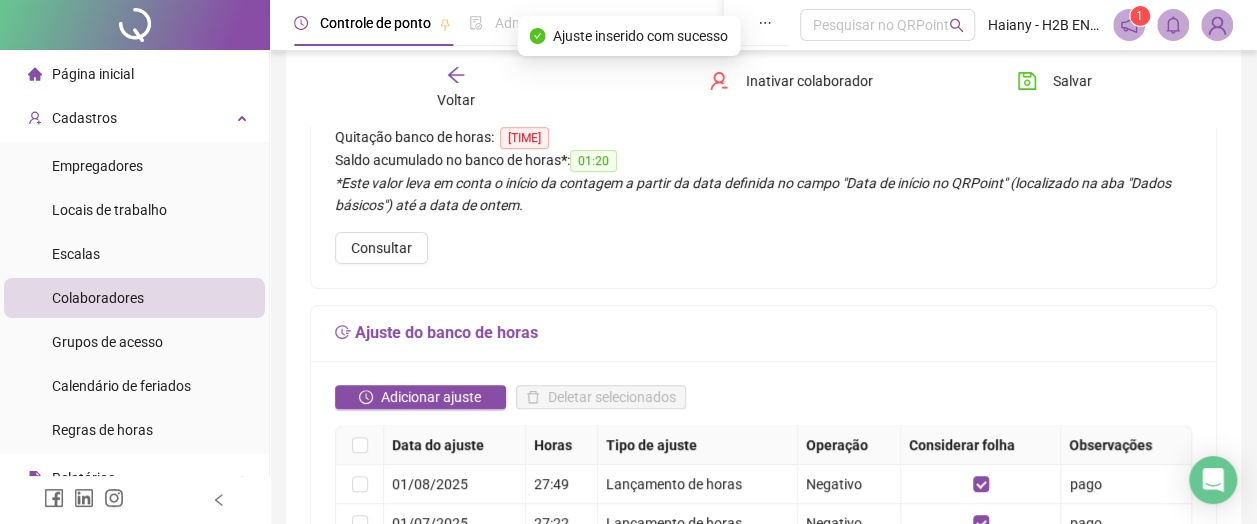click 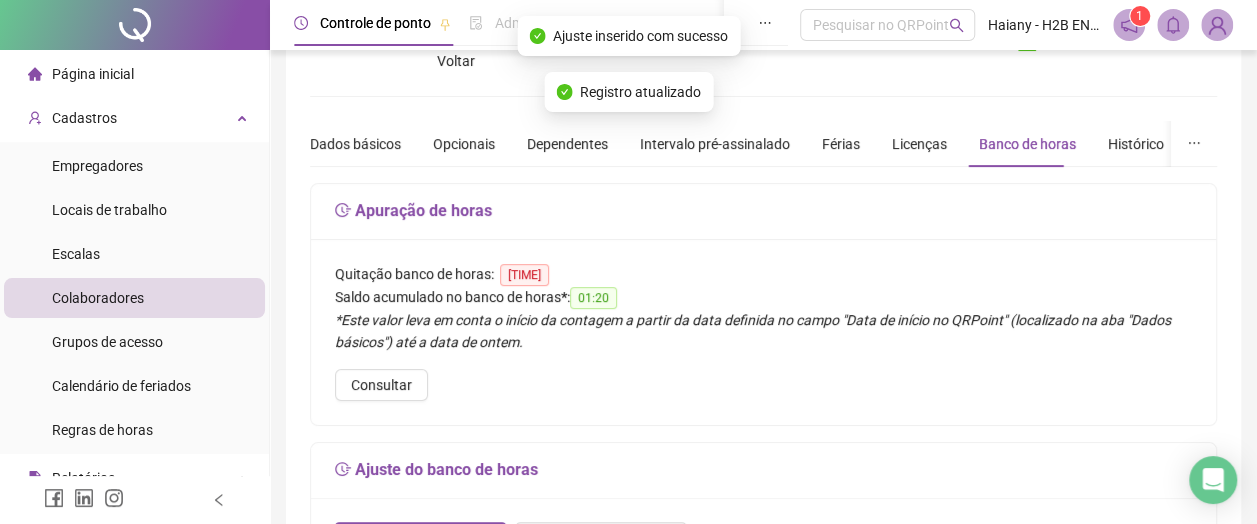 scroll, scrollTop: 0, scrollLeft: 0, axis: both 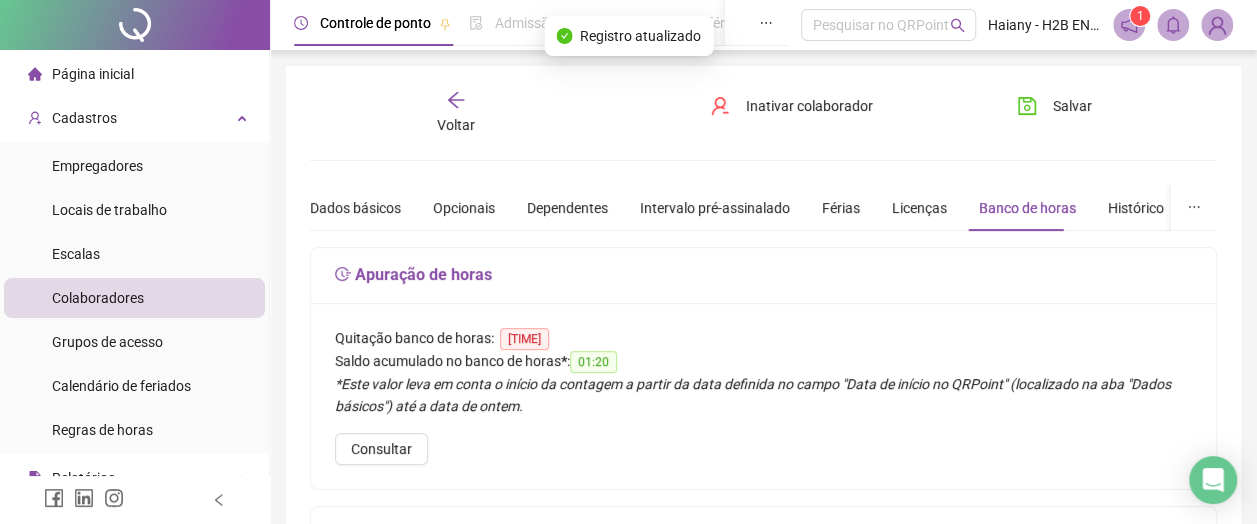 click 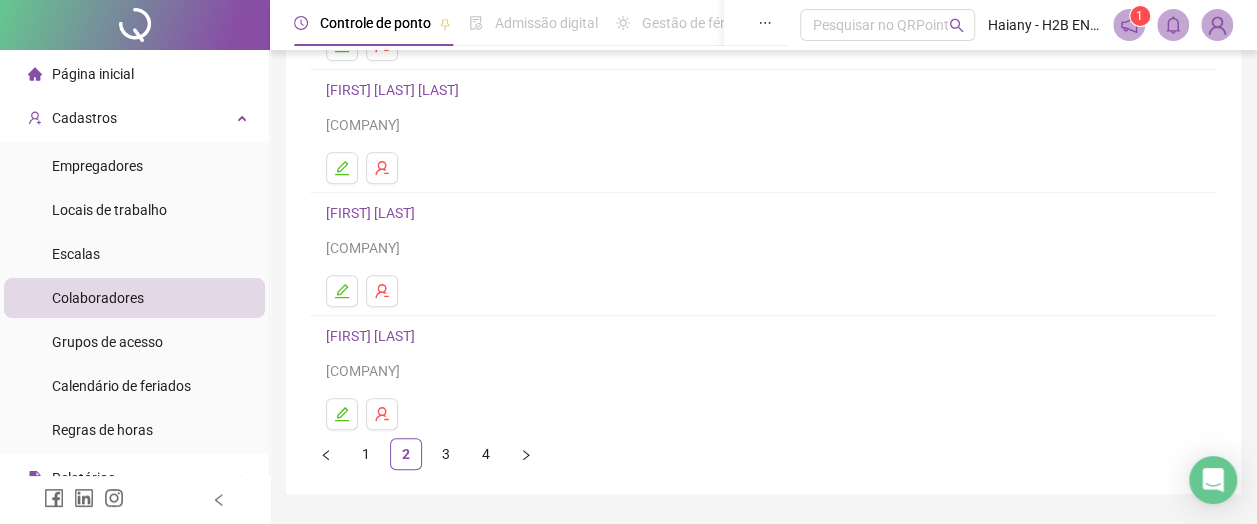 scroll, scrollTop: 400, scrollLeft: 0, axis: vertical 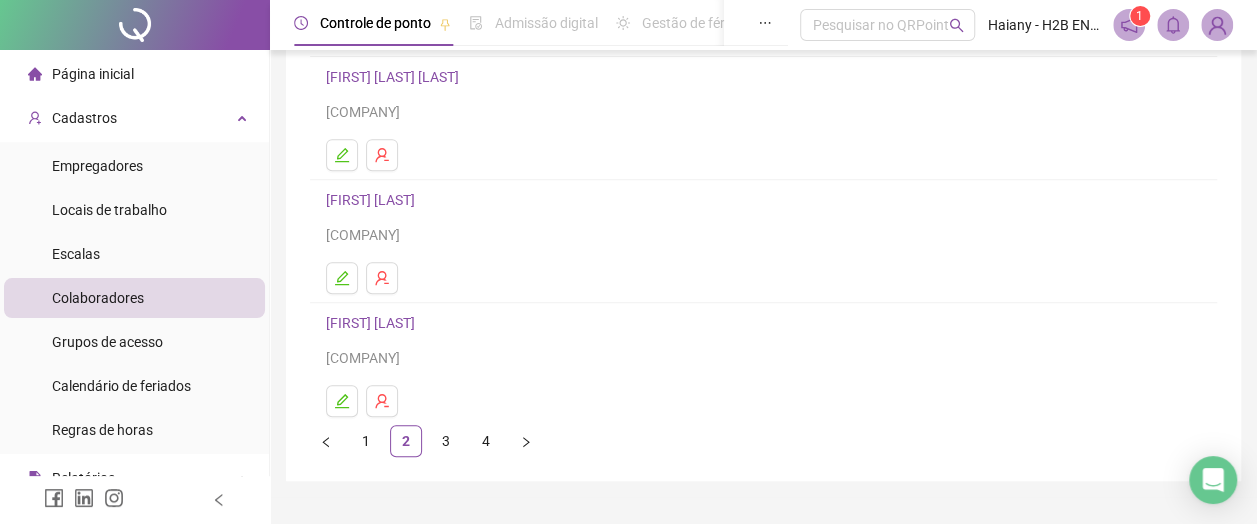 click on "3" at bounding box center (446, 441) 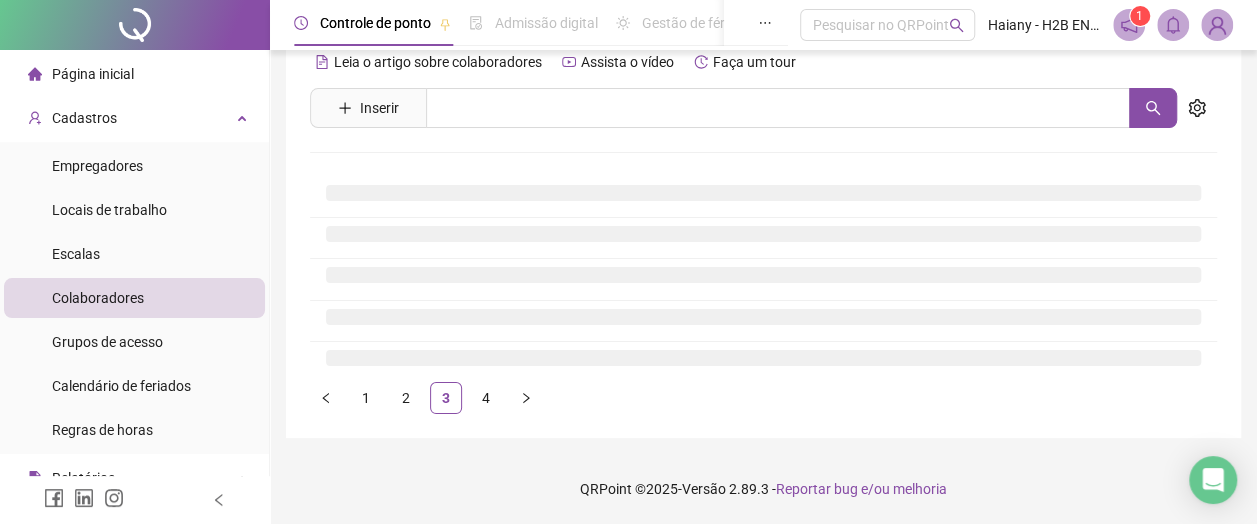scroll, scrollTop: 32, scrollLeft: 0, axis: vertical 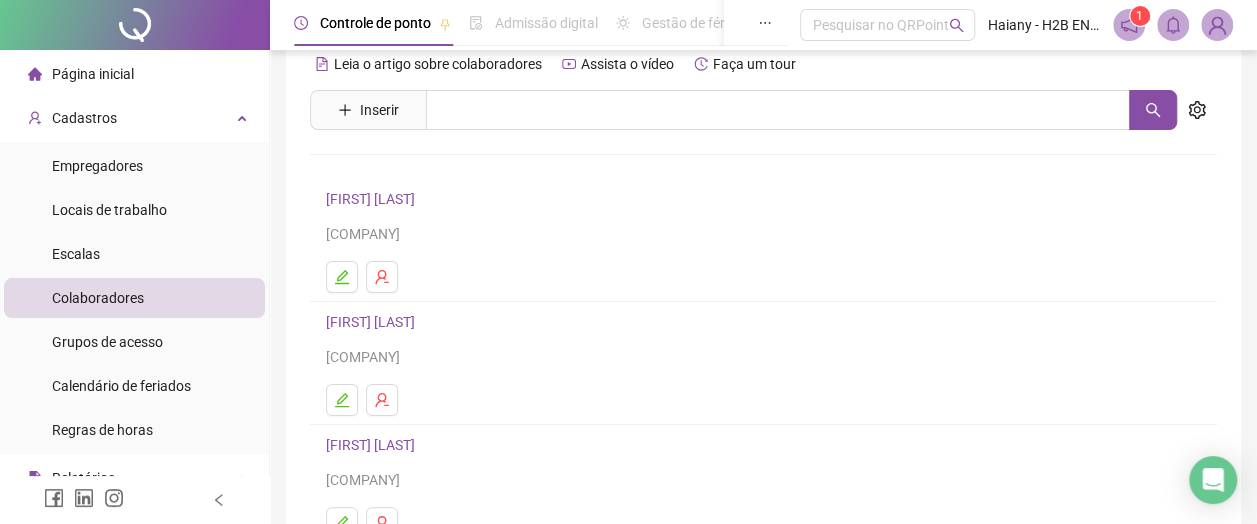 click on "[FIRST] [LAST]" at bounding box center (763, 199) 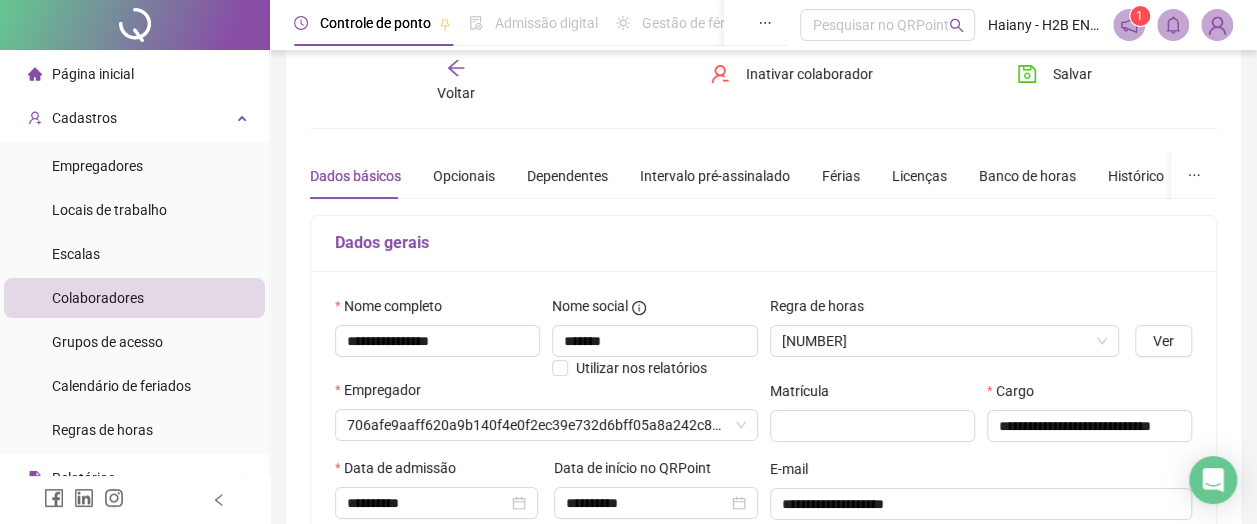 type on "**********" 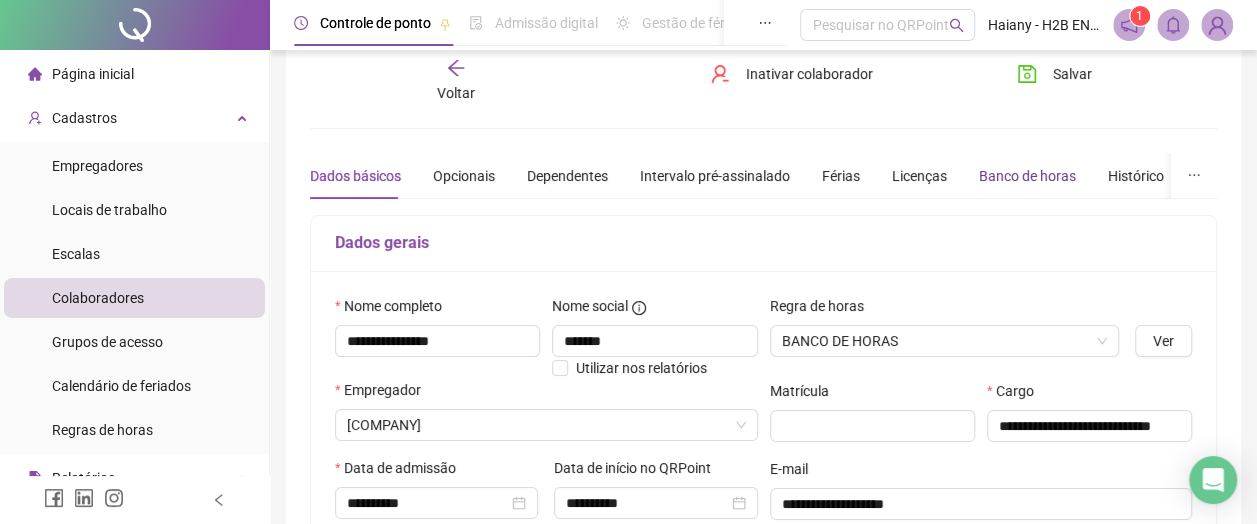 click on "Banco de horas" at bounding box center [1027, 176] 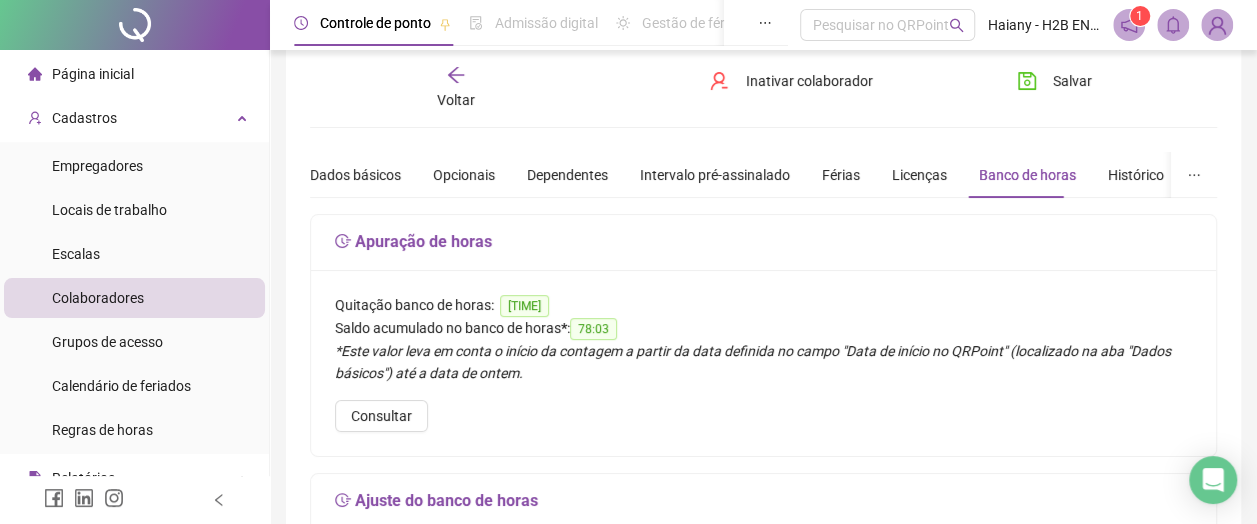 scroll, scrollTop: 232, scrollLeft: 0, axis: vertical 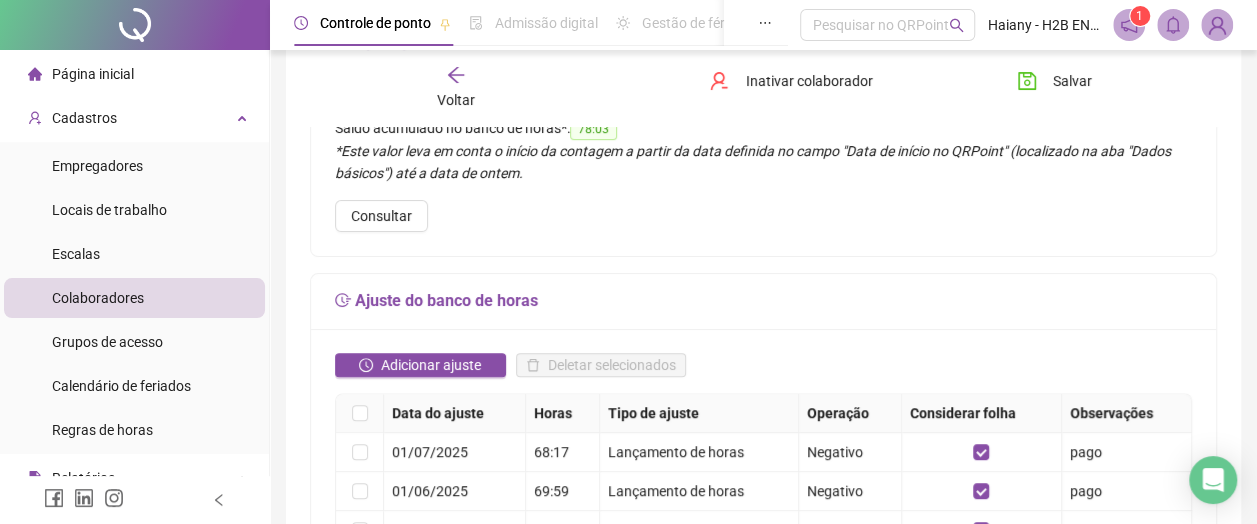 click on "Adicionar ajuste" at bounding box center (431, 365) 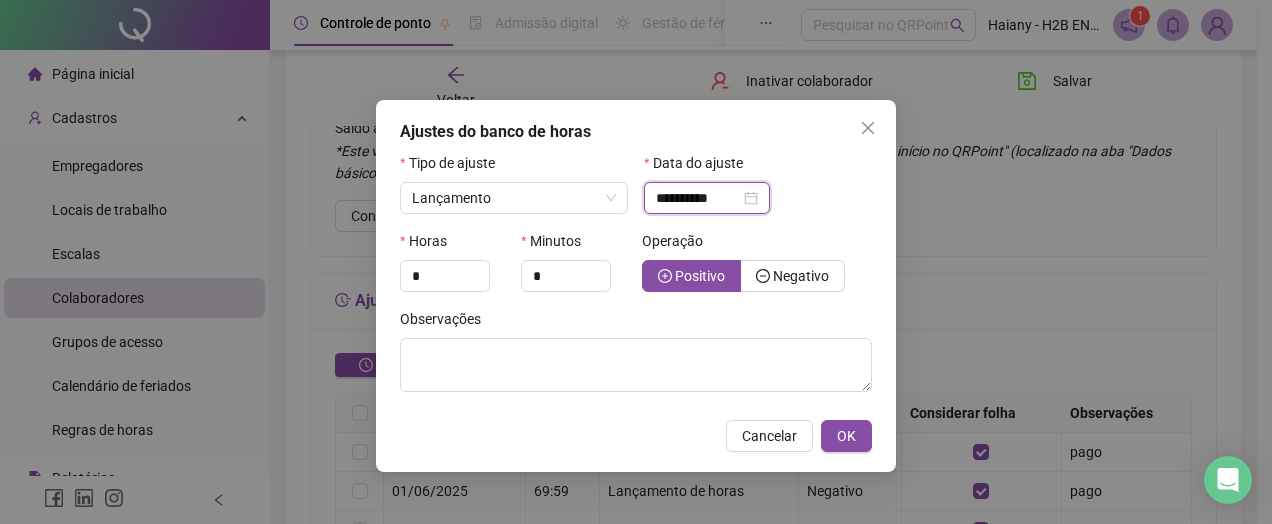 click on "**********" at bounding box center (698, 198) 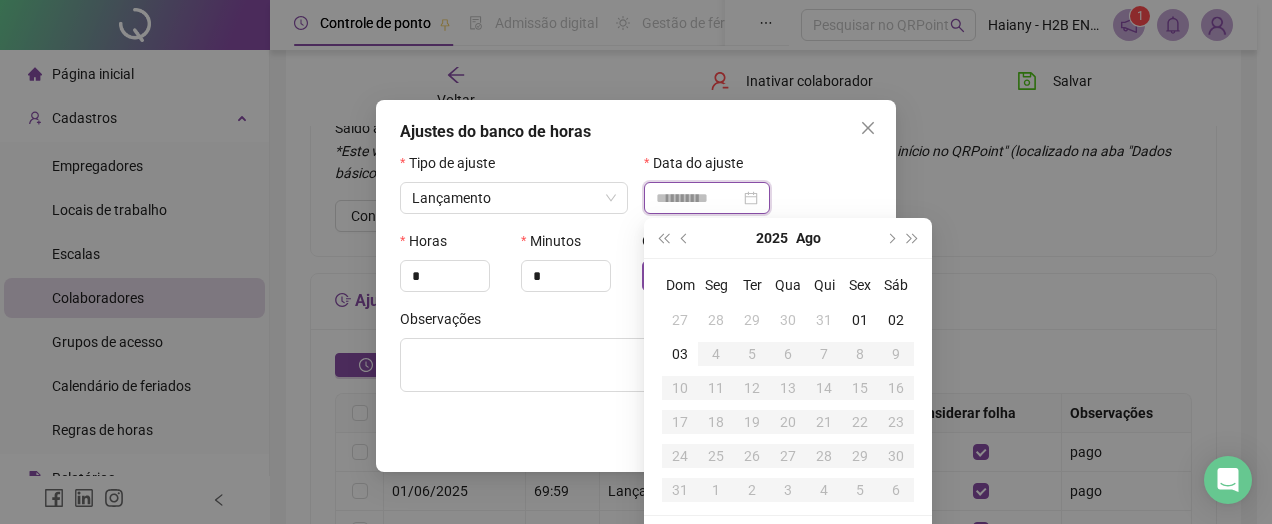 type on "**********" 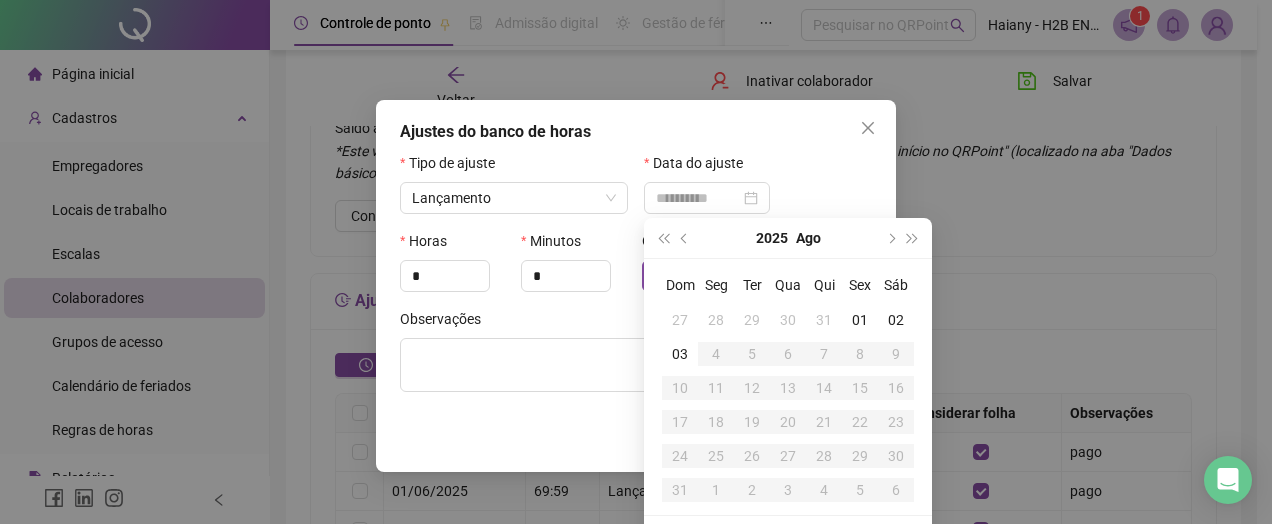 click on "01" at bounding box center [860, 320] 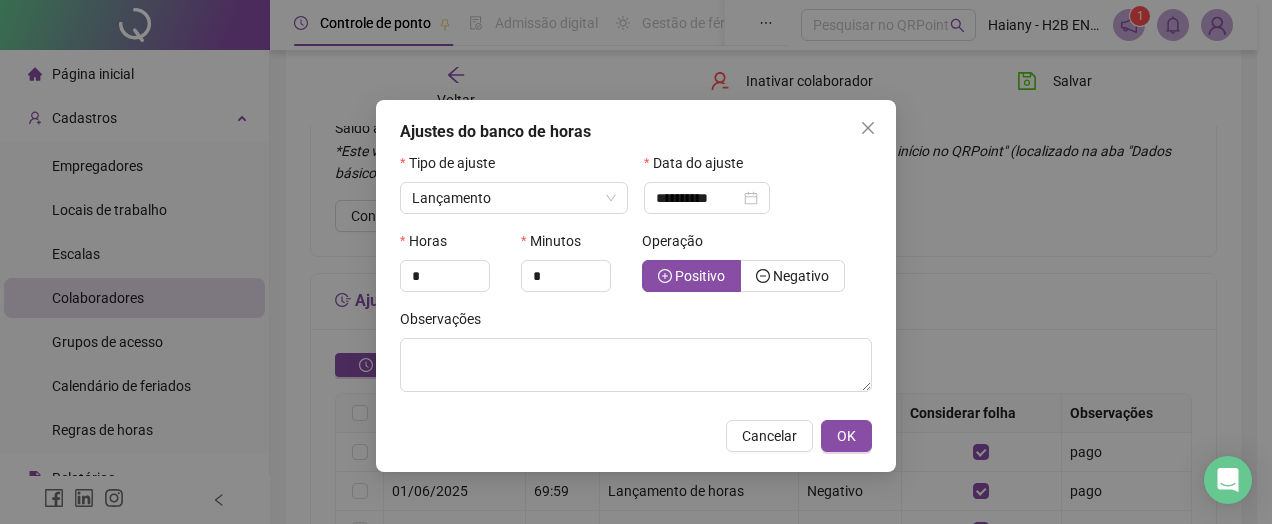 drag, startPoint x: 399, startPoint y: 280, endPoint x: 359, endPoint y: 275, distance: 40.311287 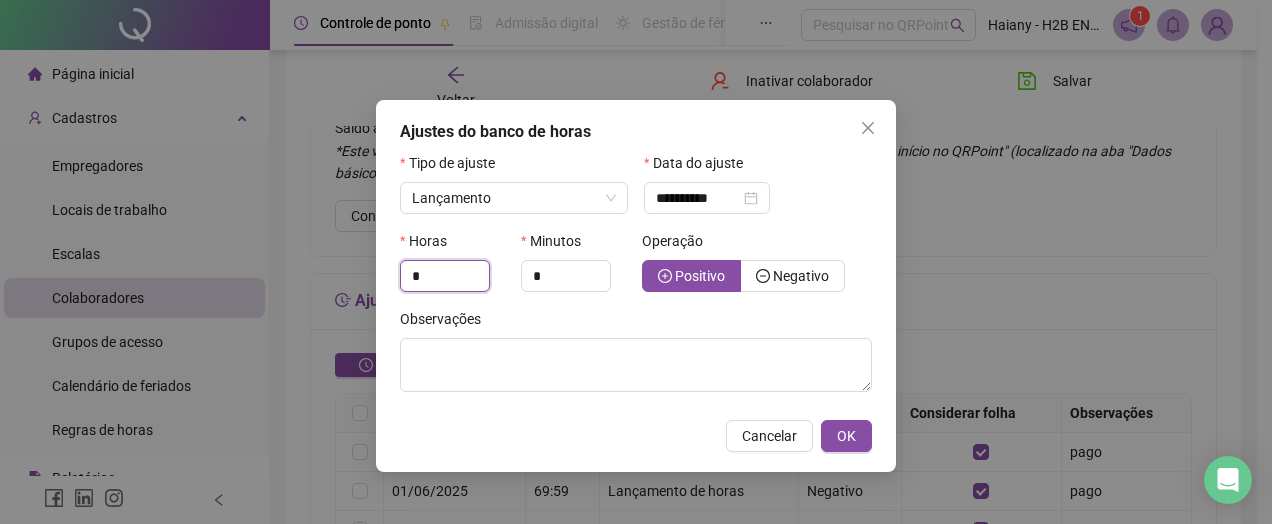 click on "**********" at bounding box center (636, 262) 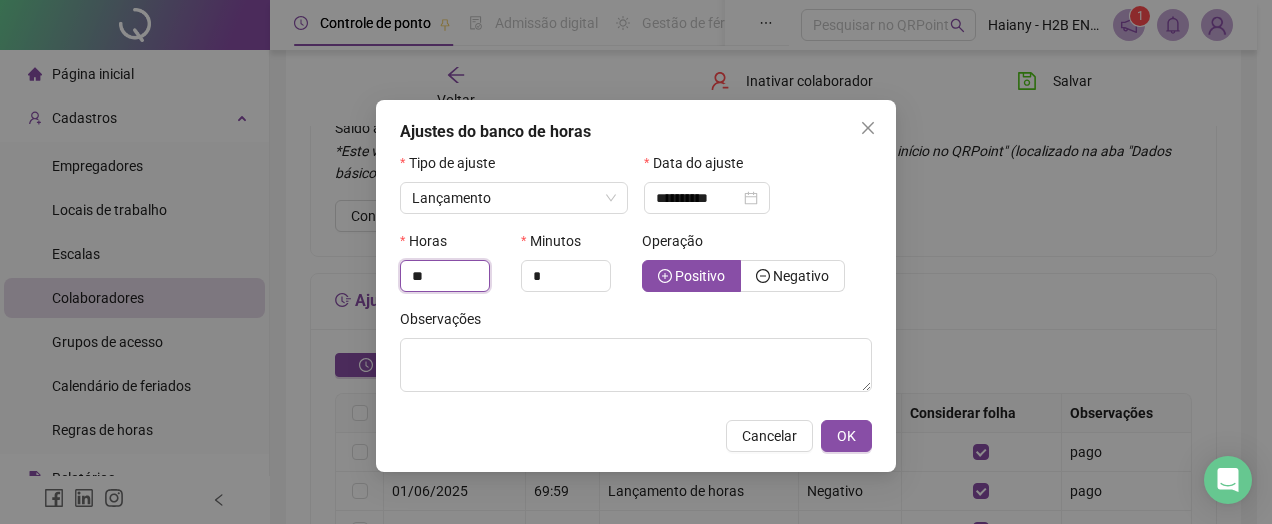 type on "**" 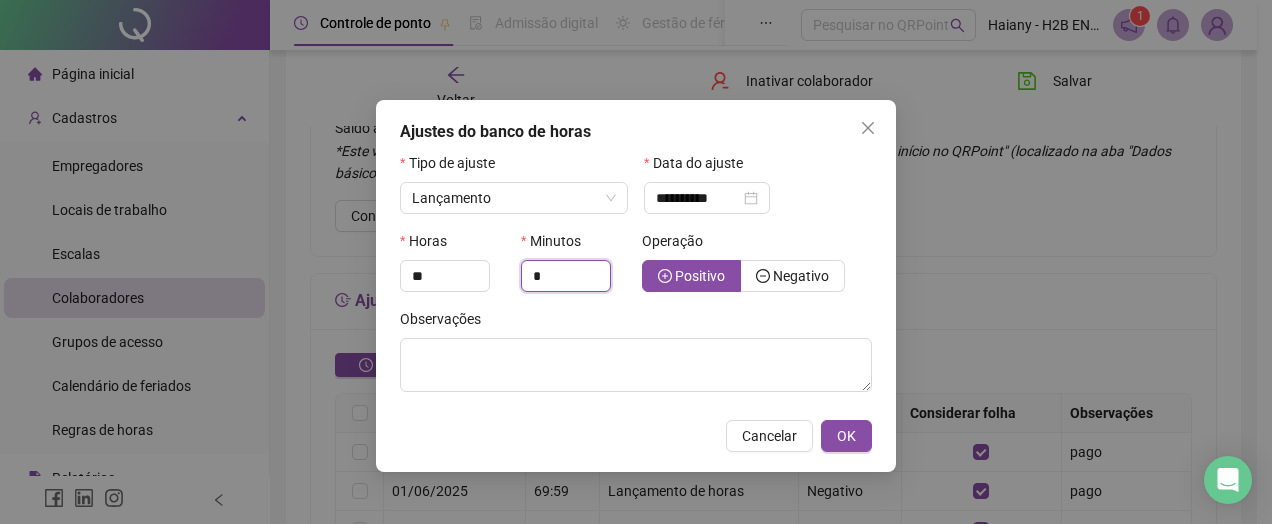 drag, startPoint x: 566, startPoint y: 269, endPoint x: 498, endPoint y: 264, distance: 68.18358 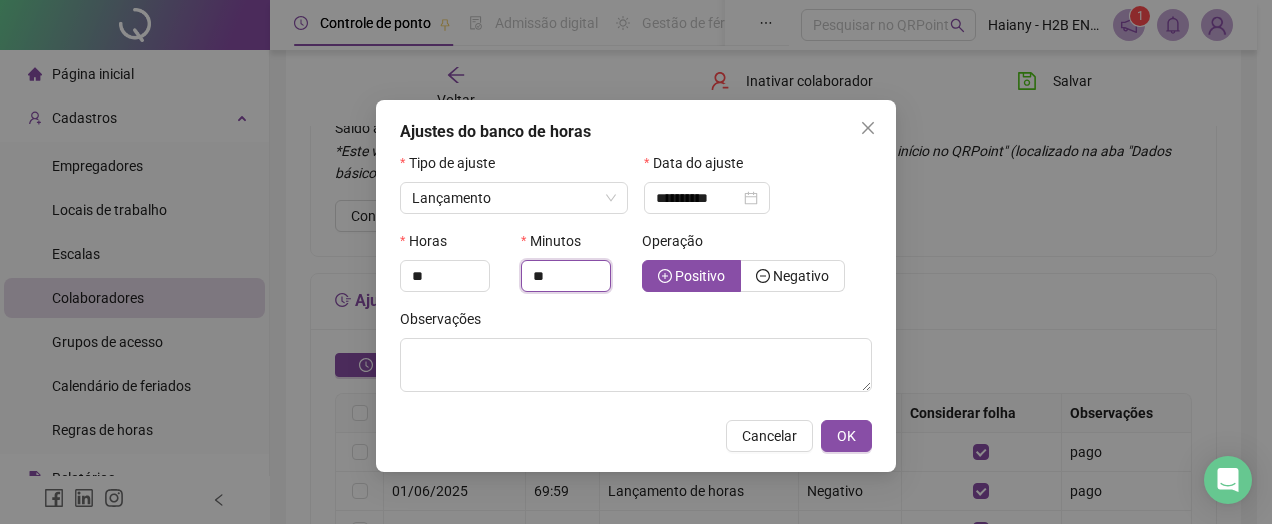 type on "**" 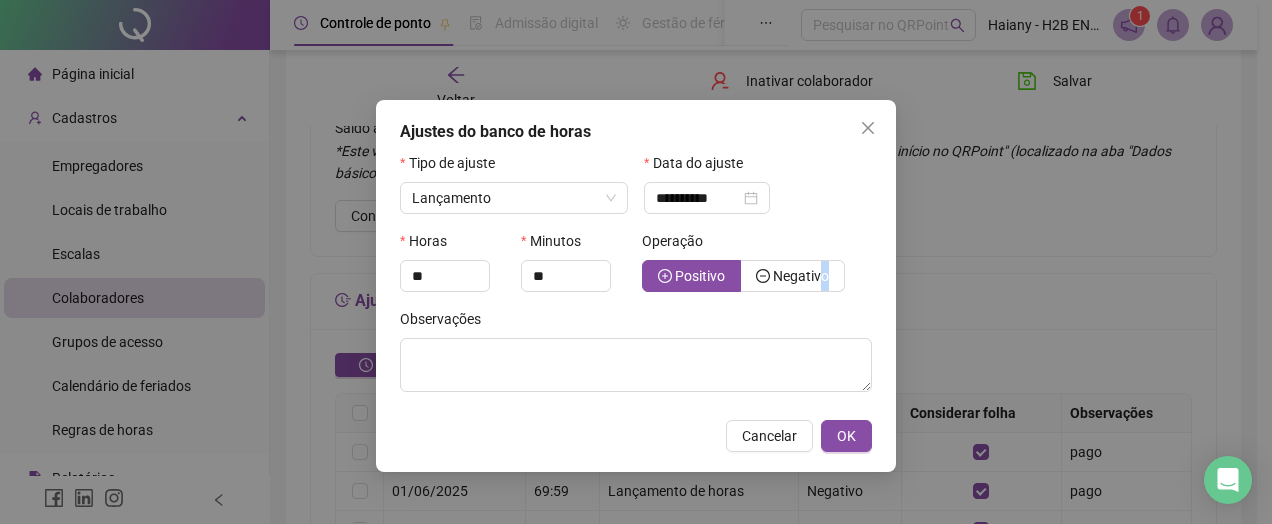 click on "Negativo" at bounding box center [801, 276] 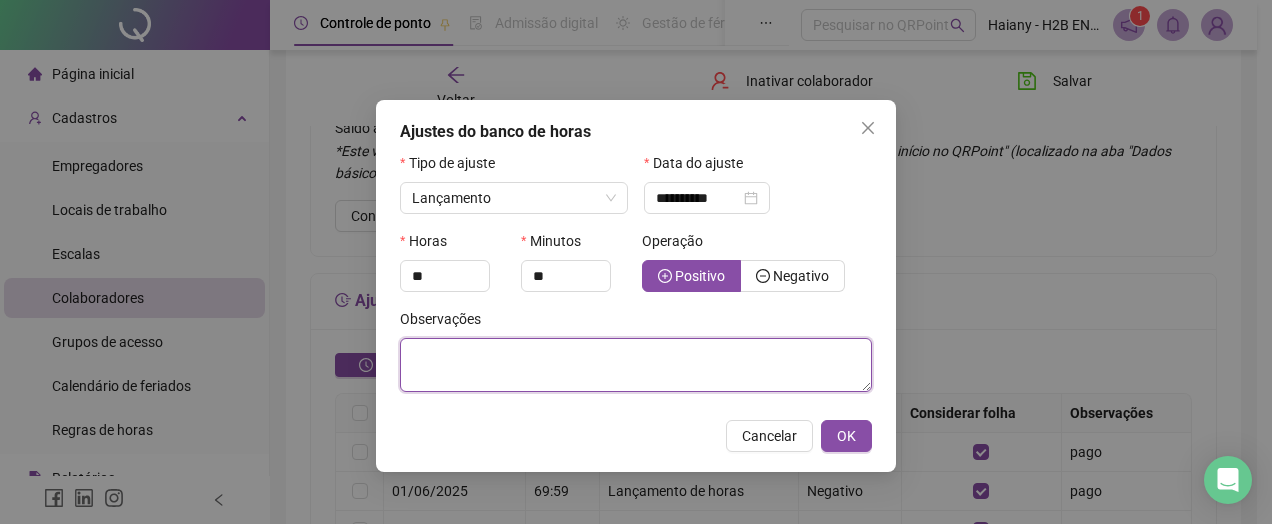 drag, startPoint x: 821, startPoint y: 266, endPoint x: 743, endPoint y: 345, distance: 111.01801 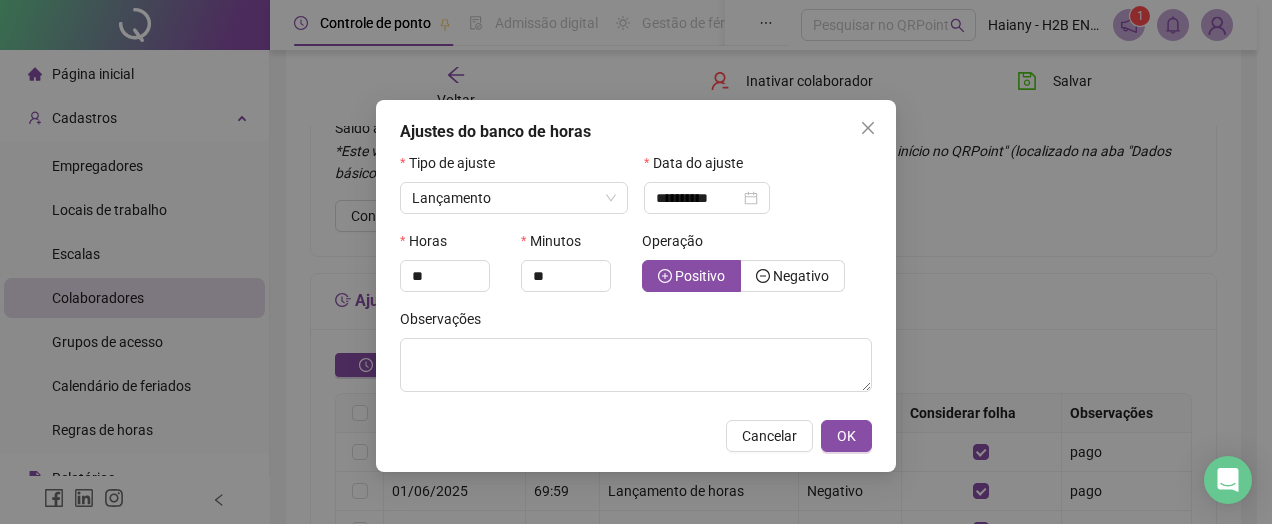 click on "Negativo" at bounding box center (801, 276) 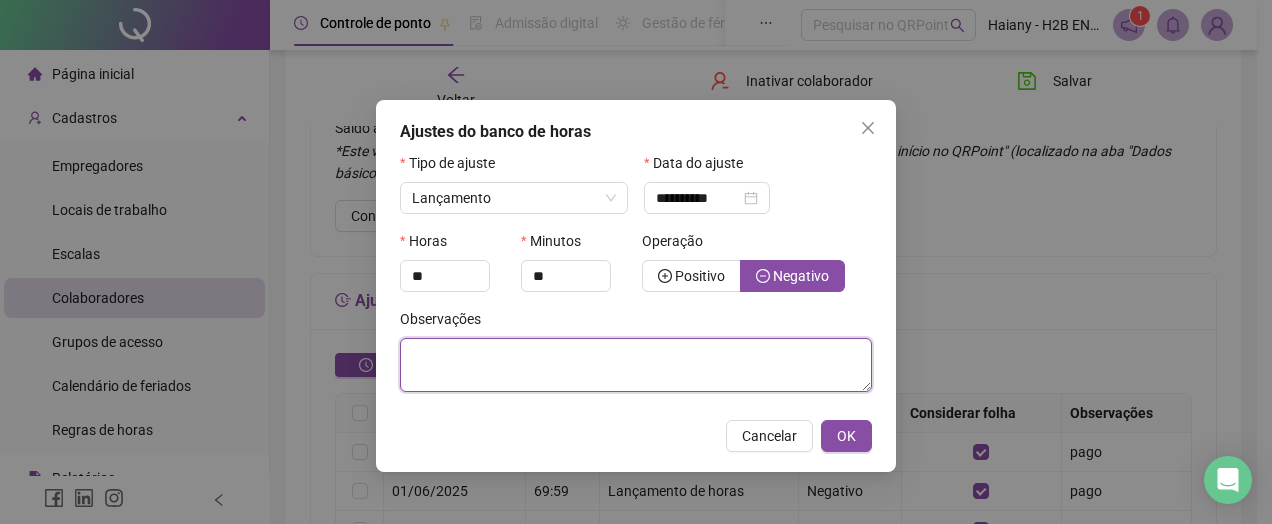 click at bounding box center (636, 365) 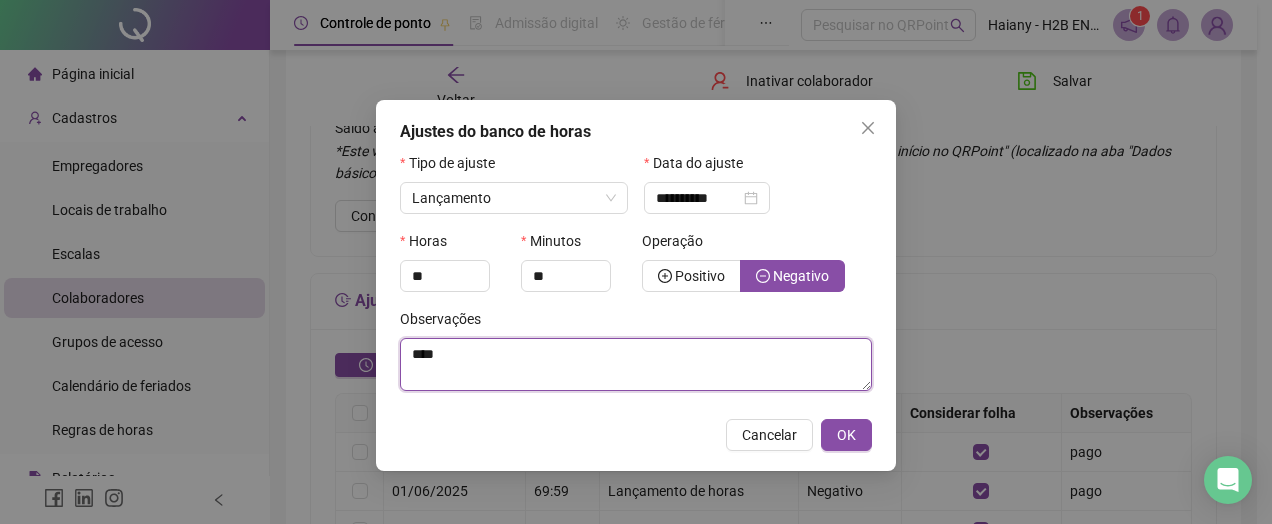 type on "****" 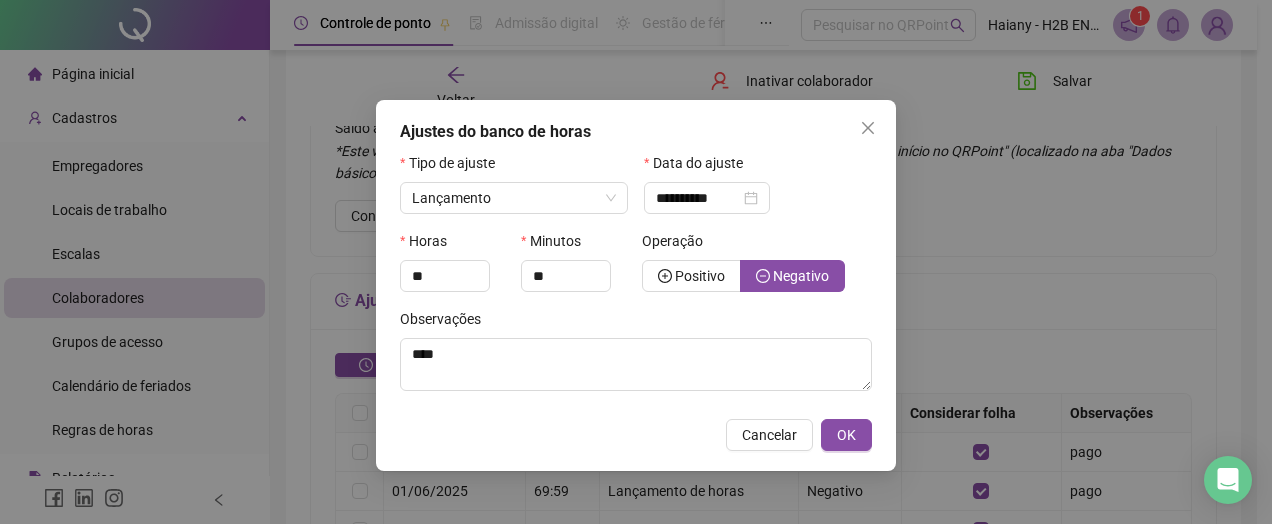 click on "OK" at bounding box center (846, 435) 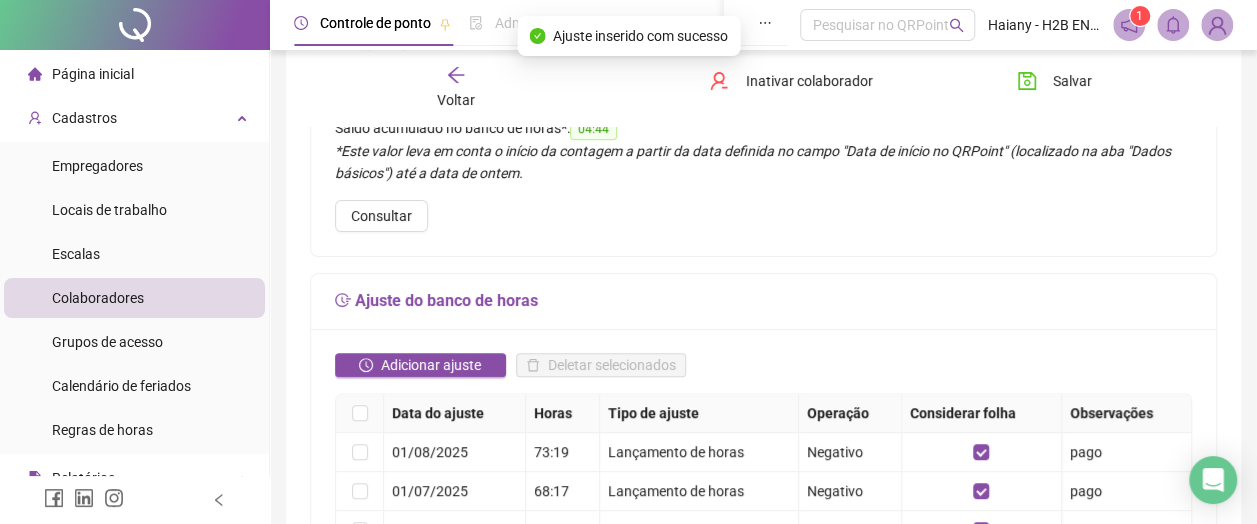 click 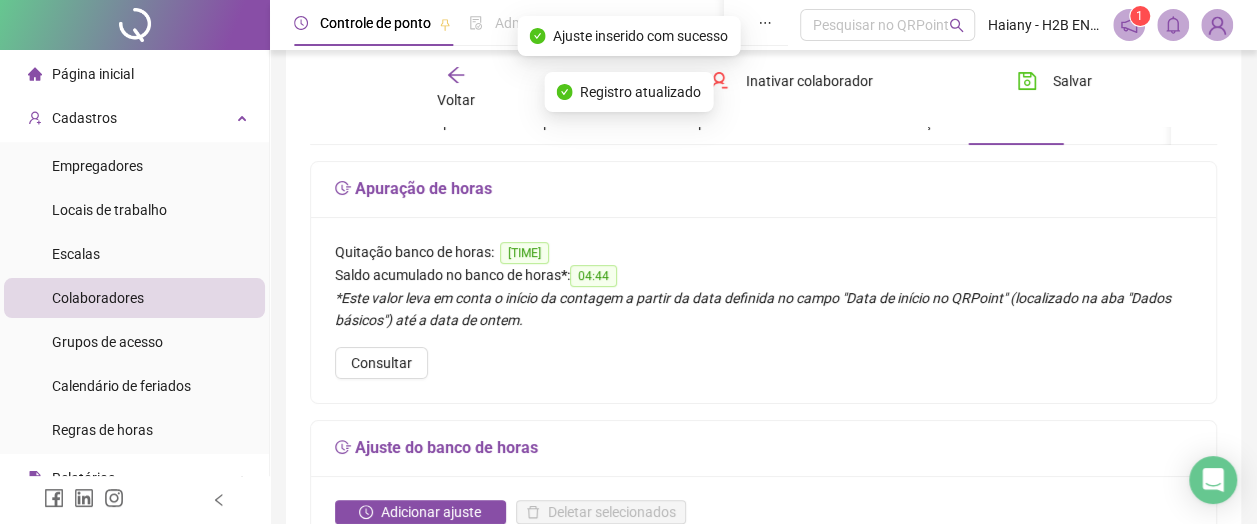 scroll, scrollTop: 0, scrollLeft: 0, axis: both 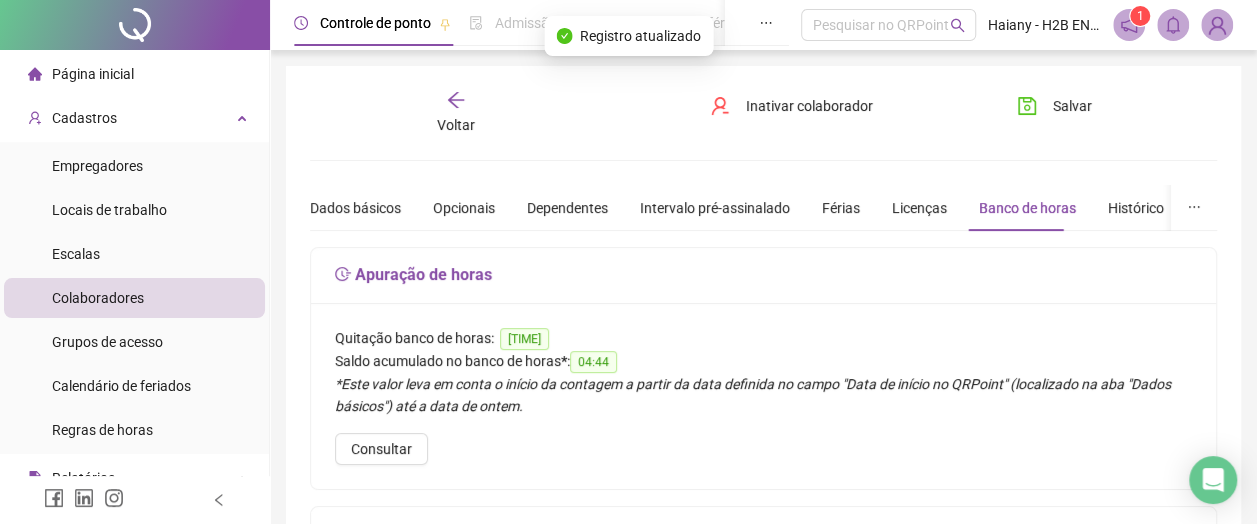 click 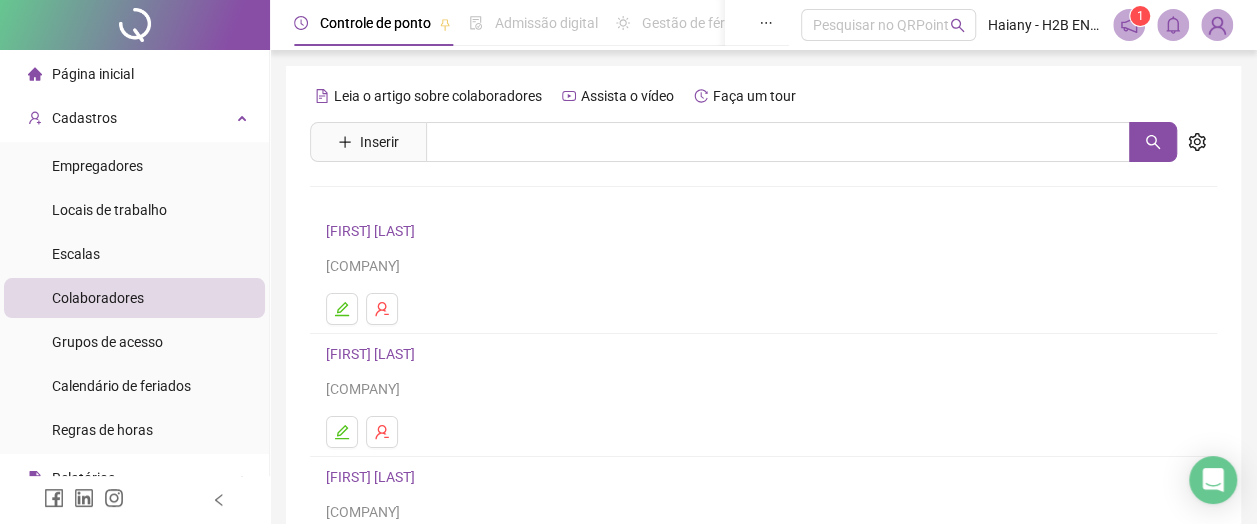 click on "[FIRST] [LAST]" at bounding box center [373, 354] 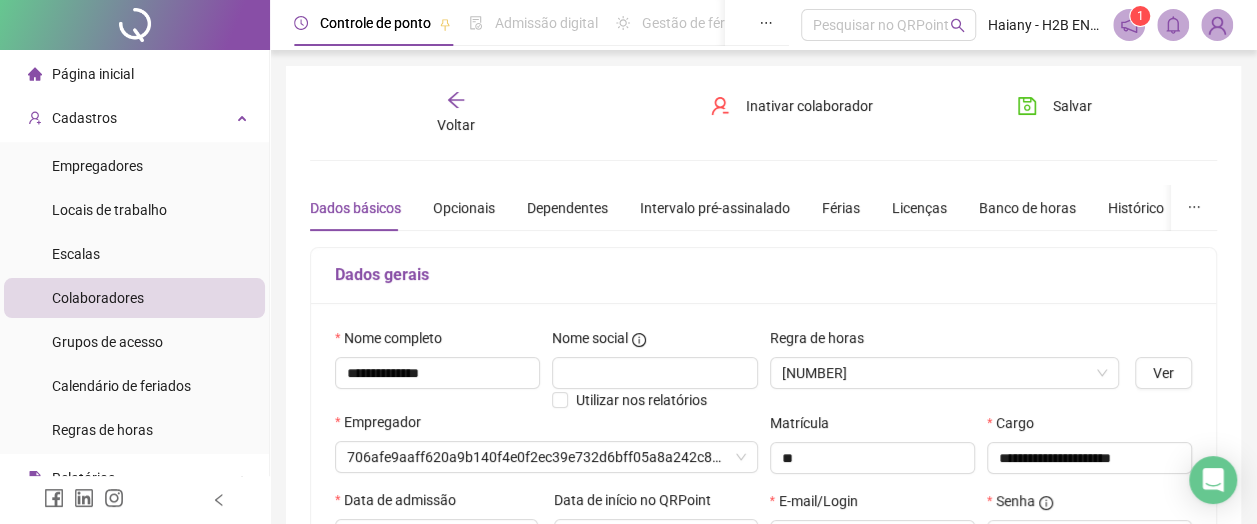 type on "**********" 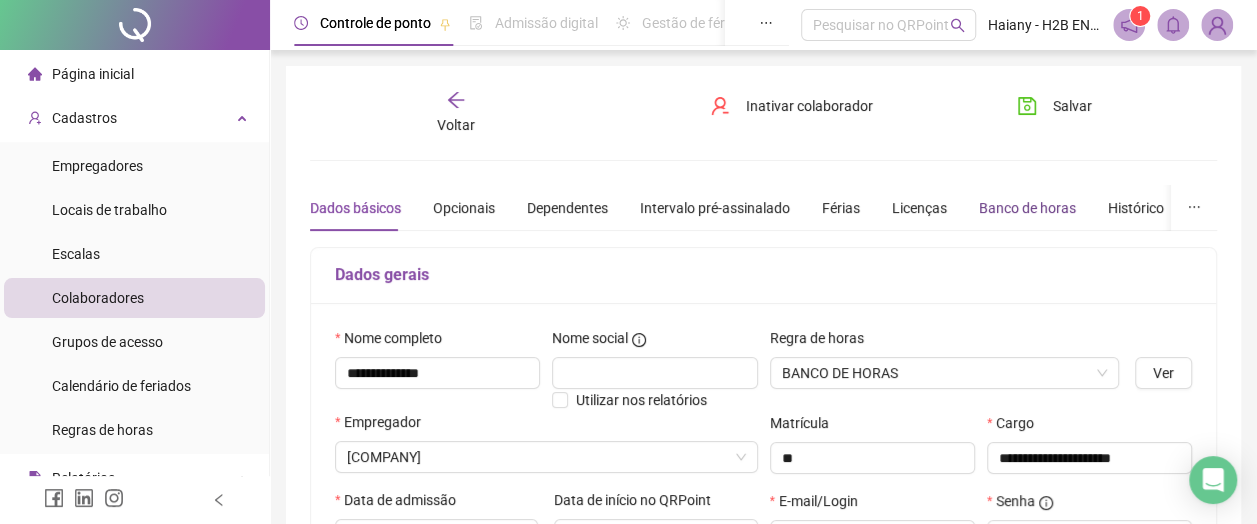 click on "Banco de horas" at bounding box center [1027, 208] 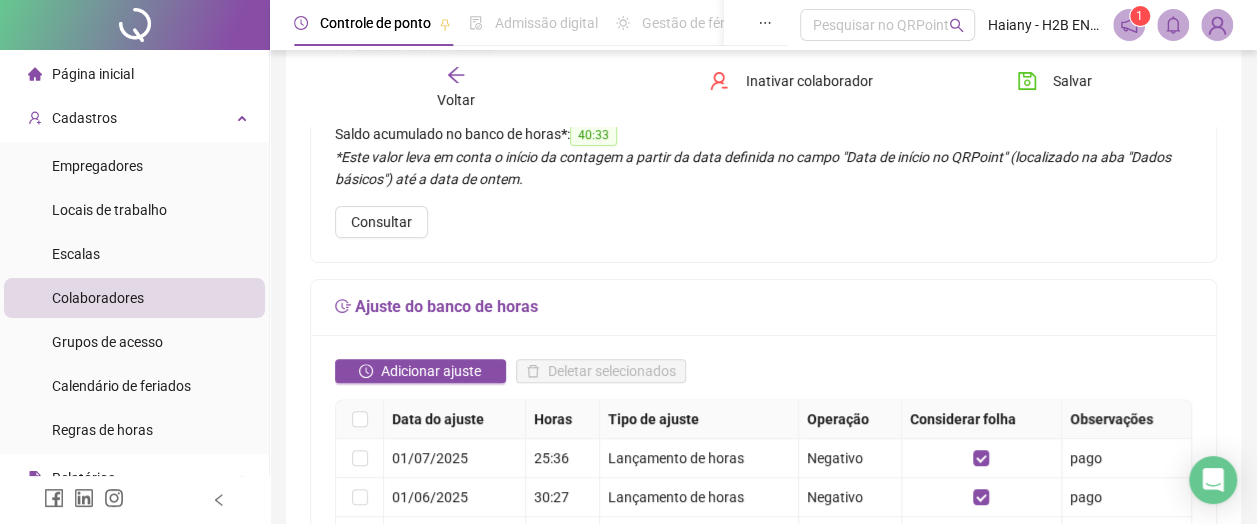 scroll, scrollTop: 300, scrollLeft: 0, axis: vertical 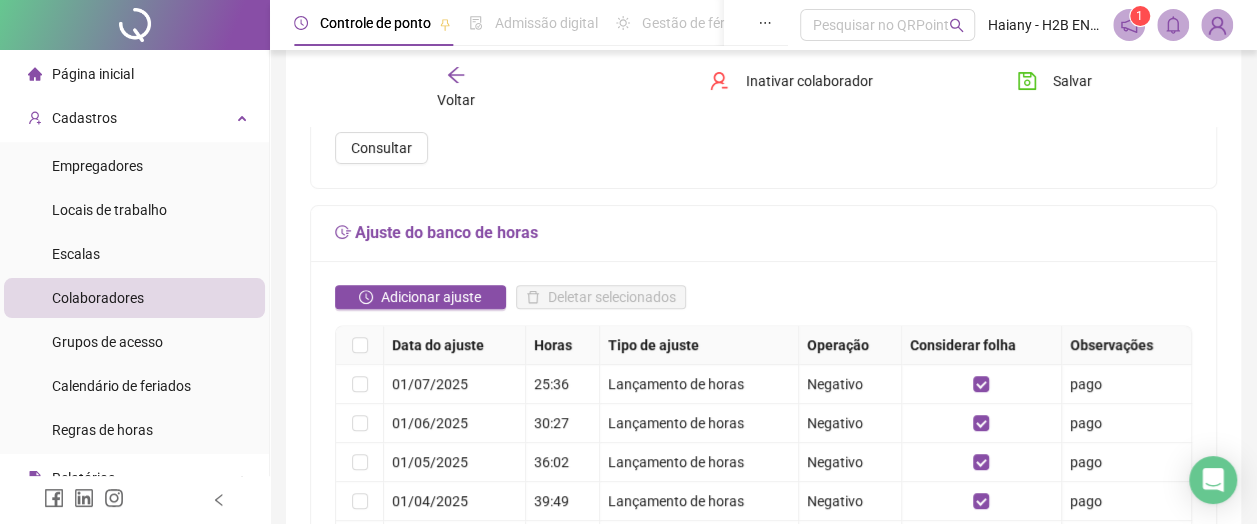 click on "Adicionar ajuste" at bounding box center [431, 297] 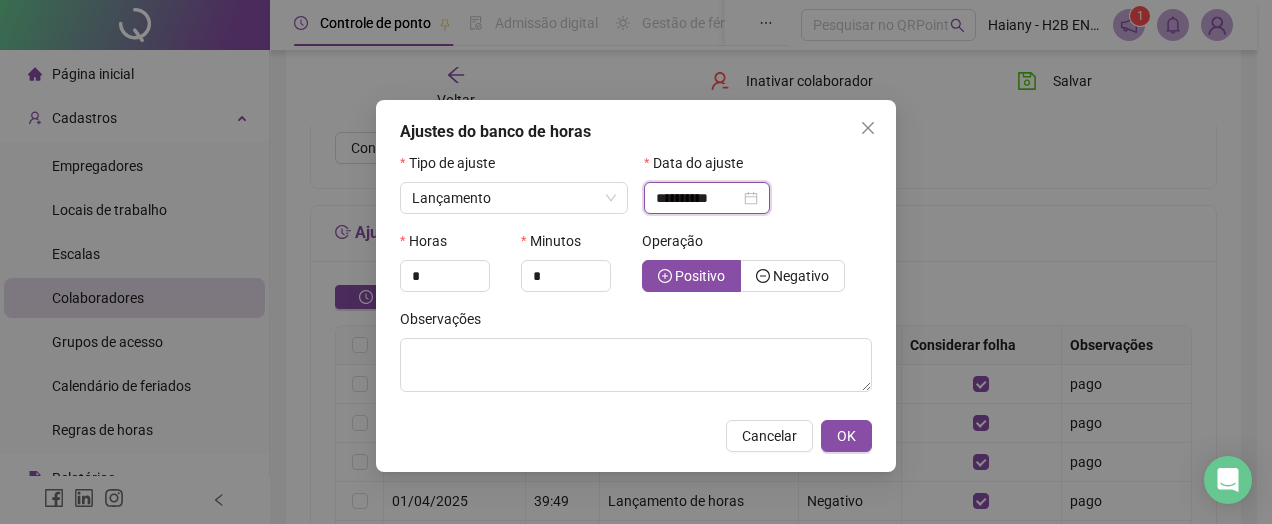 click on "**********" at bounding box center [698, 198] 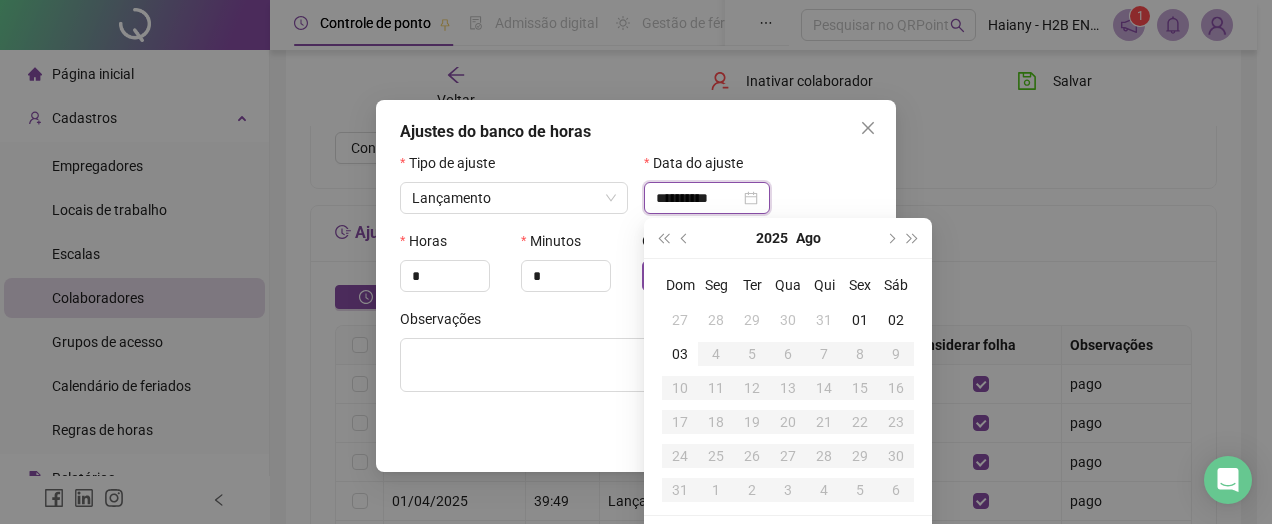 type on "**********" 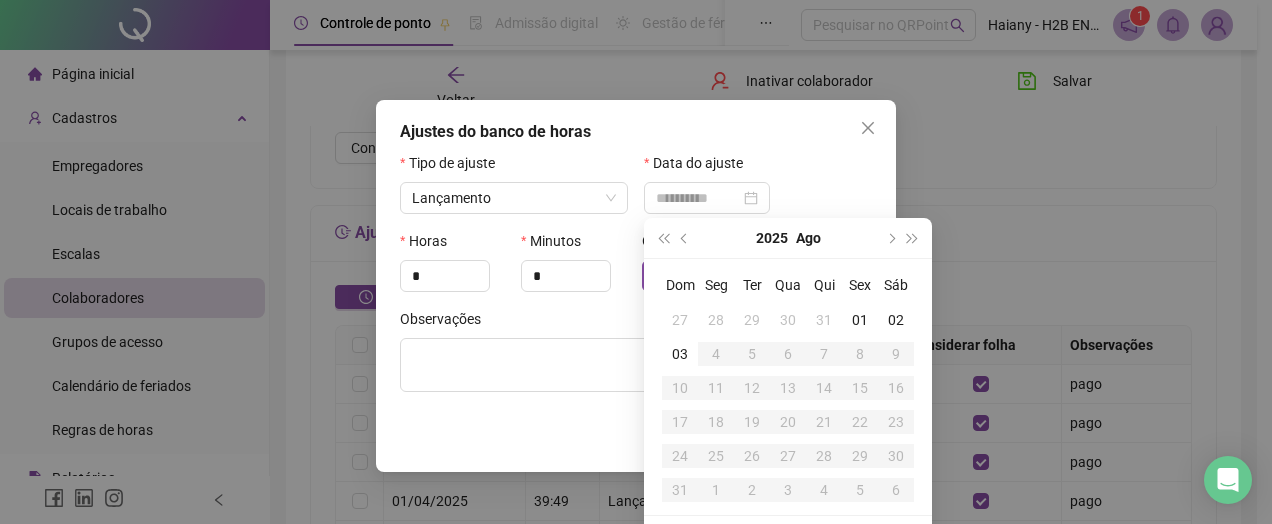 click on "01" at bounding box center (860, 320) 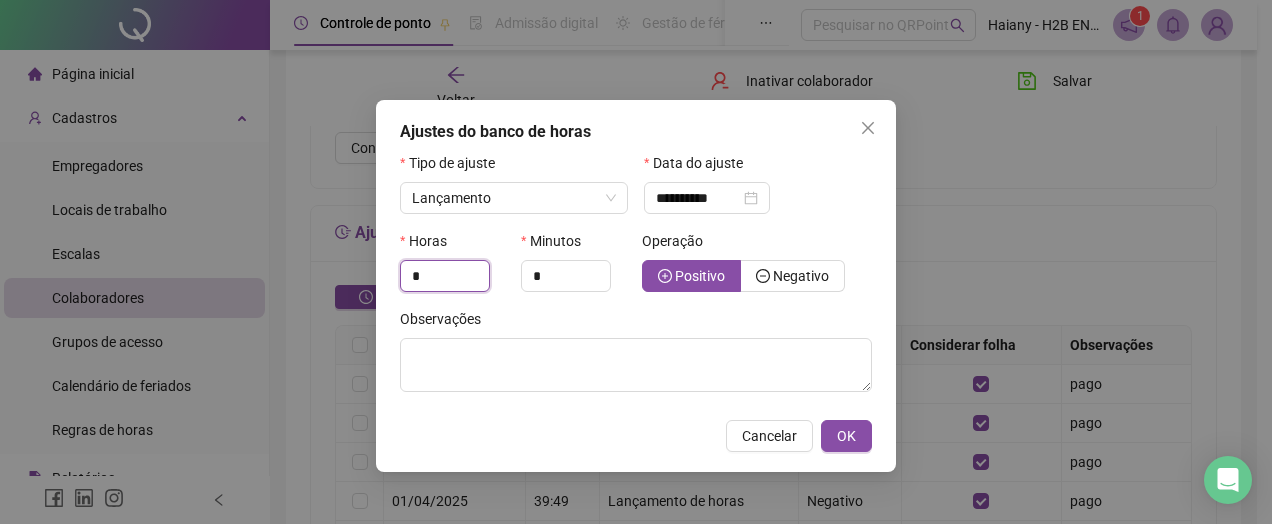 drag, startPoint x: 382, startPoint y: 268, endPoint x: 356, endPoint y: 265, distance: 26.172504 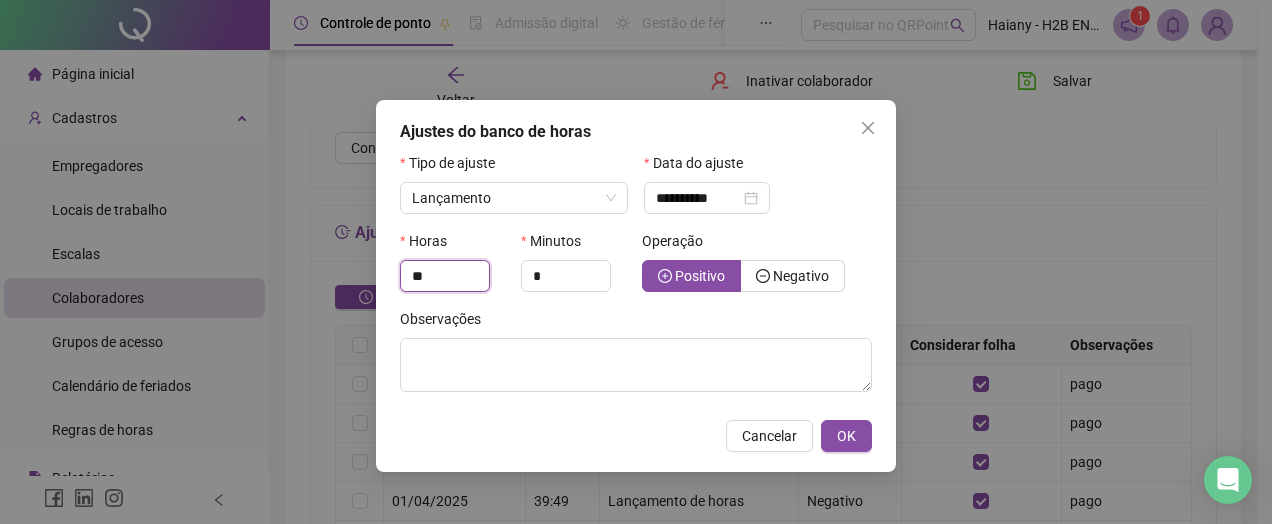 type on "**" 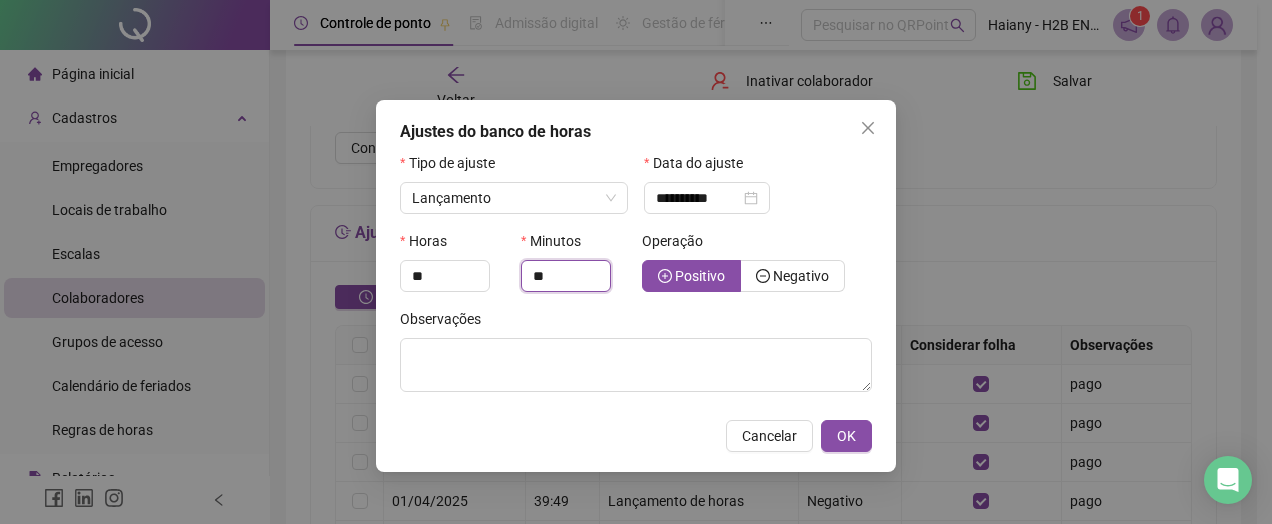 type on "**" 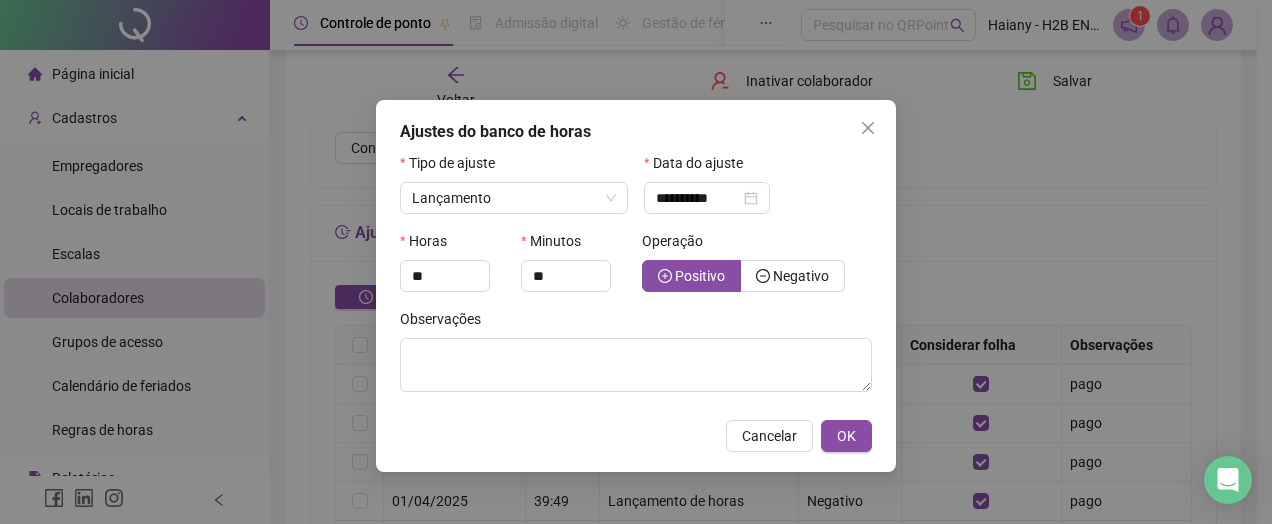 click on "Negativo" at bounding box center (801, 276) 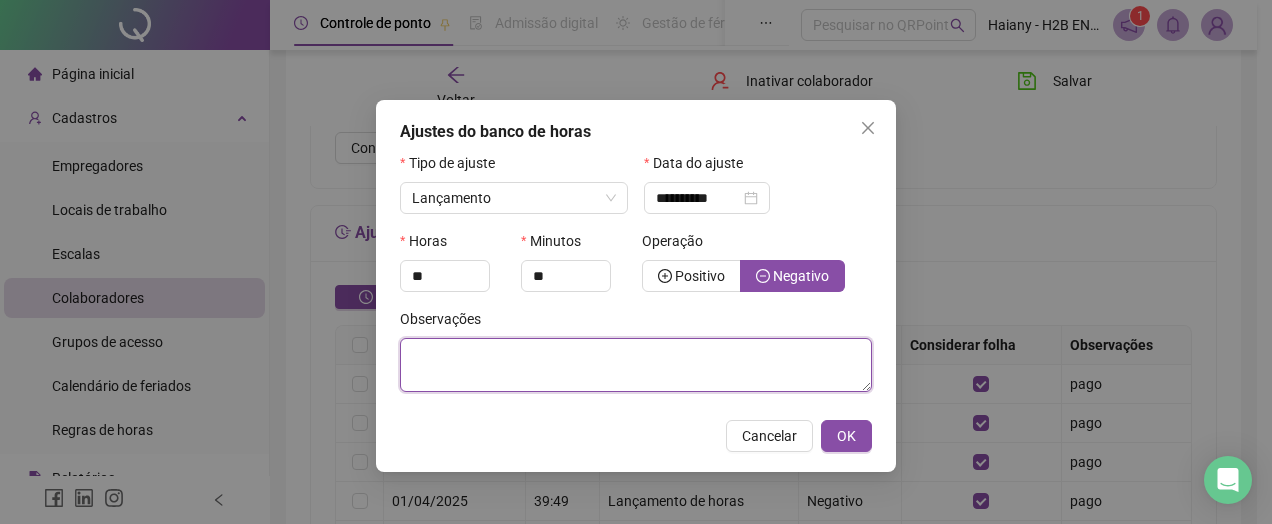 click at bounding box center (636, 365) 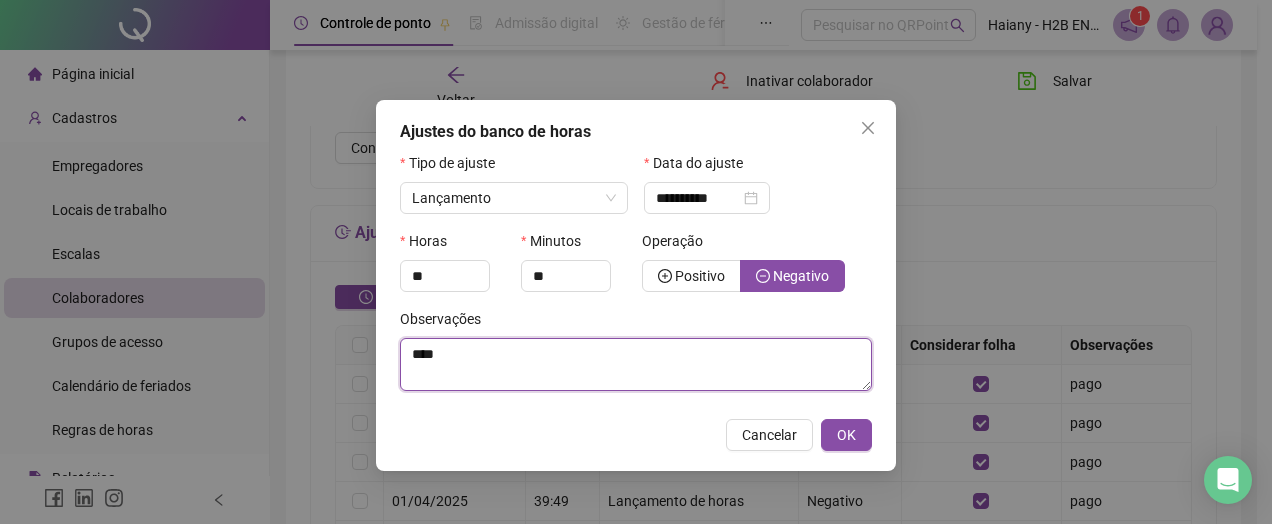 type on "****" 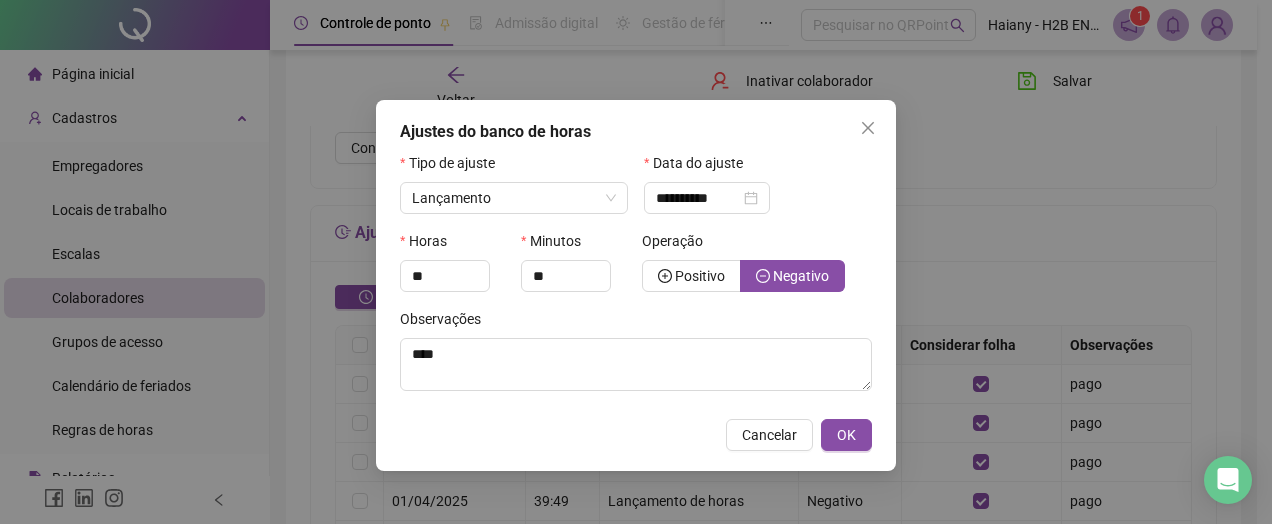 click on "OK" at bounding box center [846, 435] 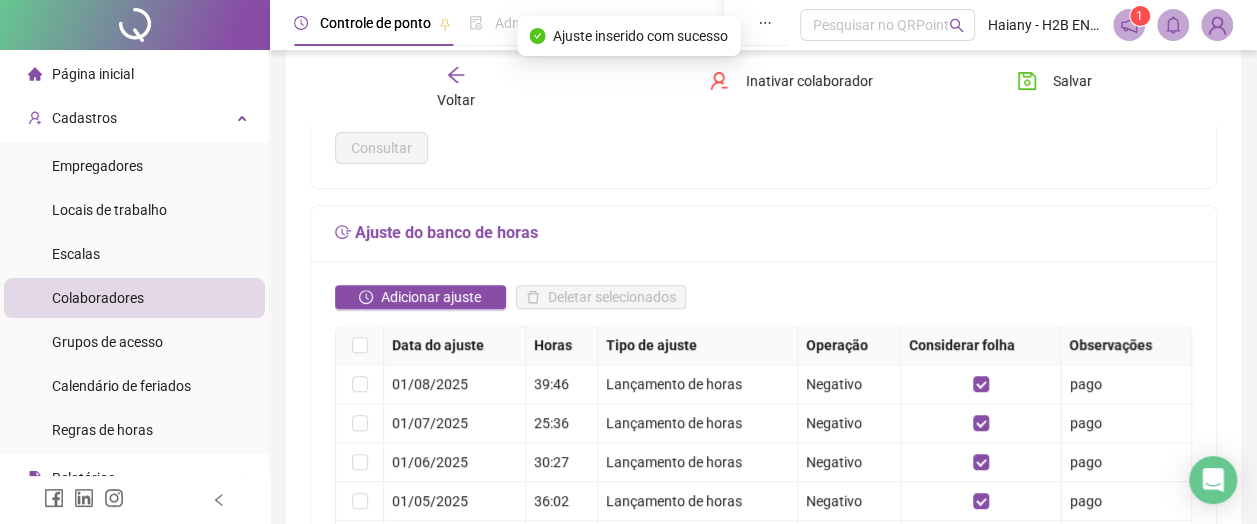 click 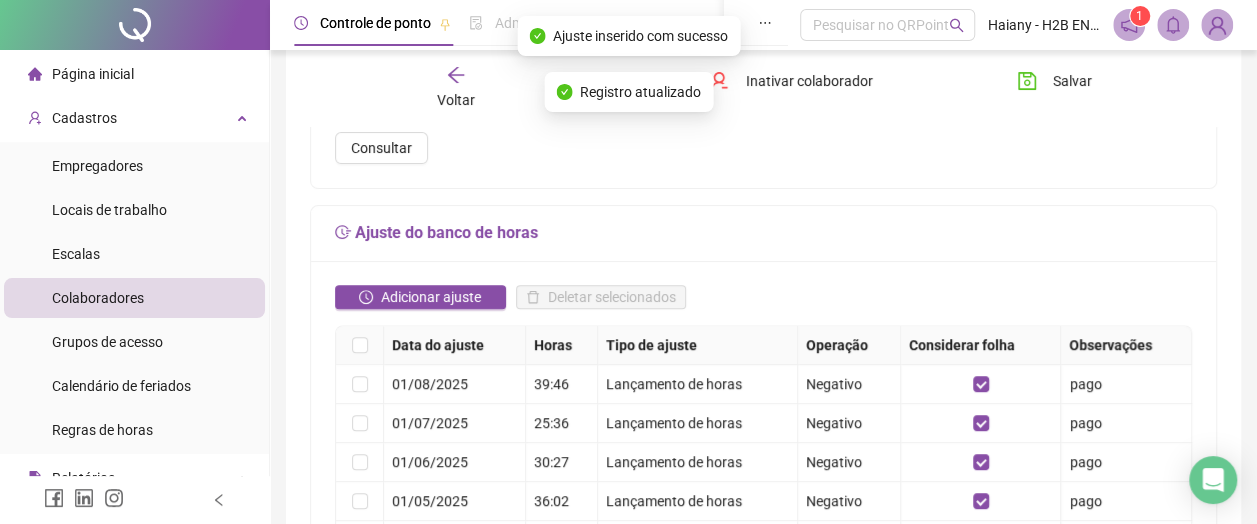 scroll, scrollTop: 0, scrollLeft: 0, axis: both 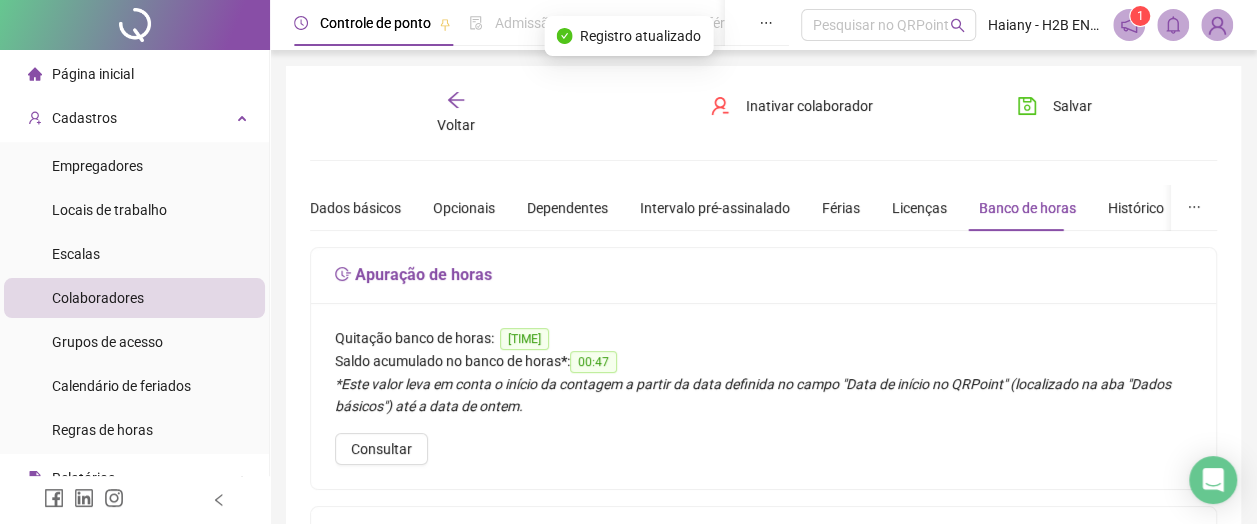 click 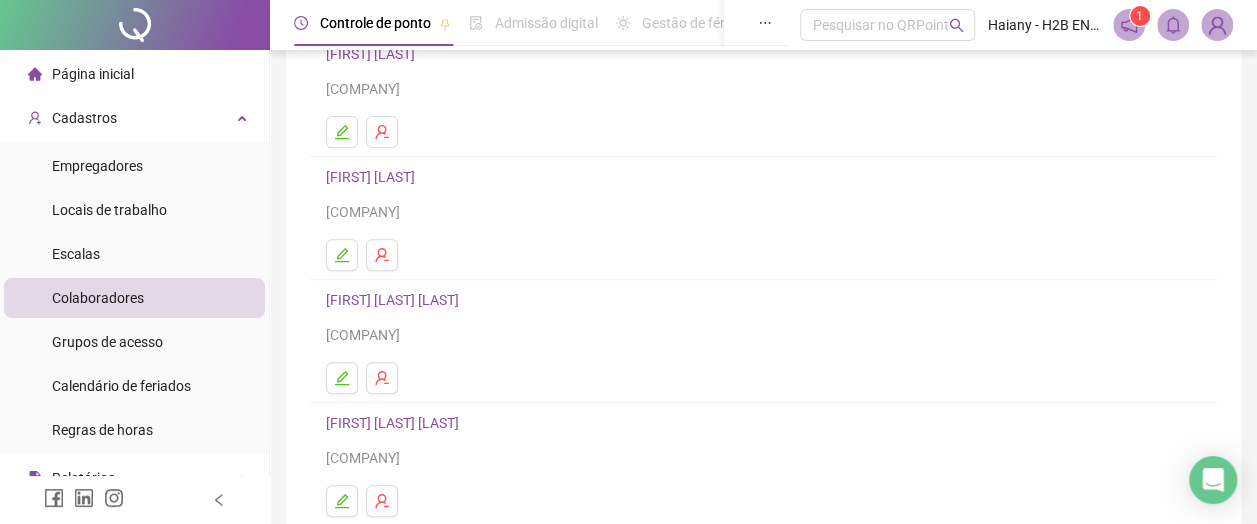 click on "[FIRST] [LAST] [LAST]" at bounding box center (395, 300) 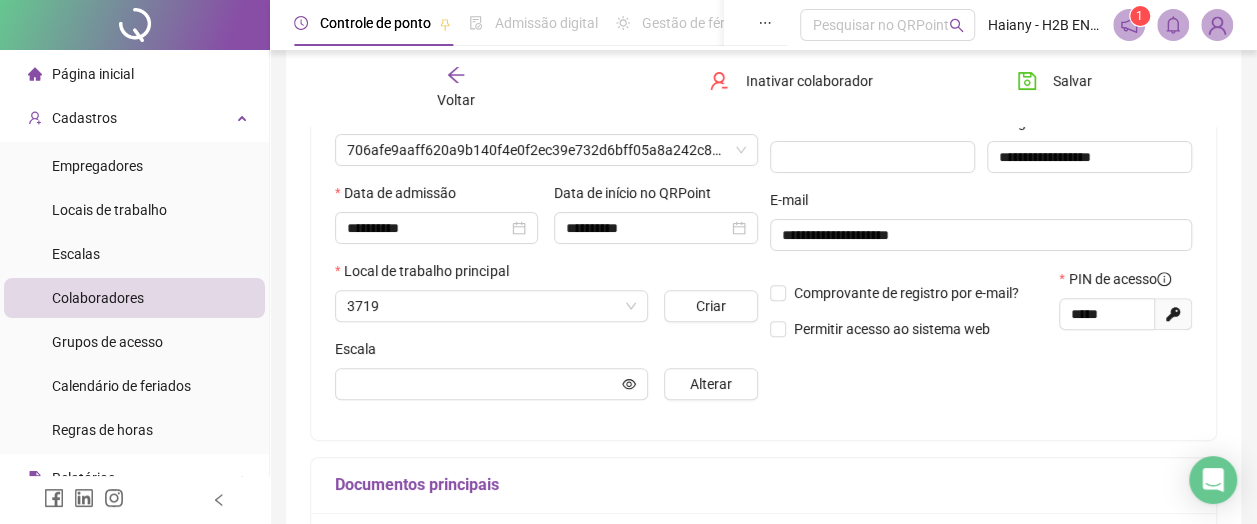 scroll, scrollTop: 310, scrollLeft: 0, axis: vertical 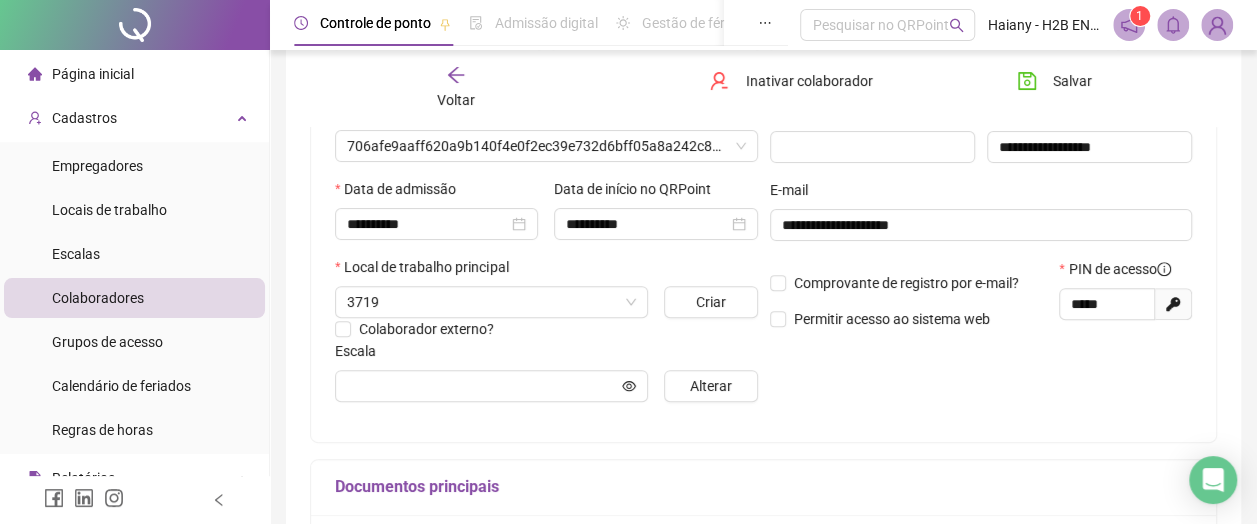 type on "**********" 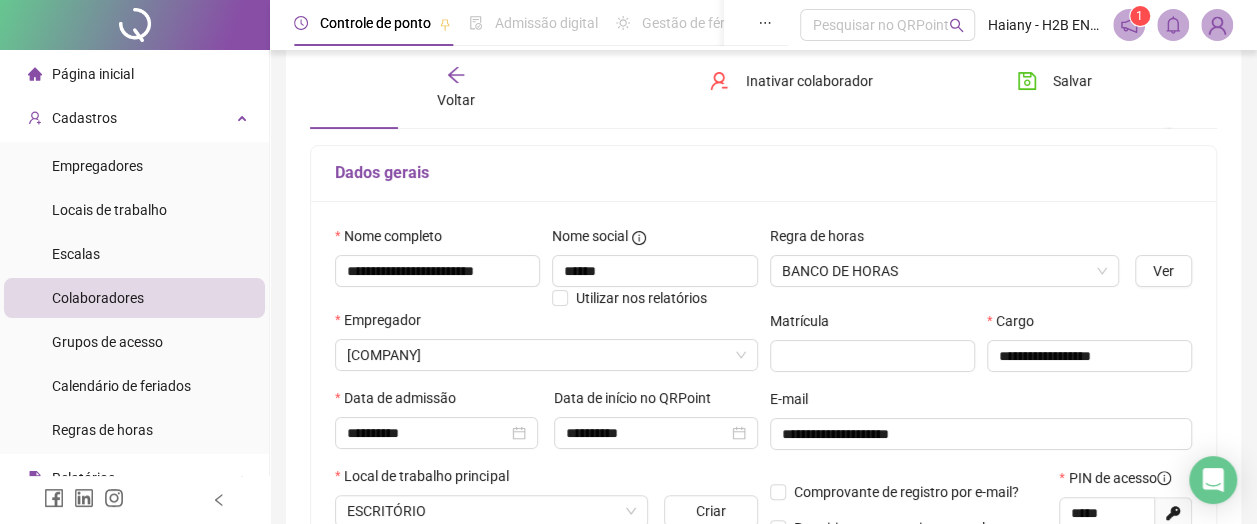 scroll, scrollTop: 0, scrollLeft: 0, axis: both 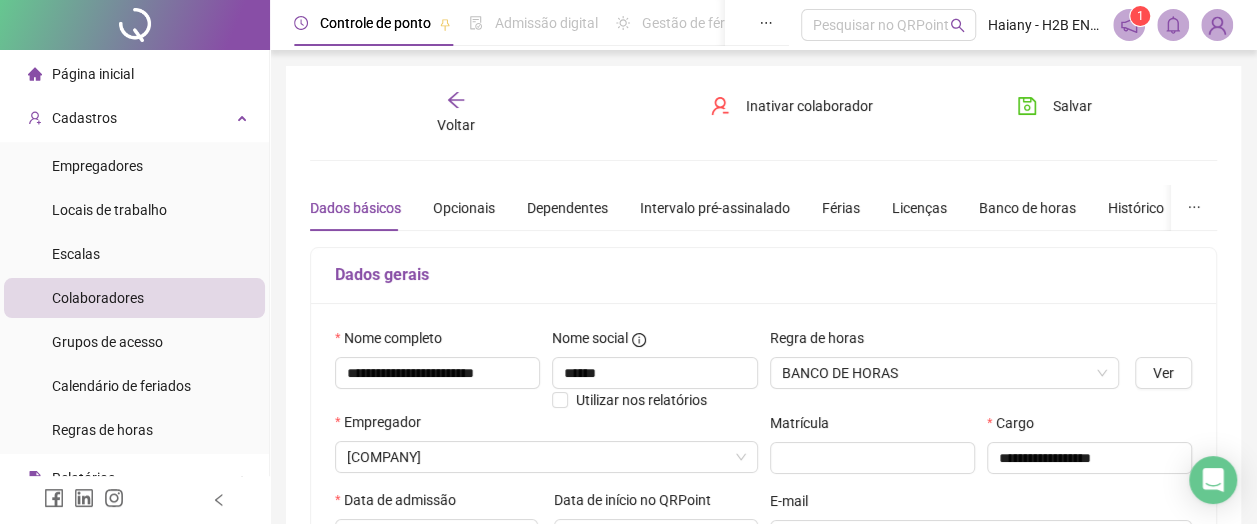 click on "Banco de horas" at bounding box center [1027, 208] 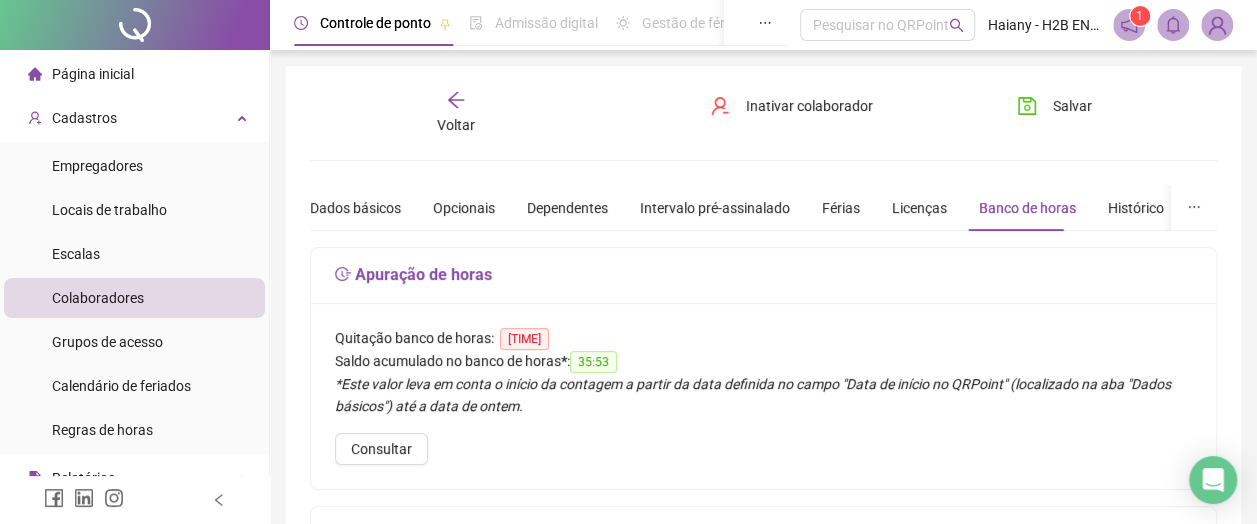 scroll, scrollTop: 200, scrollLeft: 0, axis: vertical 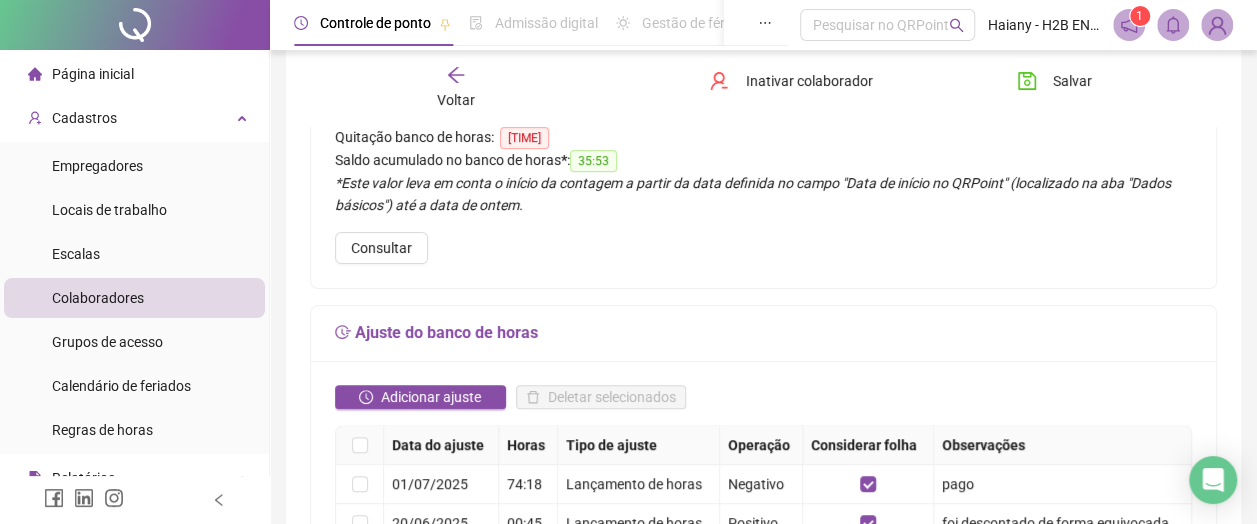 click on "Adicionar ajuste" at bounding box center (431, 397) 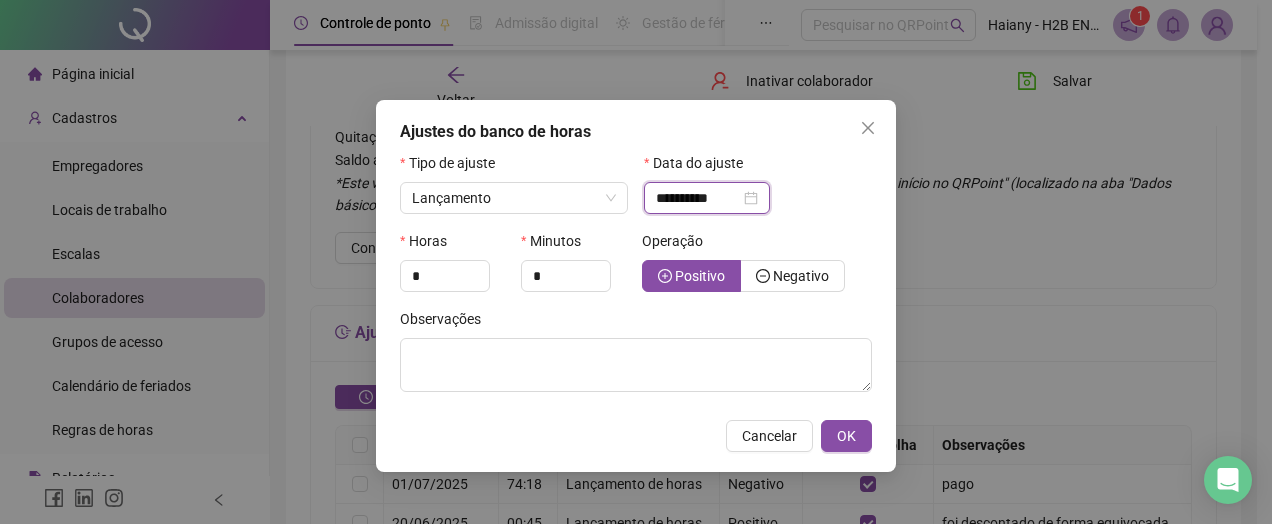 click on "**********" at bounding box center (698, 198) 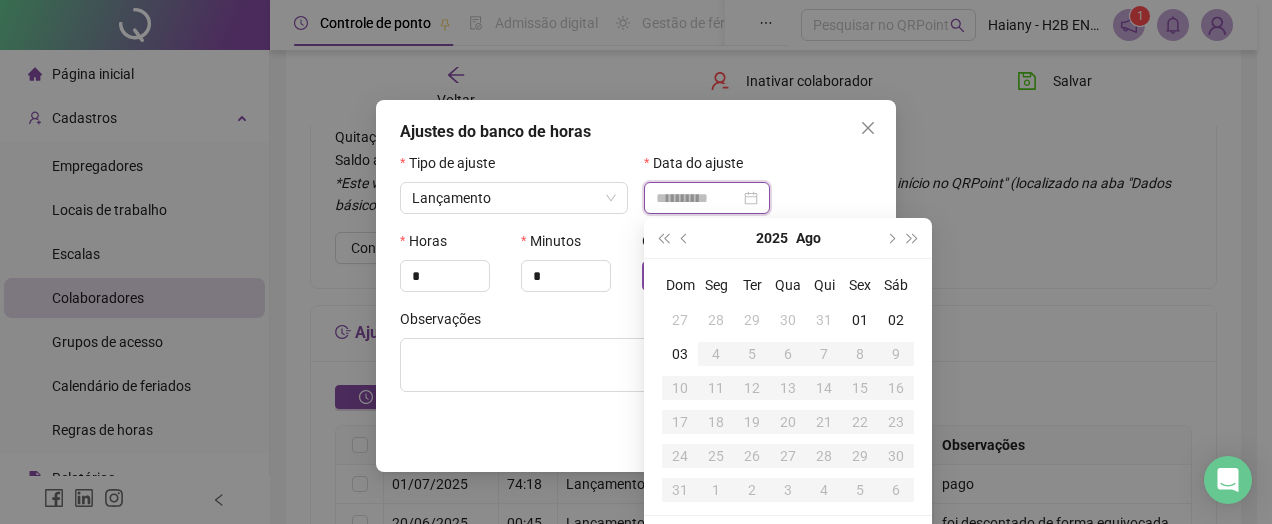 type on "**********" 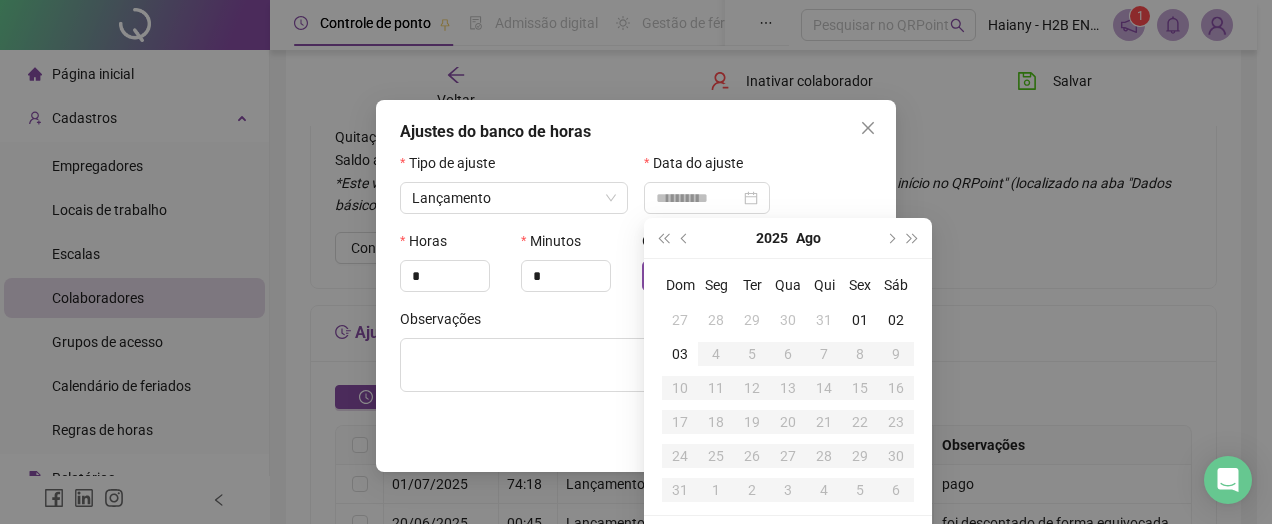 click on "01" at bounding box center [860, 320] 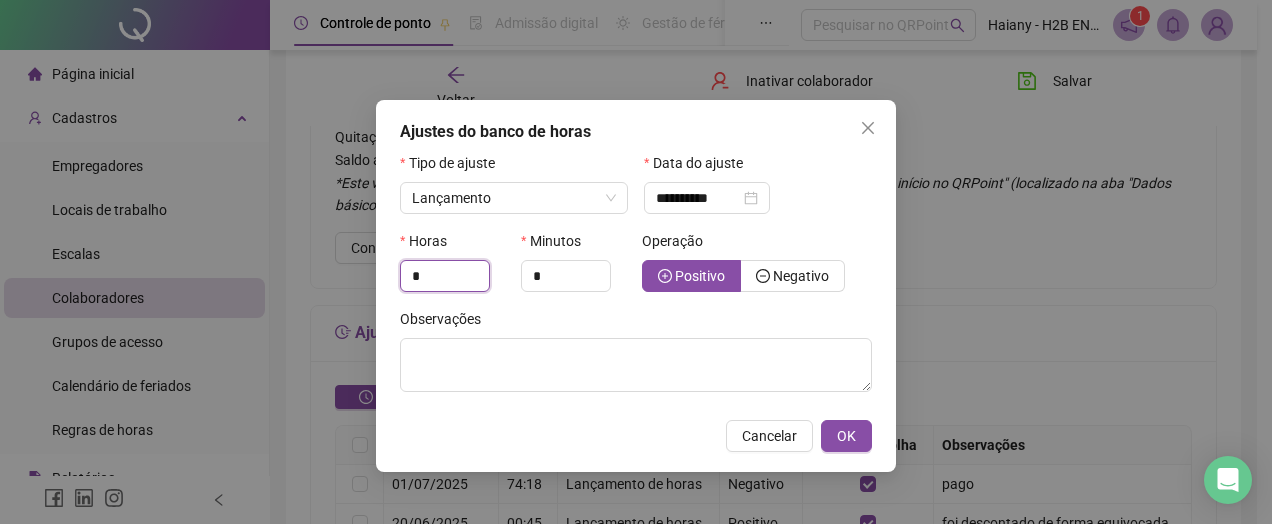 drag, startPoint x: 439, startPoint y: 277, endPoint x: 342, endPoint y: 268, distance: 97.41663 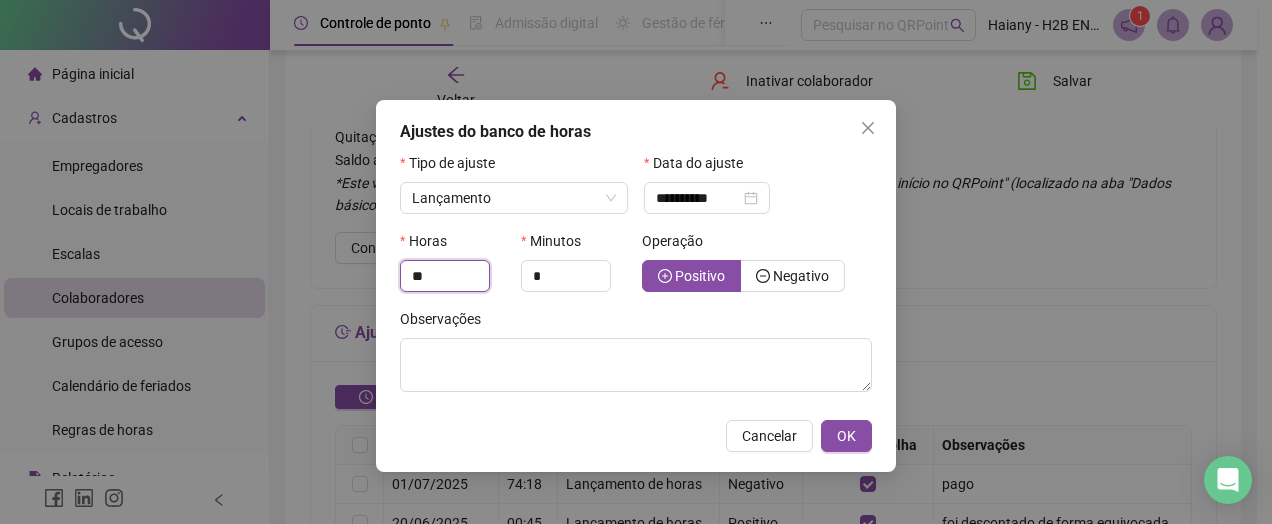 type on "**" 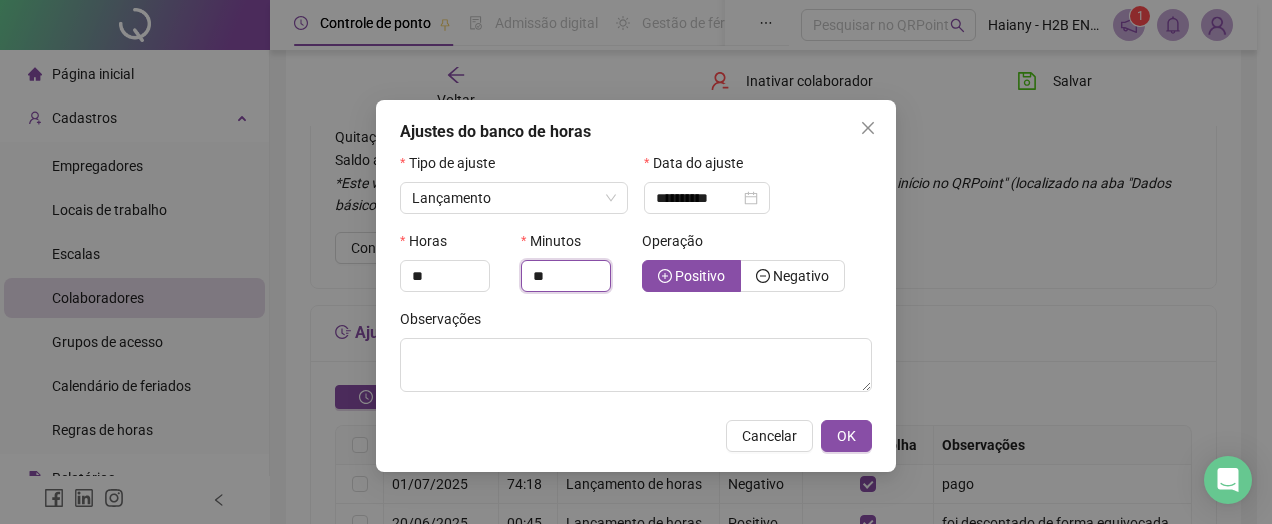 type on "**" 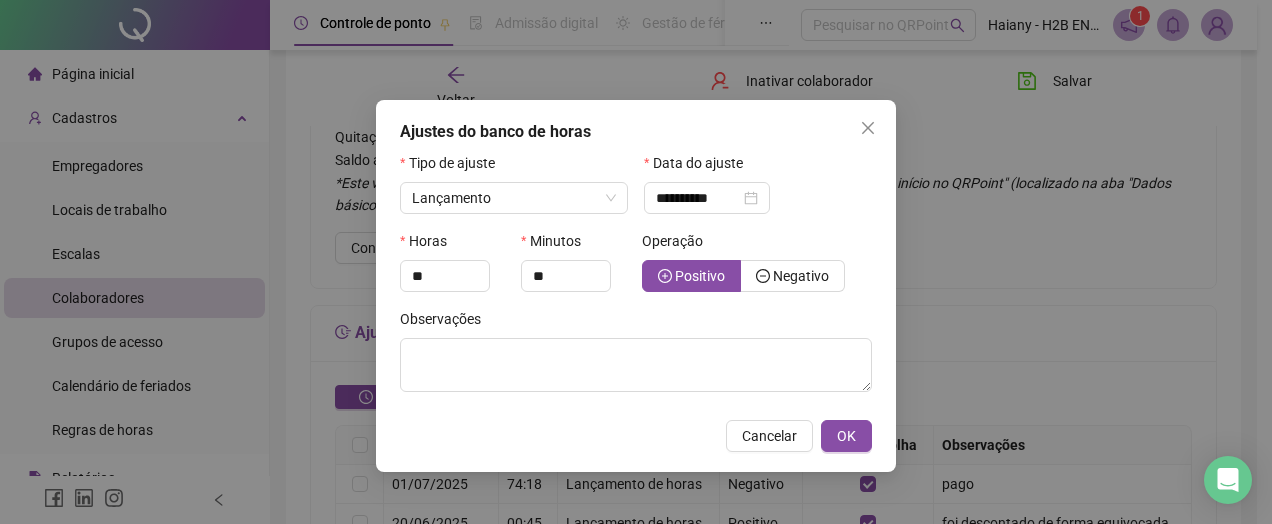 click on "Negativo" at bounding box center (801, 276) 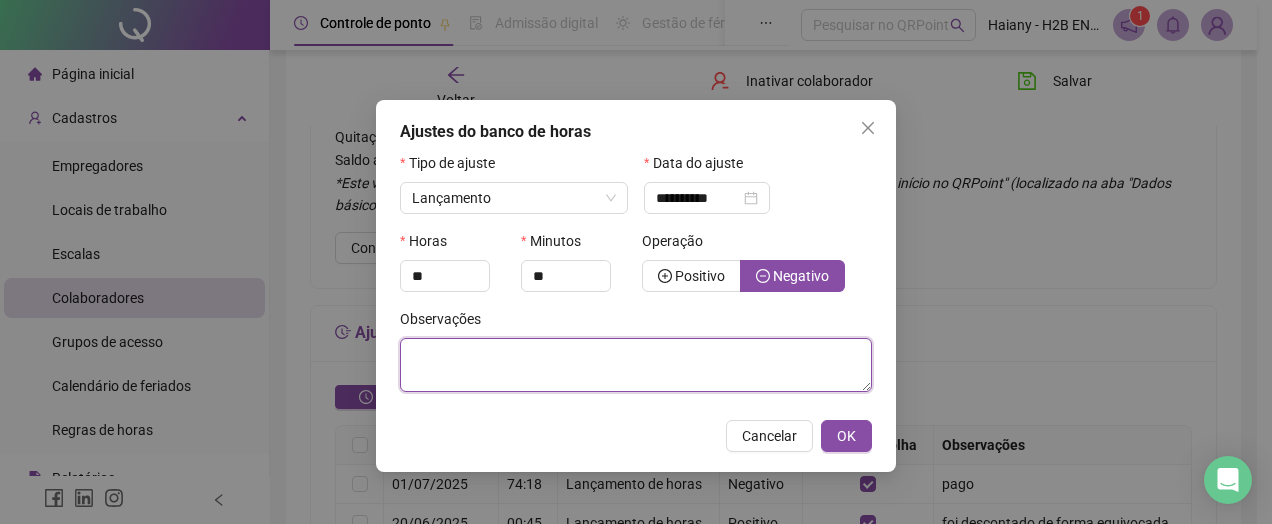 click at bounding box center (636, 365) 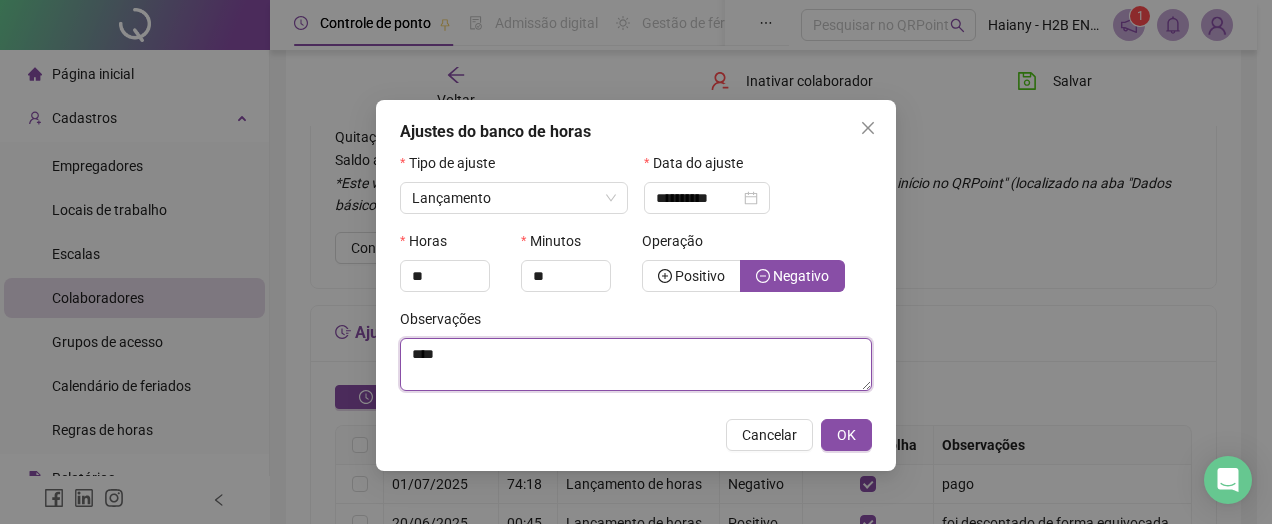 type on "****" 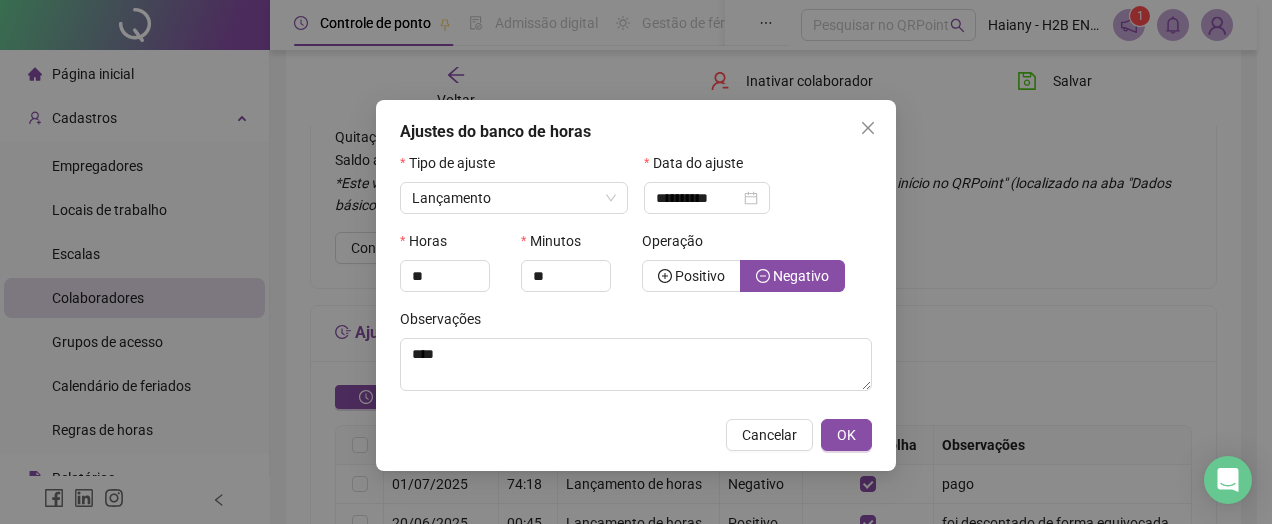 click on "OK" at bounding box center (846, 435) 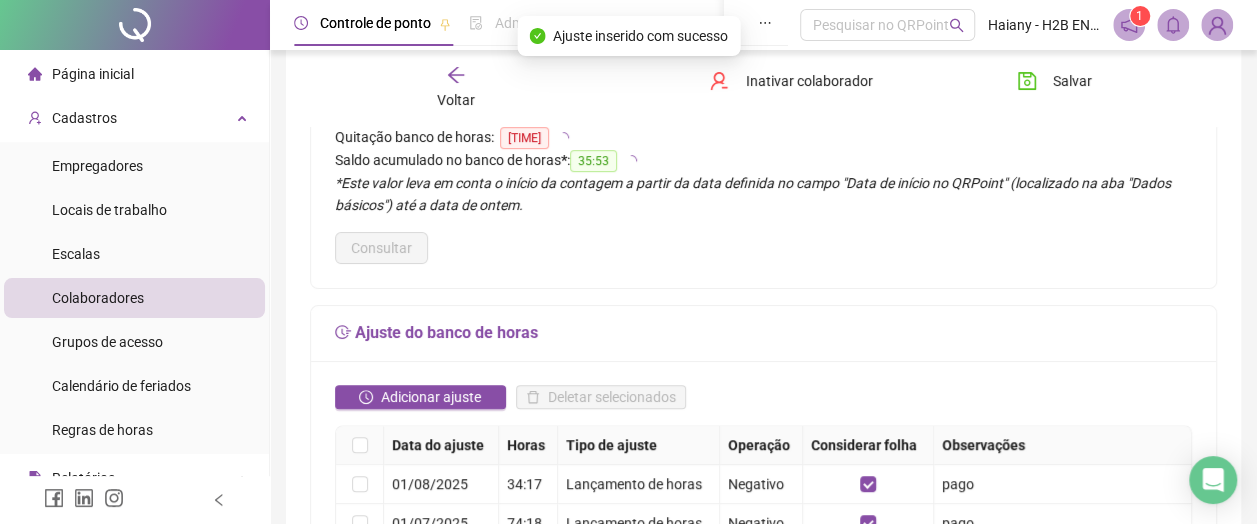 click 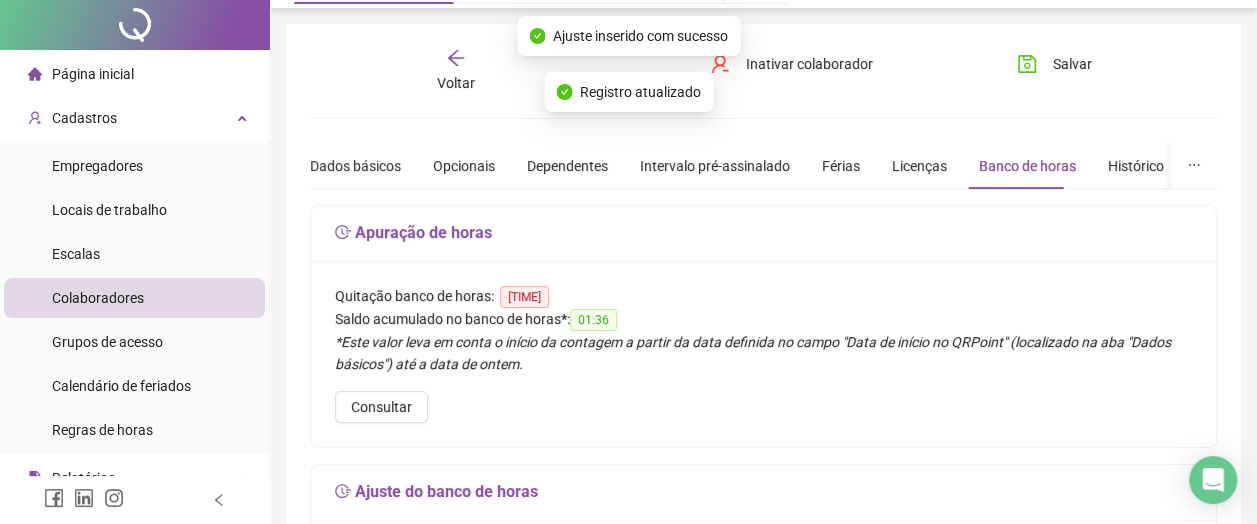 scroll, scrollTop: 0, scrollLeft: 0, axis: both 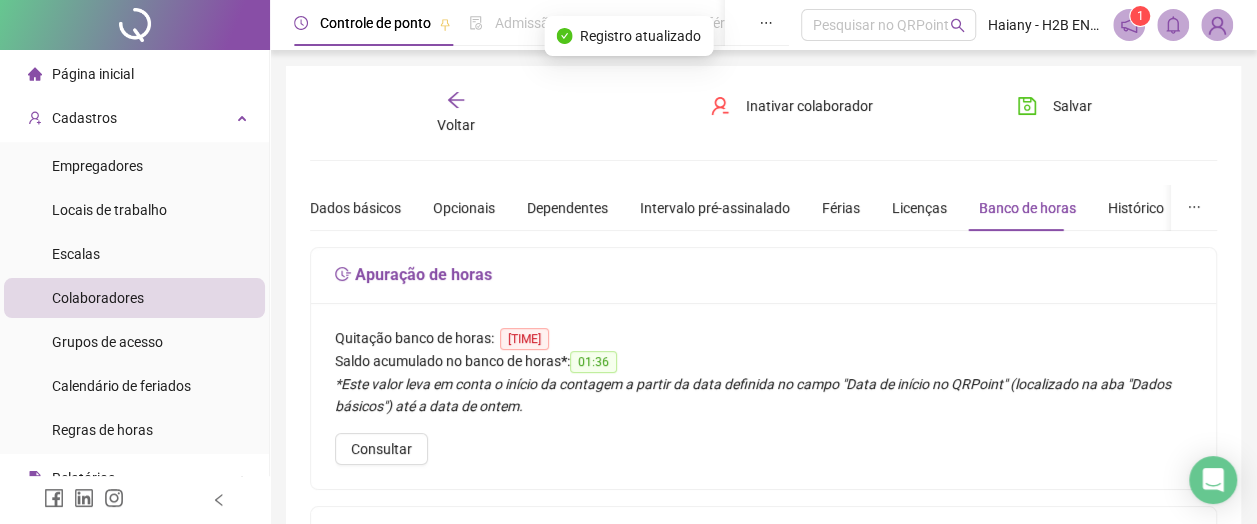 click 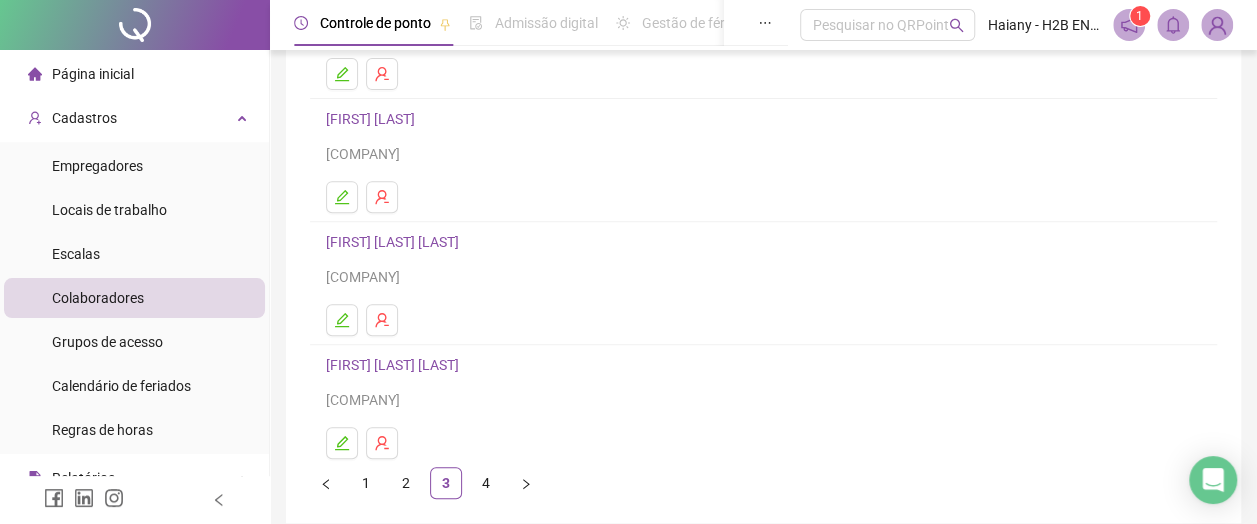 scroll, scrollTop: 400, scrollLeft: 0, axis: vertical 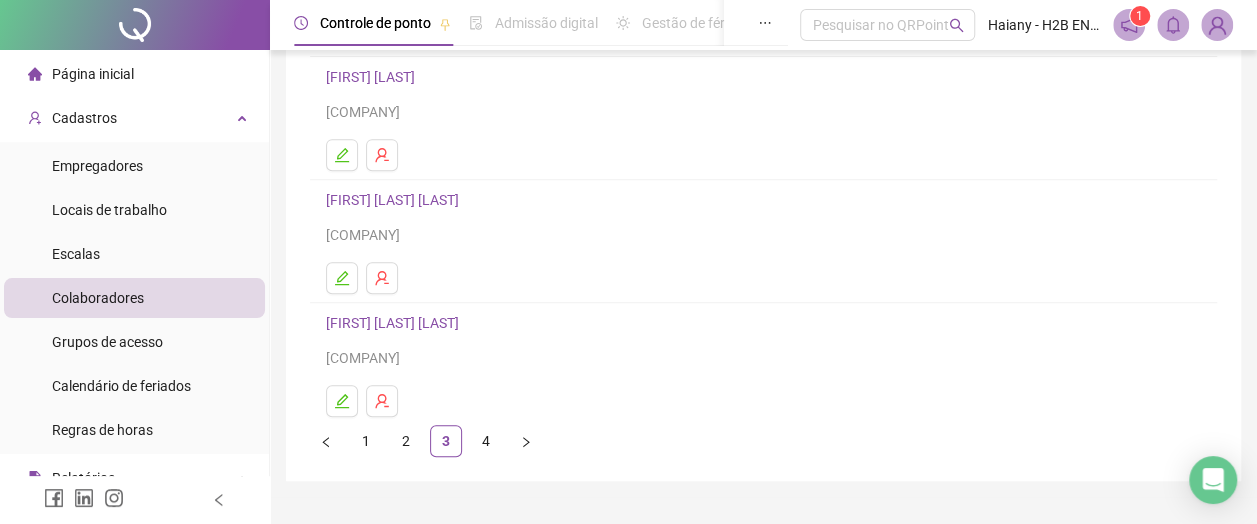 click on "[FIRST] [LAST] [LAST]" at bounding box center [395, 323] 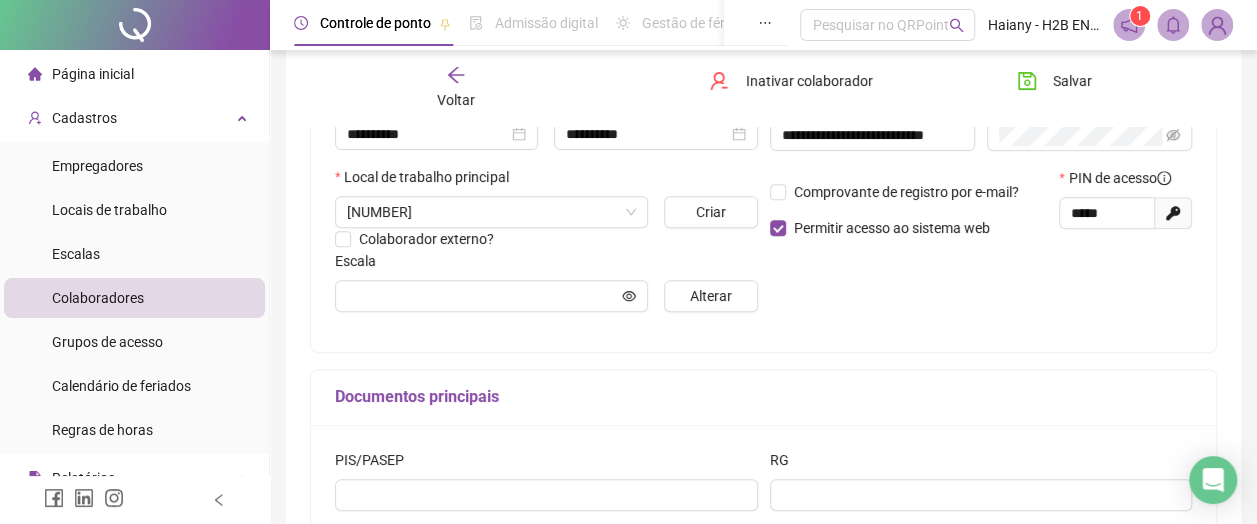 type on "********" 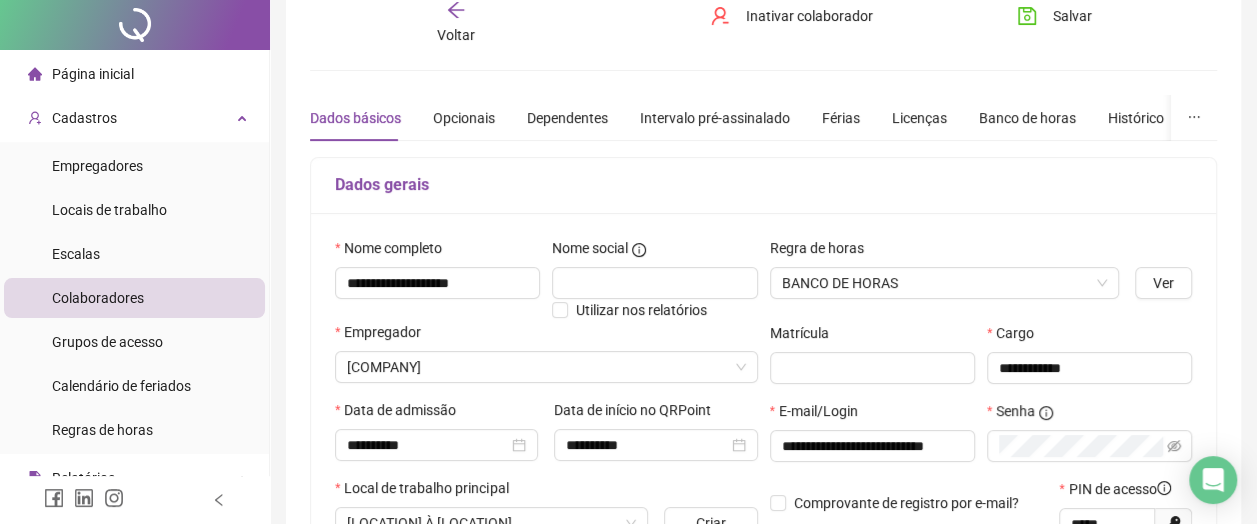 scroll, scrollTop: 0, scrollLeft: 0, axis: both 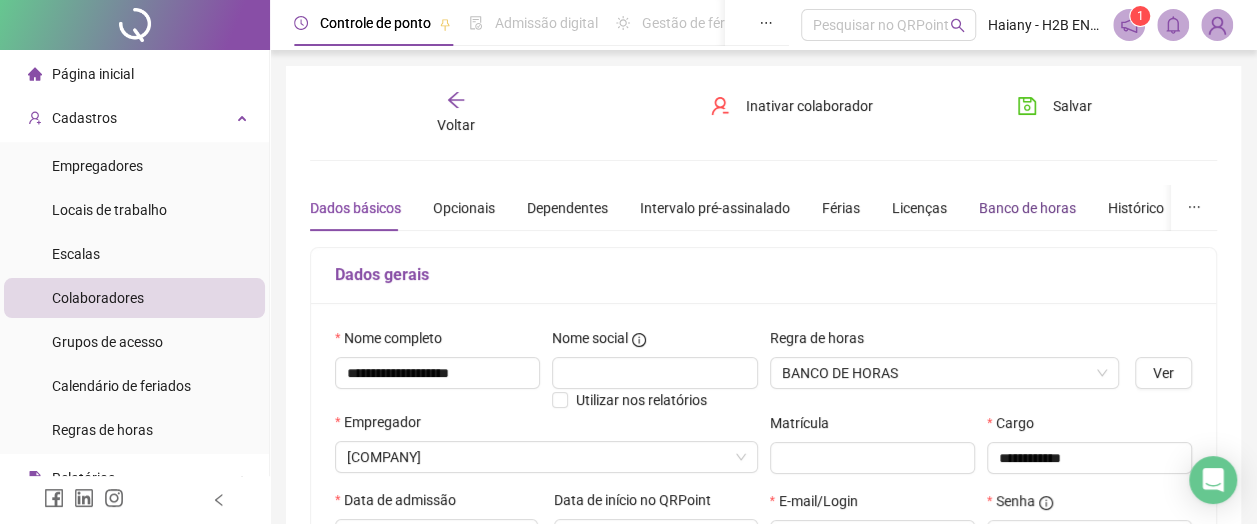 click on "Banco de horas" at bounding box center [1027, 208] 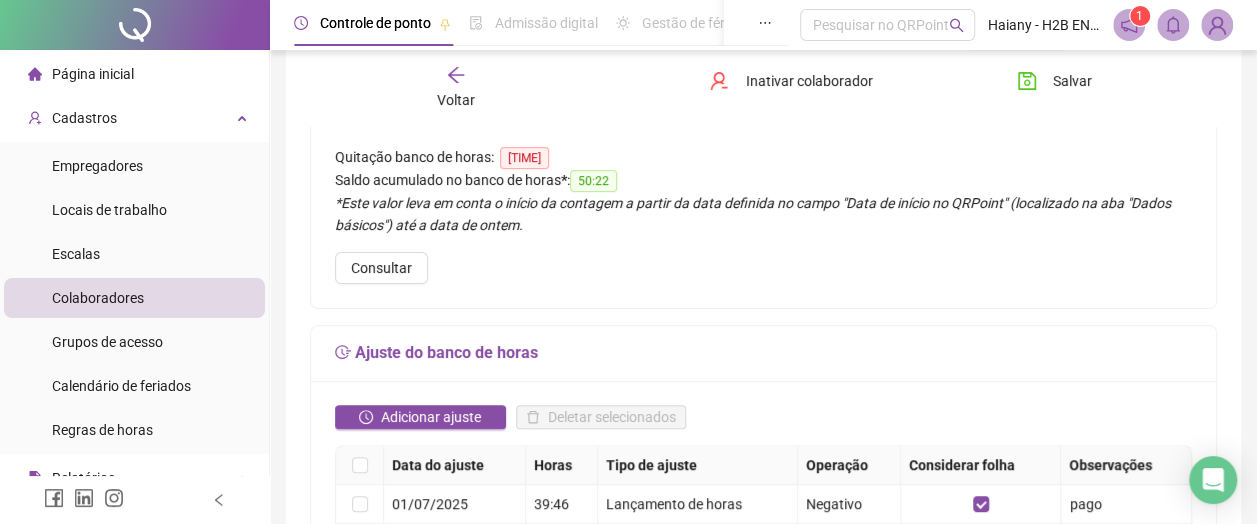 scroll, scrollTop: 200, scrollLeft: 0, axis: vertical 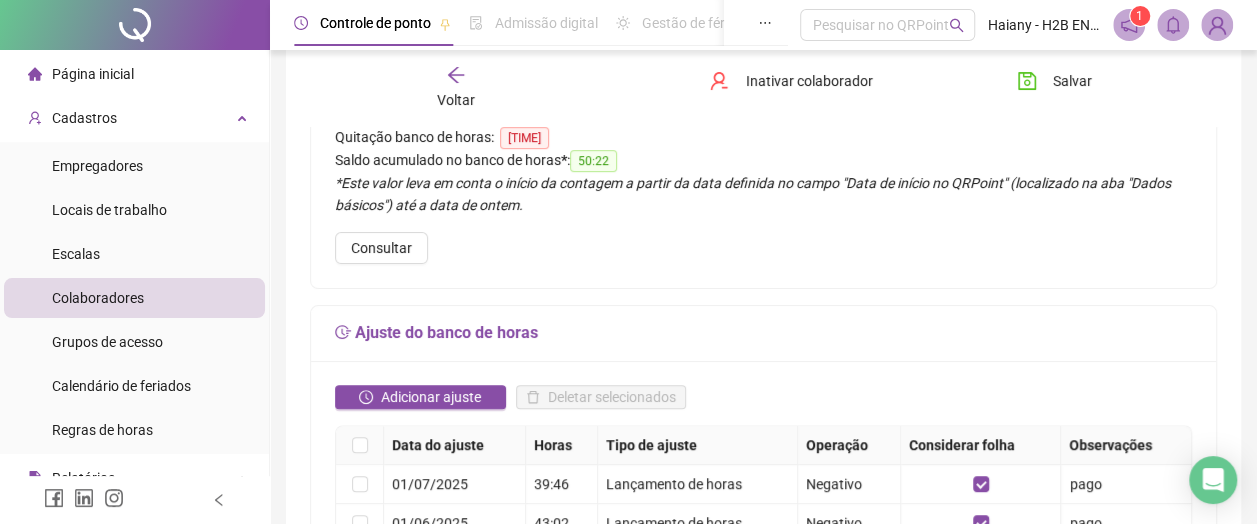 click on "Adicionar ajuste" at bounding box center [431, 397] 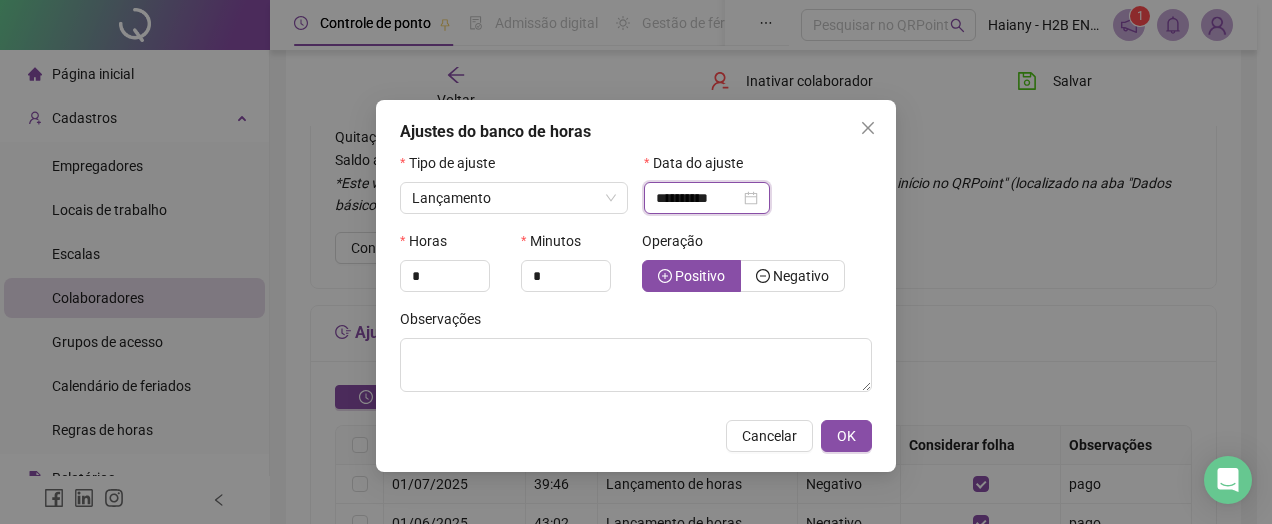 click on "**********" at bounding box center [698, 198] 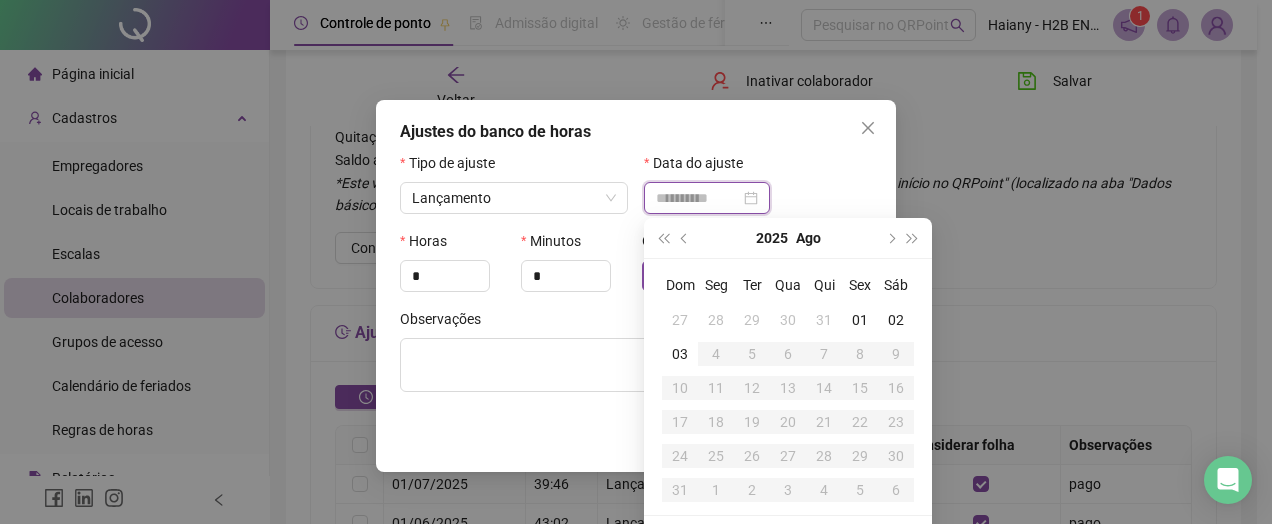type on "**********" 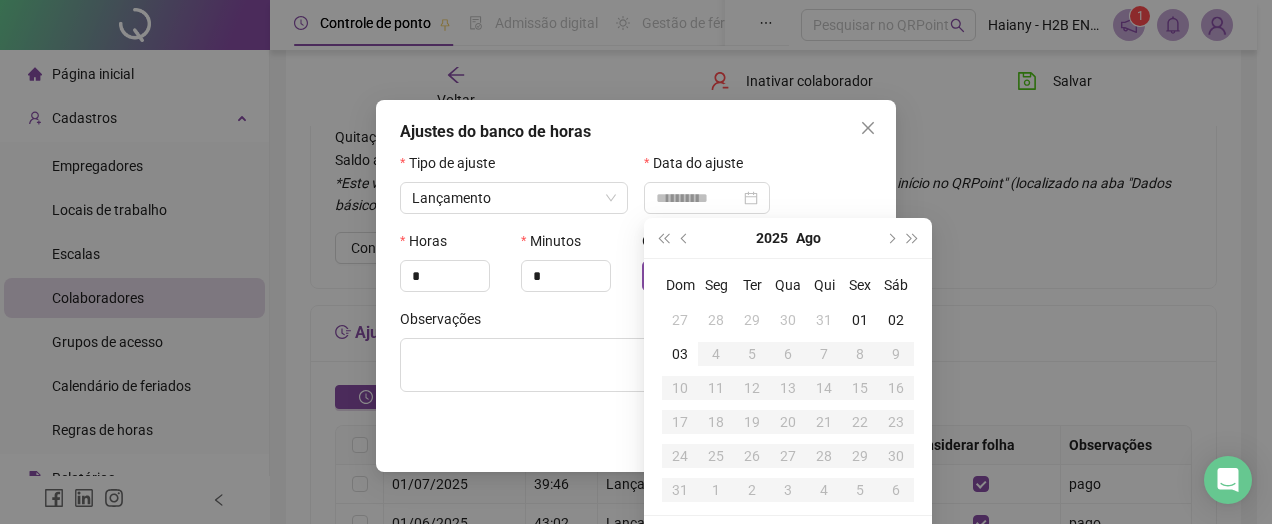 click on "01" at bounding box center [860, 320] 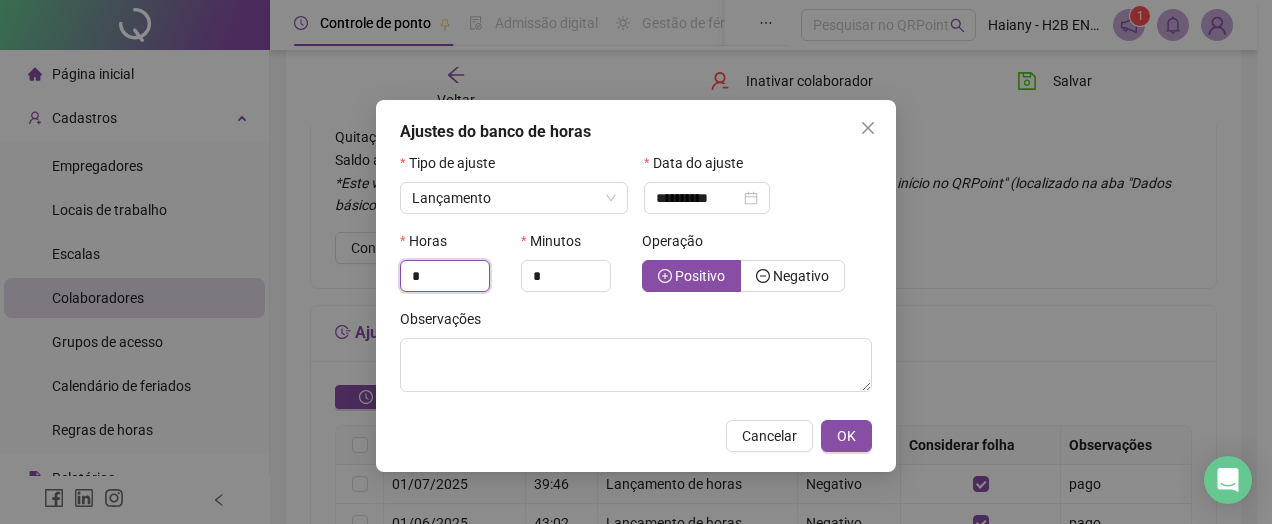 drag, startPoint x: 410, startPoint y: 281, endPoint x: 366, endPoint y: 274, distance: 44.553337 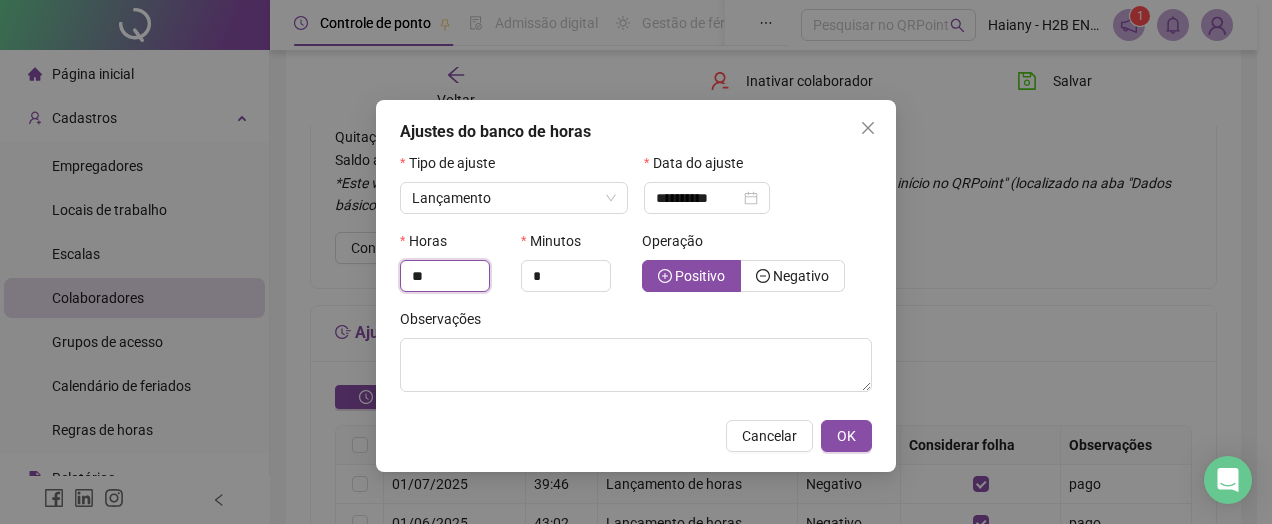 type on "**" 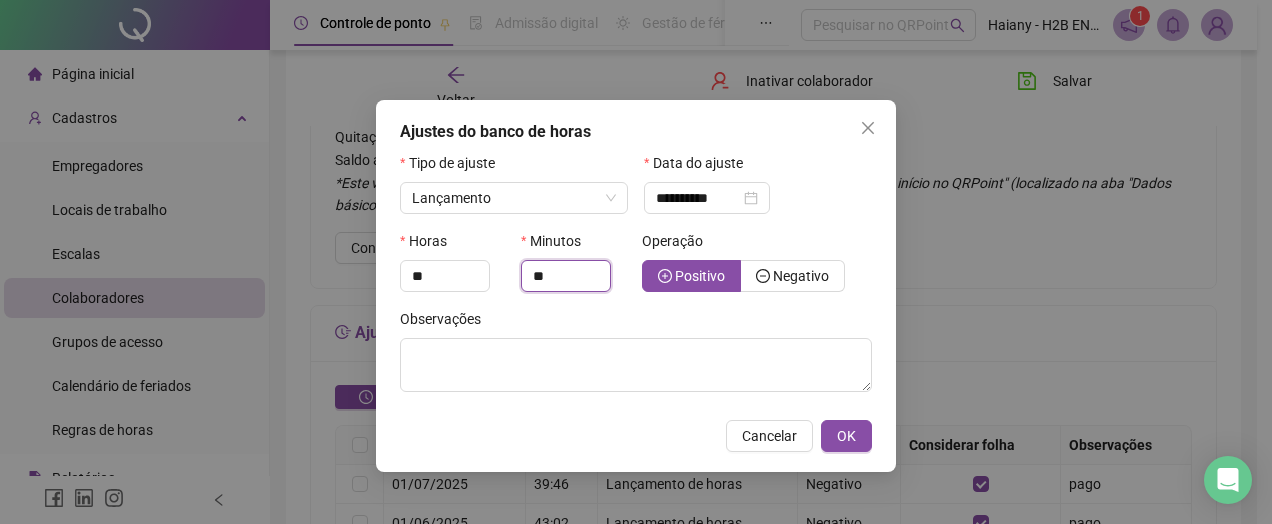 type on "**" 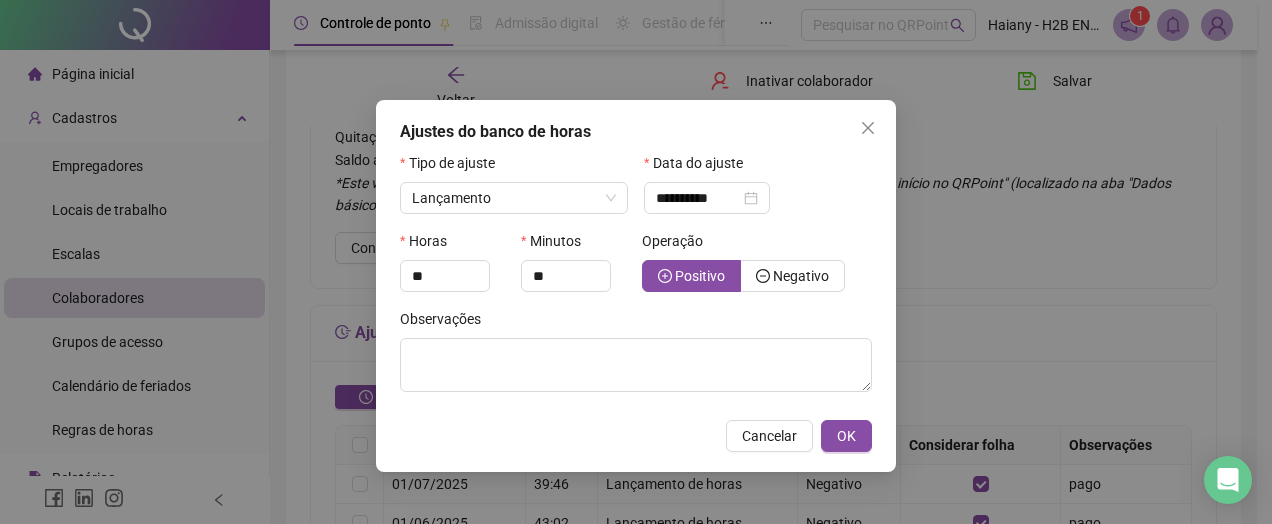click on "Negativo" at bounding box center (801, 276) 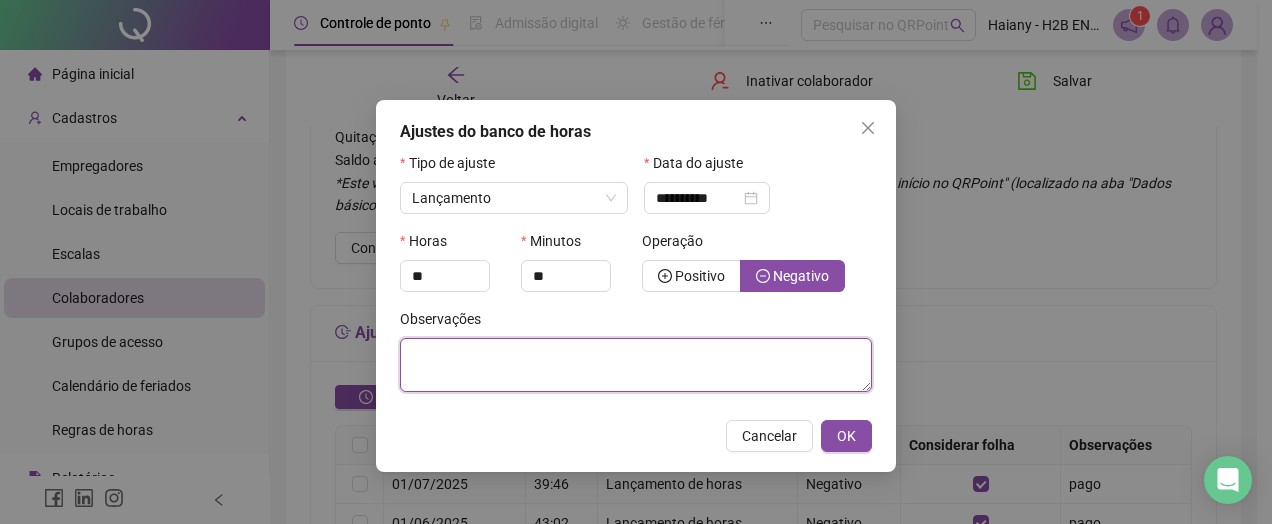 click at bounding box center [636, 365] 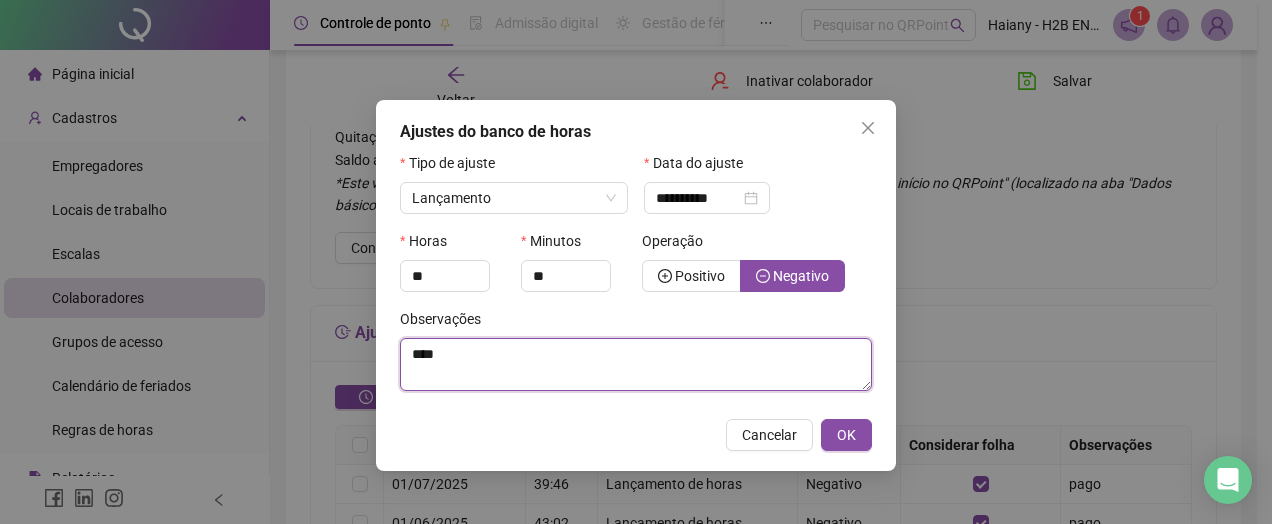 type on "****" 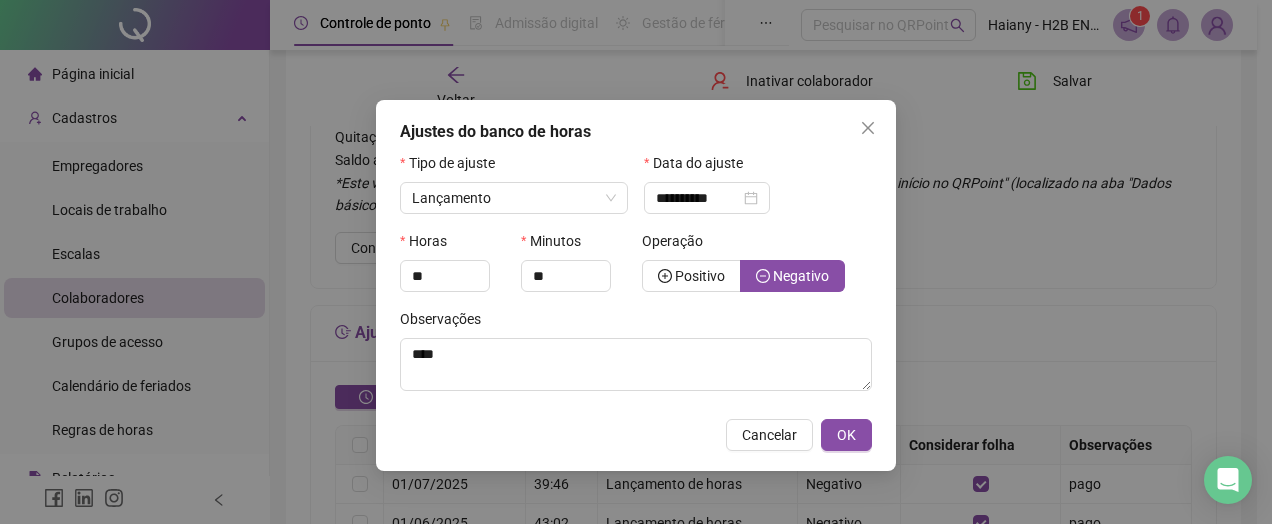 click on "OK" at bounding box center (846, 435) 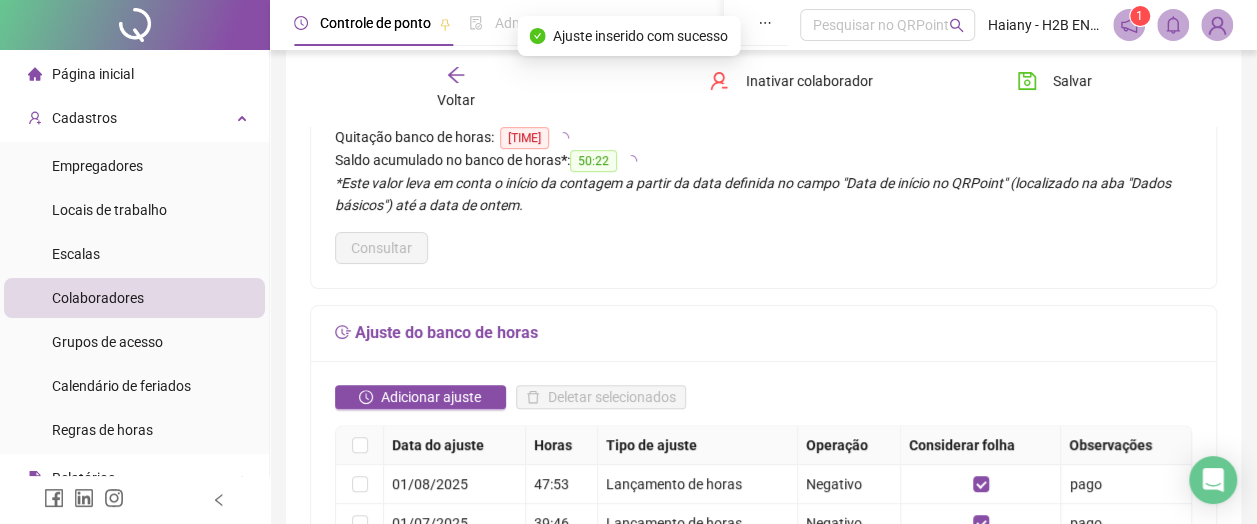 click 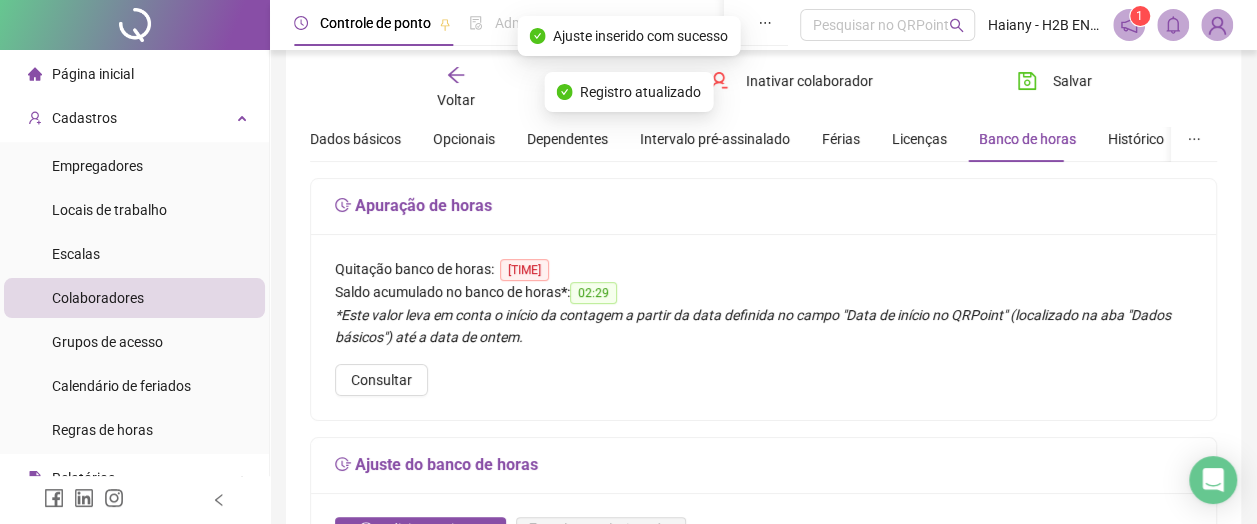 scroll, scrollTop: 0, scrollLeft: 0, axis: both 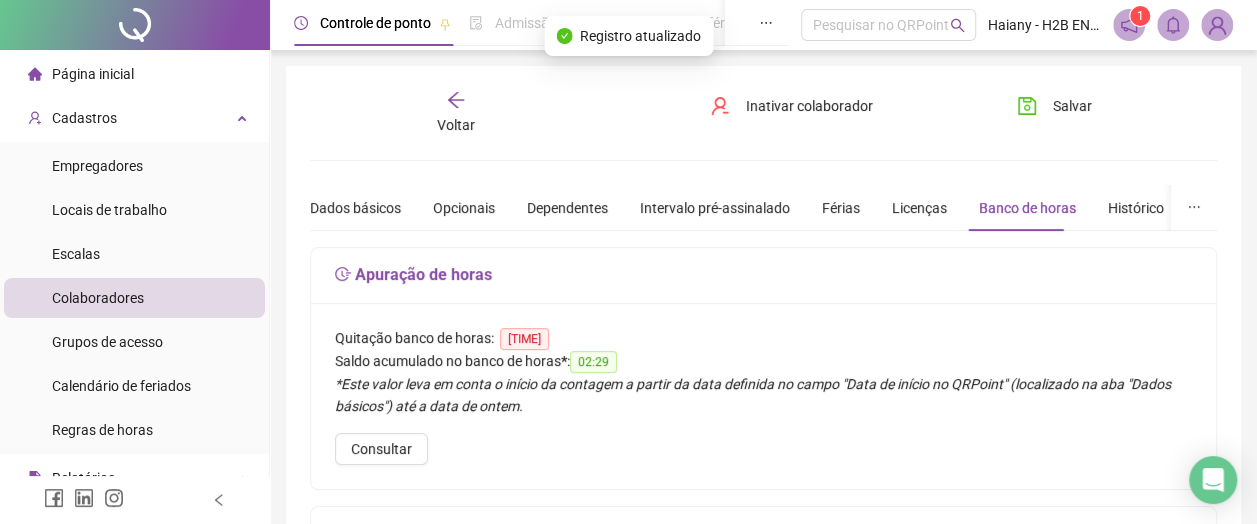 click 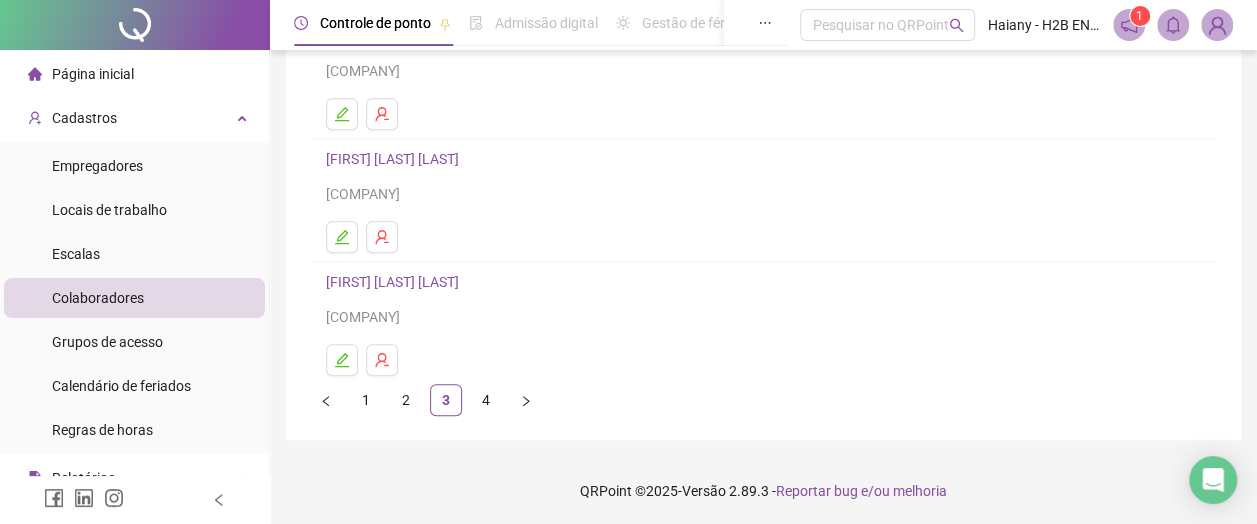 click on "4" at bounding box center [486, 400] 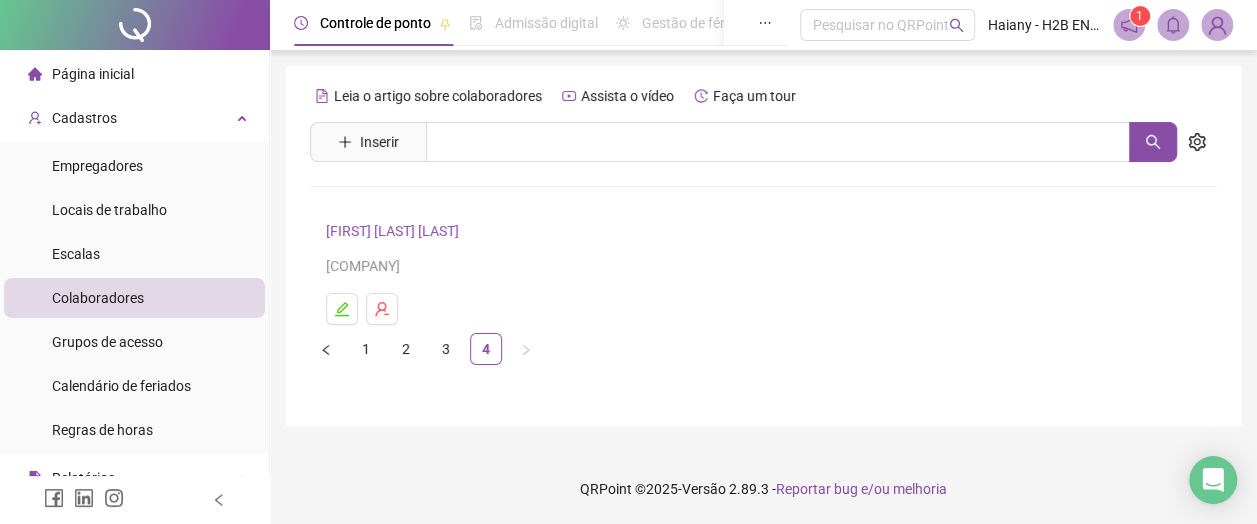scroll, scrollTop: 0, scrollLeft: 0, axis: both 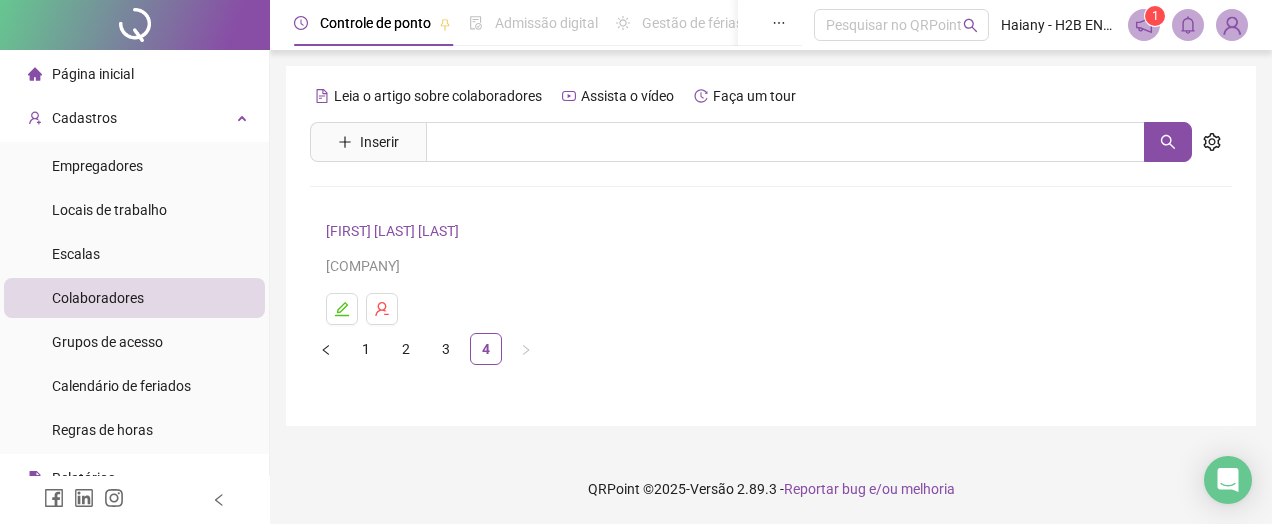 click on "[FIRST] [LAST] [LAST]" at bounding box center (395, 231) 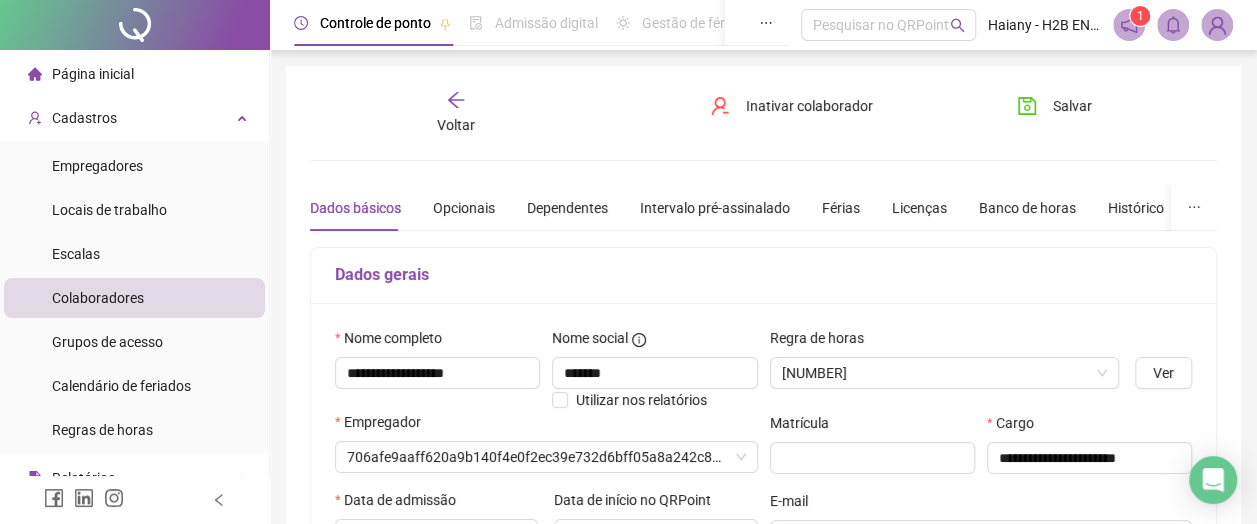 type on "**********" 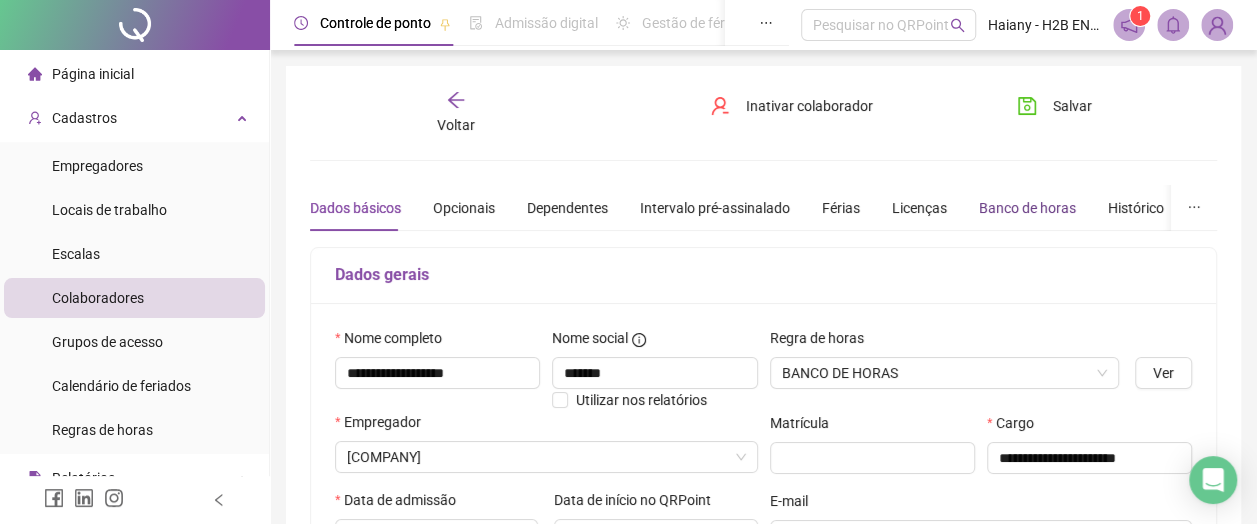 click on "Banco de horas" at bounding box center [1027, 208] 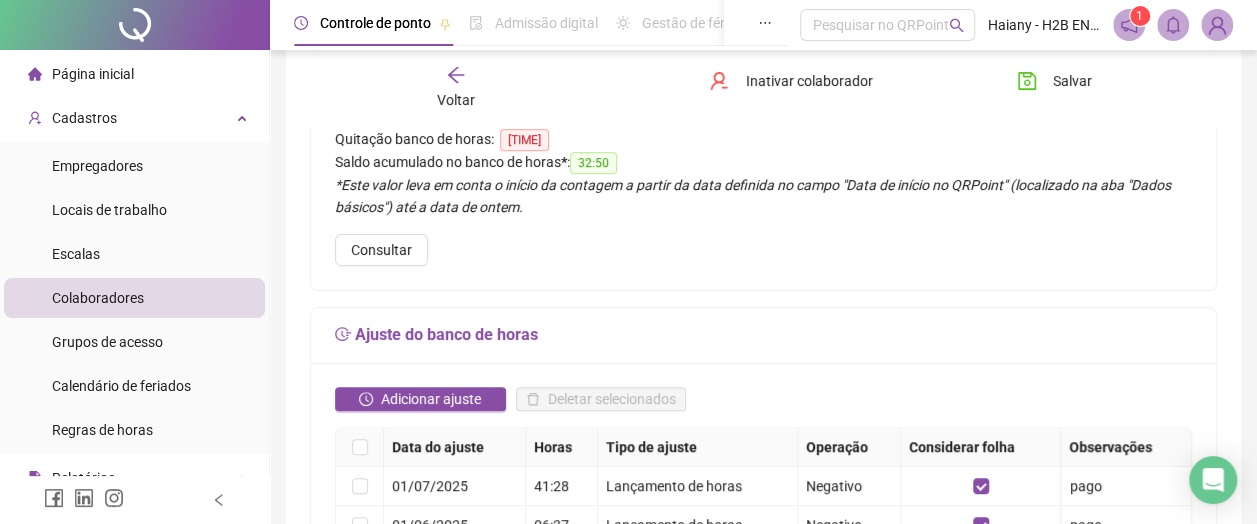 scroll, scrollTop: 200, scrollLeft: 0, axis: vertical 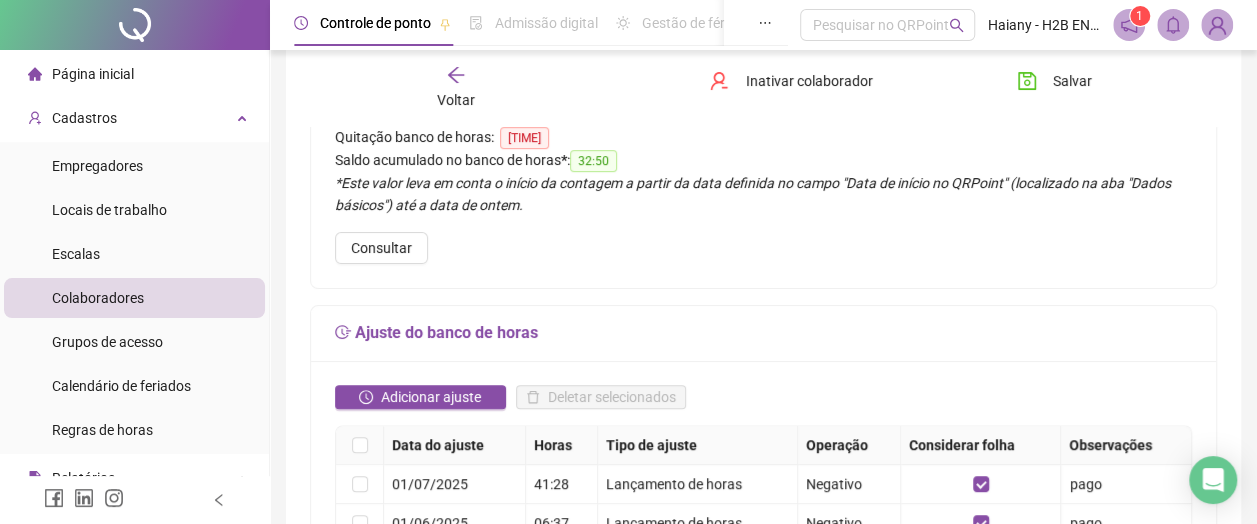 click on "Adicionar ajuste" at bounding box center [431, 397] 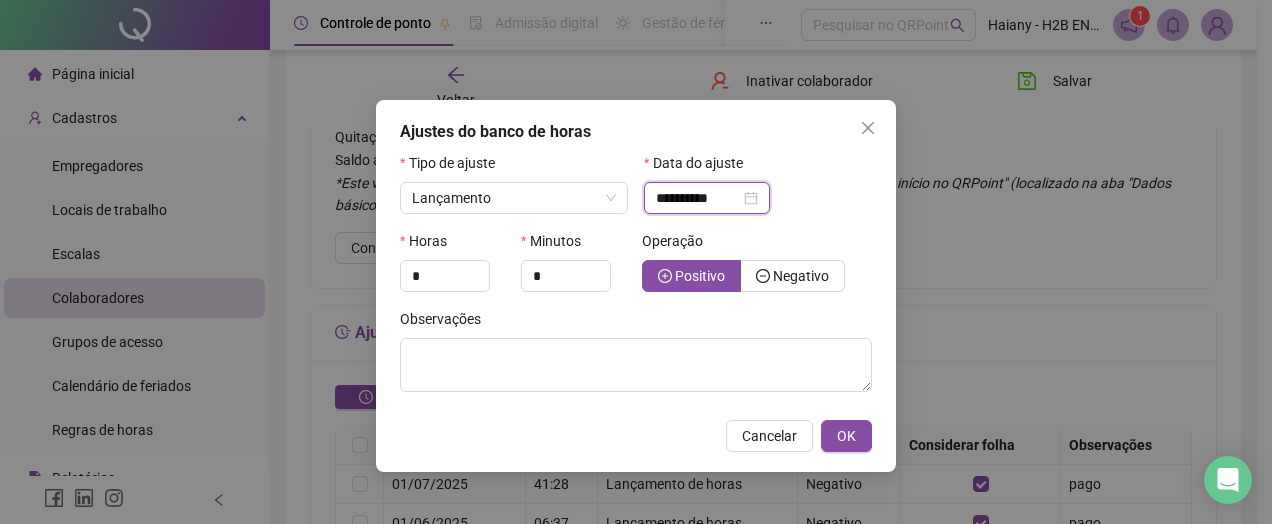click on "**********" at bounding box center (698, 198) 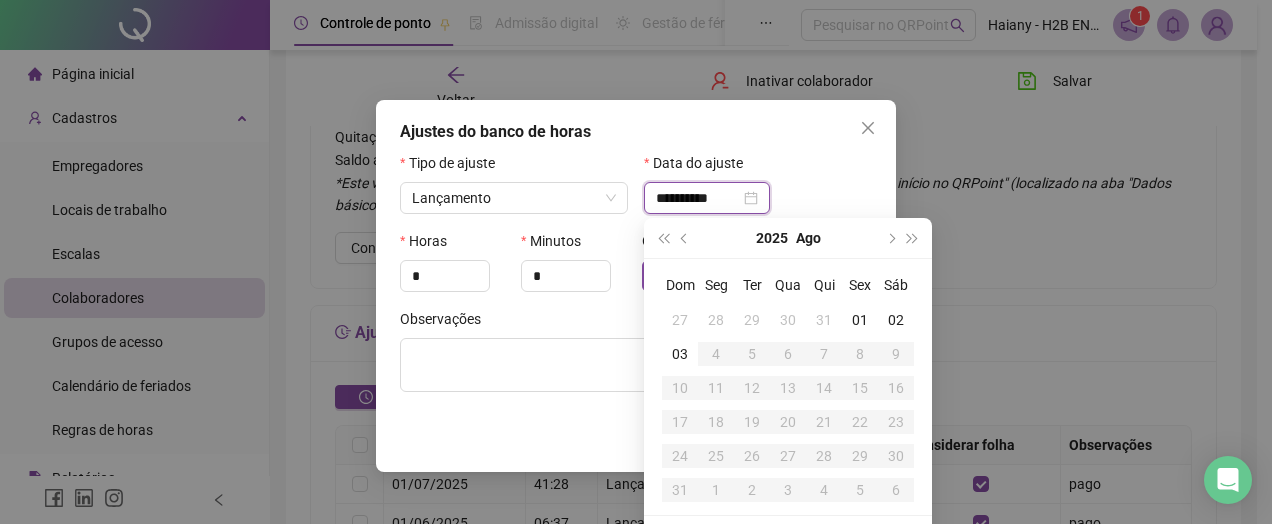 type on "**********" 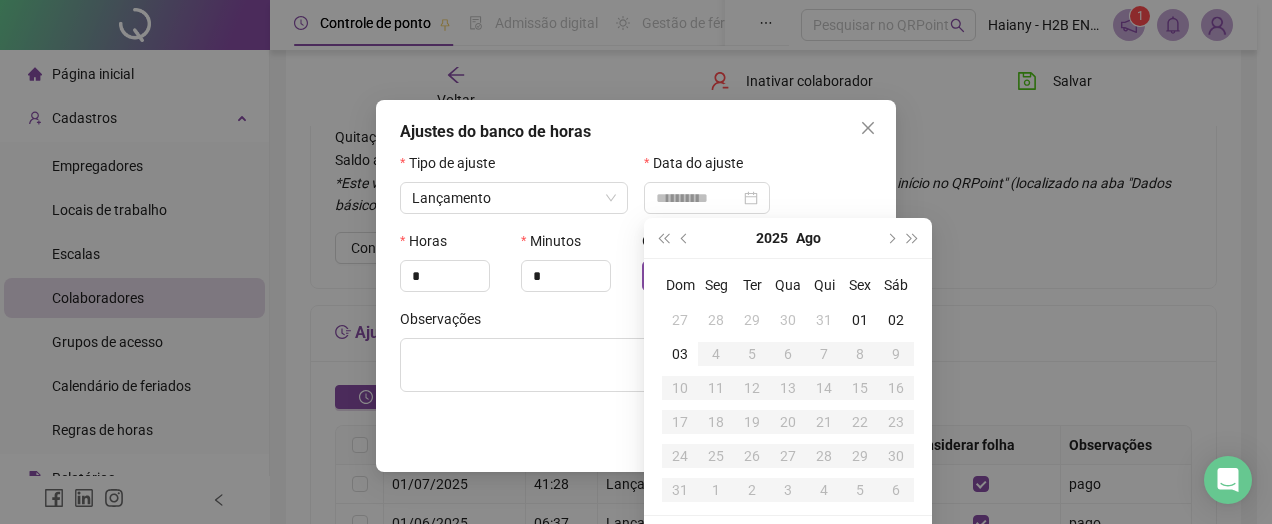 click on "01" at bounding box center (860, 320) 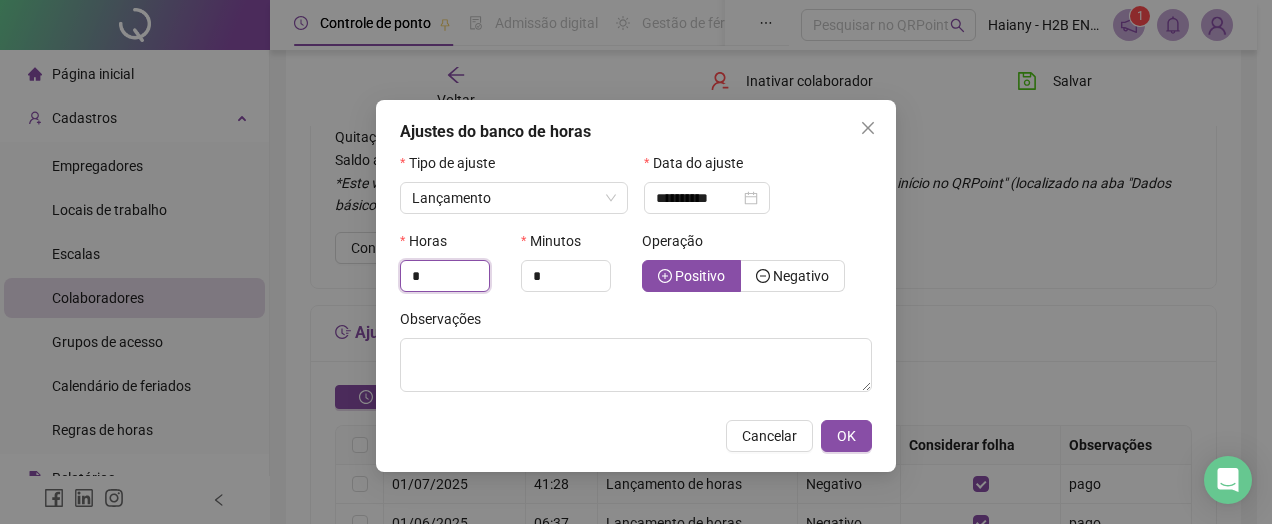 click on "*" at bounding box center (445, 276) 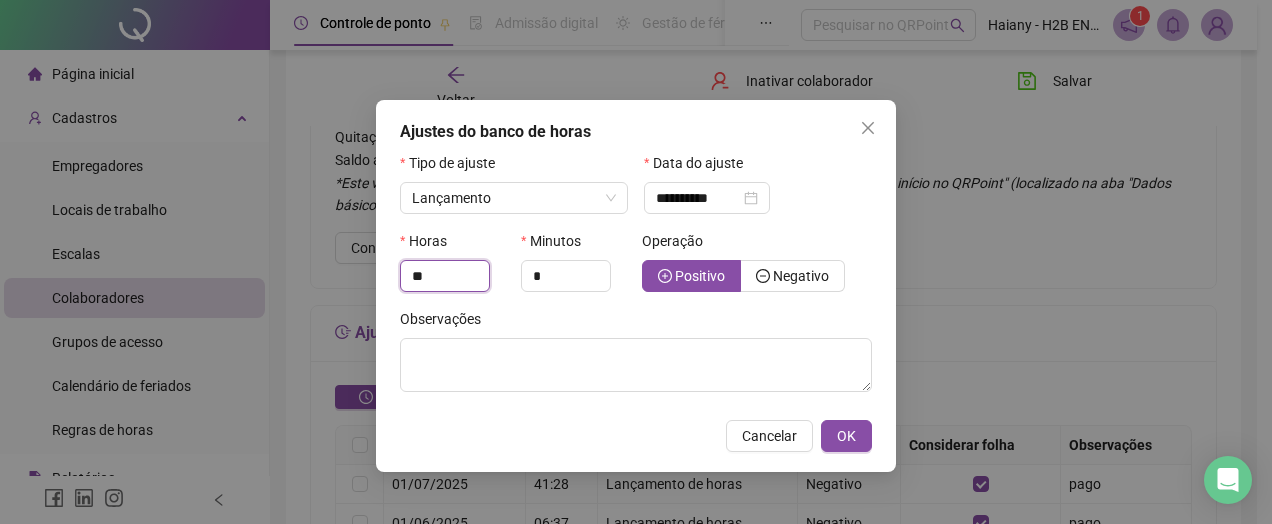type on "**" 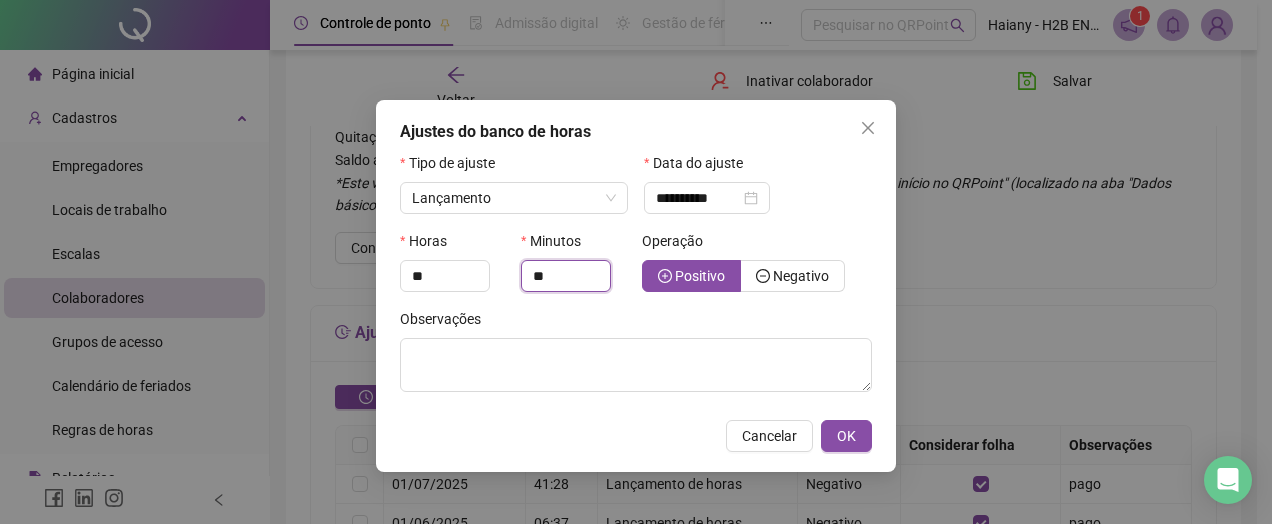 type on "**" 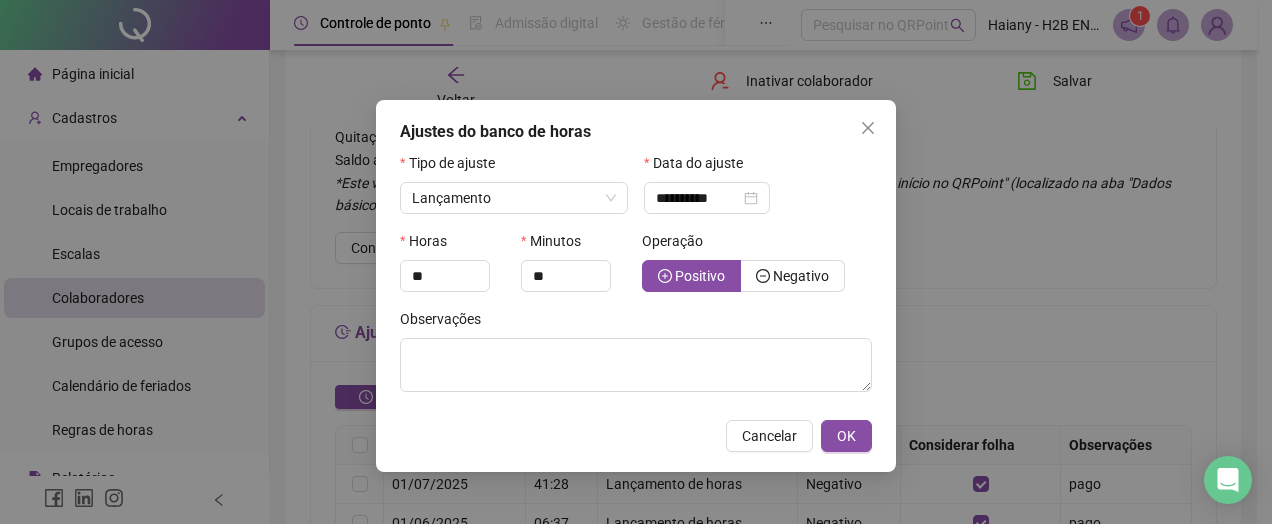 click on "Negativo" at bounding box center (801, 276) 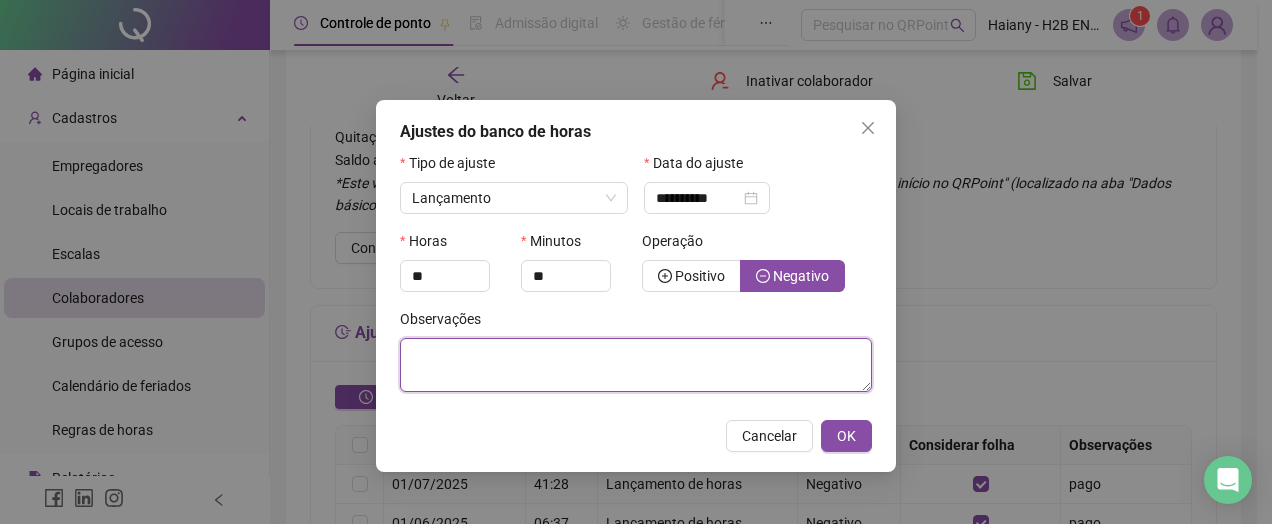 click at bounding box center (636, 365) 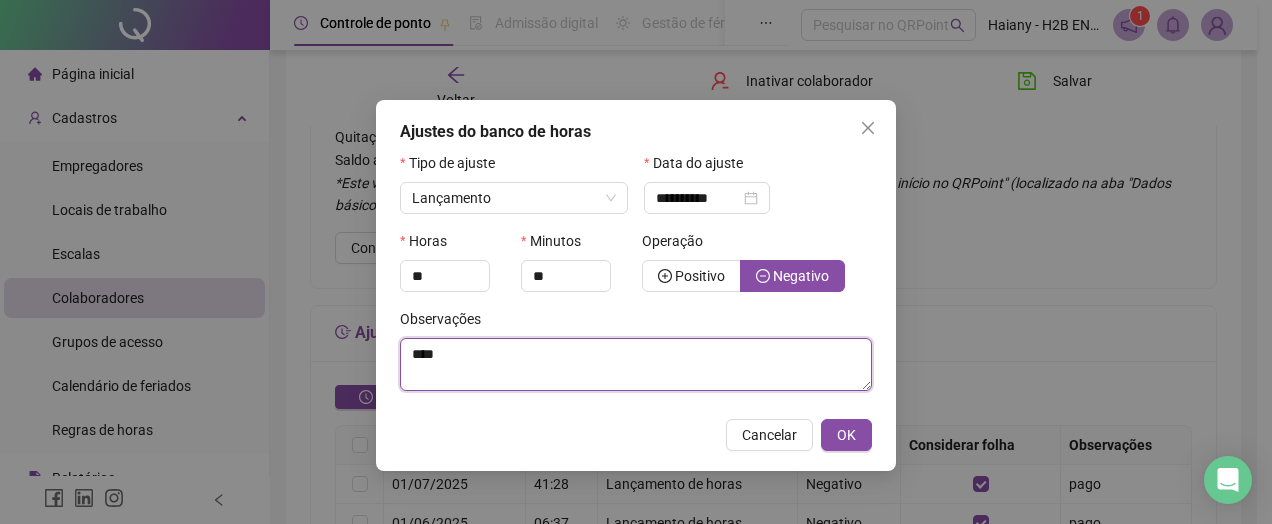 type on "****" 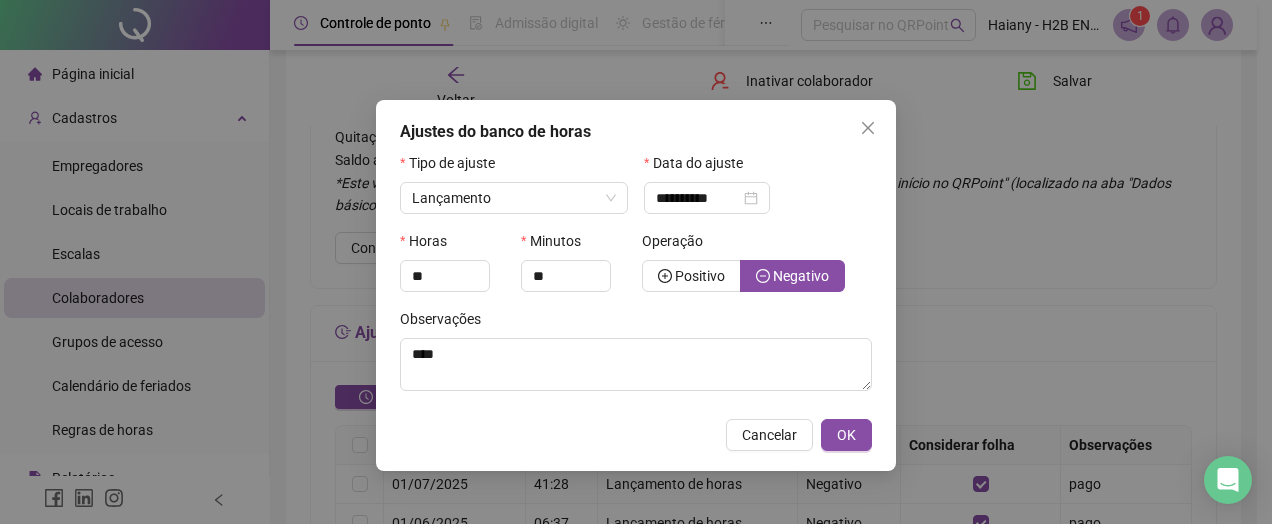 click on "OK" at bounding box center [846, 435] 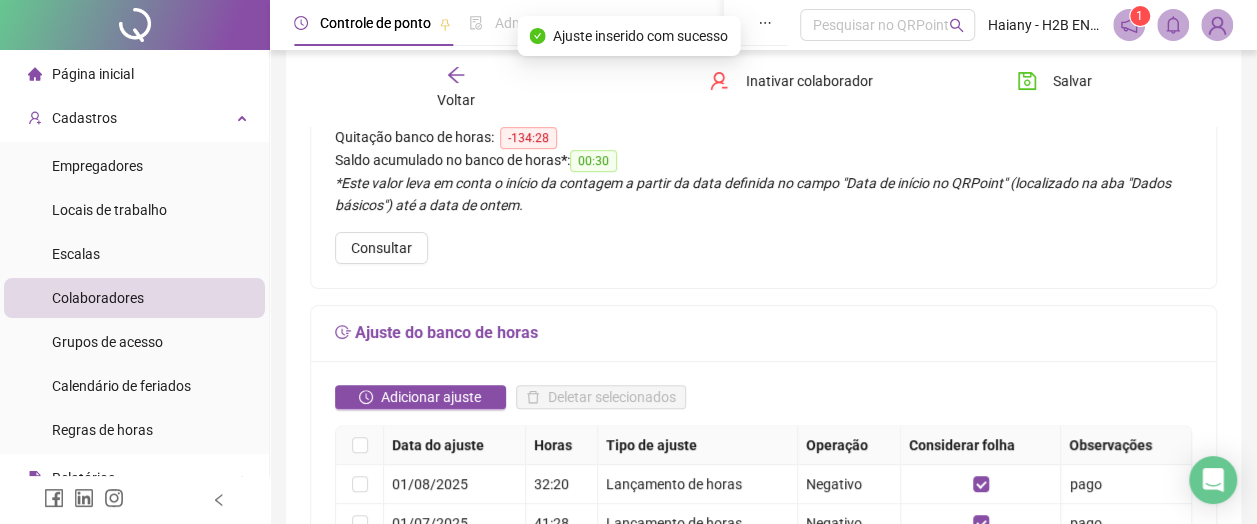 click 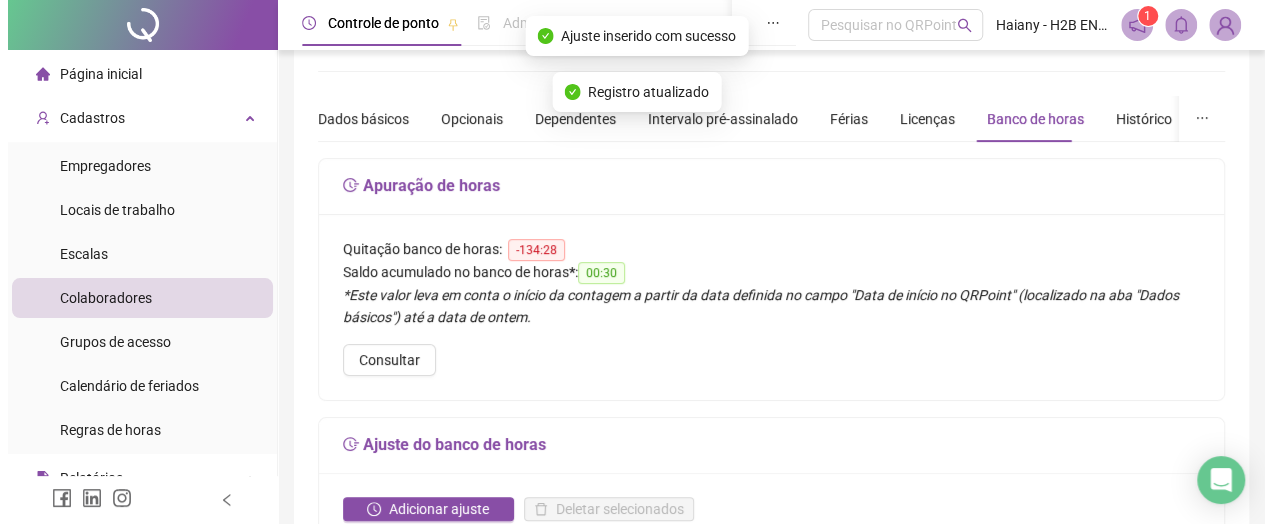 scroll, scrollTop: 0, scrollLeft: 0, axis: both 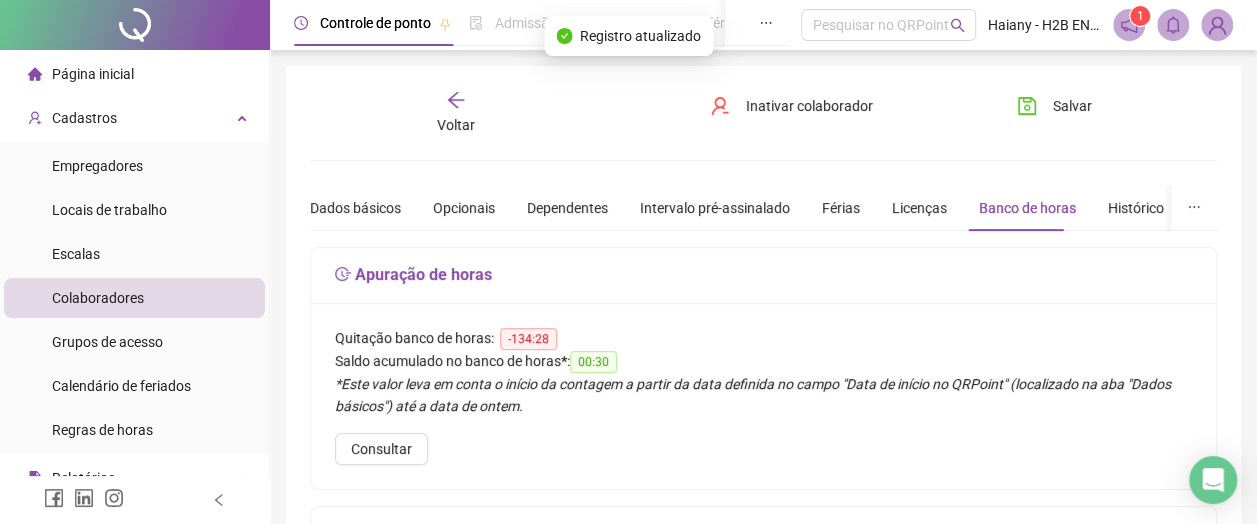 click 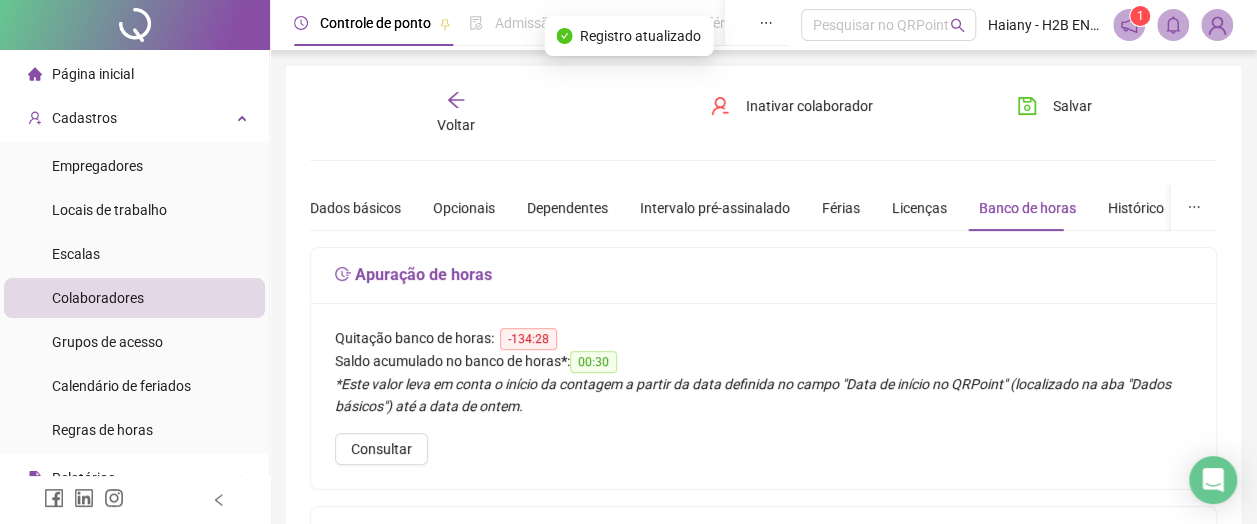 click 